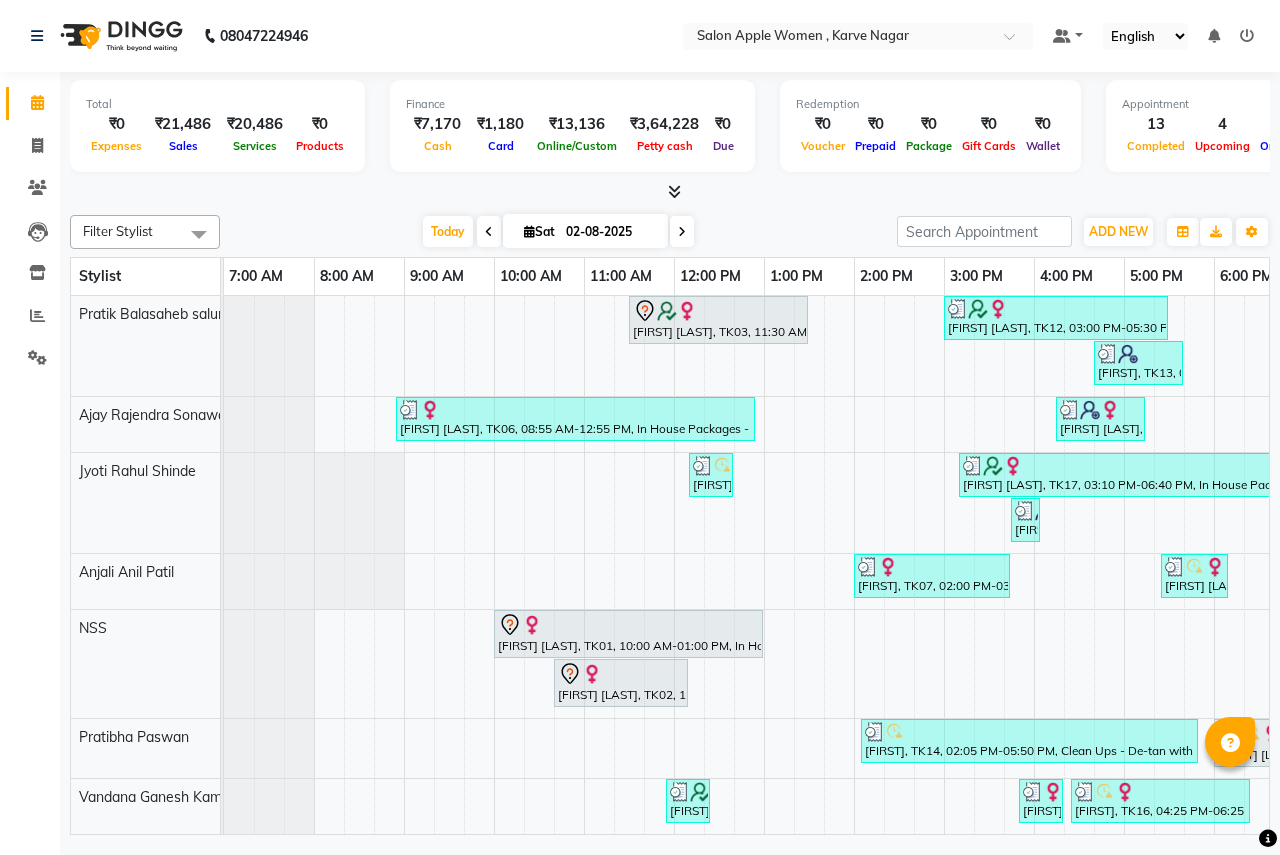 scroll, scrollTop: 0, scrollLeft: 0, axis: both 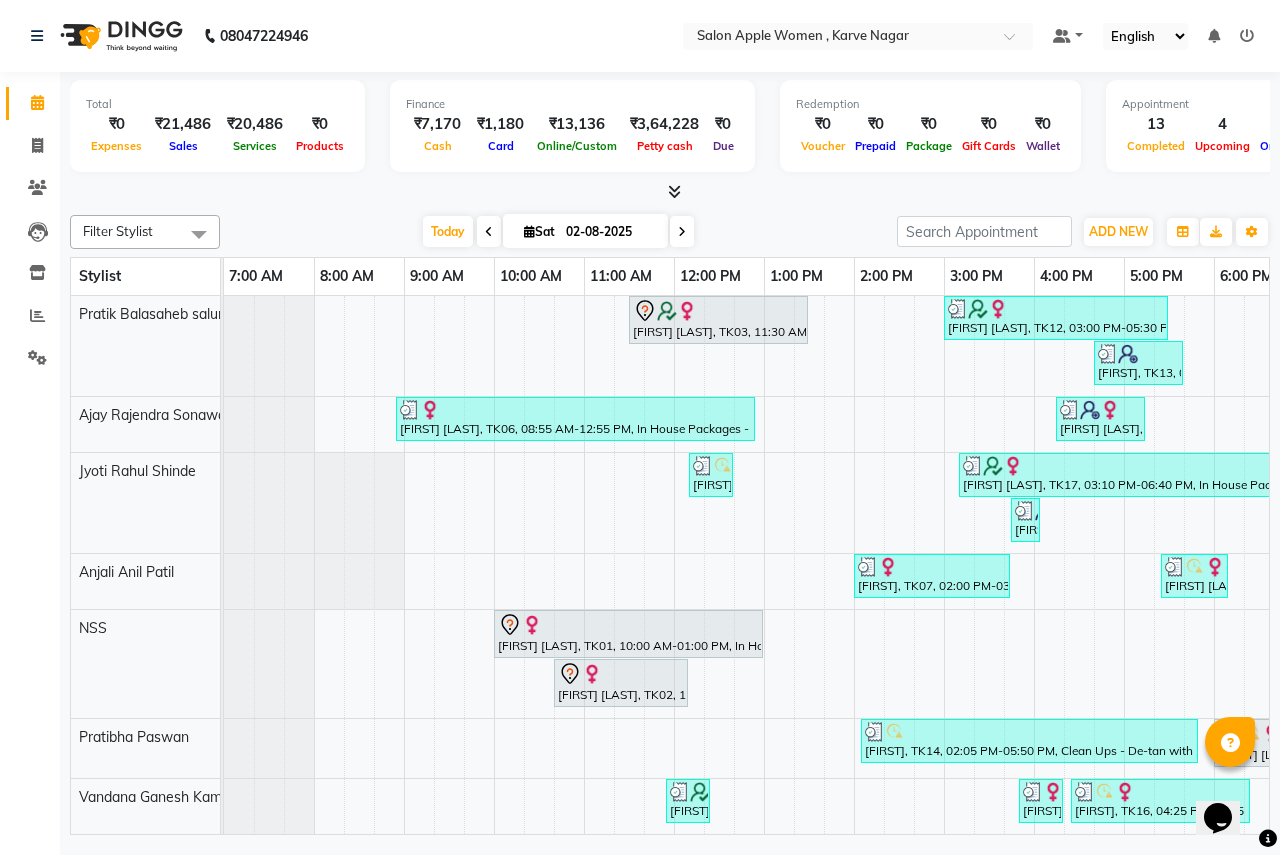 click at bounding box center [682, 231] 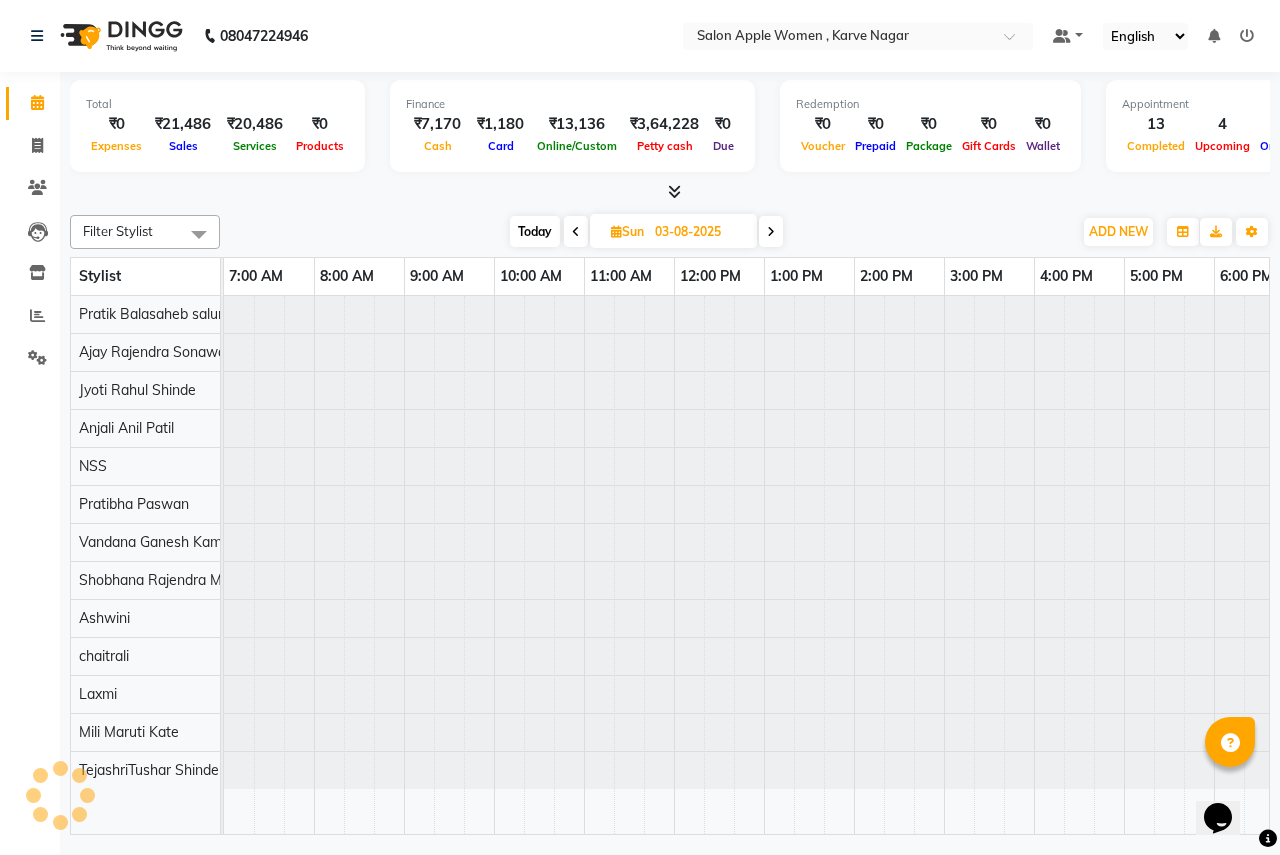 scroll, scrollTop: 0, scrollLeft: 395, axis: horizontal 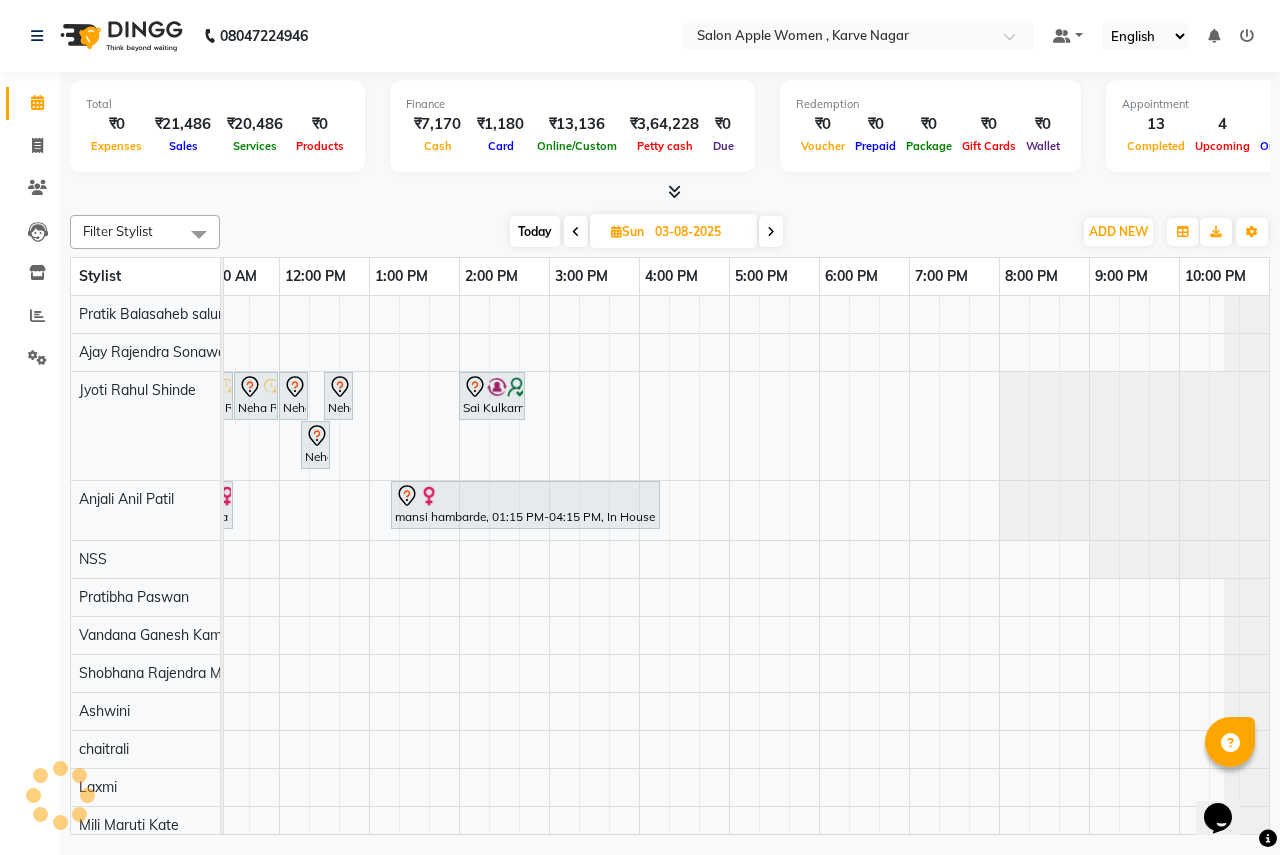 click on "Today  Sun 03-08-2025" at bounding box center [646, 232] 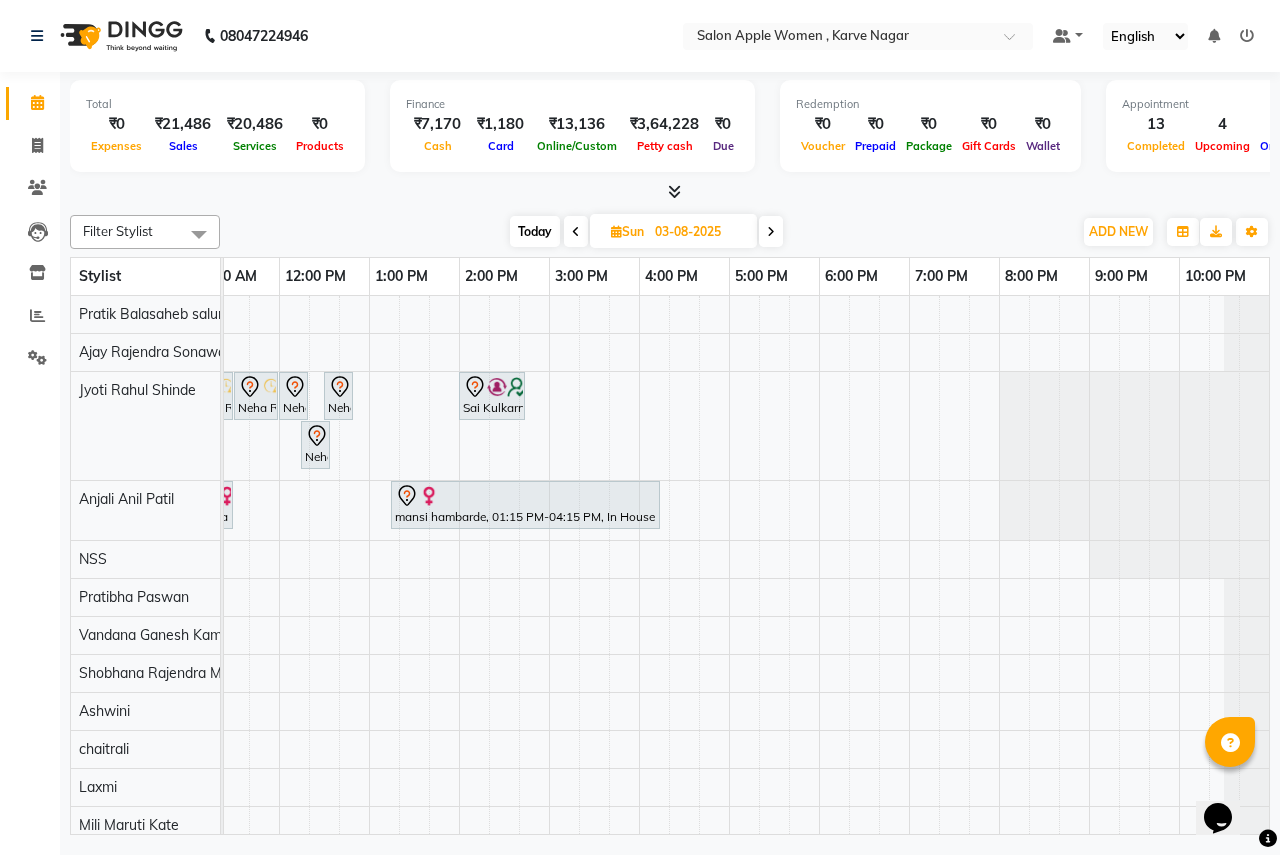 click at bounding box center [771, 232] 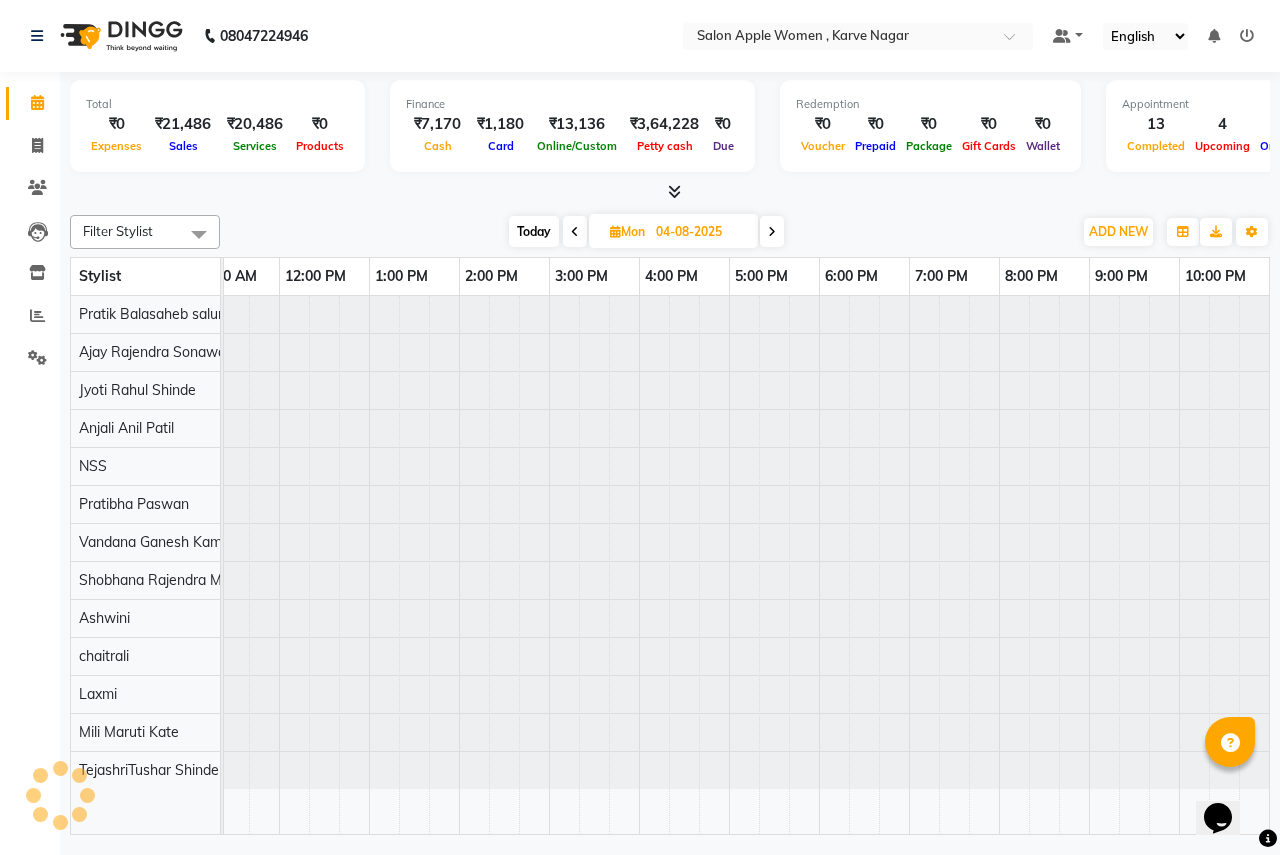 scroll, scrollTop: 0, scrollLeft: 0, axis: both 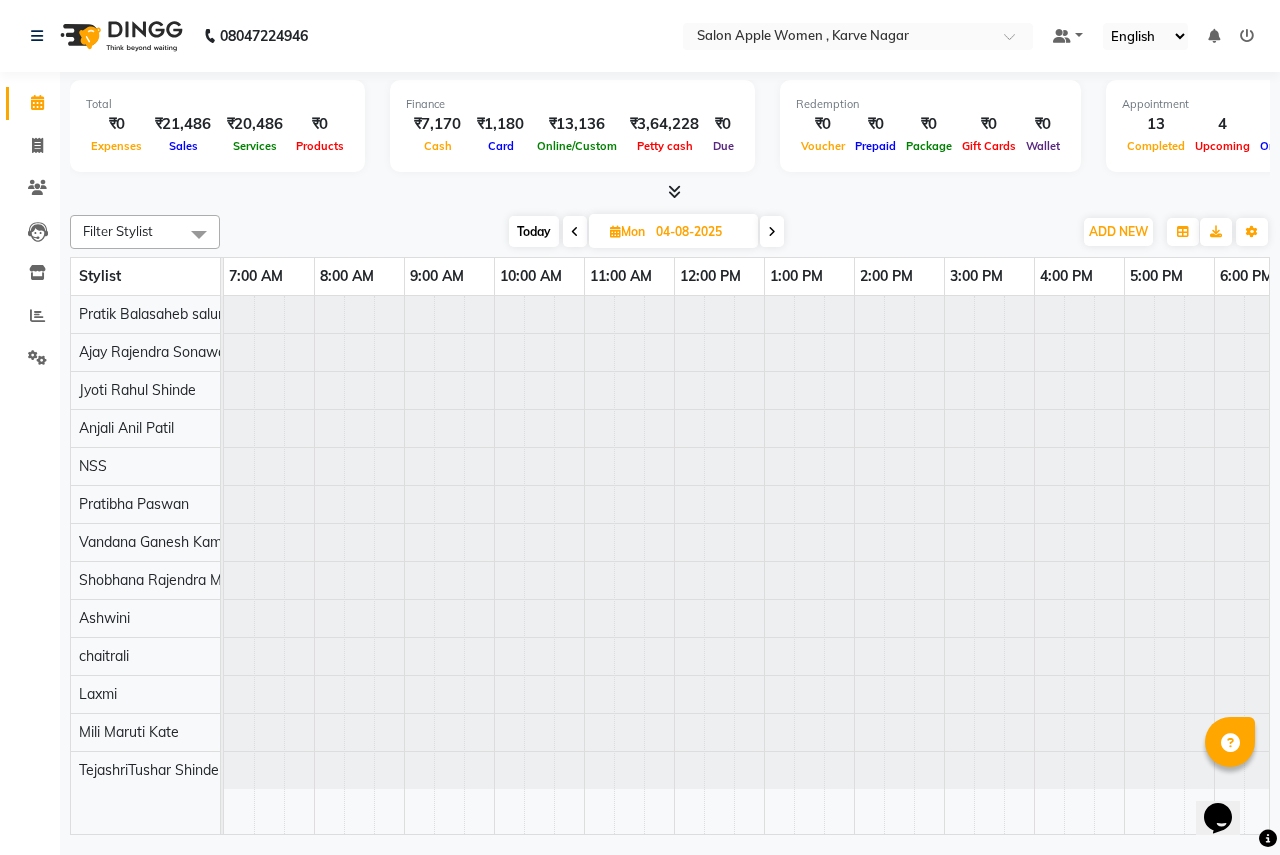 click at bounding box center (575, 231) 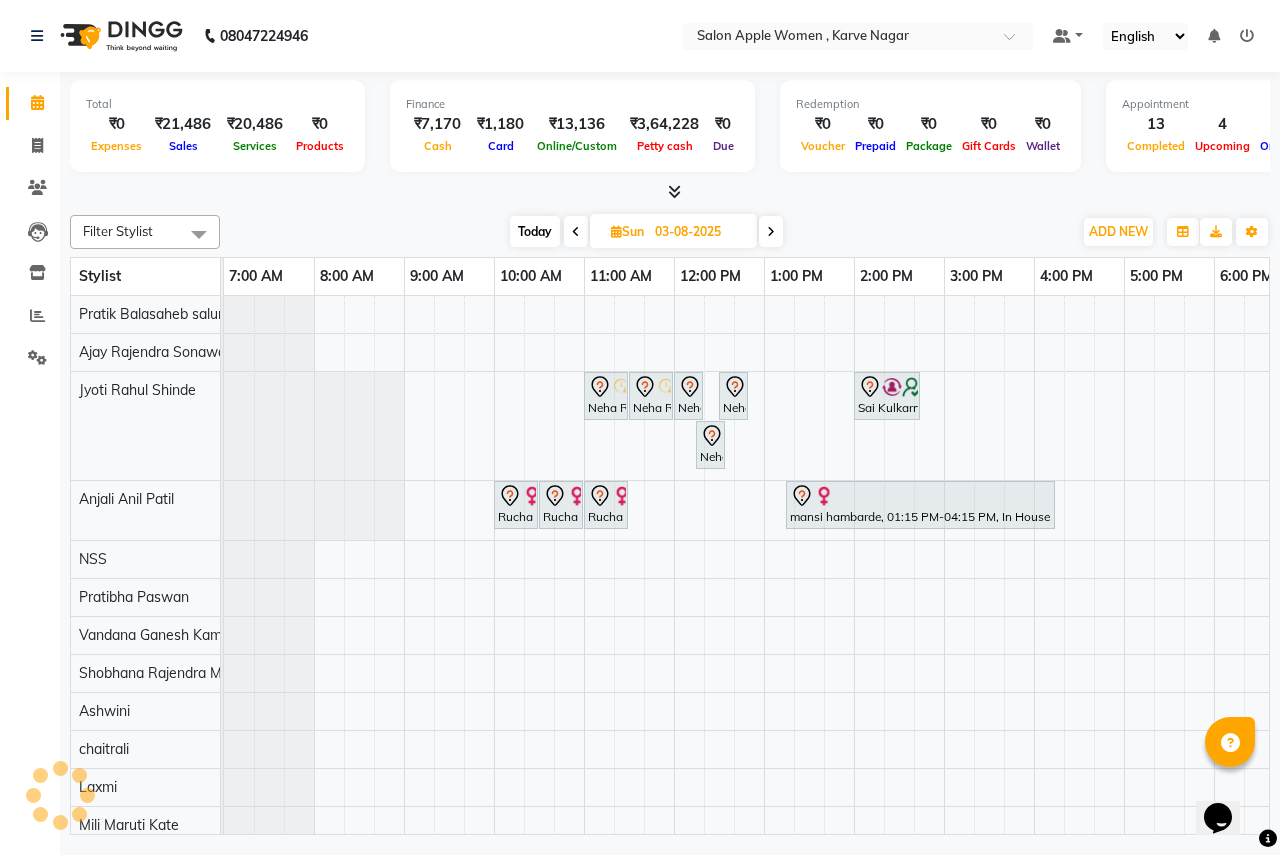 scroll, scrollTop: 0, scrollLeft: 395, axis: horizontal 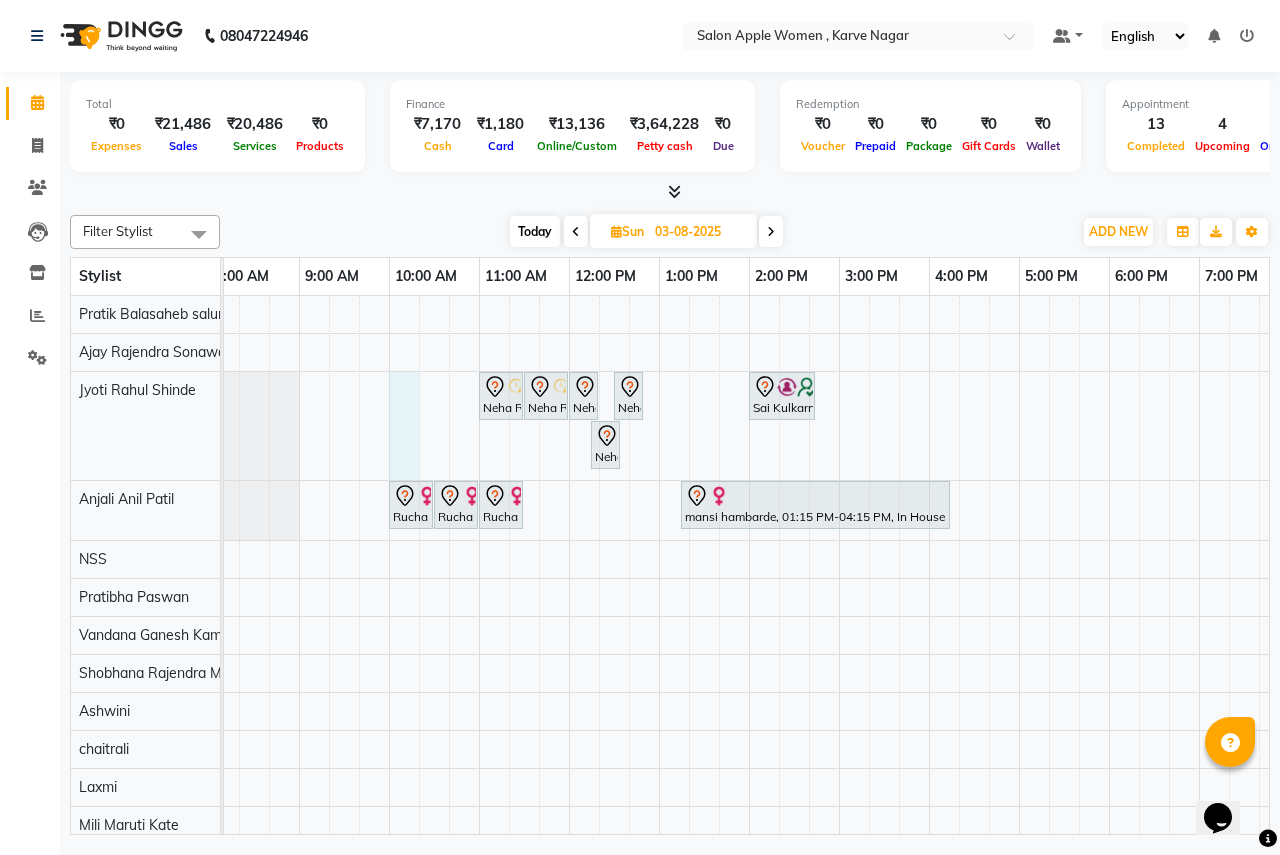 click on "Neha Rajapurkar, 11:00 AM-11:30 AM, Sugar wax - Regular - Full legs wax - Female             Neha Rajapurkar, 11:30 AM-12:00 PM, Sugar wax - Regular - Under arms - Female             Neha Rajapurkar, 12:00 PM-12:15 PM, Threading - Eyebrows - Female             Neha Rajapurkar, 12:30 PM-12:45 PM, Threading - Chin - Female             Sai Kulkarni, 02:00 PM-02:45 PM, Clean Ups - O3+ face clean up - Female             Neha Rajapurkar, 12:15 PM-12:30 PM, Threading - Upper lips - Female             Rucha shinde, 10:00 AM-10:30 AM, old Waxing (Sugar Wax - Regular) - Full Legs Wax (Female)             Rucha shinde, 10:30 AM-11:00 AM, old Waxing (Sugar Wax - Regular) - Full Back (Female)             Rucha shinde, 11:00 AM-11:30 AM, old Waxing (Sugar Wax - Regular) - Half Back (Female)             mansi hambarde, 01:15 PM-04:15 PM, In House Packages - Female beauty package 1800" at bounding box center [839, 589] 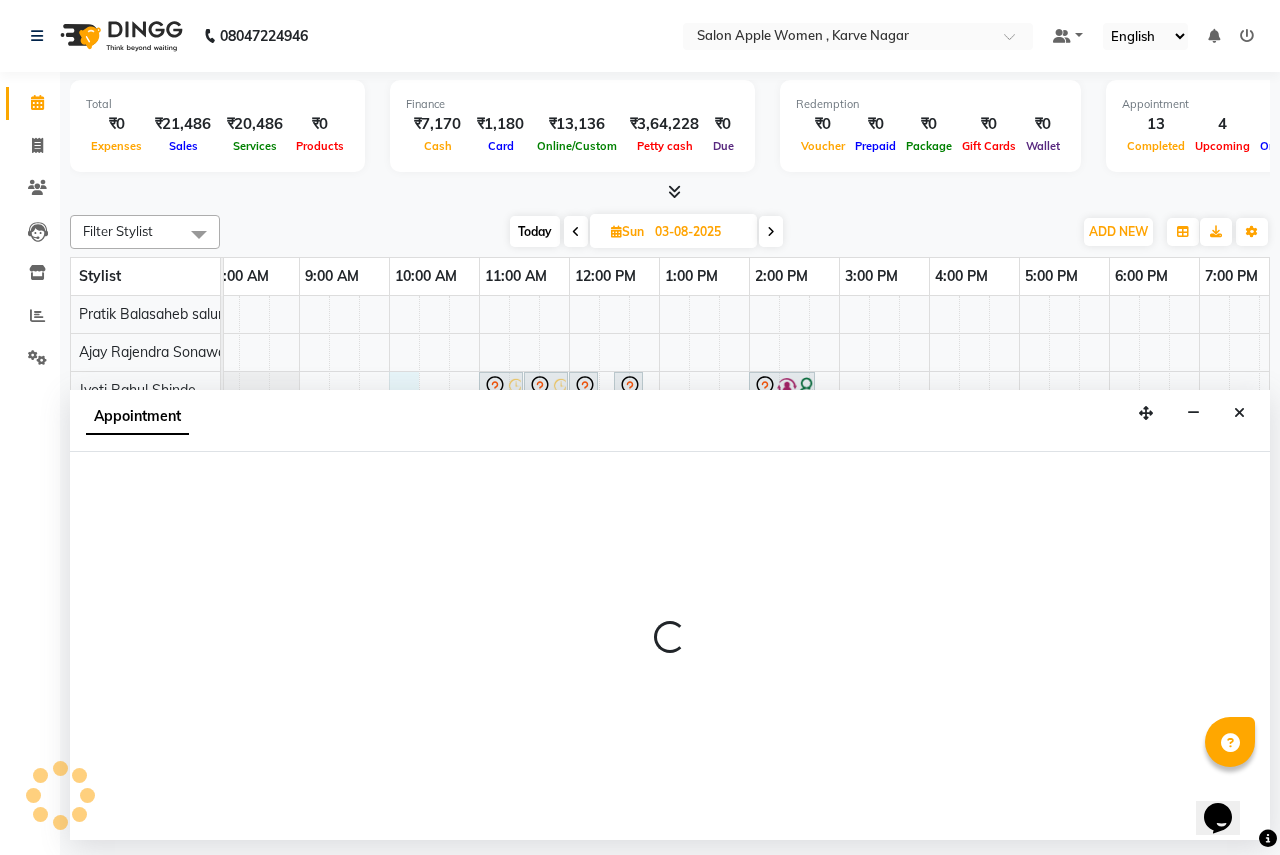 select on "3151" 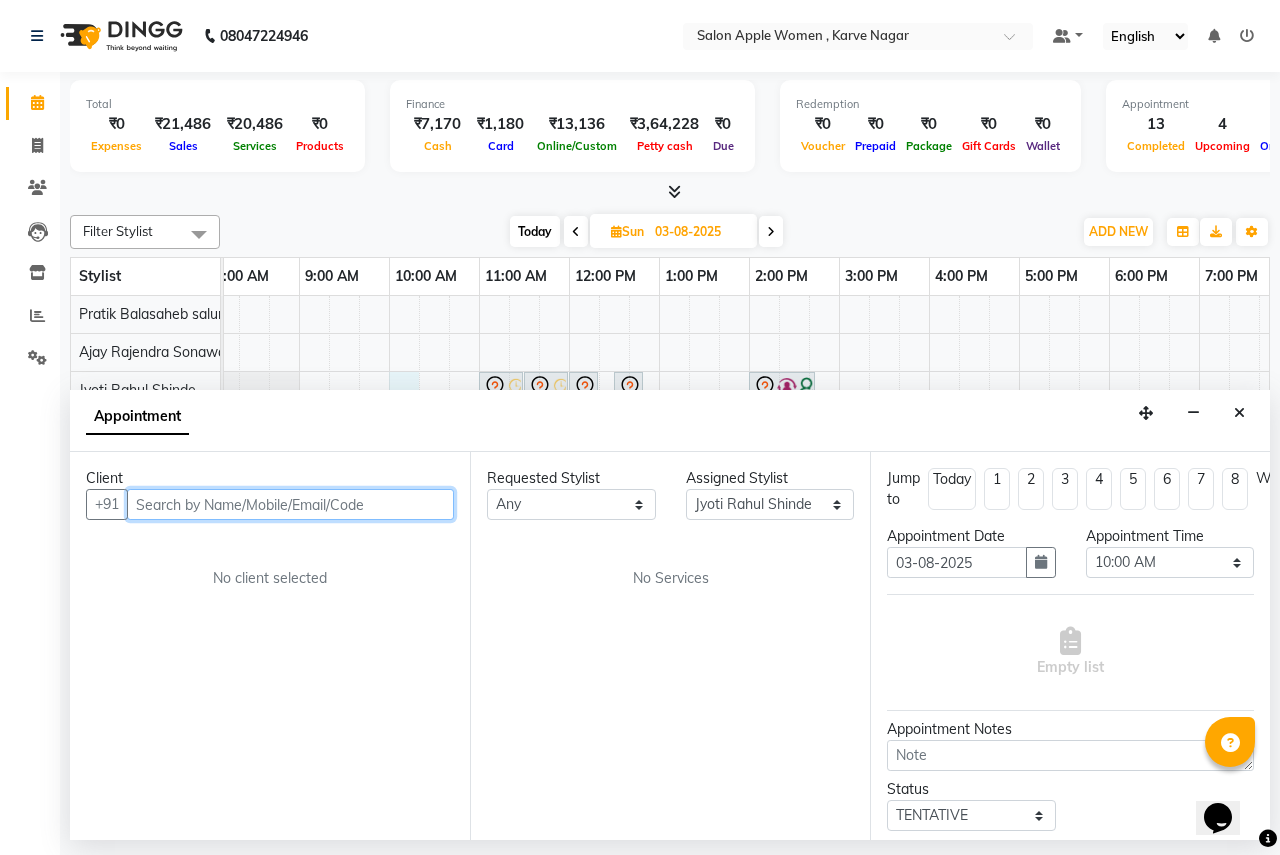 click at bounding box center (290, 504) 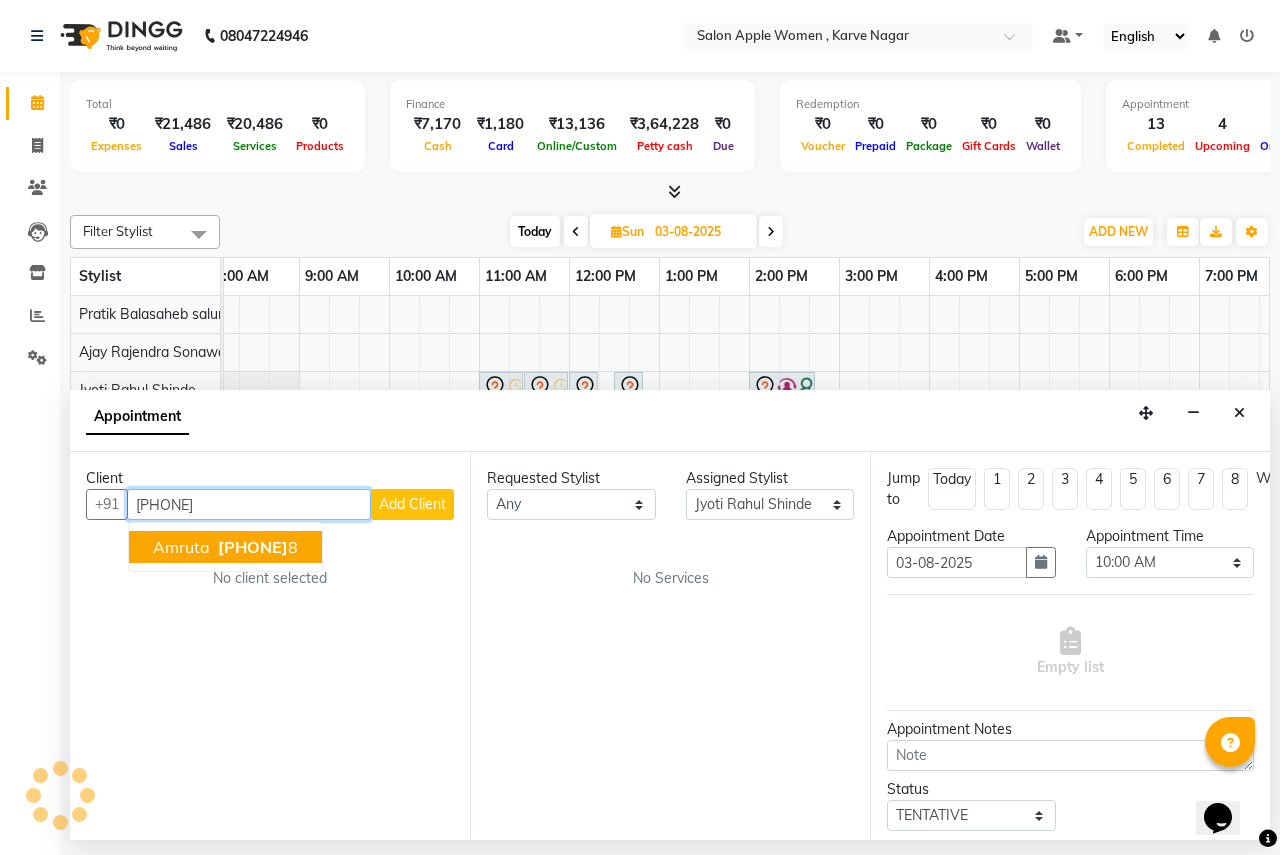 type on "[PHONE]" 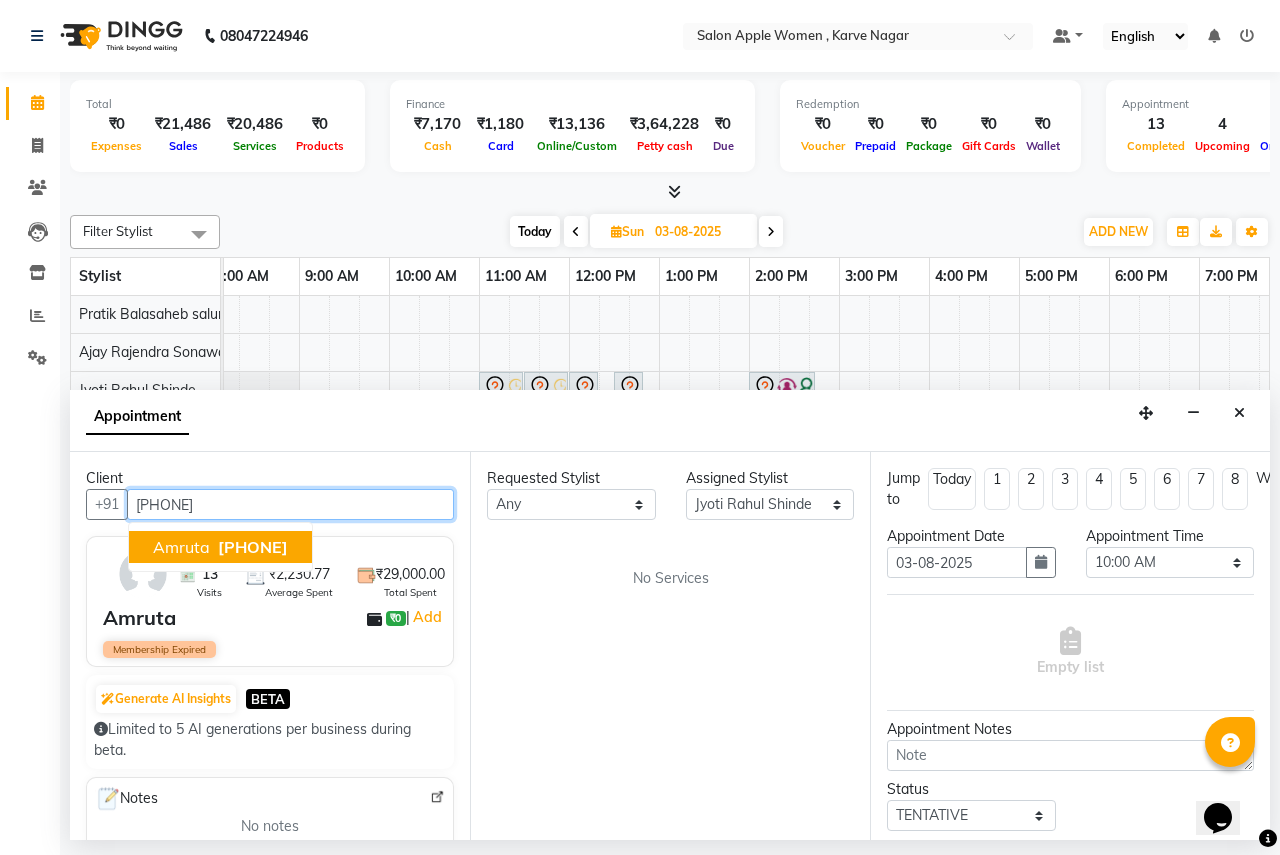 click on "Amruta   9595289888" at bounding box center [220, 547] 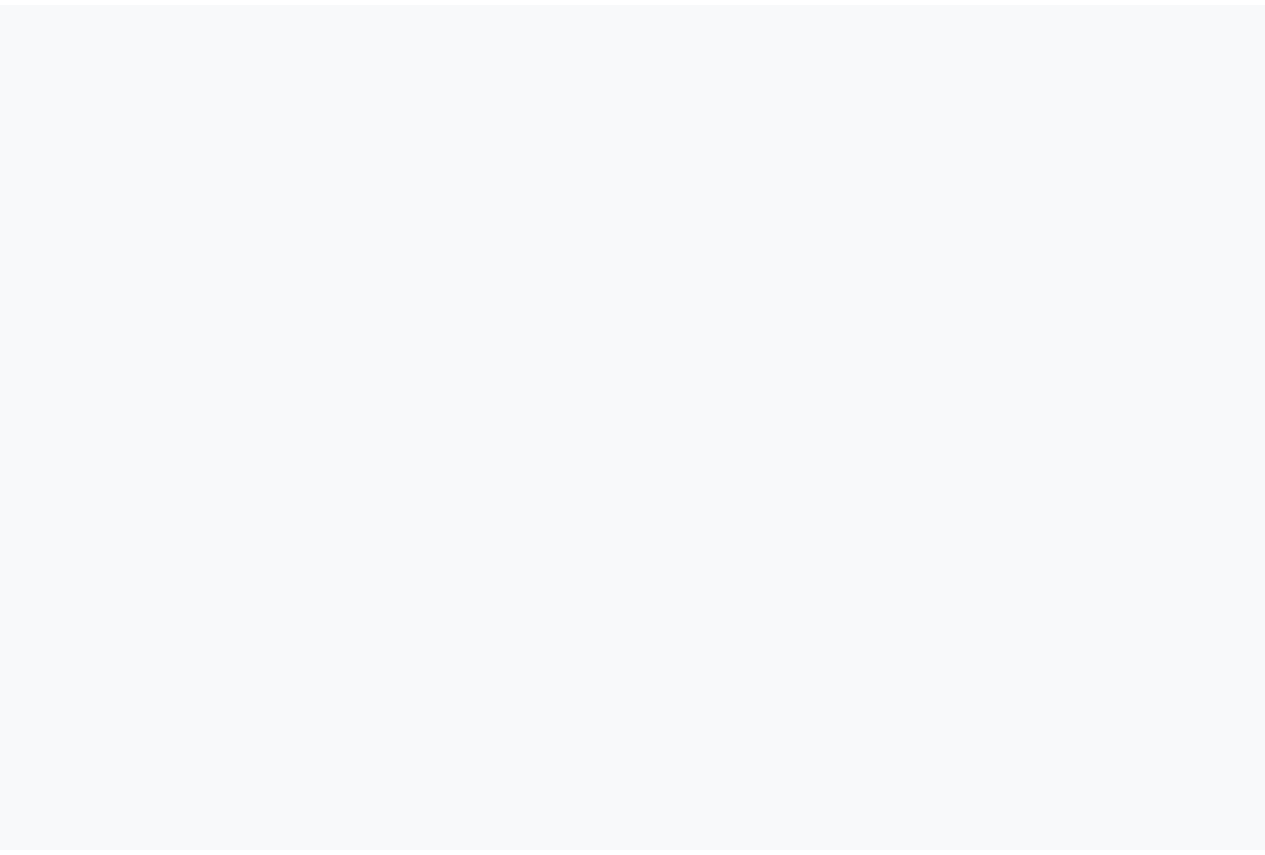 scroll, scrollTop: 0, scrollLeft: 0, axis: both 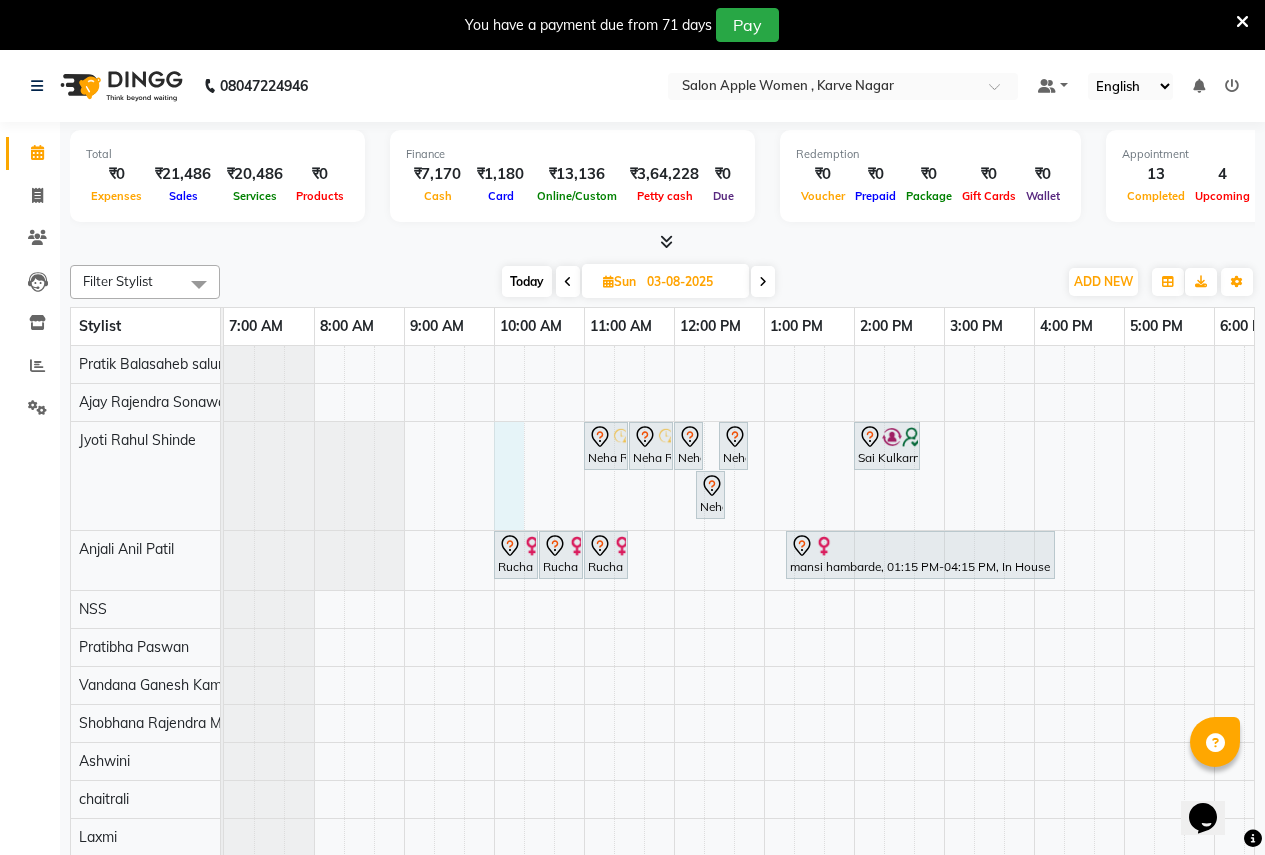 click on "[FIRST] [LAST], 11:00 AM-11:30 AM, Sugar wax - Regular - Full legs wax - Female             [FIRST] [LAST], 11:30 AM-12:00 PM, Sugar wax - Regular - Under arms - Female             [FIRST] [LAST], 12:00 PM-12:15 PM, Threading - Eyebrows - Female             [FIRST] [LAST], 12:30 PM-12:45 PM, Threading - Chin - Female             [FIRST] [LAST], 02:00 PM-02:45 PM, Clean Ups - O3+ face clean up - Female             [FIRST] [LAST], 12:15 PM-12:30 PM, Threading - Upper lips - Female             [FIRST] [LAST], 10:00 AM-10:30 AM, old Waxing (Sugar Wax - Regular) - Full Legs Wax (Female)             [FIRST] [LAST], 10:30 AM-11:00 AM, old Waxing (Sugar Wax - Regular) - Full Back (Female)             [FIRST] [LAST], 11:00 AM-11:30 AM, old Waxing (Sugar Wax - Regular) - Half Back (Female)             [FIRST] [LAST], 01:15 PM-04:15 PM, In House Packages - Female beauty package 1800" at bounding box center [944, 639] 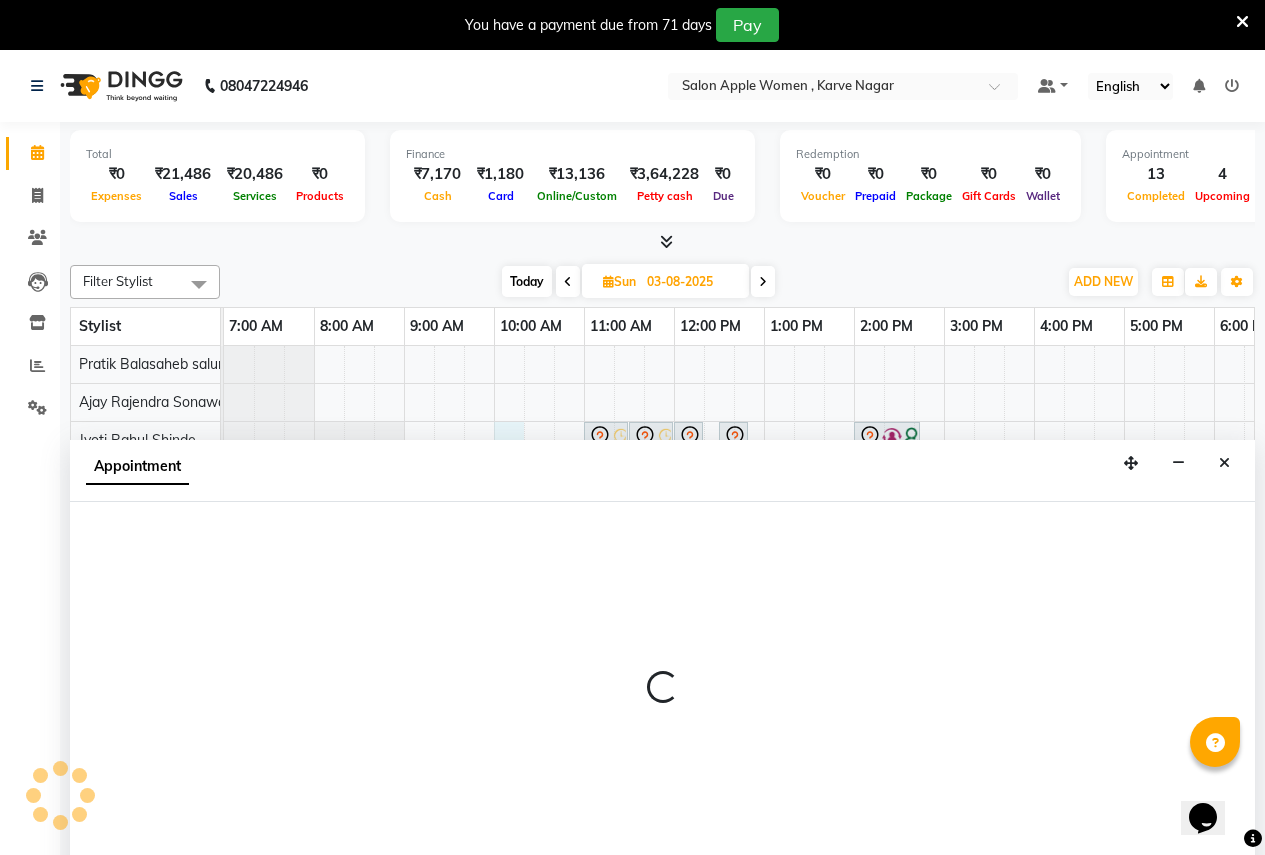 scroll, scrollTop: 50, scrollLeft: 0, axis: vertical 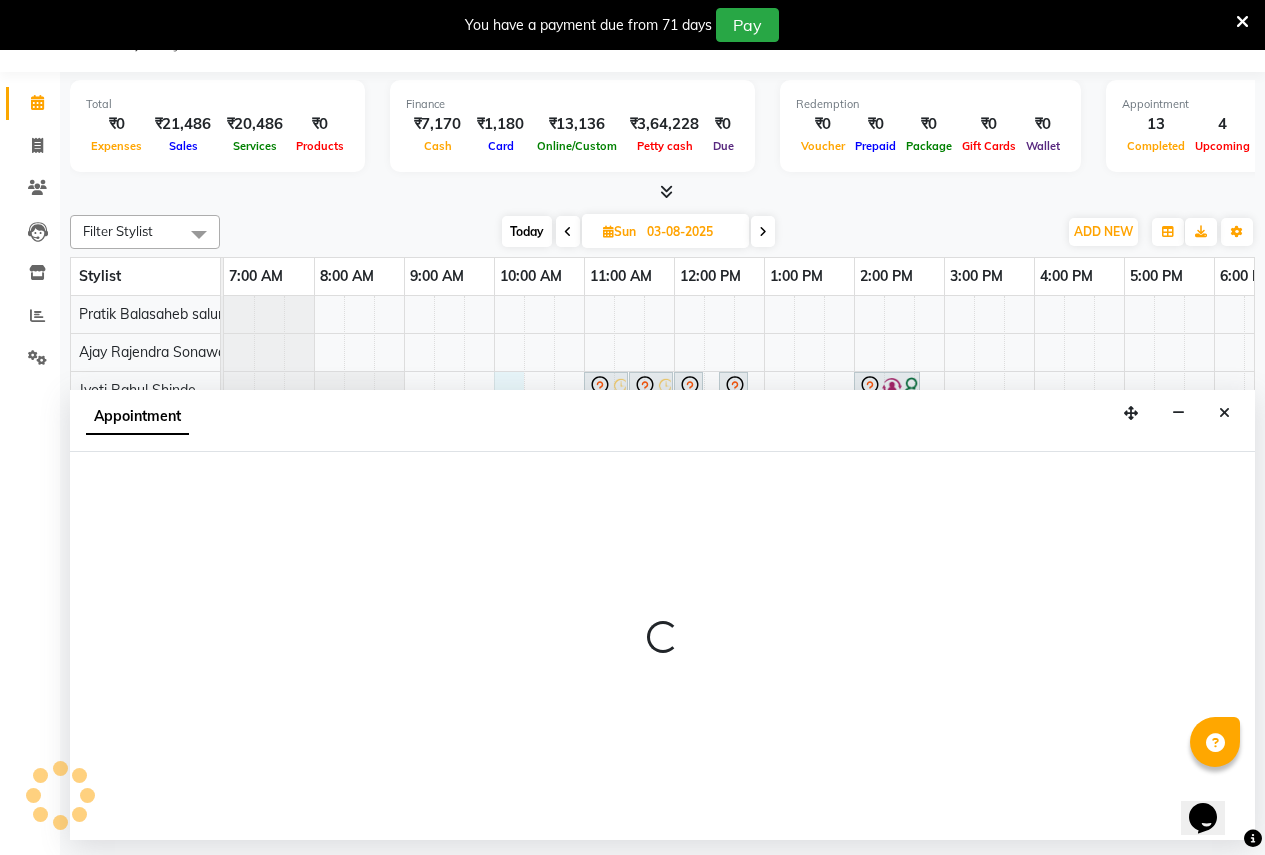select on "3151" 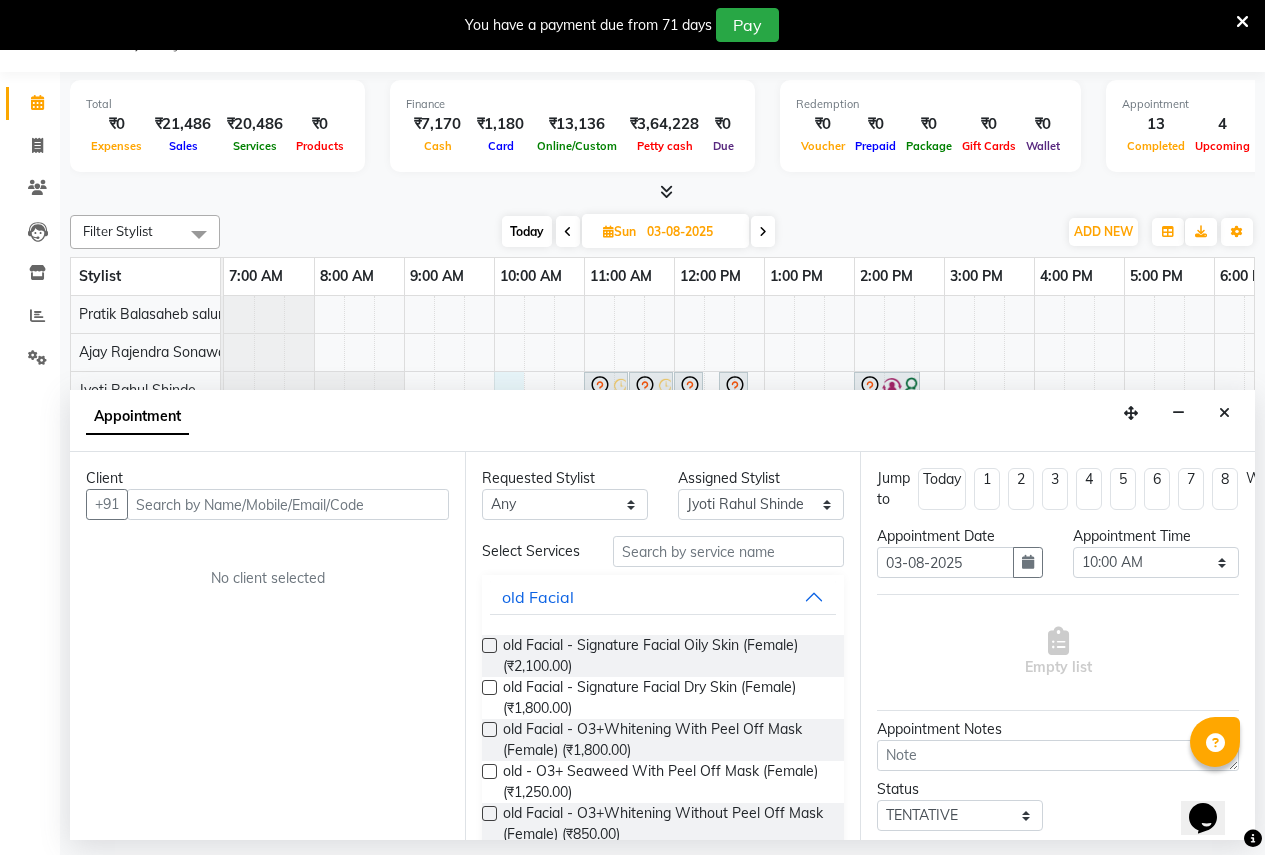 click at bounding box center (288, 504) 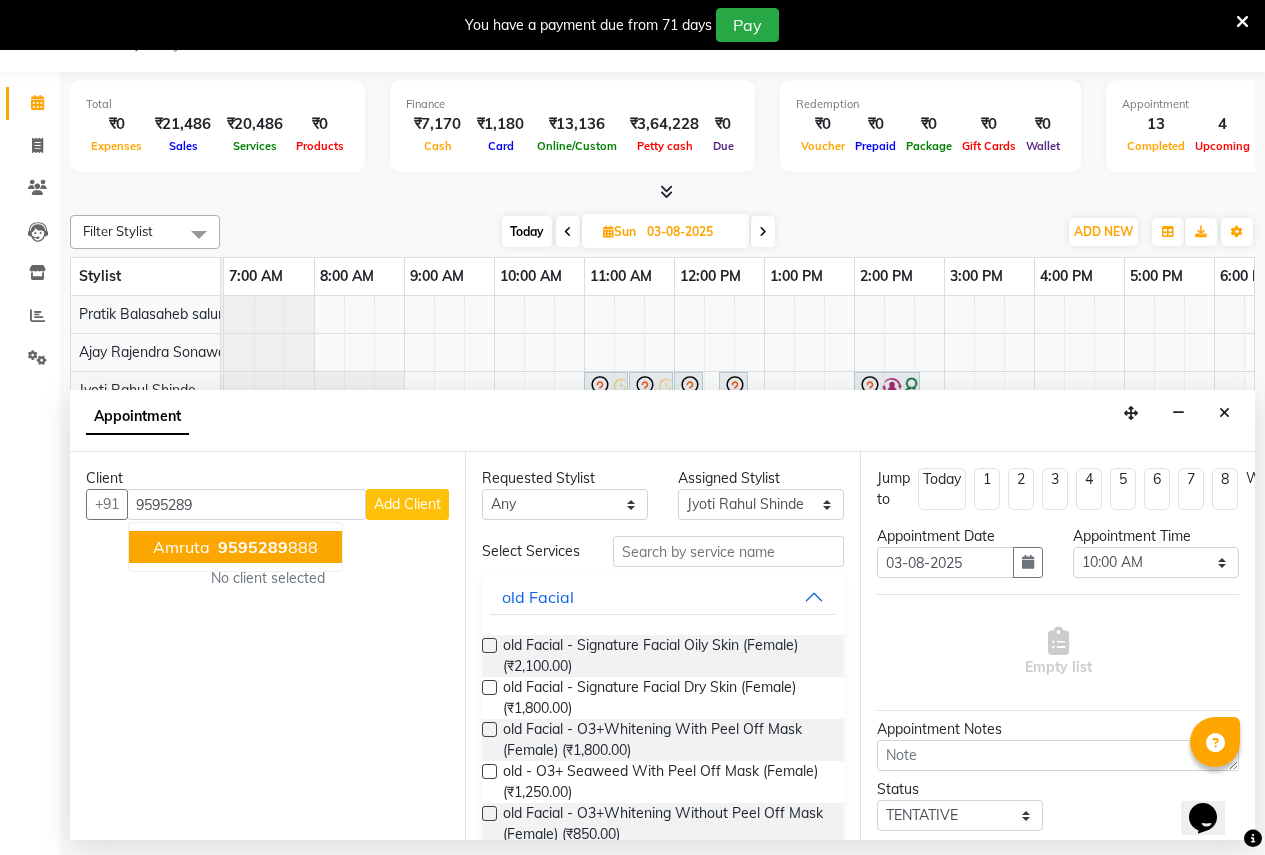 click on "Amruta   9595289 888" at bounding box center [235, 547] 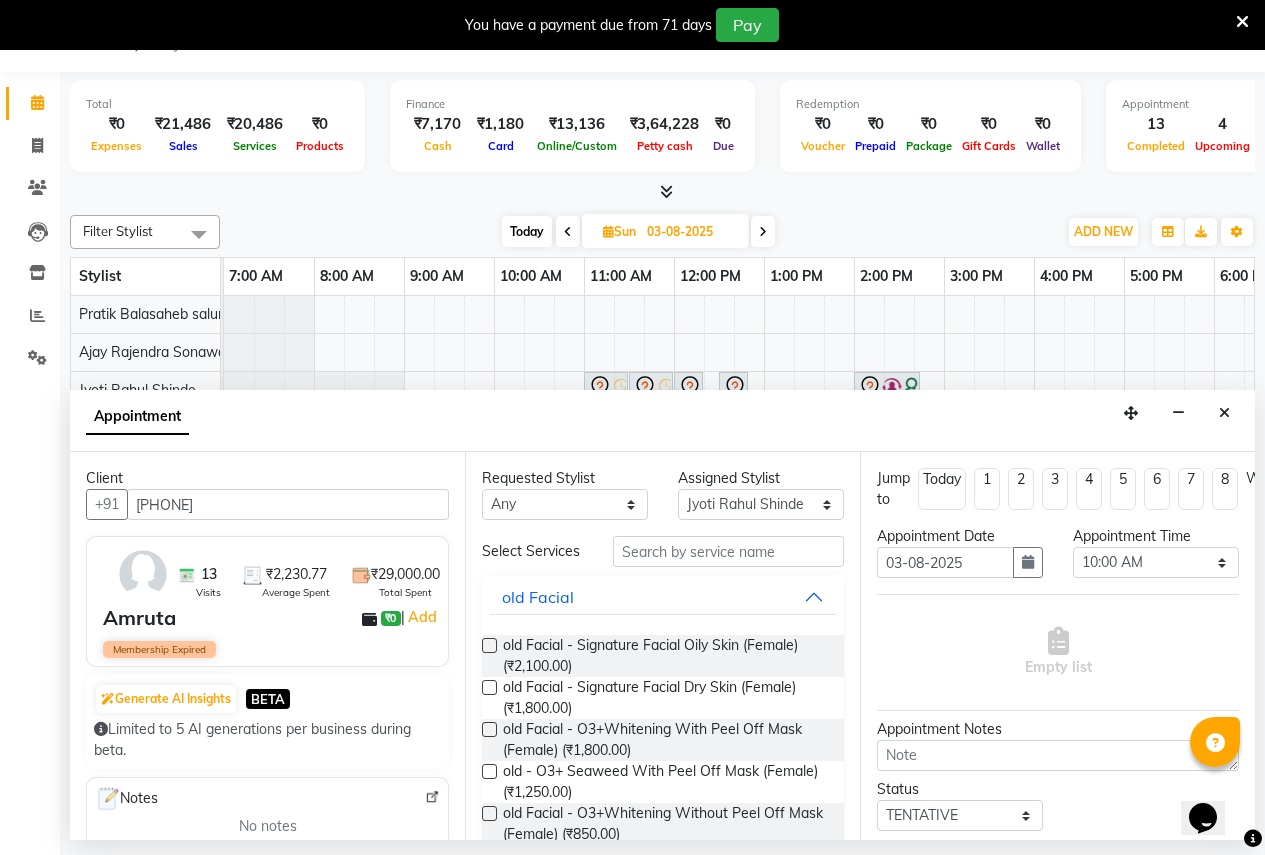 type on "[PHONE]" 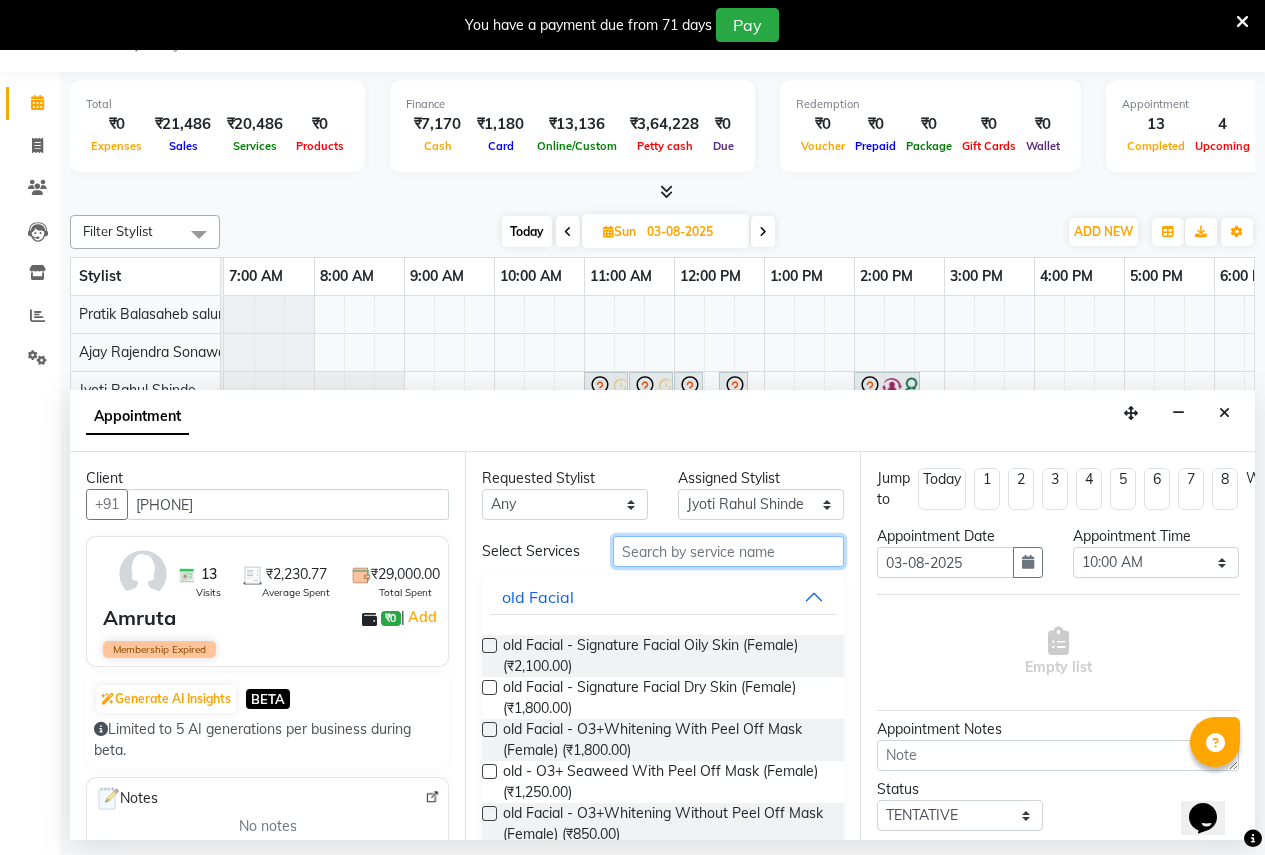 click at bounding box center (728, 551) 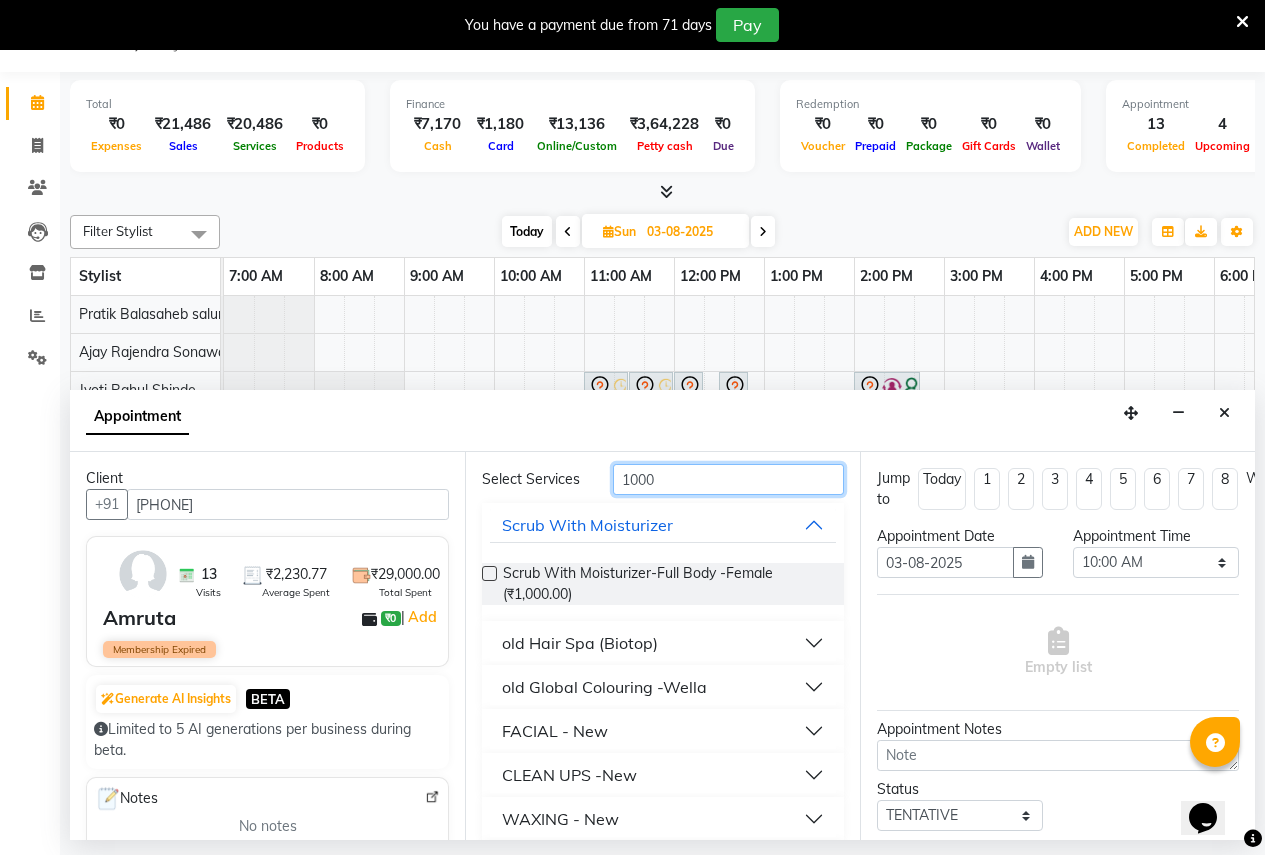 scroll, scrollTop: 100, scrollLeft: 0, axis: vertical 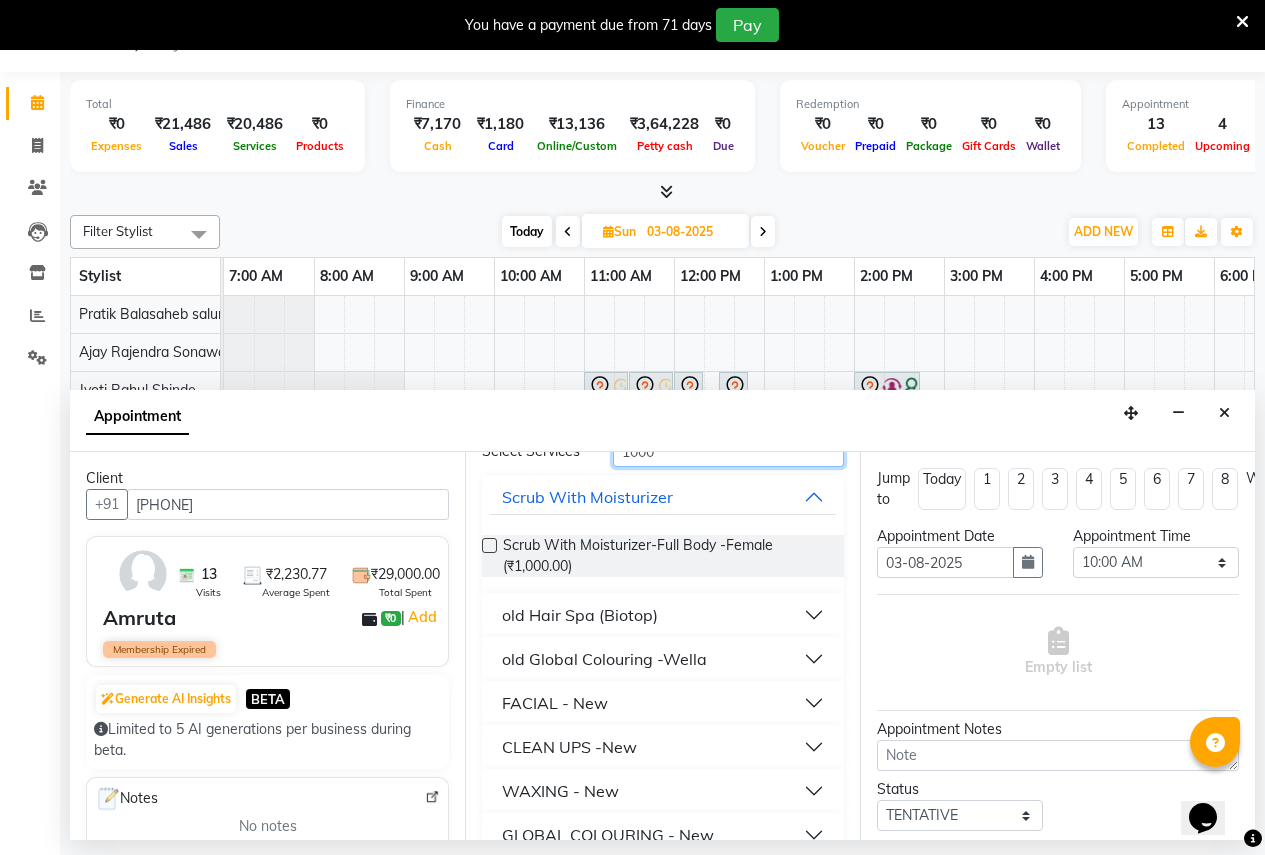 type on "1000" 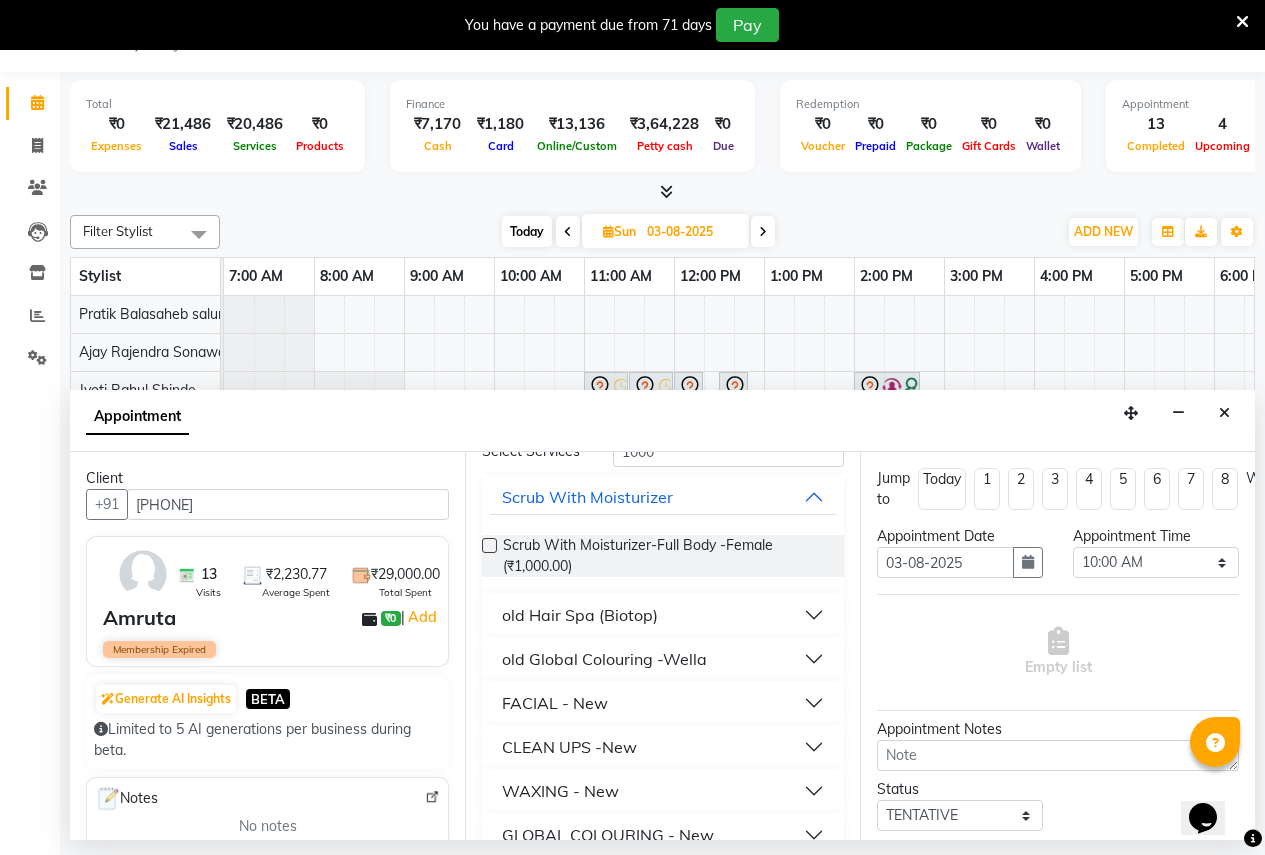 click on "CLEAN UPS -New" at bounding box center (569, 747) 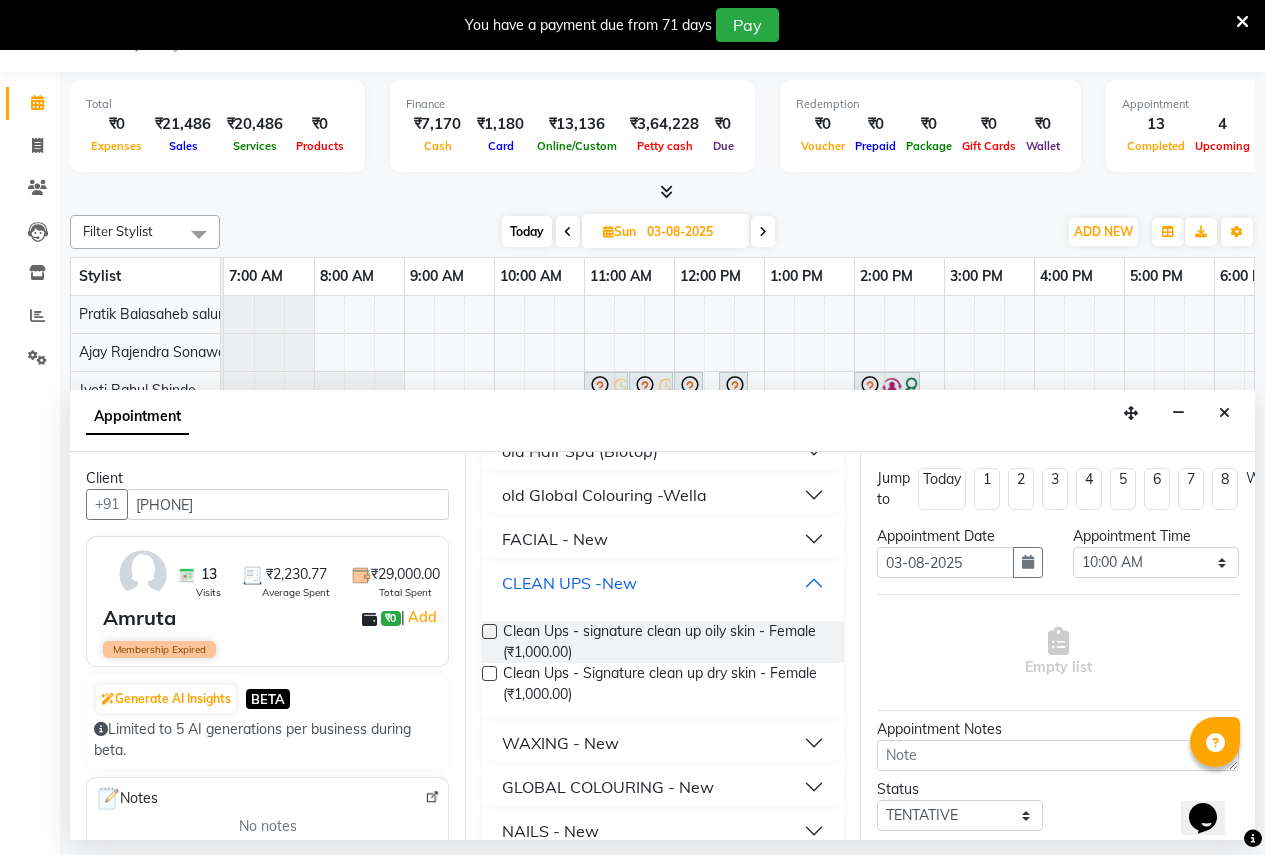scroll, scrollTop: 300, scrollLeft: 0, axis: vertical 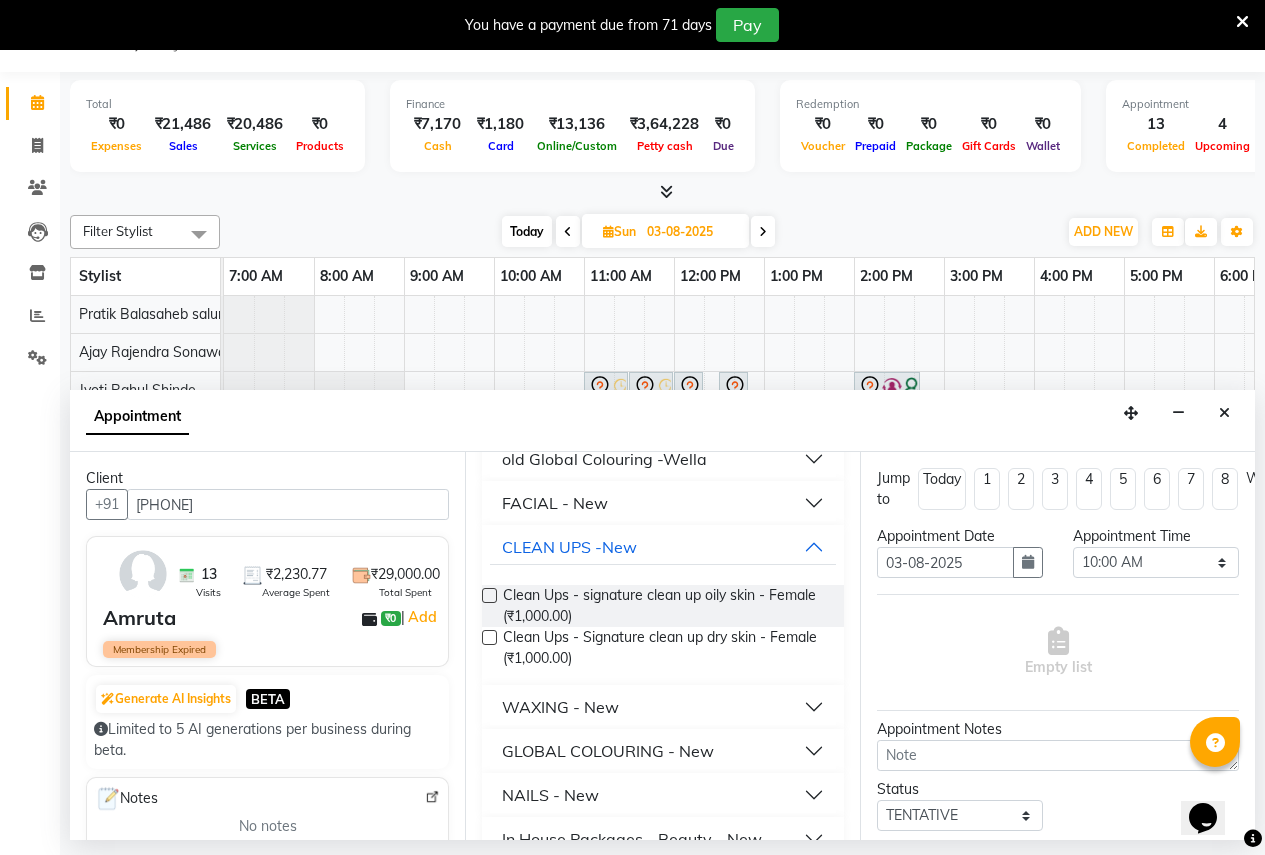 click at bounding box center [489, 595] 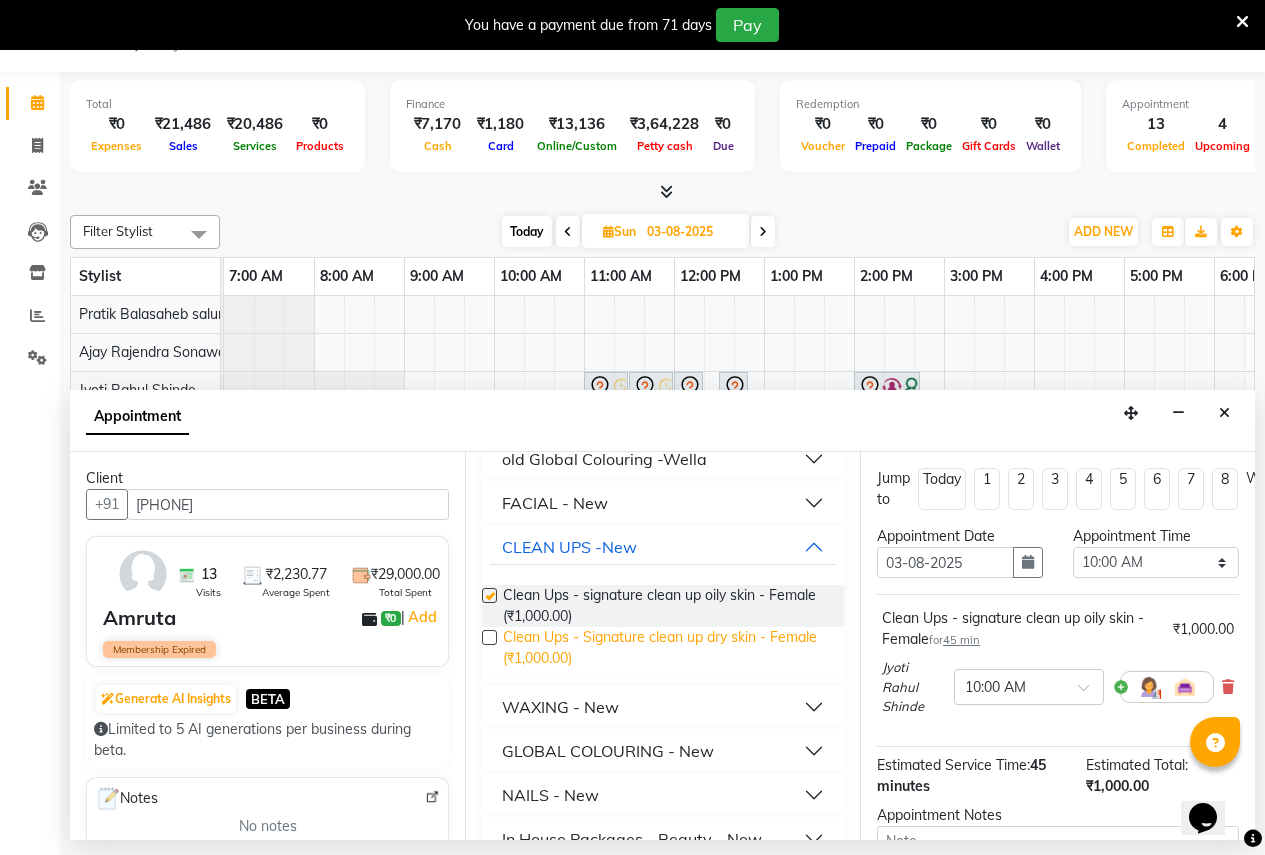 checkbox on "false" 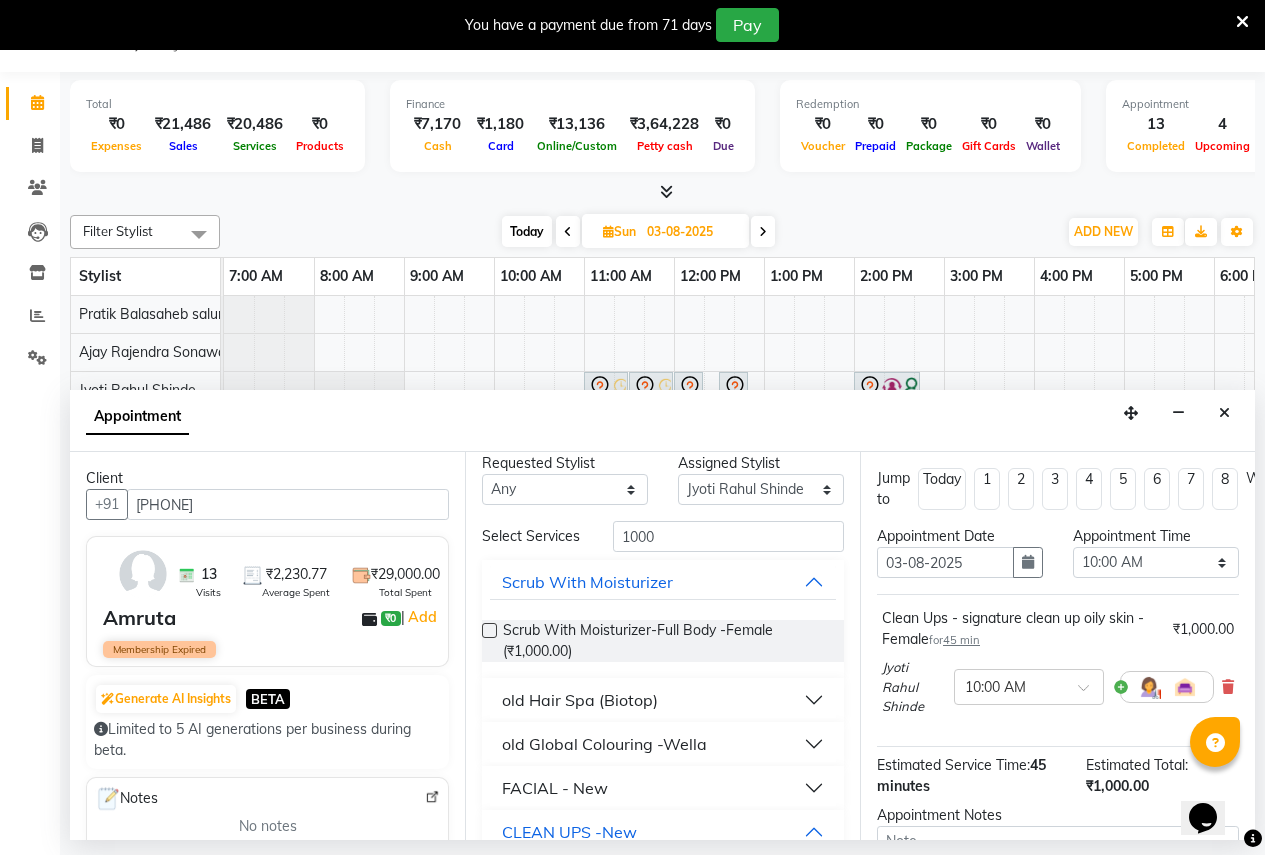 scroll, scrollTop: 0, scrollLeft: 0, axis: both 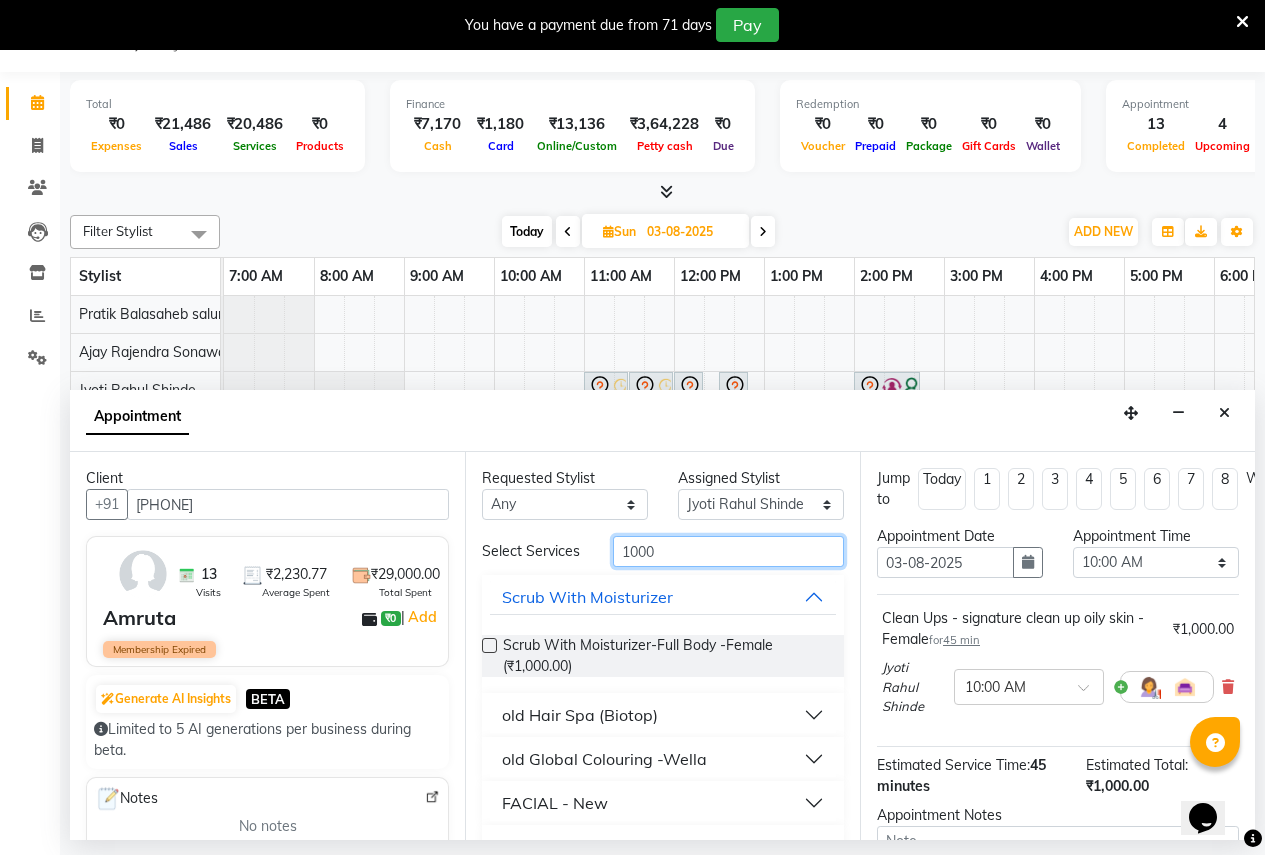 click on "1000" at bounding box center [728, 551] 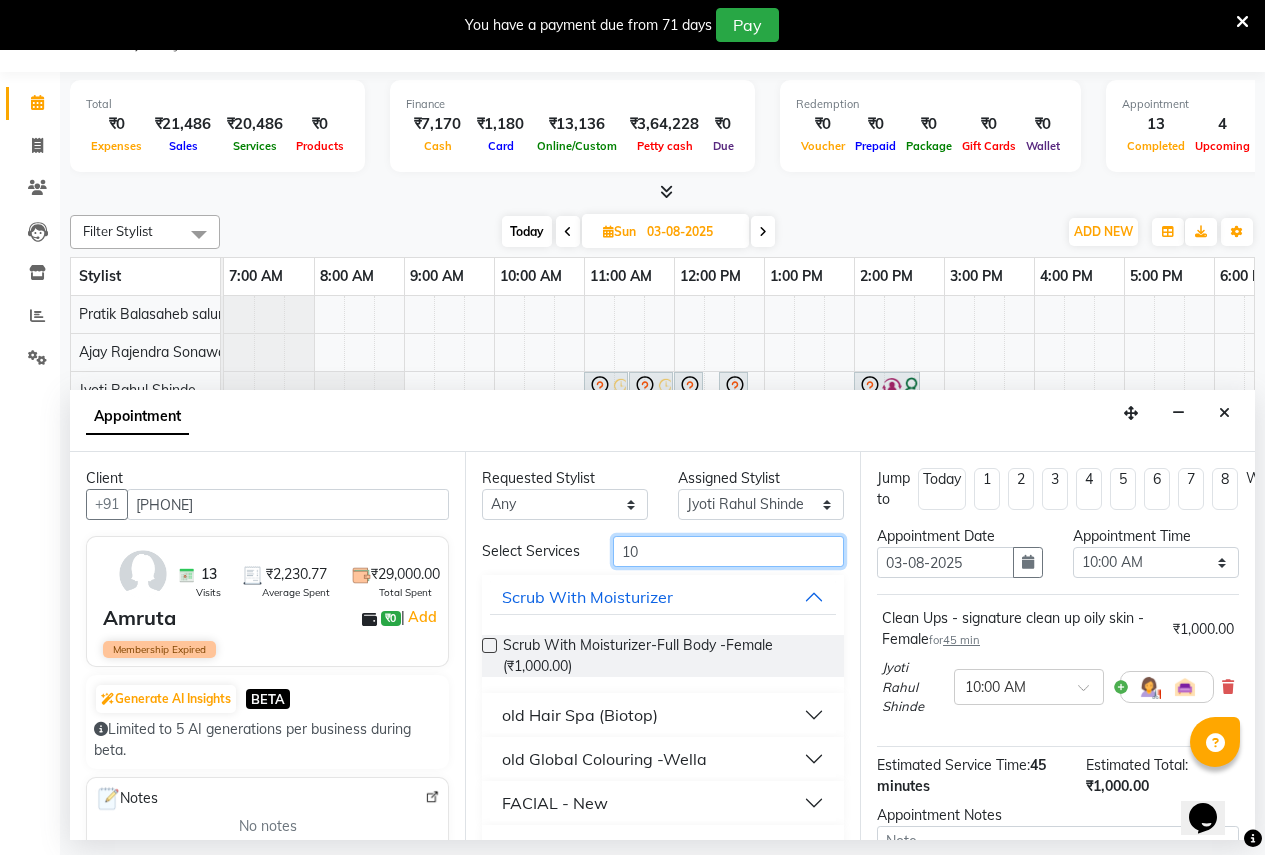 type on "1" 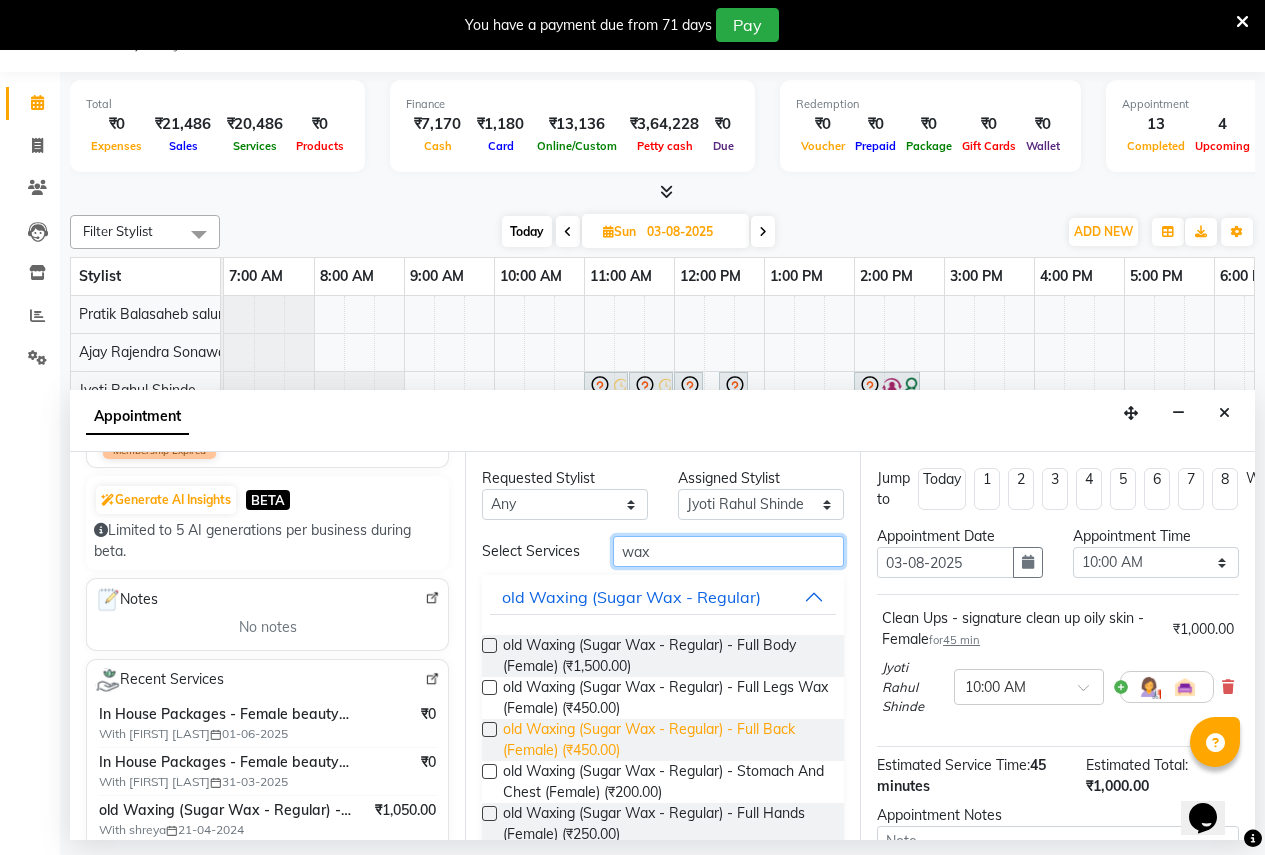 scroll, scrollTop: 200, scrollLeft: 0, axis: vertical 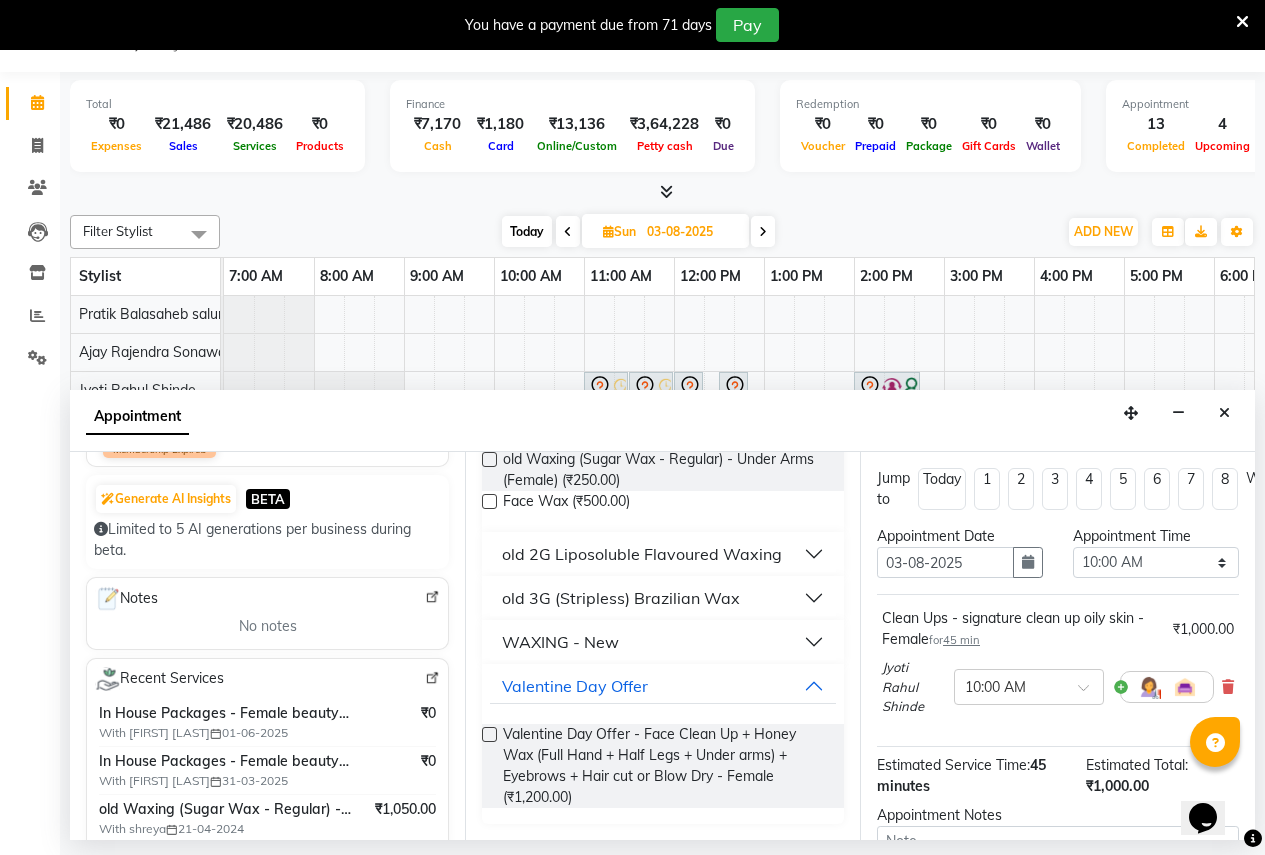 type on "wax" 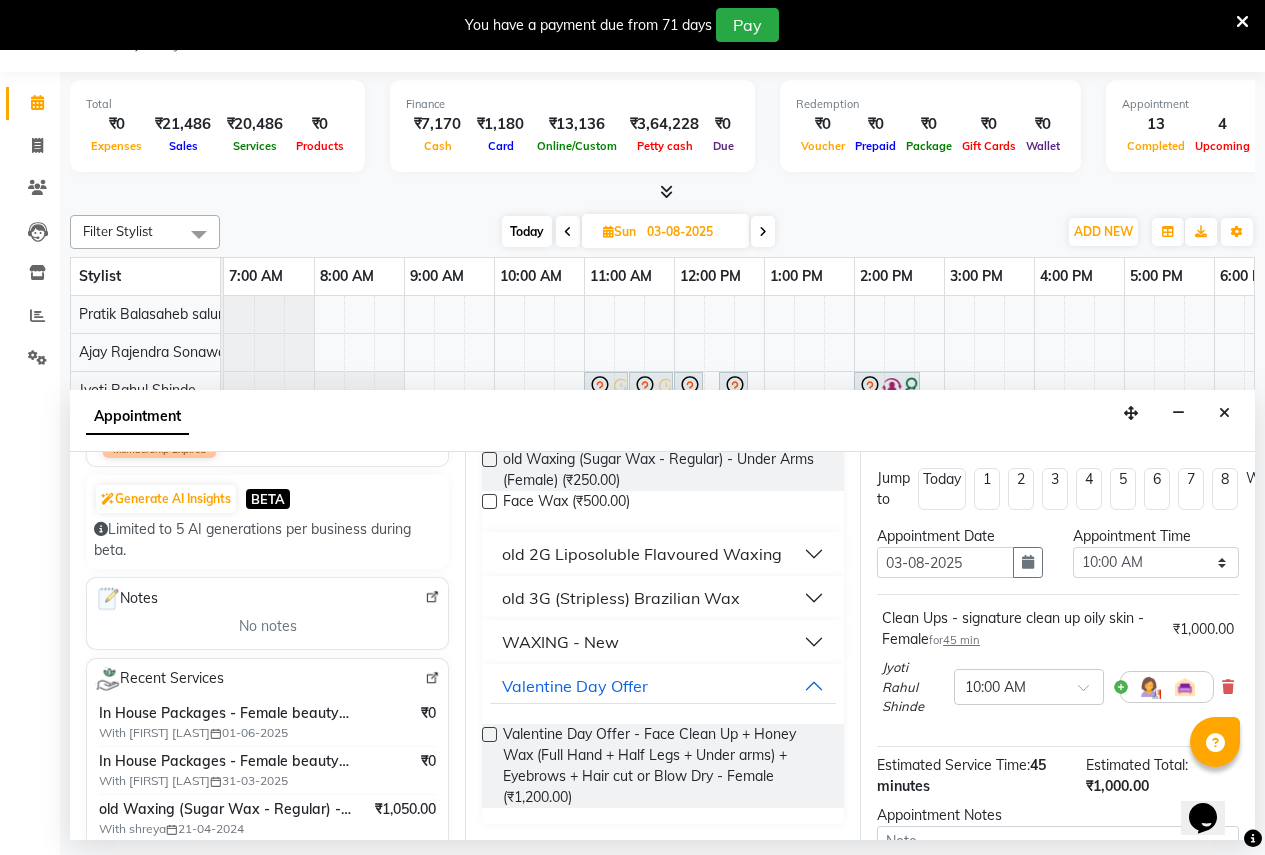 click on "WAXING - New" at bounding box center (560, 642) 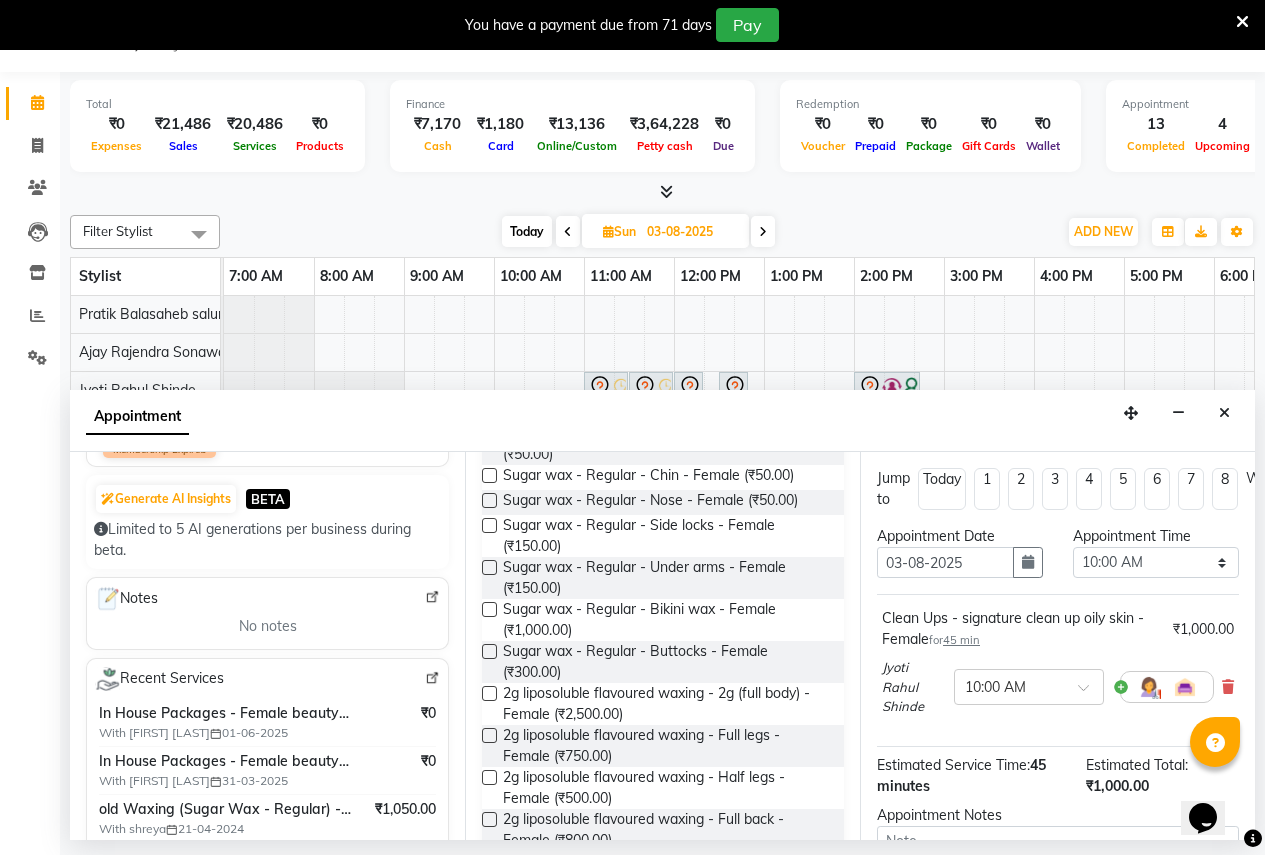 scroll, scrollTop: 1301, scrollLeft: 0, axis: vertical 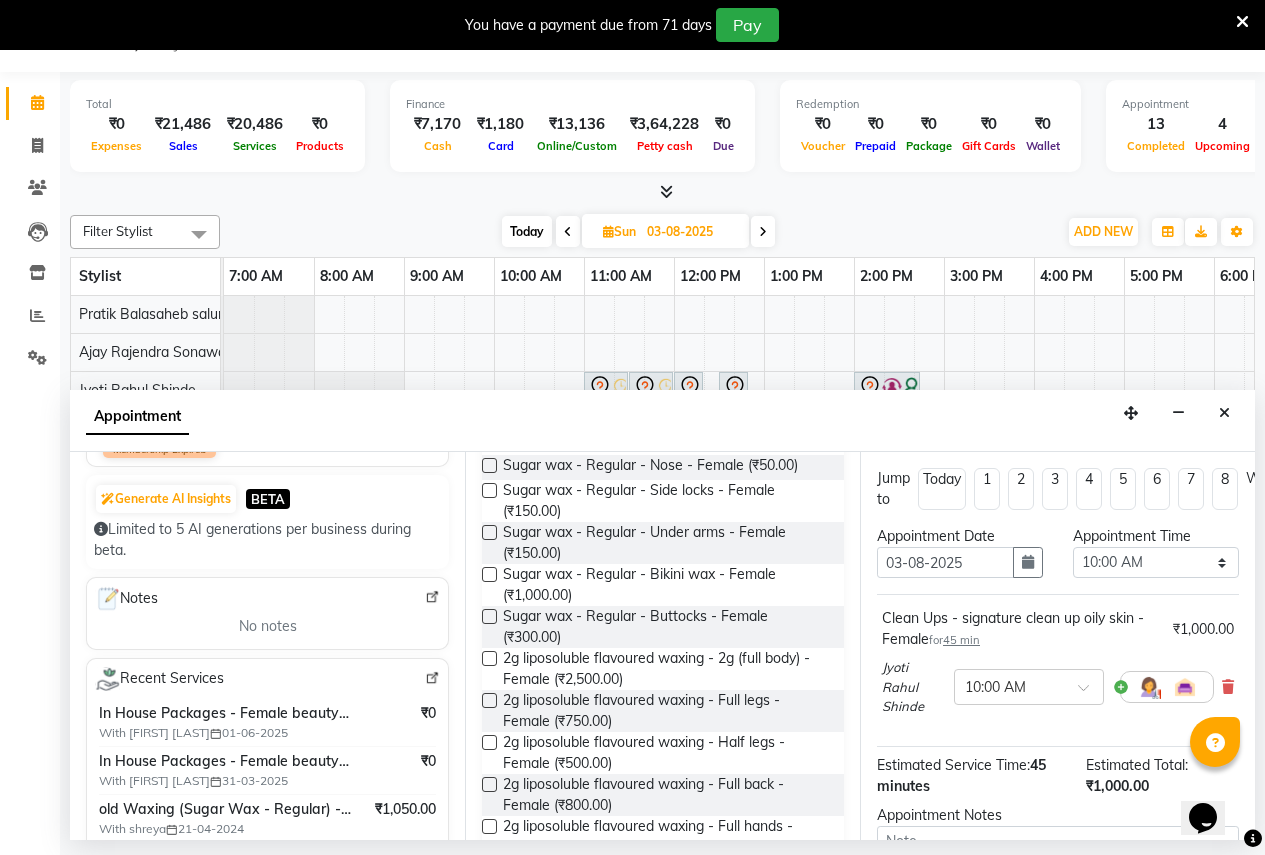 click at bounding box center [489, 700] 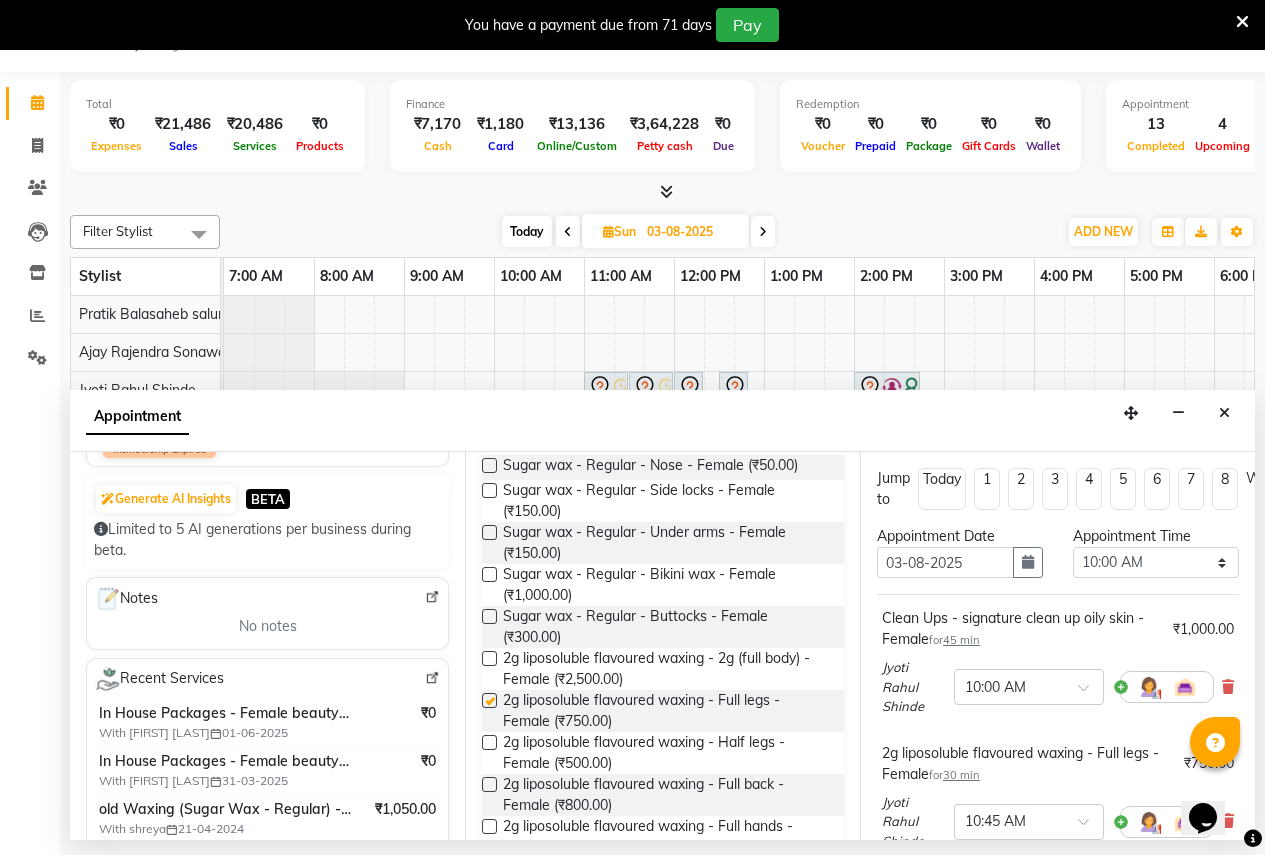 checkbox on "false" 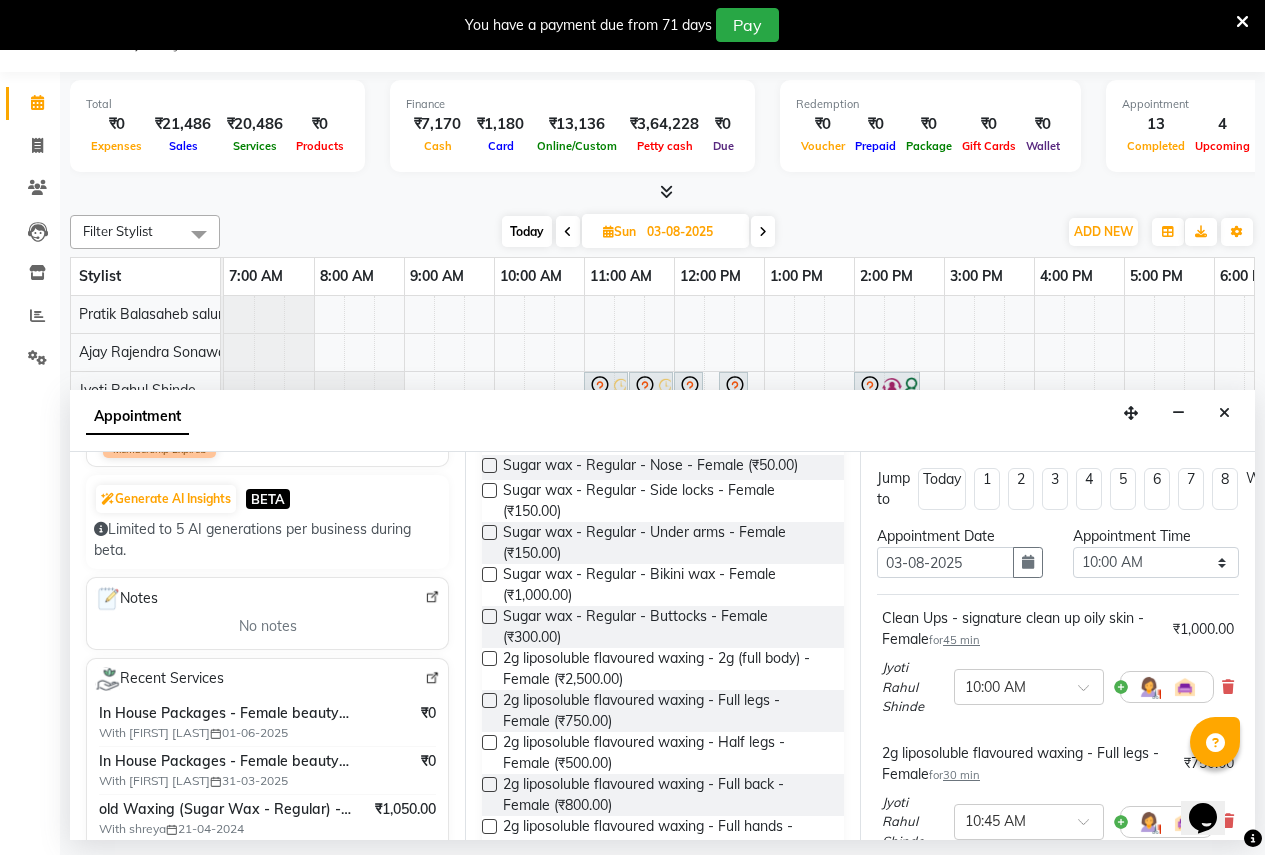 click at bounding box center [489, 532] 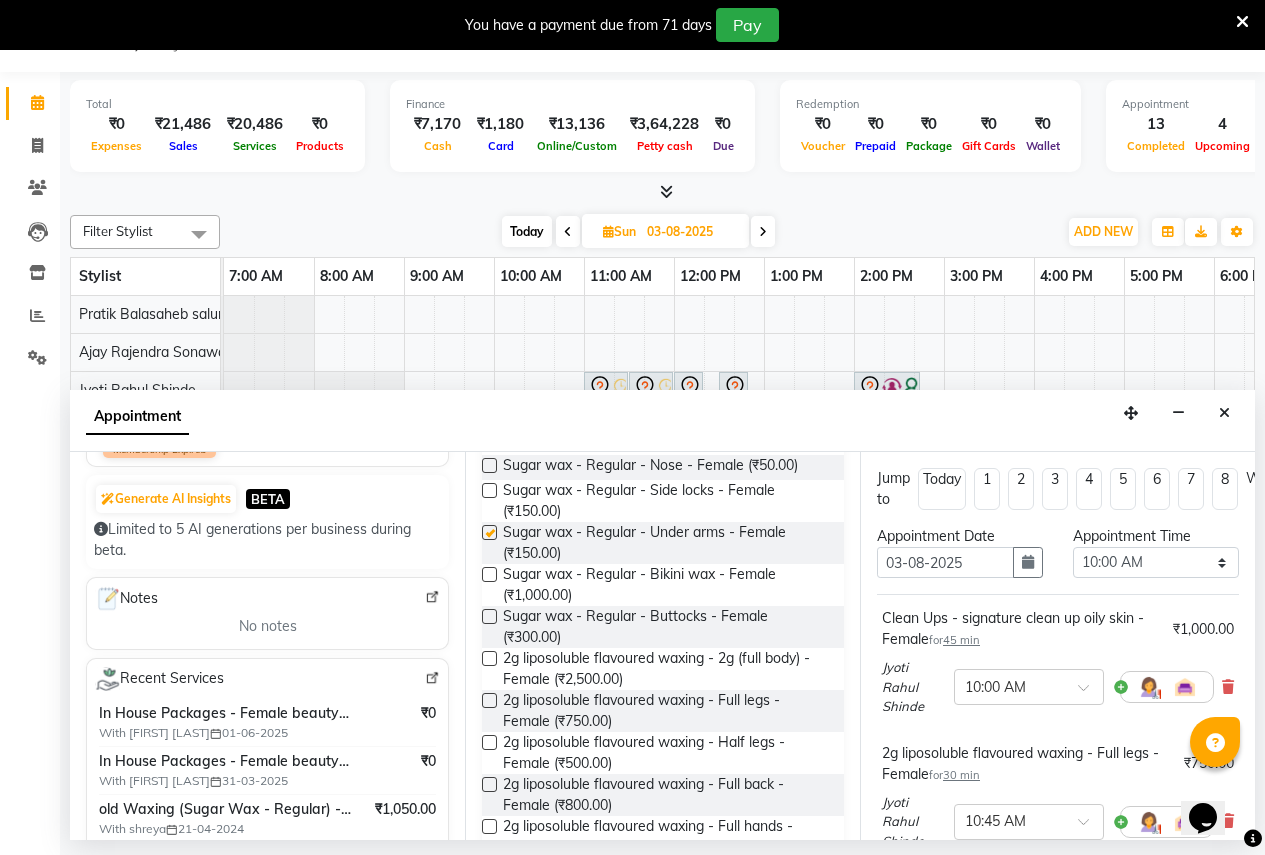 checkbox on "false" 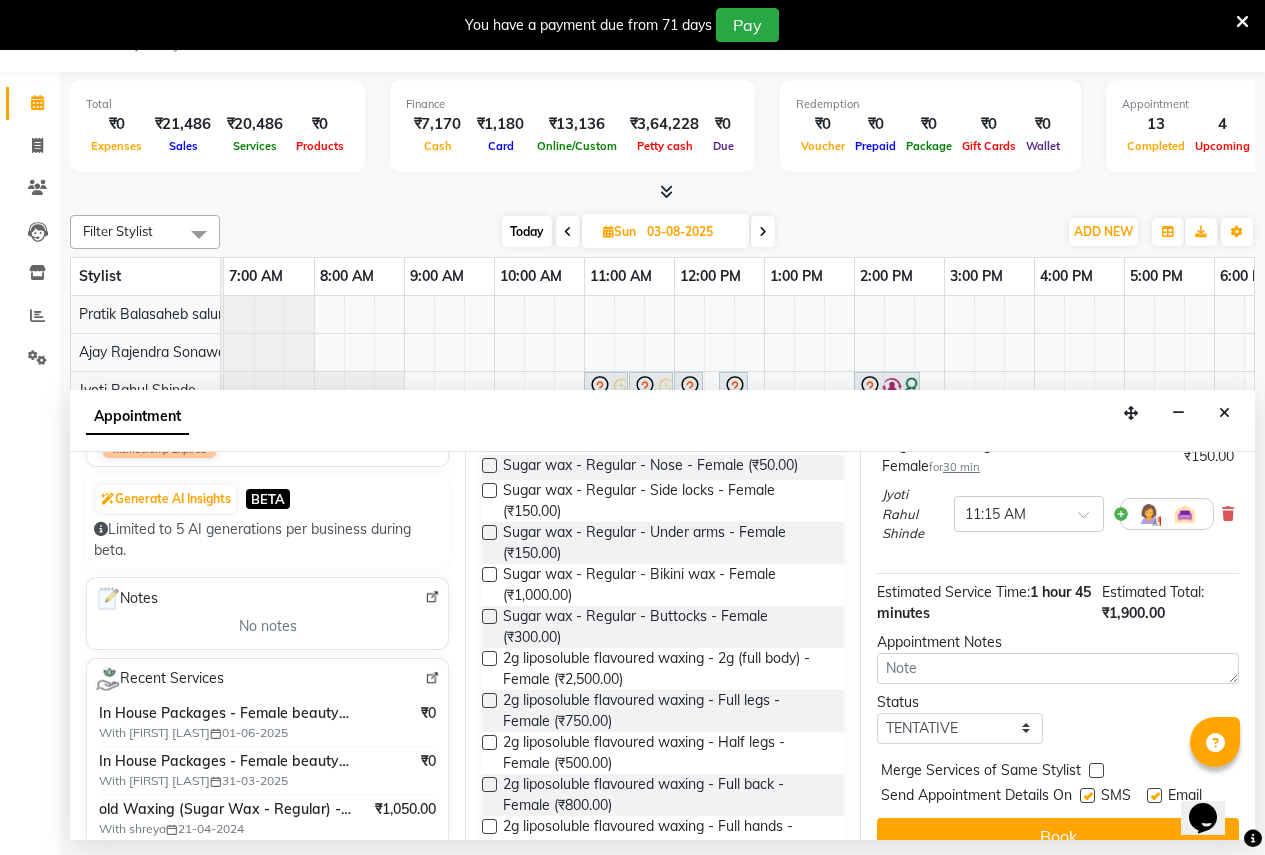 scroll, scrollTop: 487, scrollLeft: 0, axis: vertical 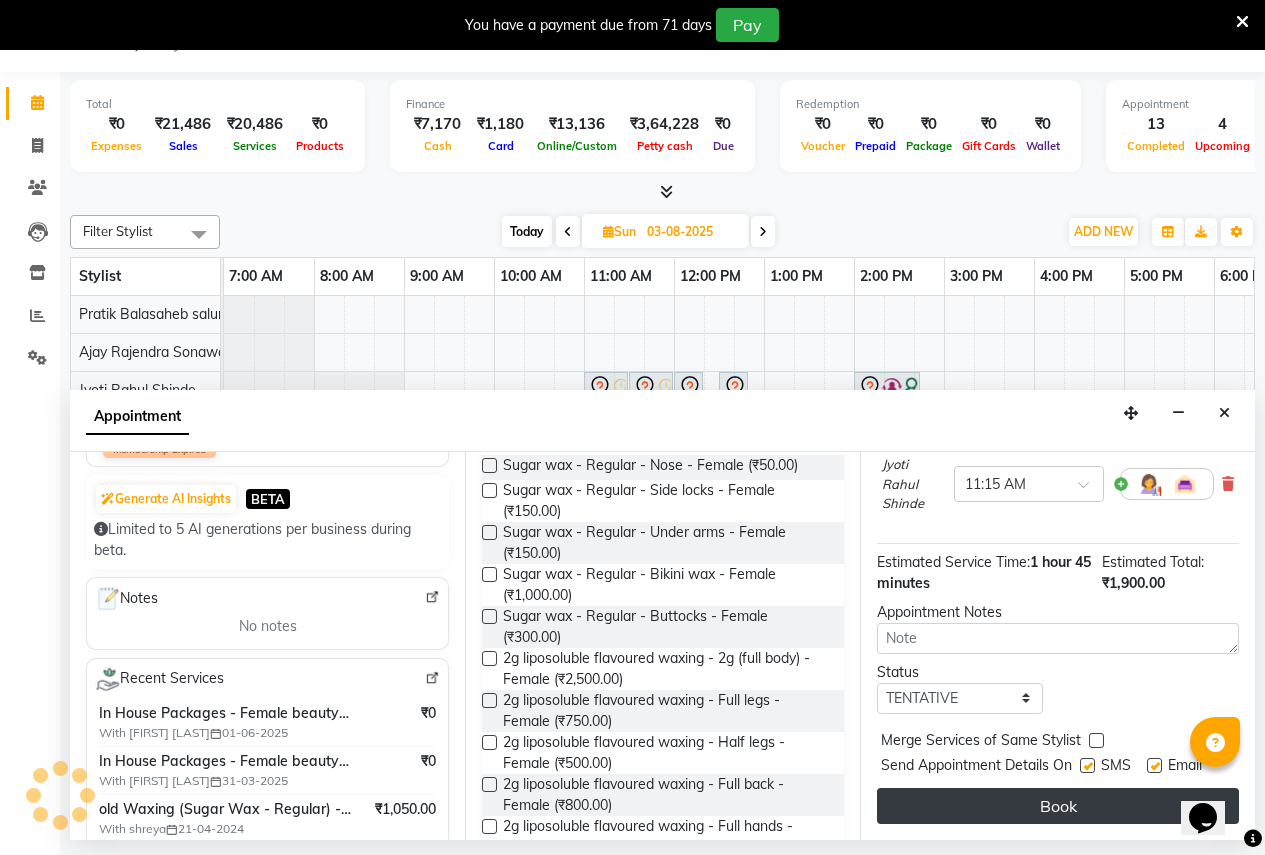 click on "Book" at bounding box center (1058, 806) 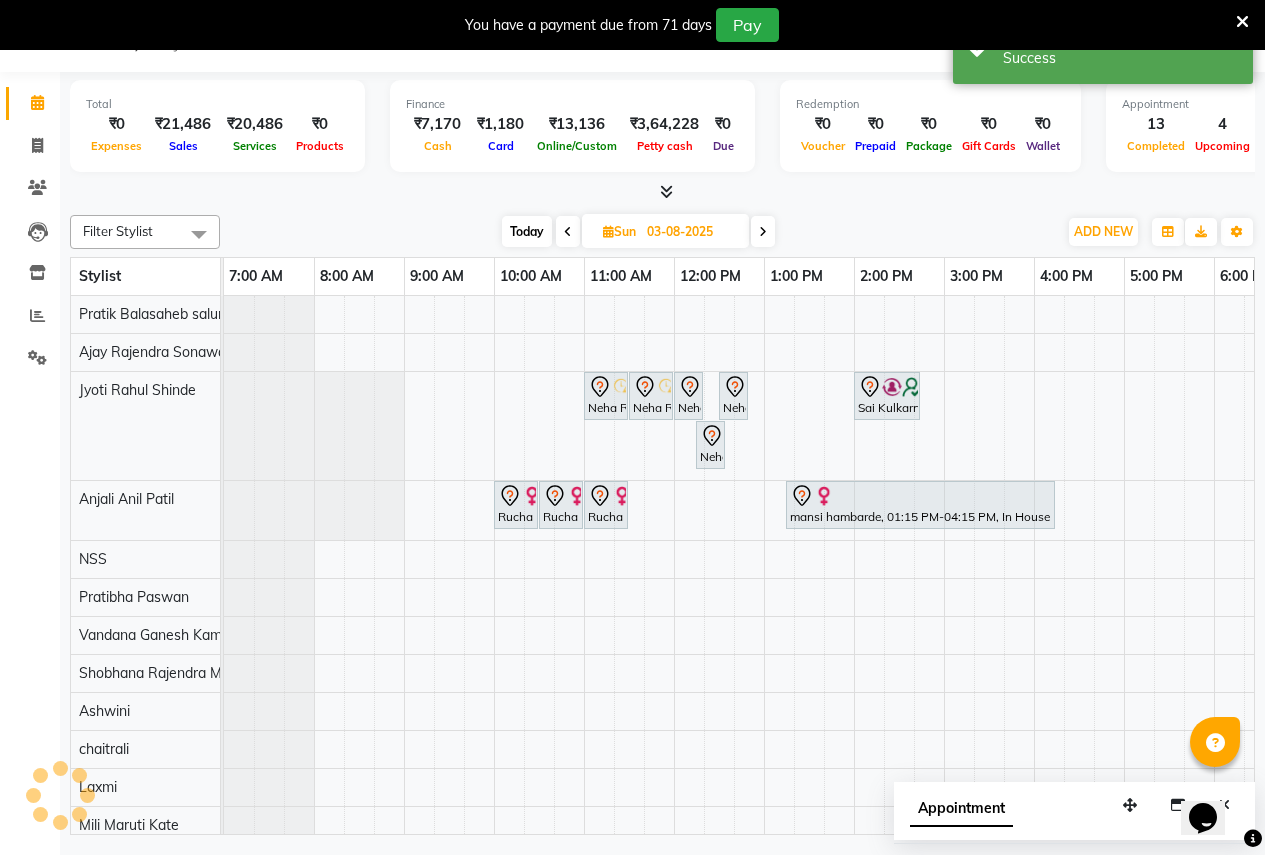 scroll, scrollTop: 0, scrollLeft: 0, axis: both 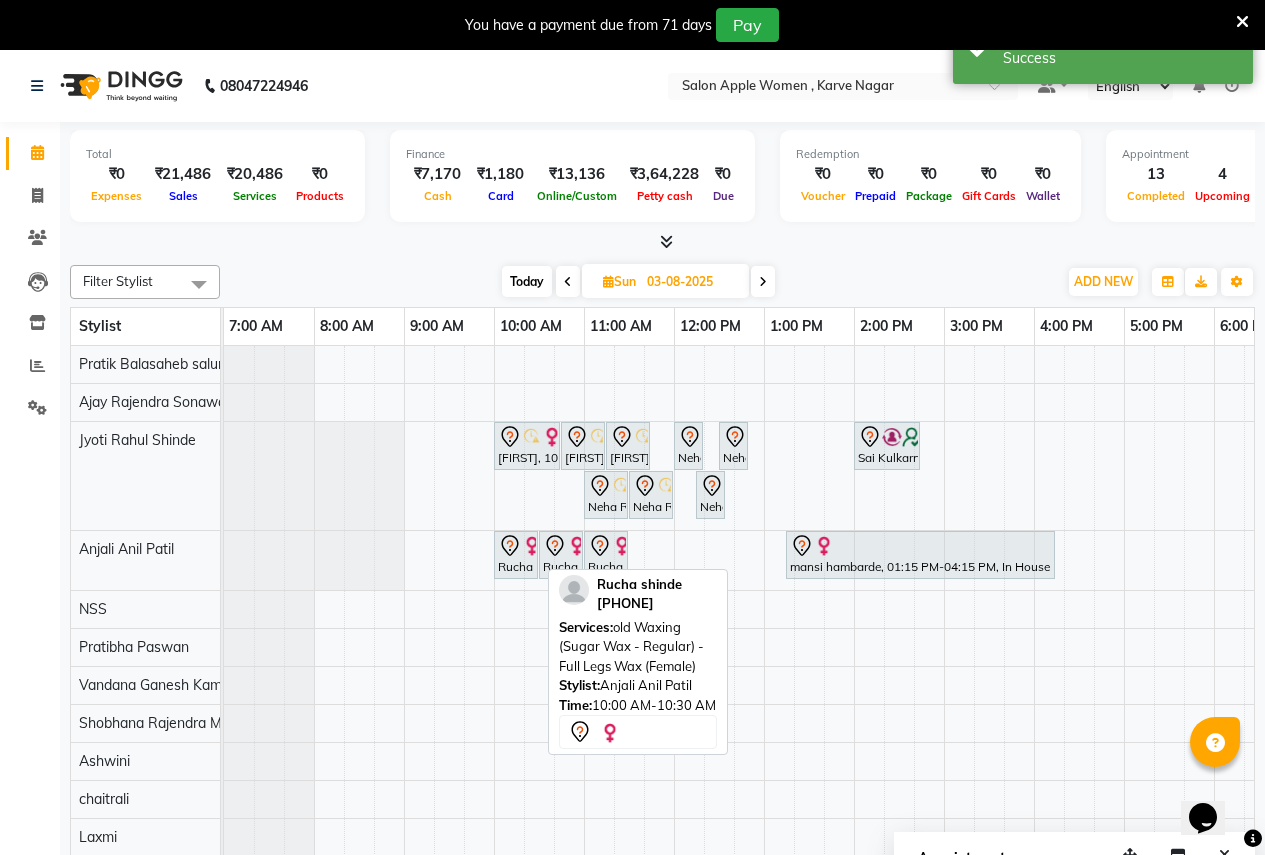 click on "Rucha shinde, 10:00 AM-10:30 AM, old Waxing (Sugar Wax - Regular) - Full Legs Wax (Female)" at bounding box center (516, 555) 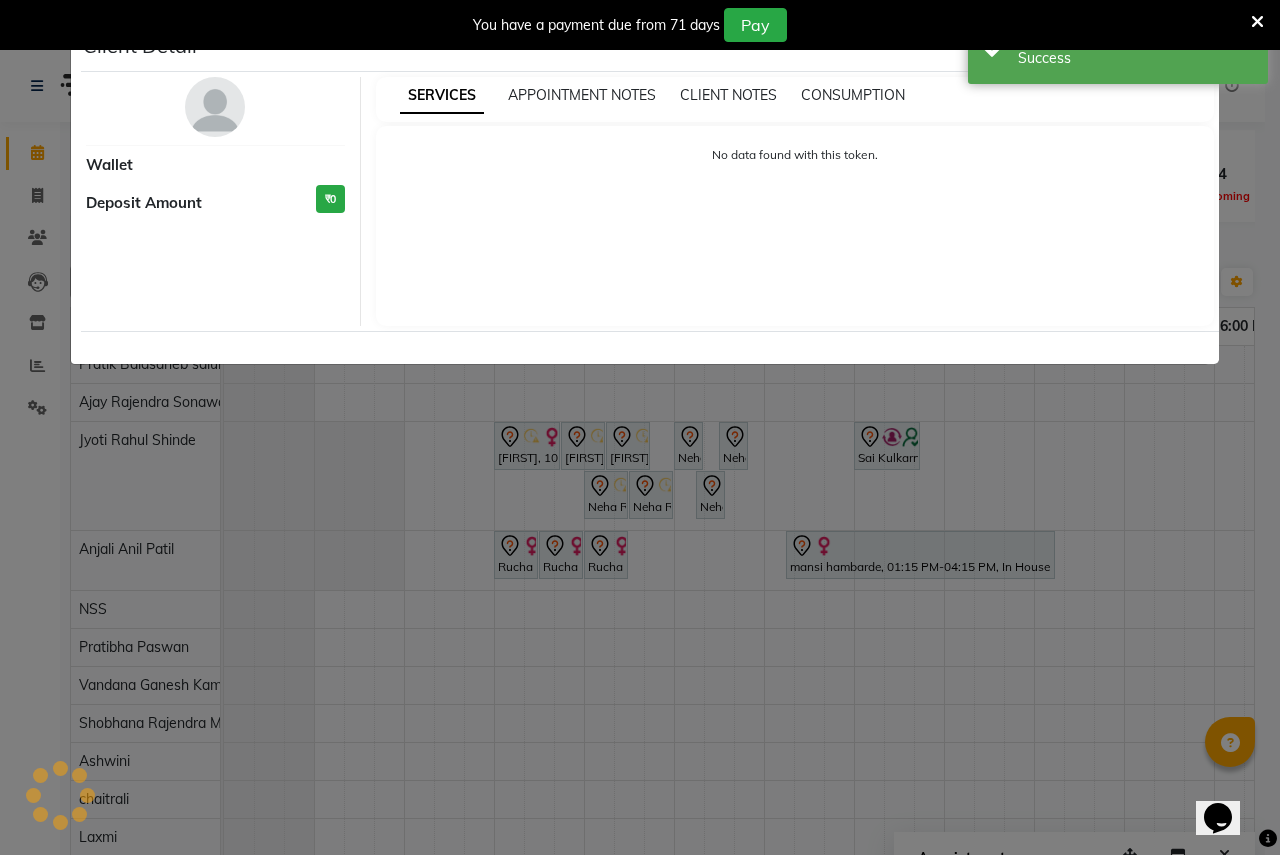 select on "7" 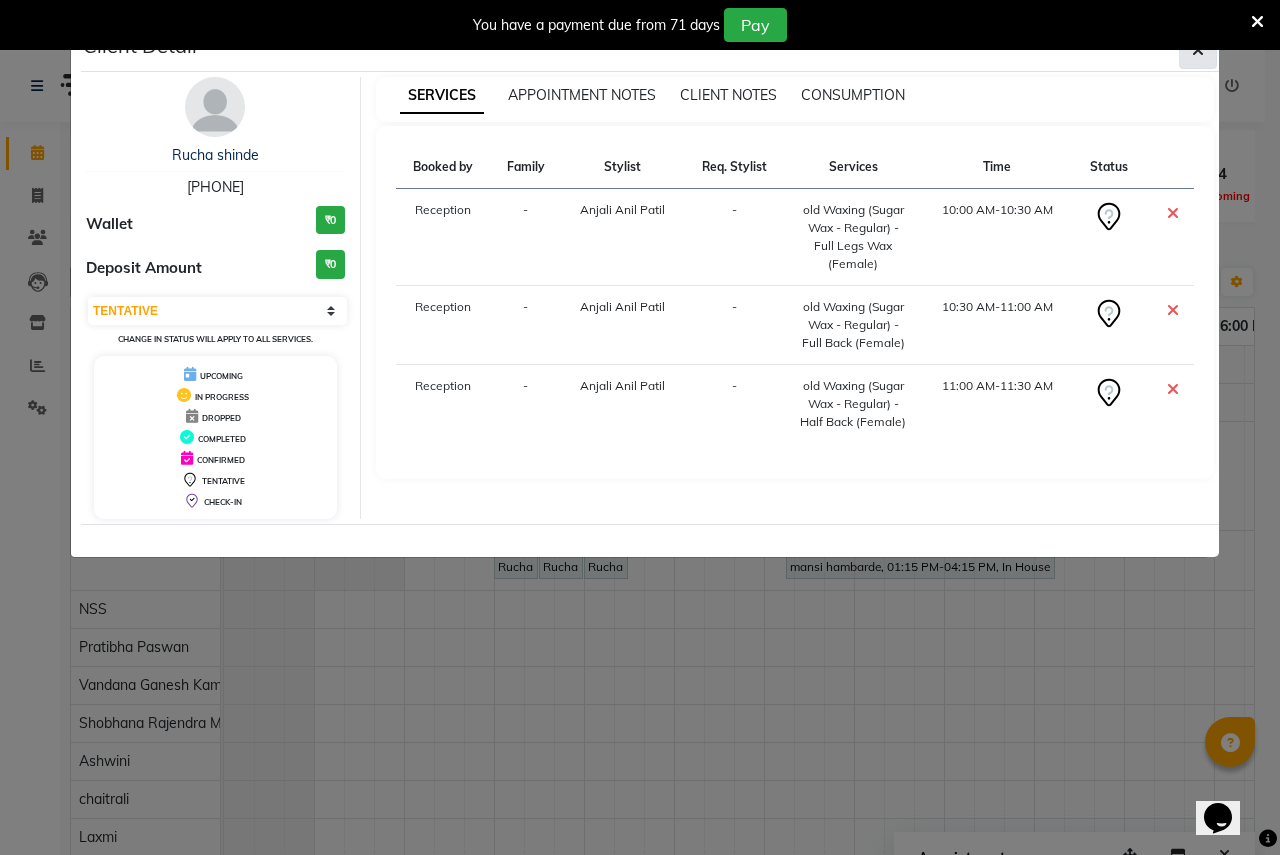 click 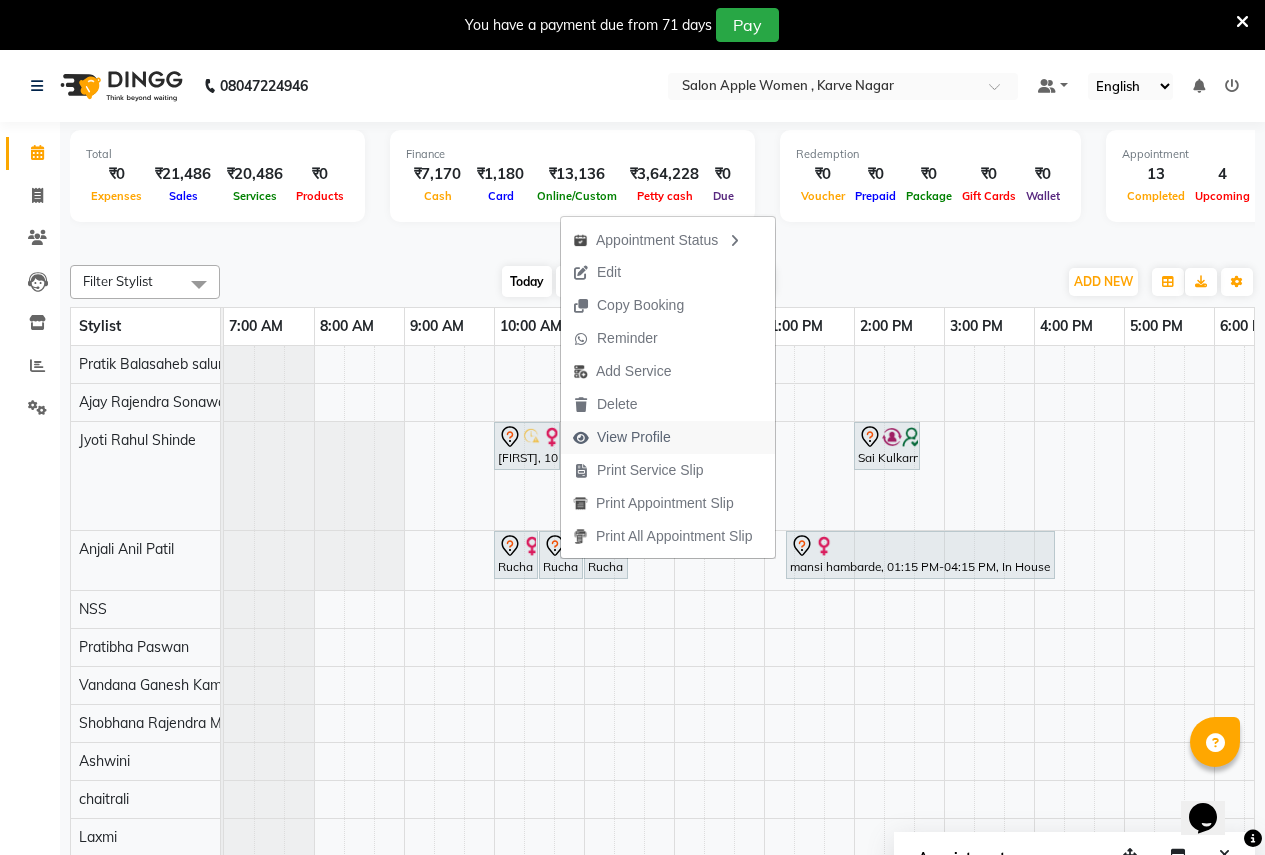click on "View Profile" at bounding box center (634, 437) 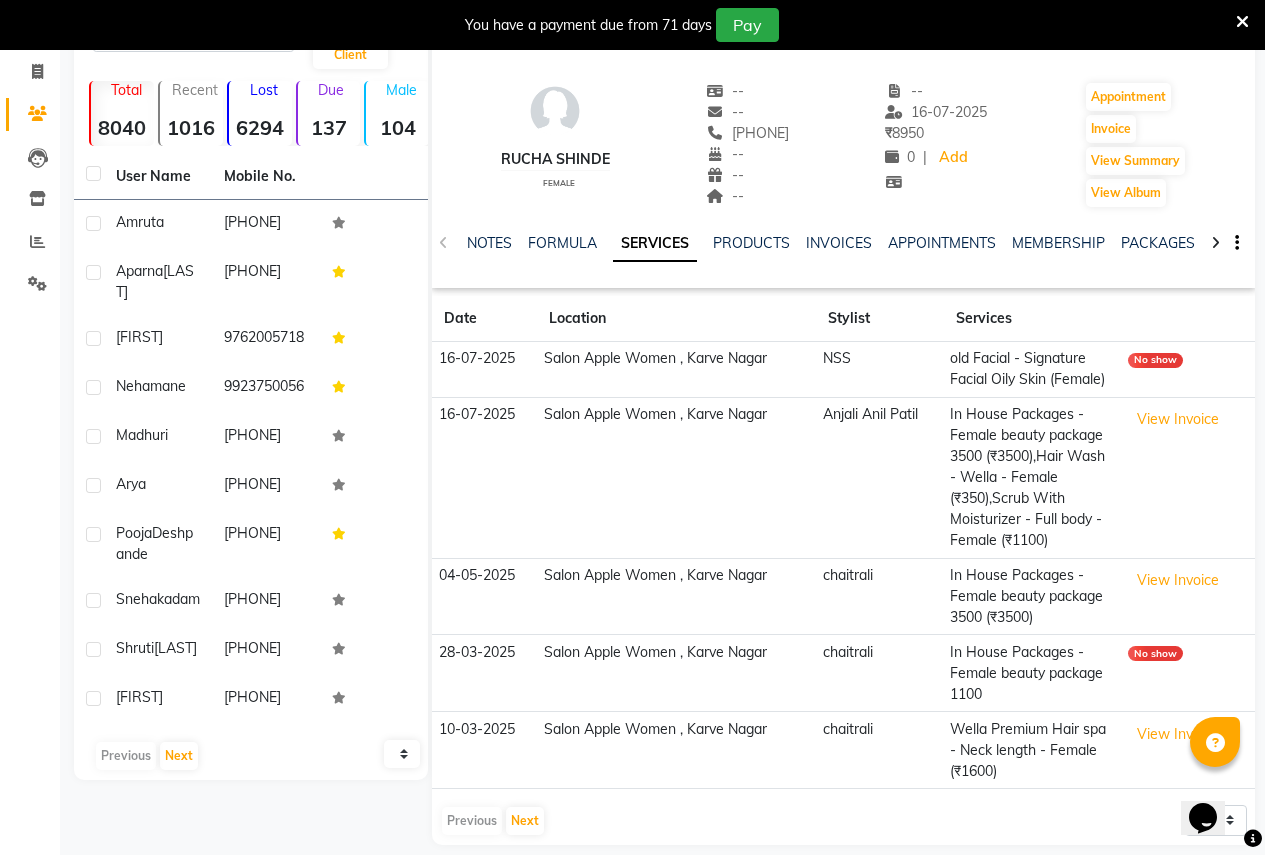 scroll, scrollTop: 144, scrollLeft: 0, axis: vertical 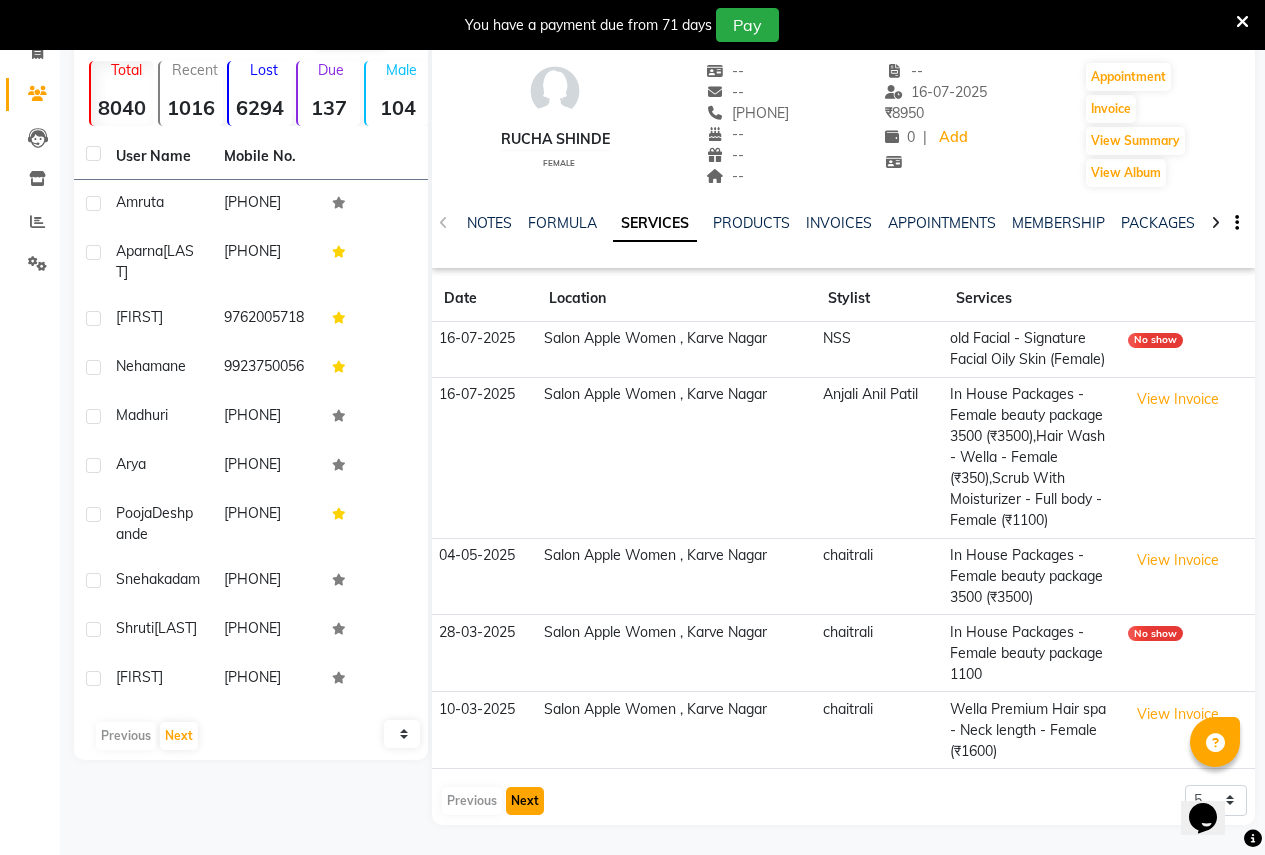 click on "Next" 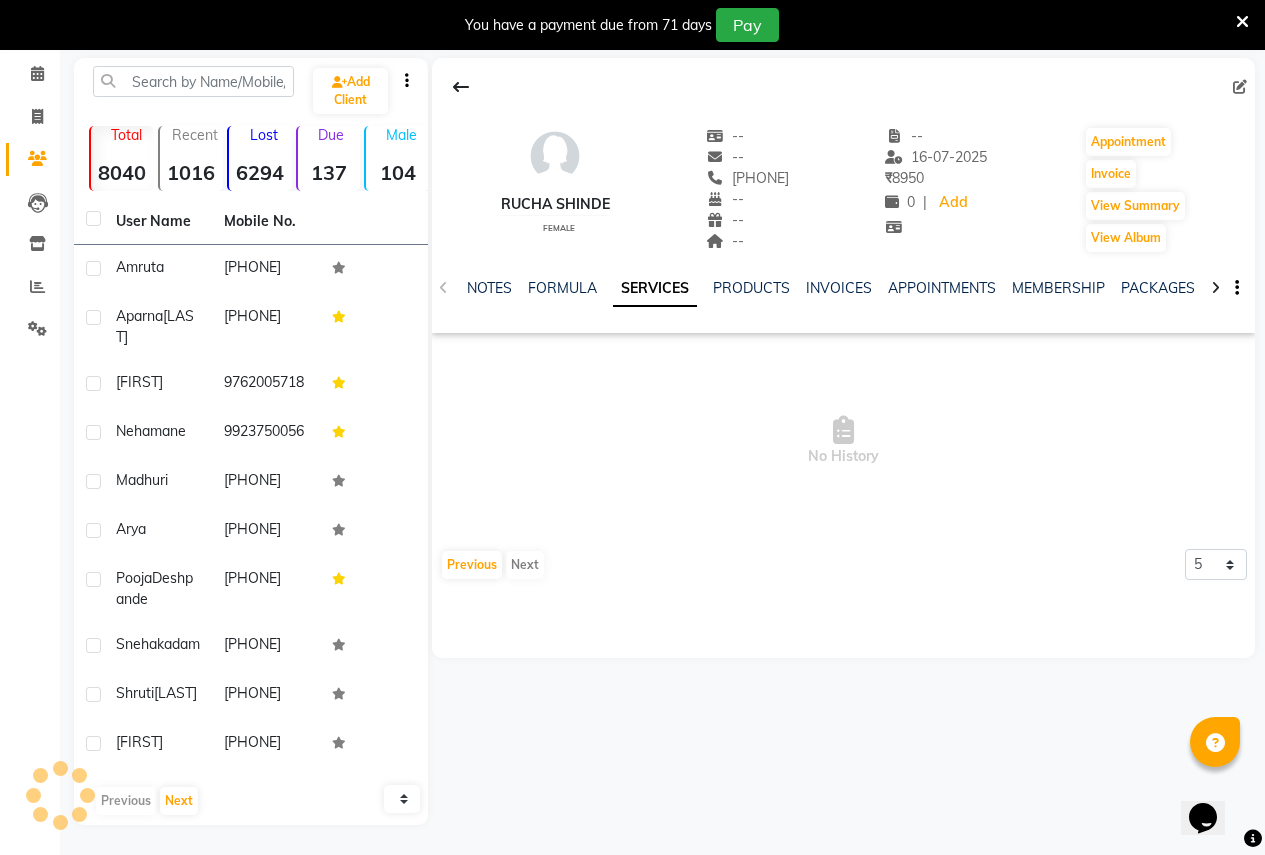 scroll, scrollTop: 113, scrollLeft: 0, axis: vertical 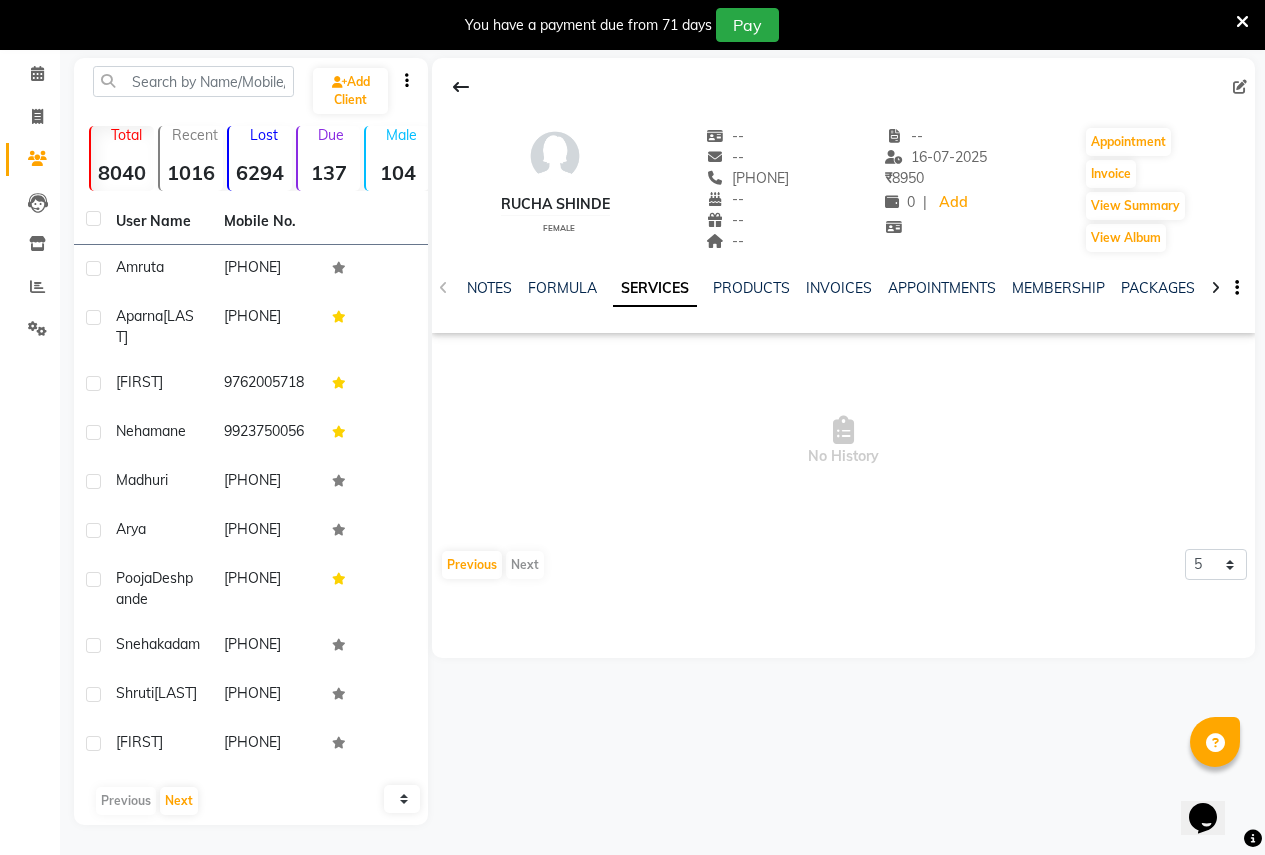 click on "NOTES FORMULA SERVICES PRODUCTS INVOICES APPOINTMENTS MEMBERSHIP PACKAGES VOUCHERS GIFTCARDS POINTS FORMS FAMILY CARDS WALLET" 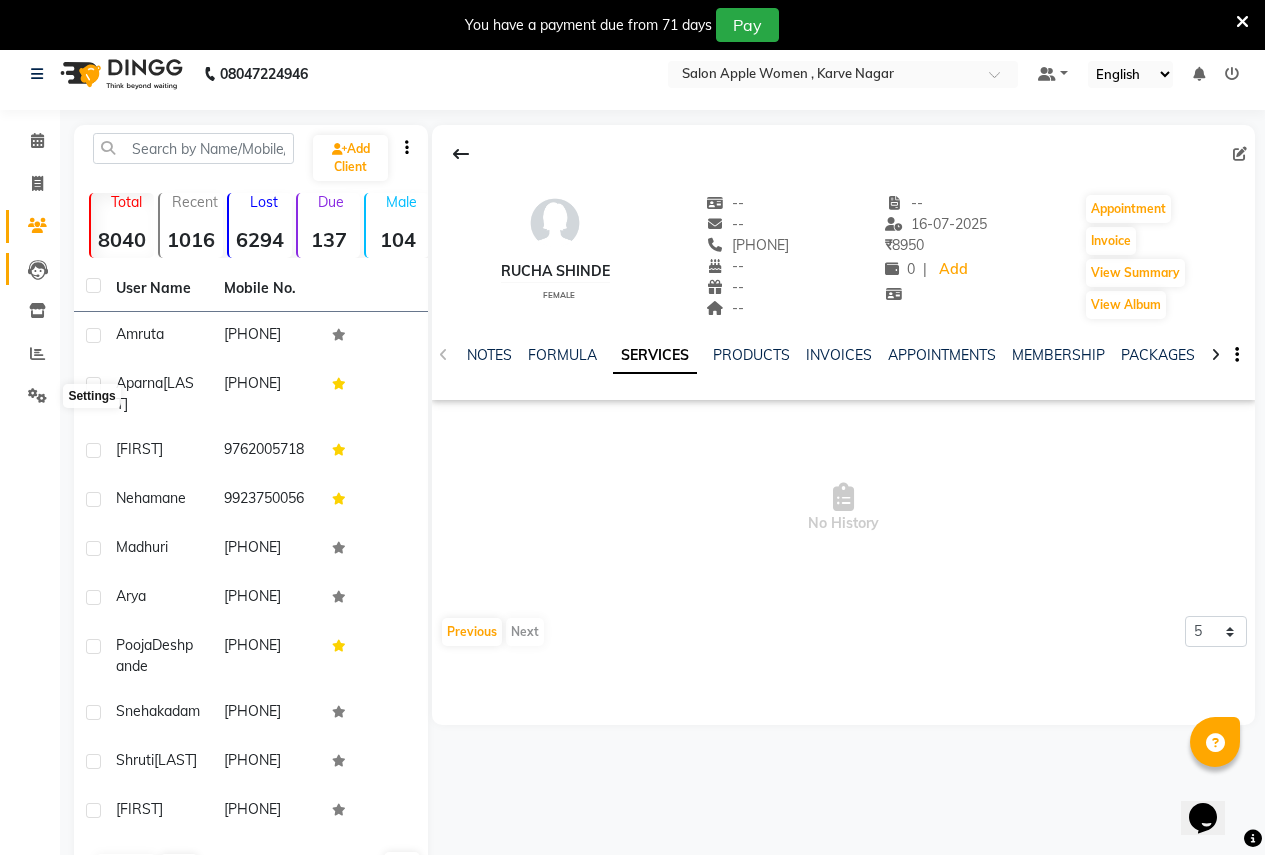 scroll, scrollTop: 0, scrollLeft: 0, axis: both 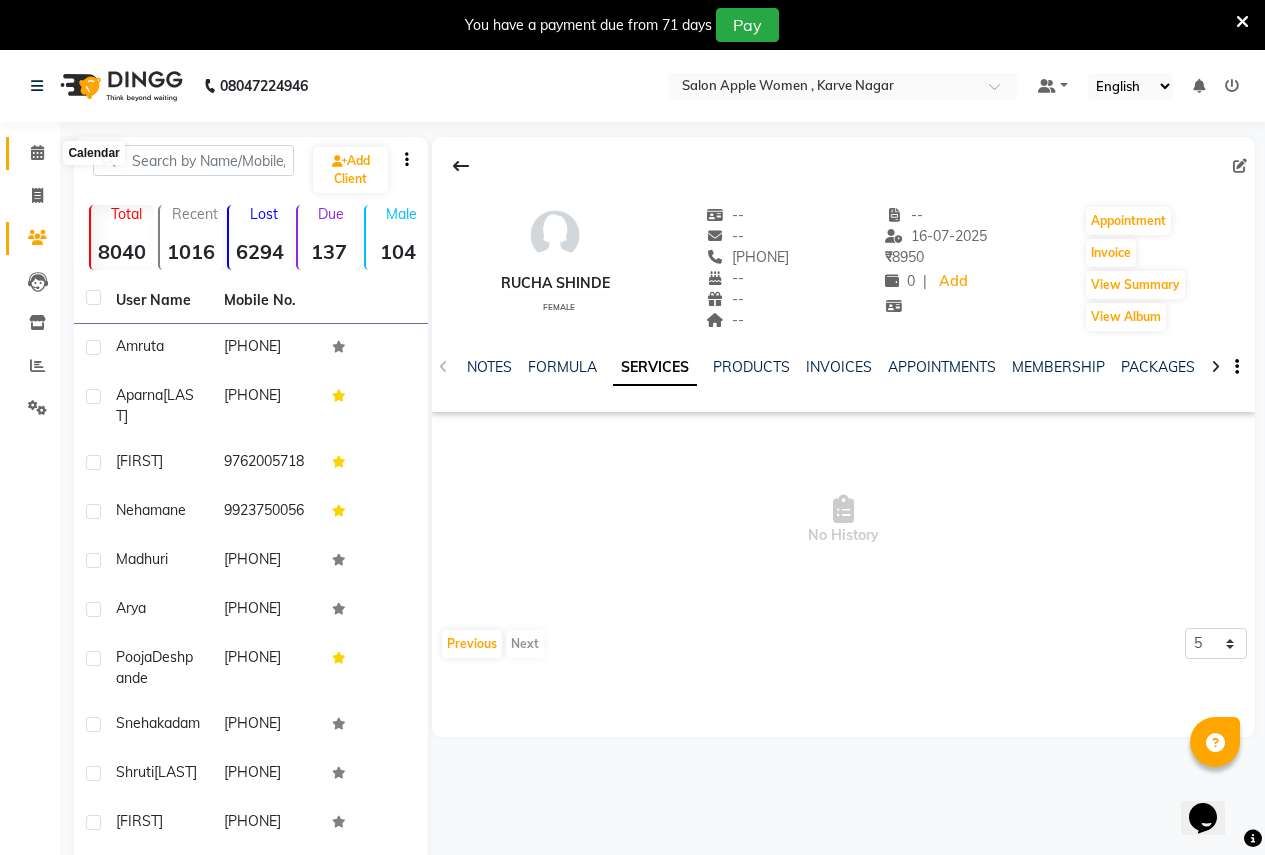 click 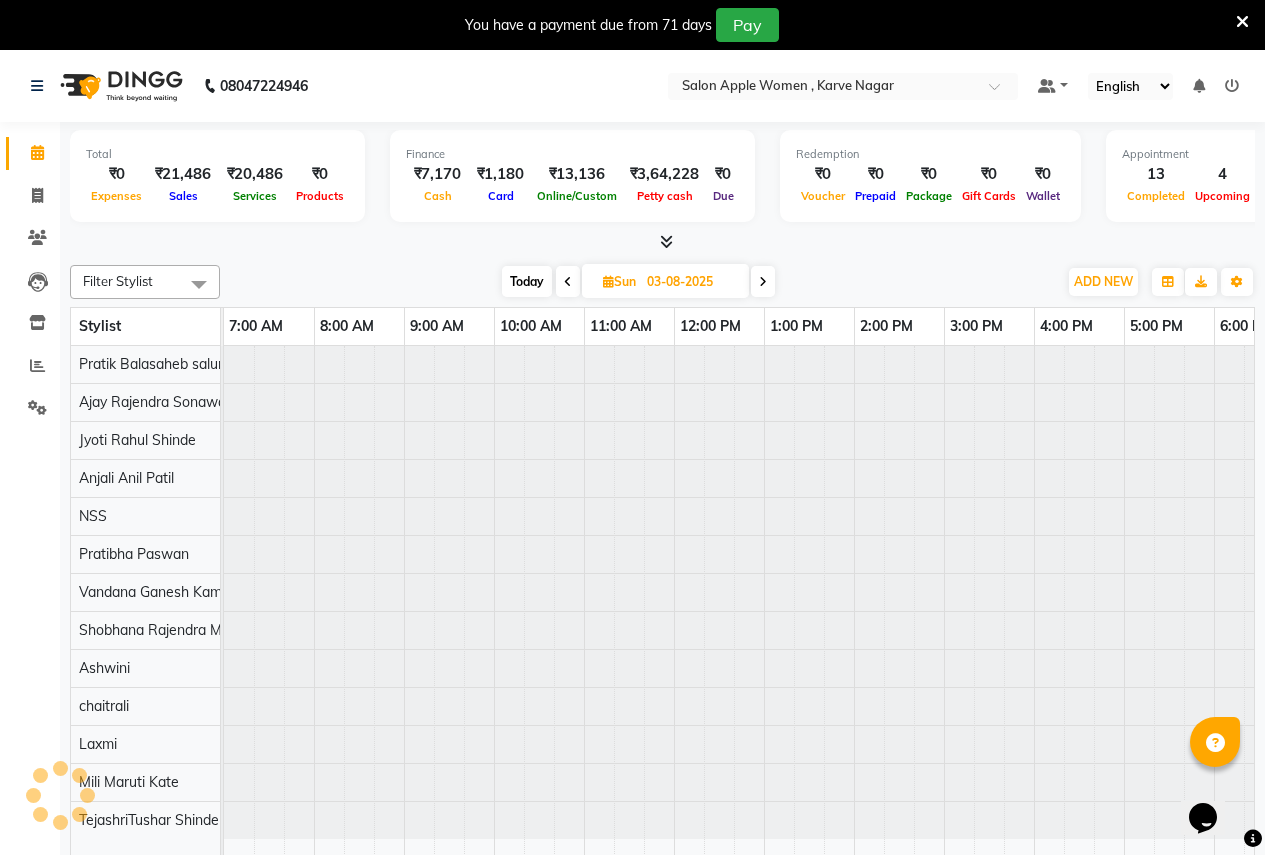 scroll, scrollTop: 0, scrollLeft: 410, axis: horizontal 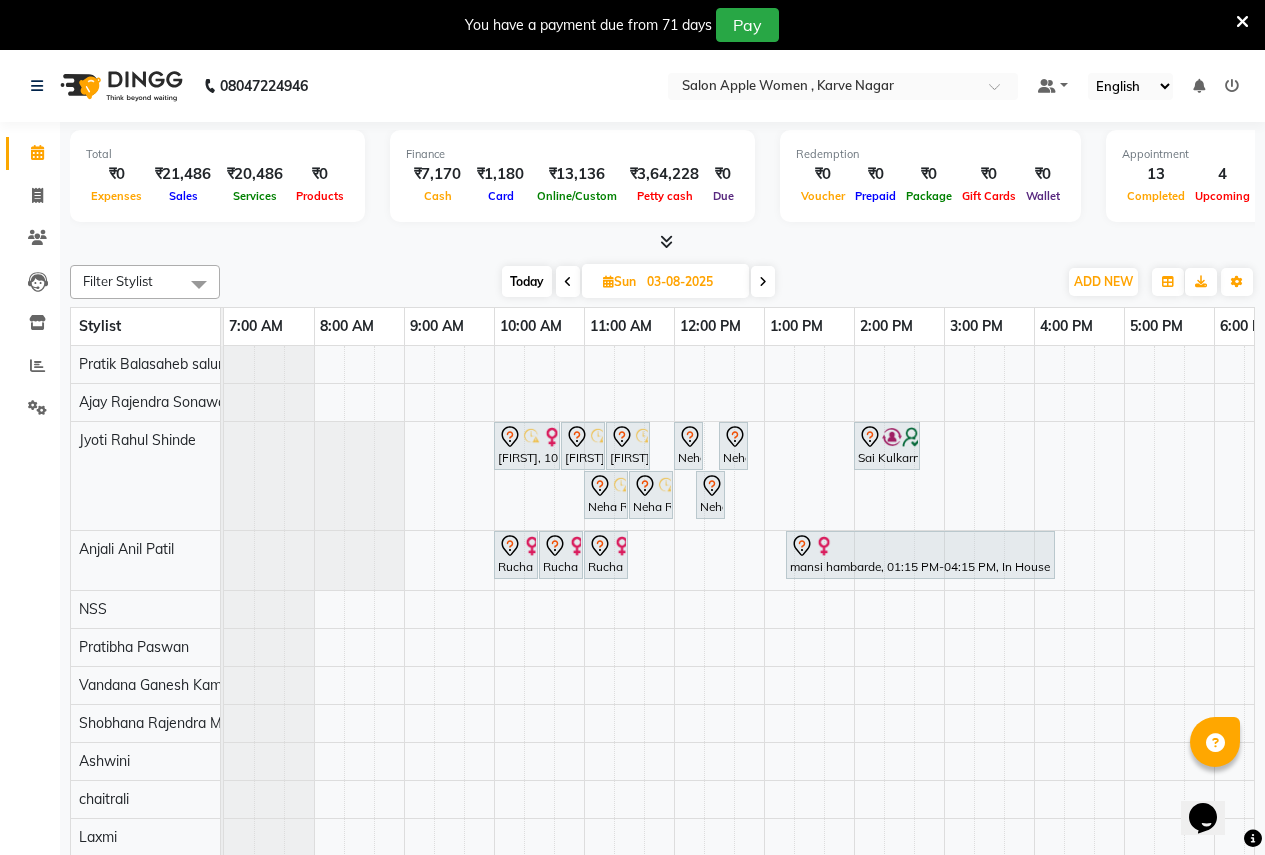 click at bounding box center (568, 281) 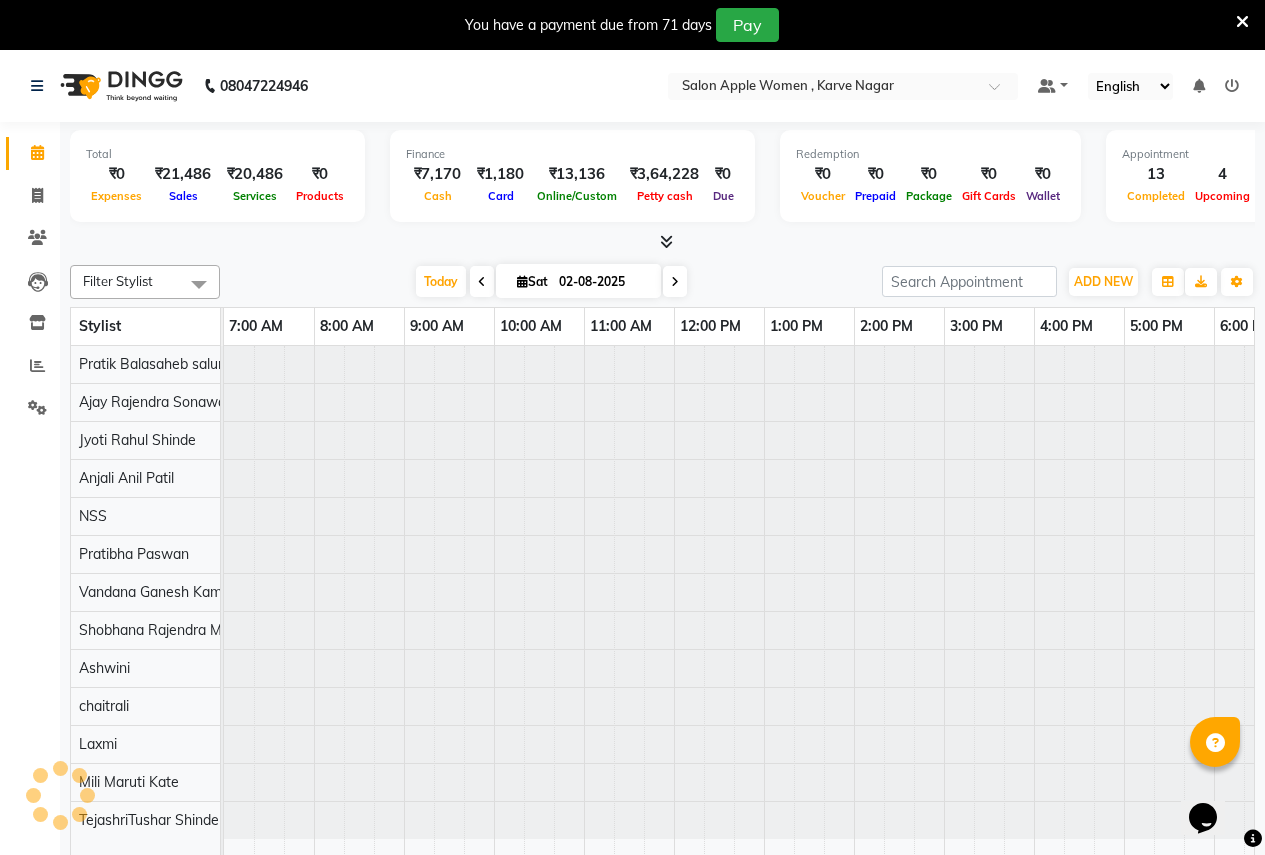 scroll, scrollTop: 0, scrollLeft: 410, axis: horizontal 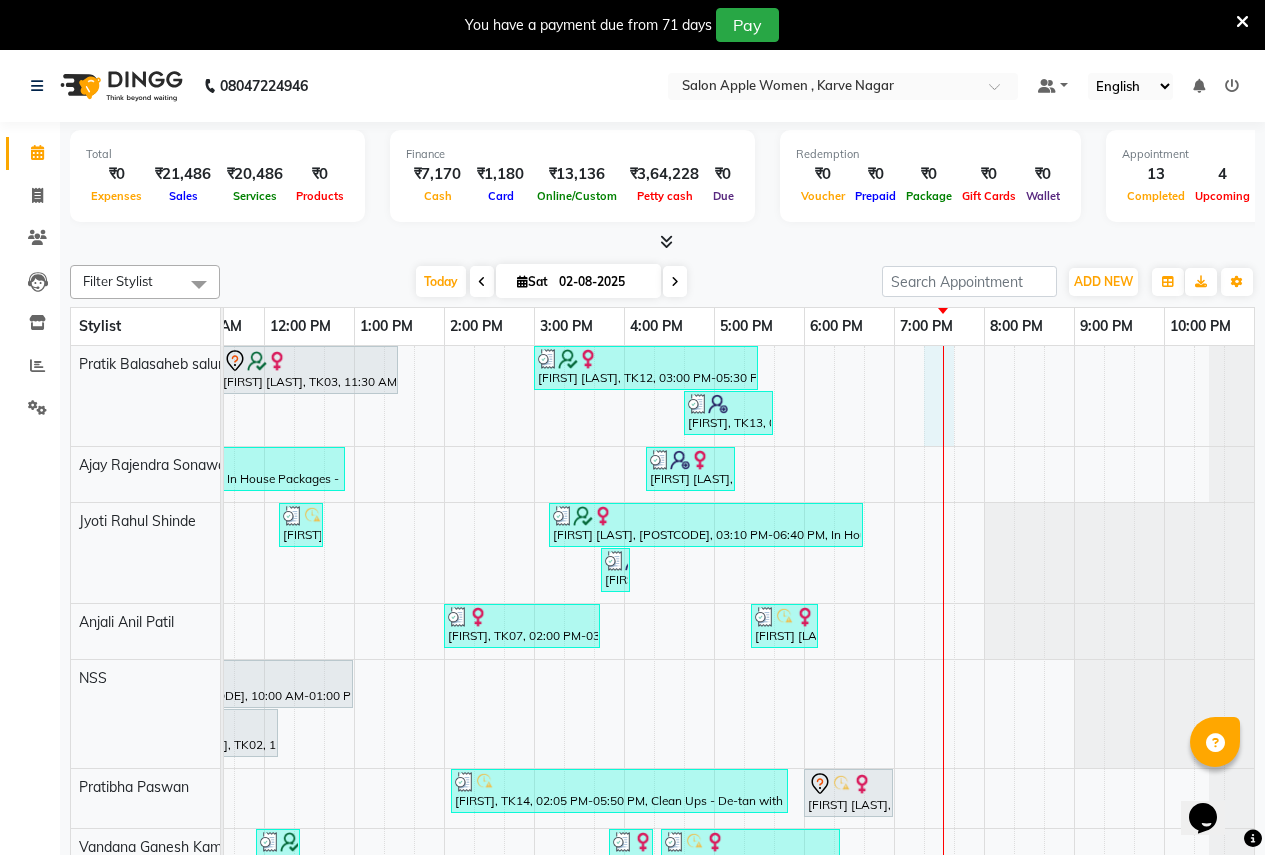 click on "pooja Deshpande, TK03, 11:30 AM-01:30 PM, Hair protein treatment - Nanoplastia - shoulder length - Female     pooja Deshpande, TK12, 03:00 PM-05:30 PM, Hair protein treatment - Nanoplastia - midback length - Female (₹7500),Threading - Eyebrows - Female (₹70),Threading - Upper lips - Female (₹30)     Arya, TK13, 04:40 PM-05:40 PM, Hair Cut - Female (₹500)     shweta shende, TK06, 08:55 AM-12:55 PM, In House Packages - Female beauty package 5000 (₹5000),Hair Cut with Matrix Hiar wash - Female (₹550)     sneha kadam, TK11, 04:15 PM-05:15 PM, Hair Cut - Female (₹500)     mrunal, TK05, 12:10 PM-12:40 PM, Threading - Eyebrows - Female (₹70),Threading - Upper lips - Female (₹30)     aparna chopade, TK17, 03:10 PM-06:40 PM, In House Packages - Female beauty package 1100 (₹1100),Threading - Chin - Female (₹50),Threading - Upper lips - Female (₹30)     surekha, TK08, 03:45 PM-04:00 PM, Threading - Eyebrows - Female (₹70)" at bounding box center (534, 729) 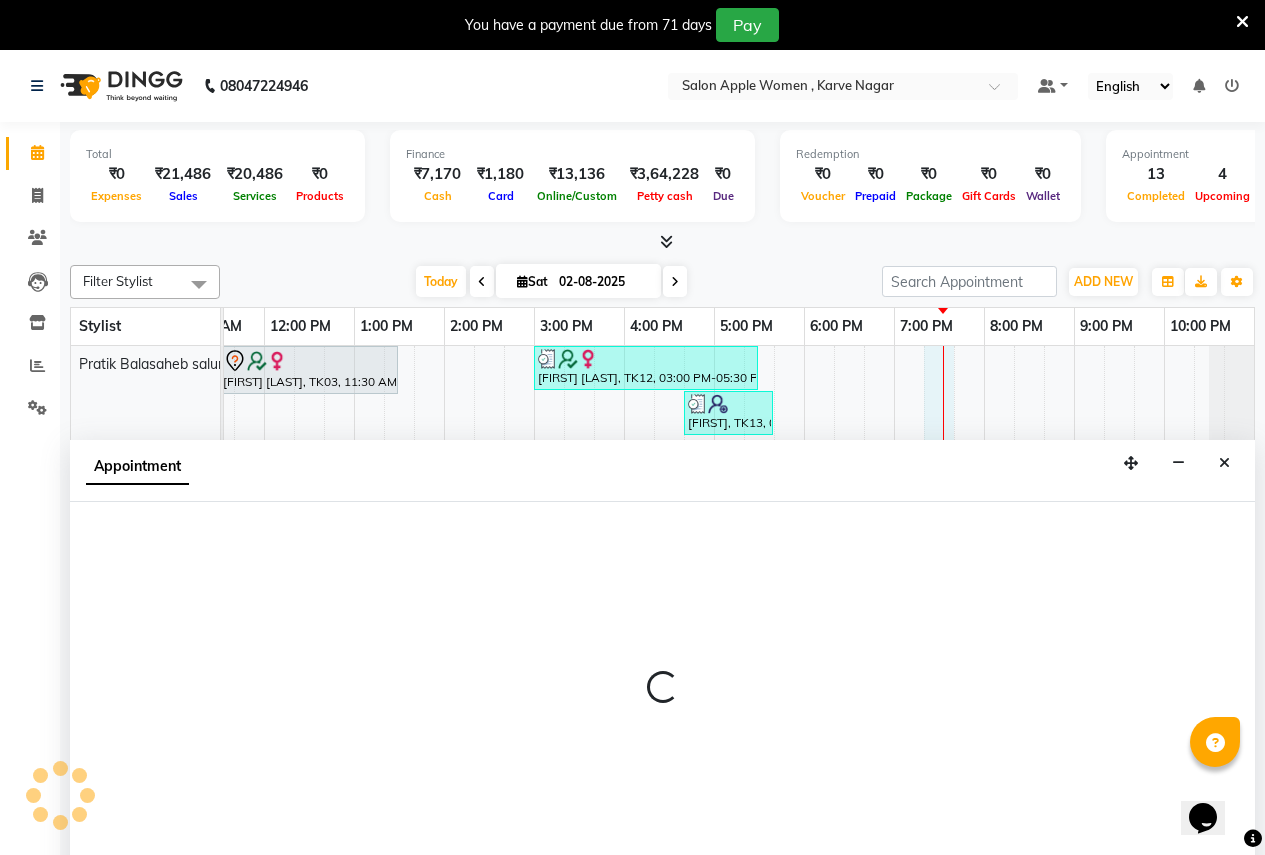 scroll, scrollTop: 50, scrollLeft: 0, axis: vertical 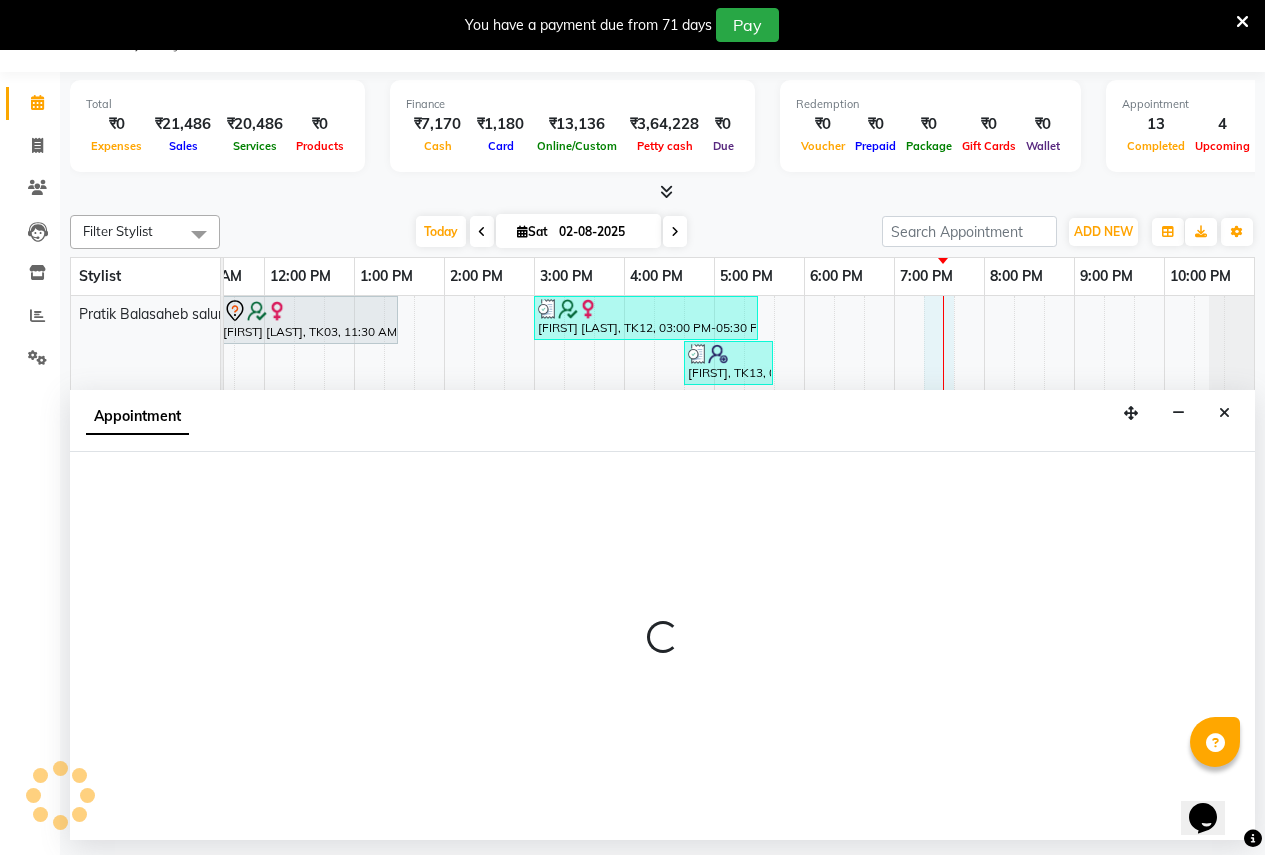 select on "70309" 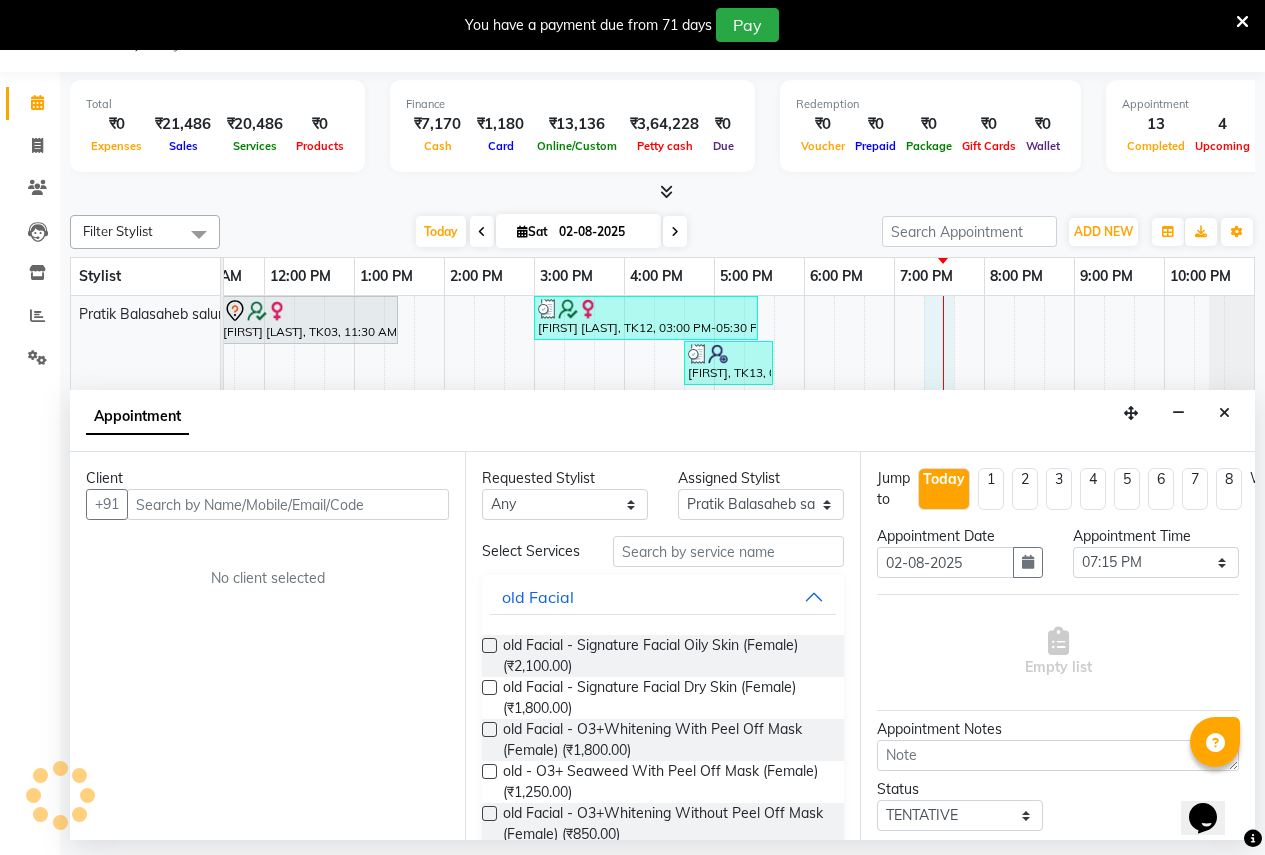 click at bounding box center [288, 504] 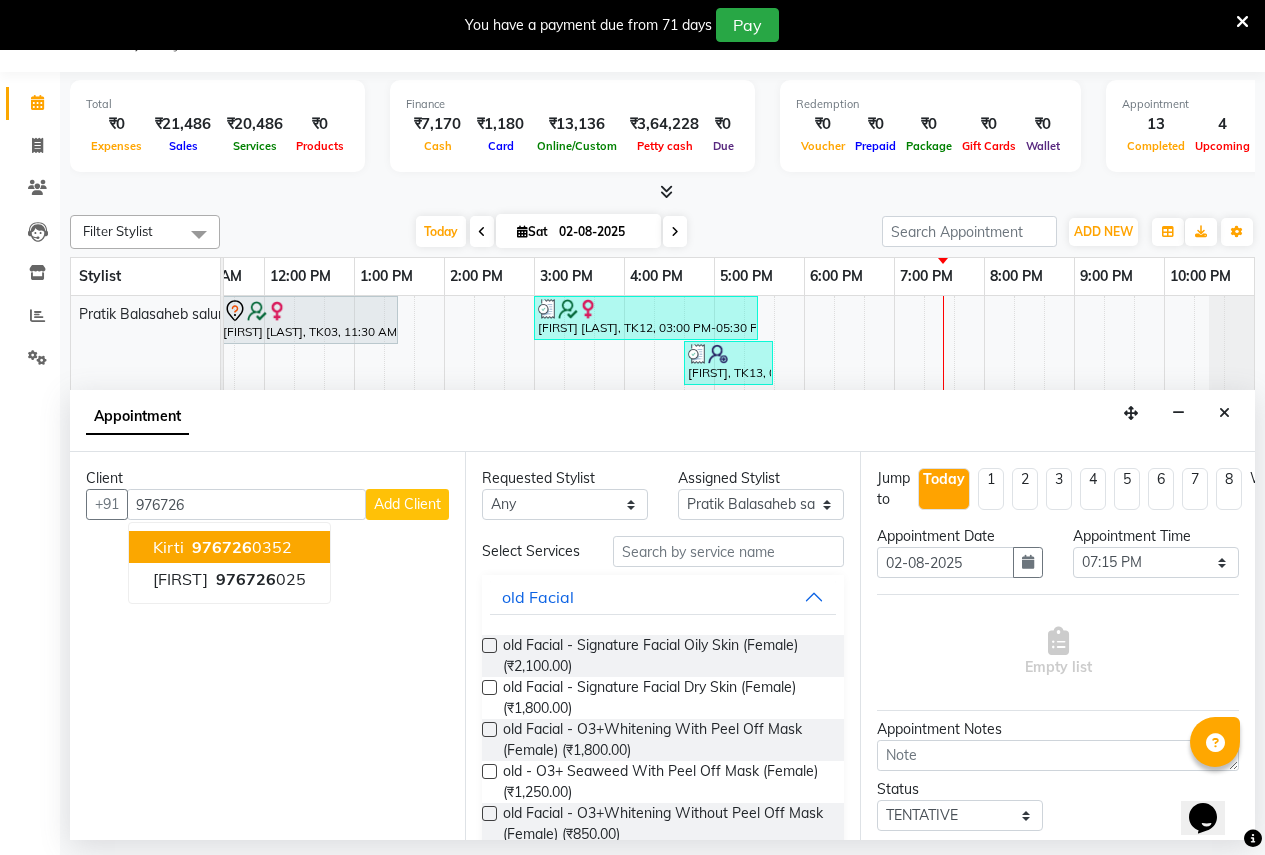 click on "976726" at bounding box center [222, 547] 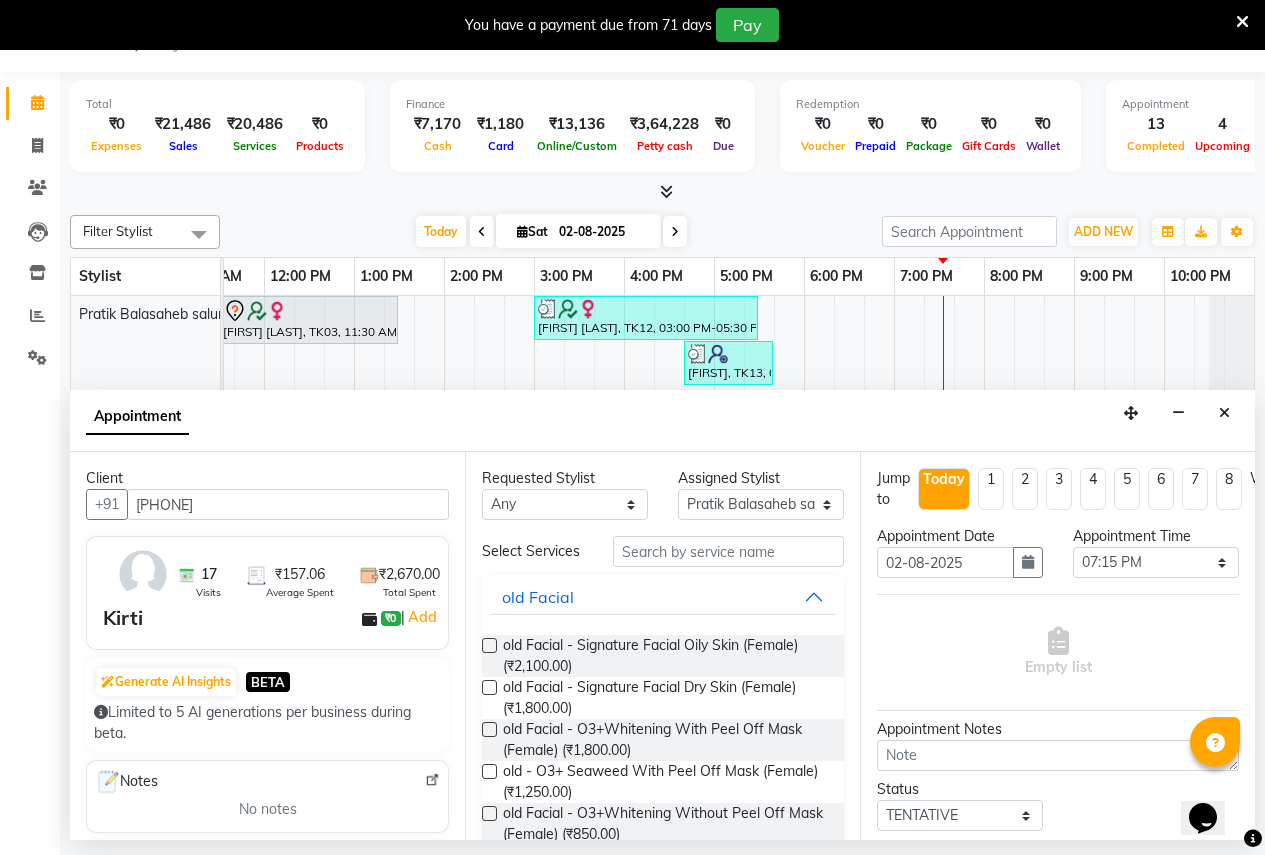 type on "[PHONE]" 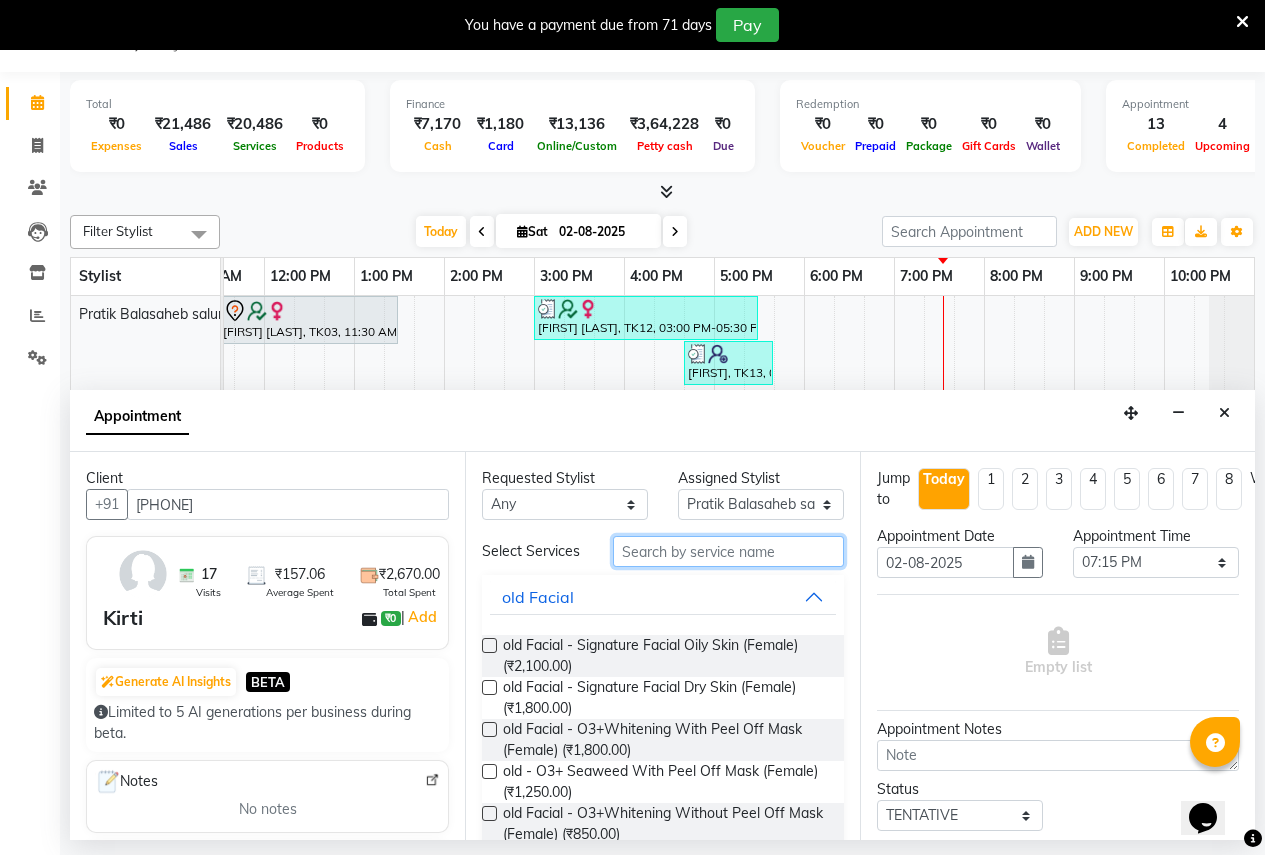 click at bounding box center (728, 551) 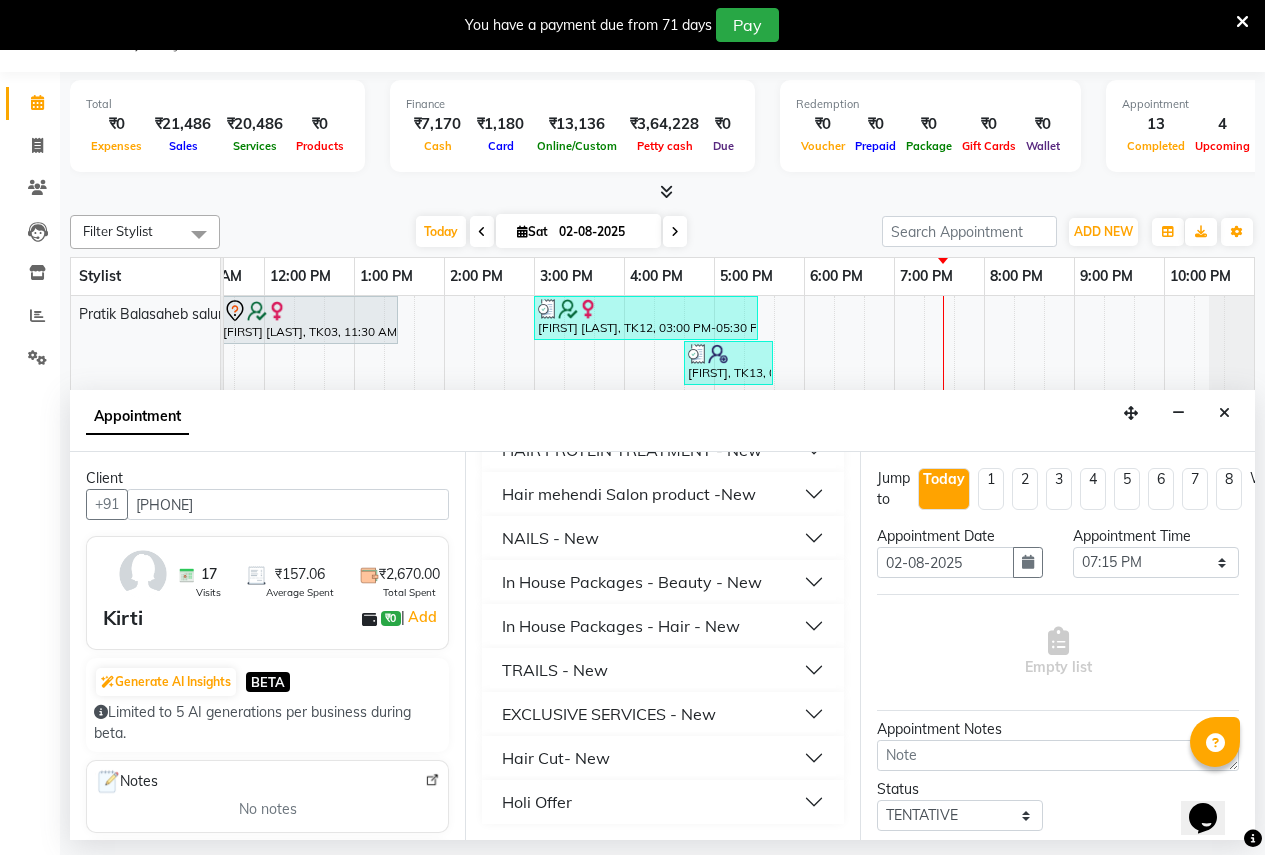 scroll, scrollTop: 1300, scrollLeft: 0, axis: vertical 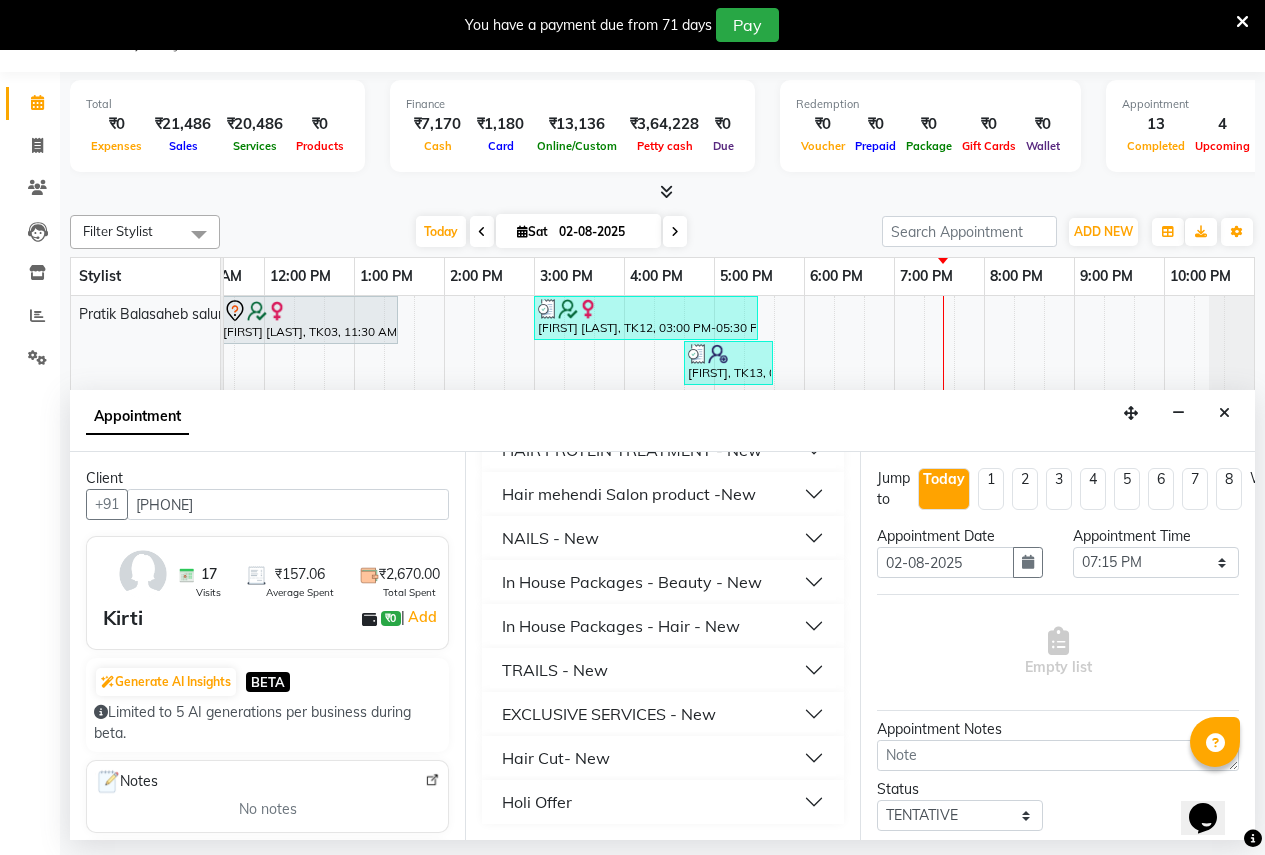 click on "Hair Cut- New" at bounding box center [556, 758] 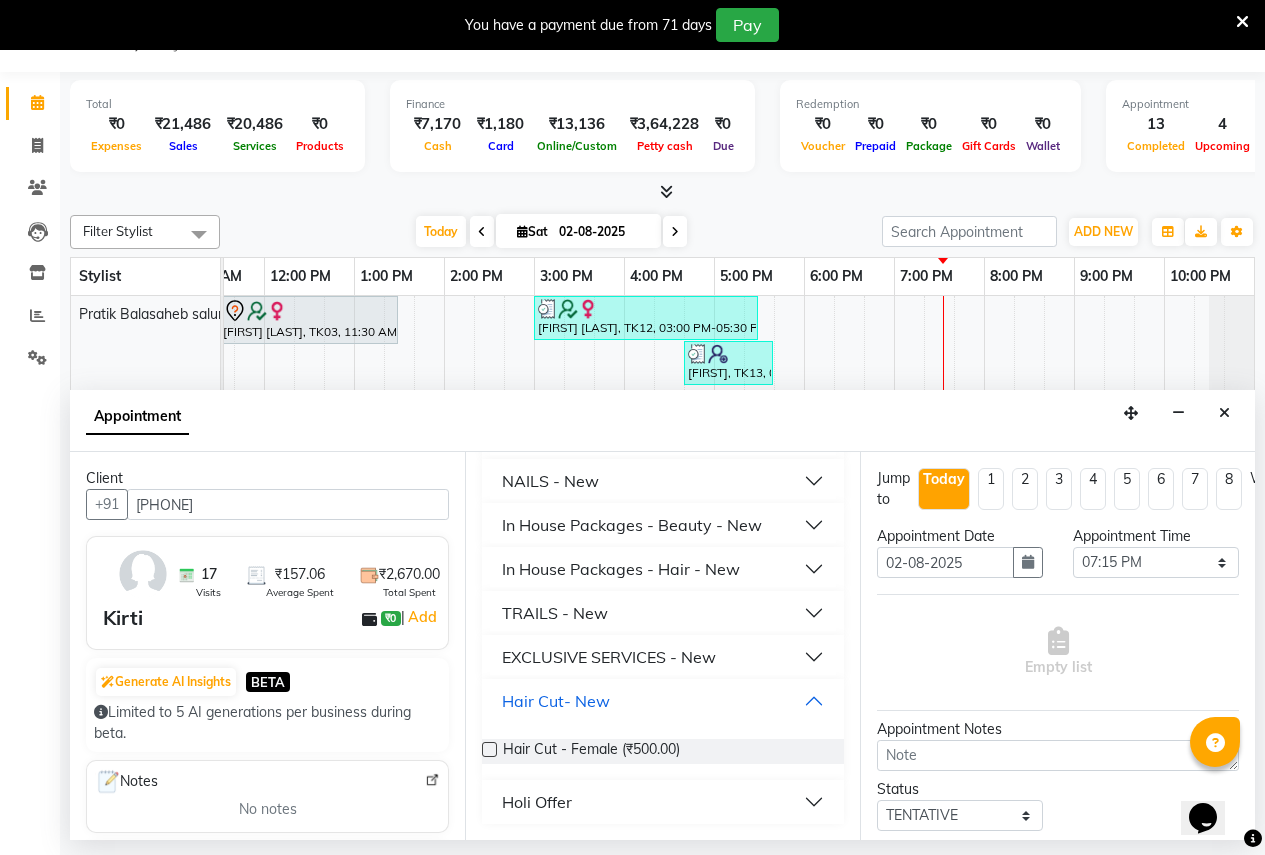 scroll, scrollTop: 1378, scrollLeft: 0, axis: vertical 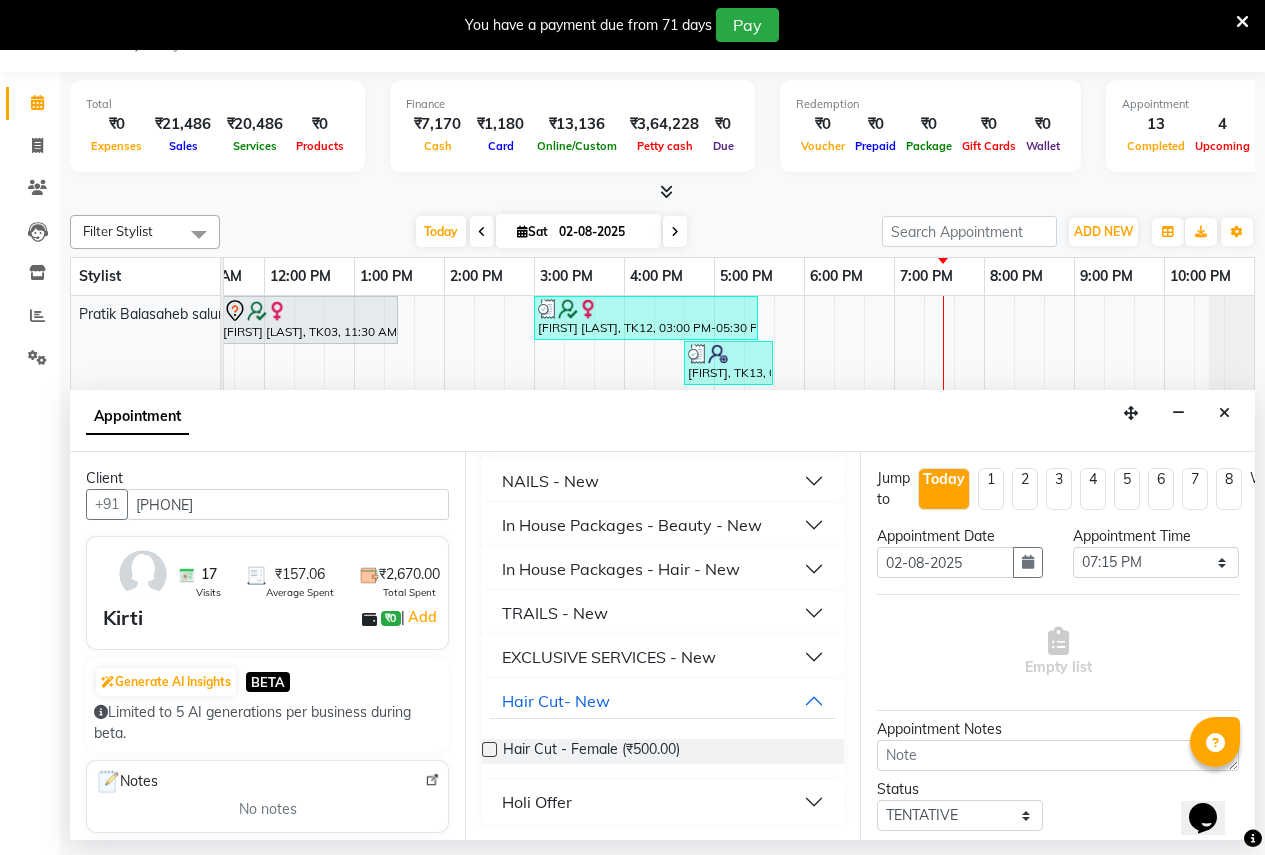 click at bounding box center [489, 749] 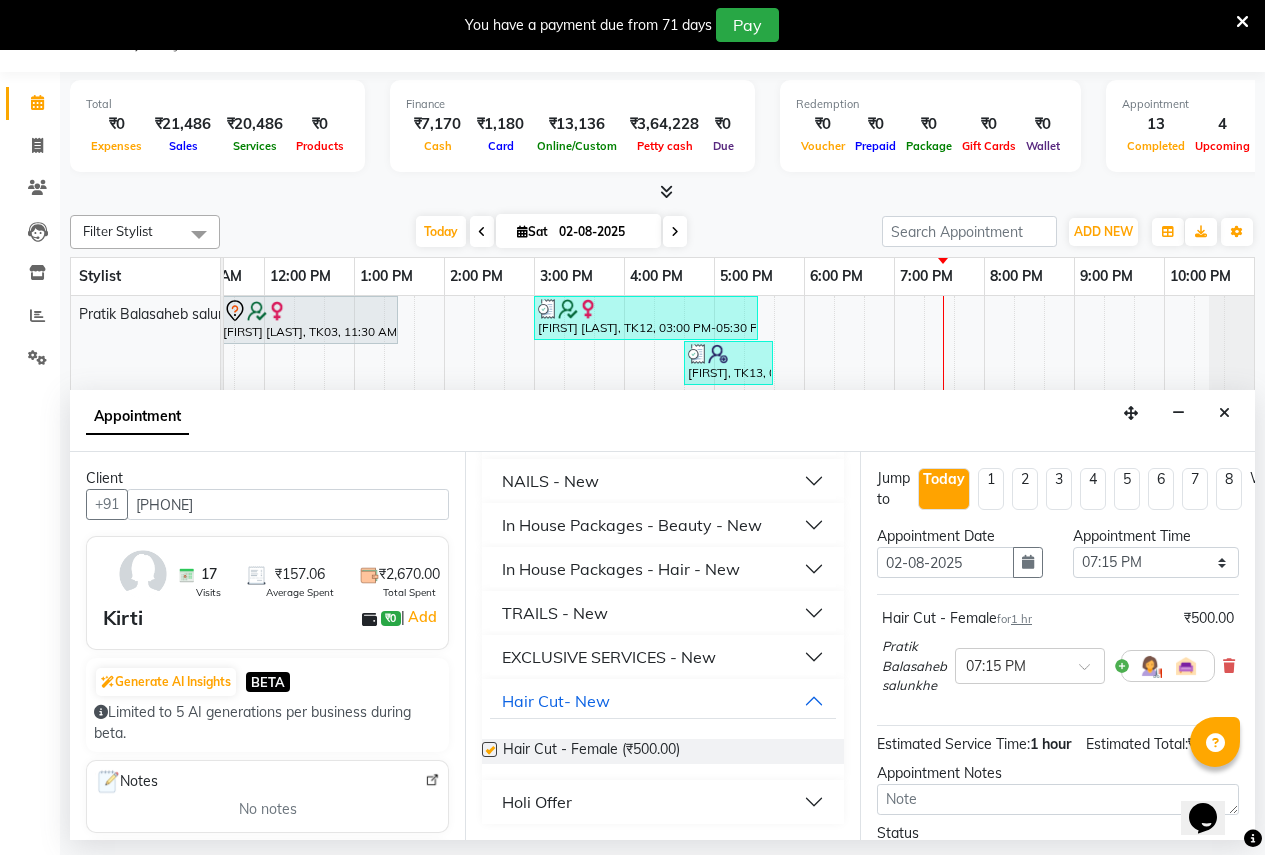 checkbox on "false" 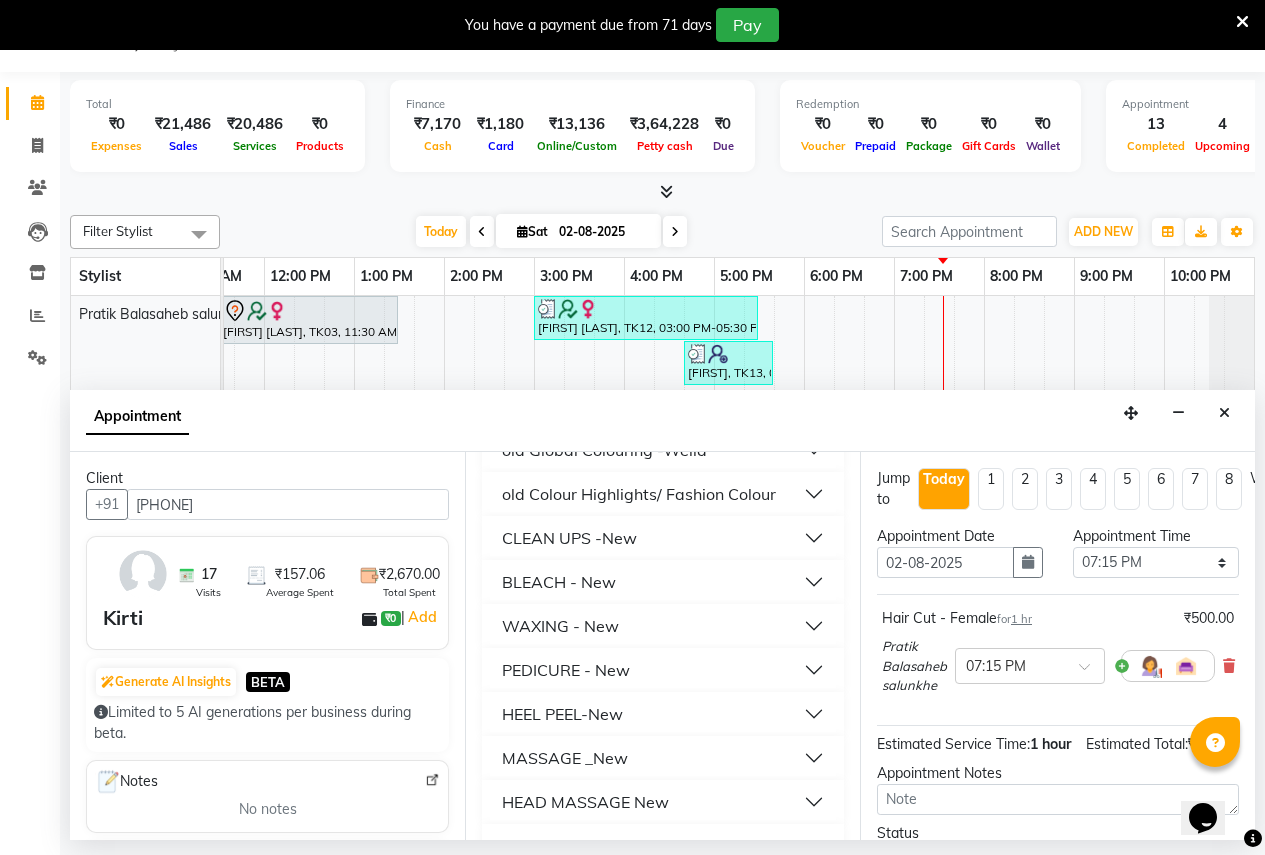 scroll, scrollTop: 0, scrollLeft: 0, axis: both 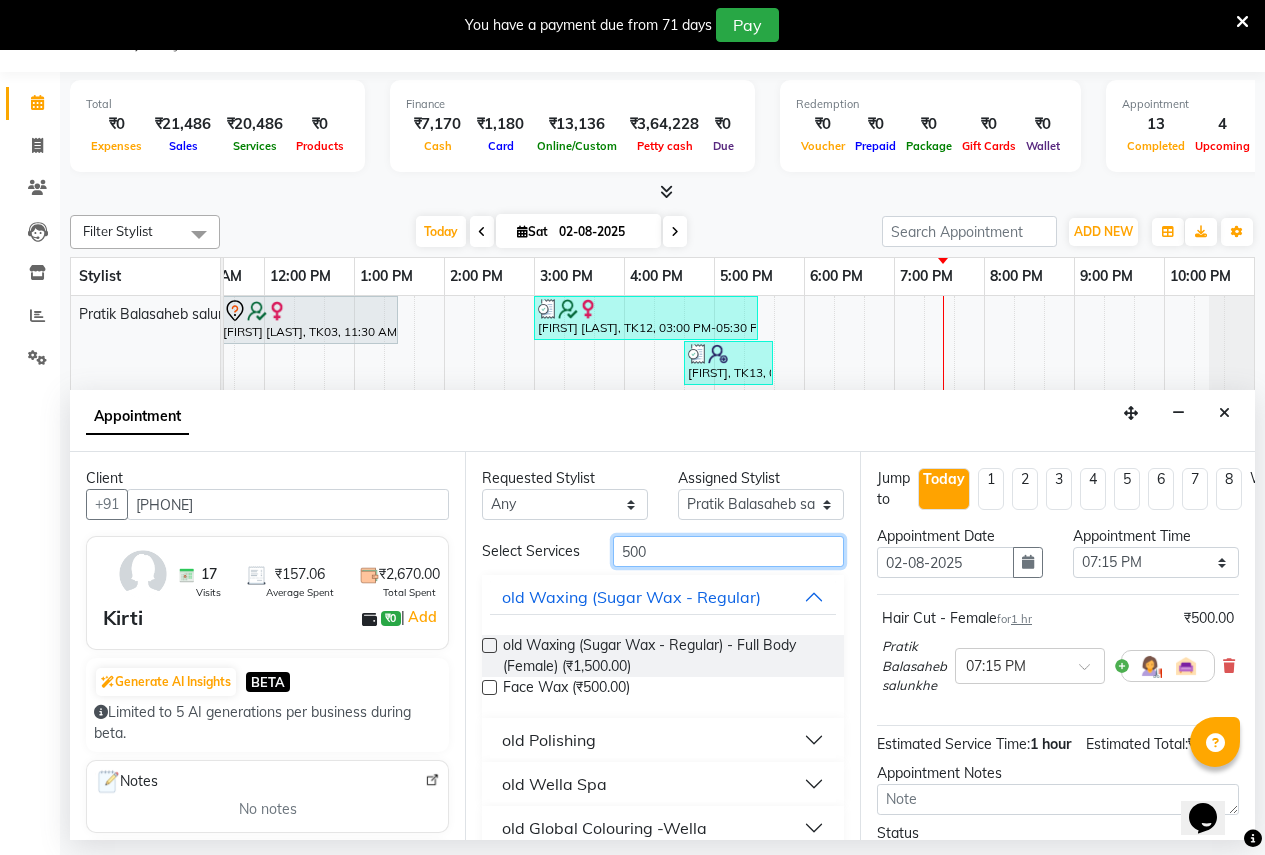 click on "500" at bounding box center (728, 551) 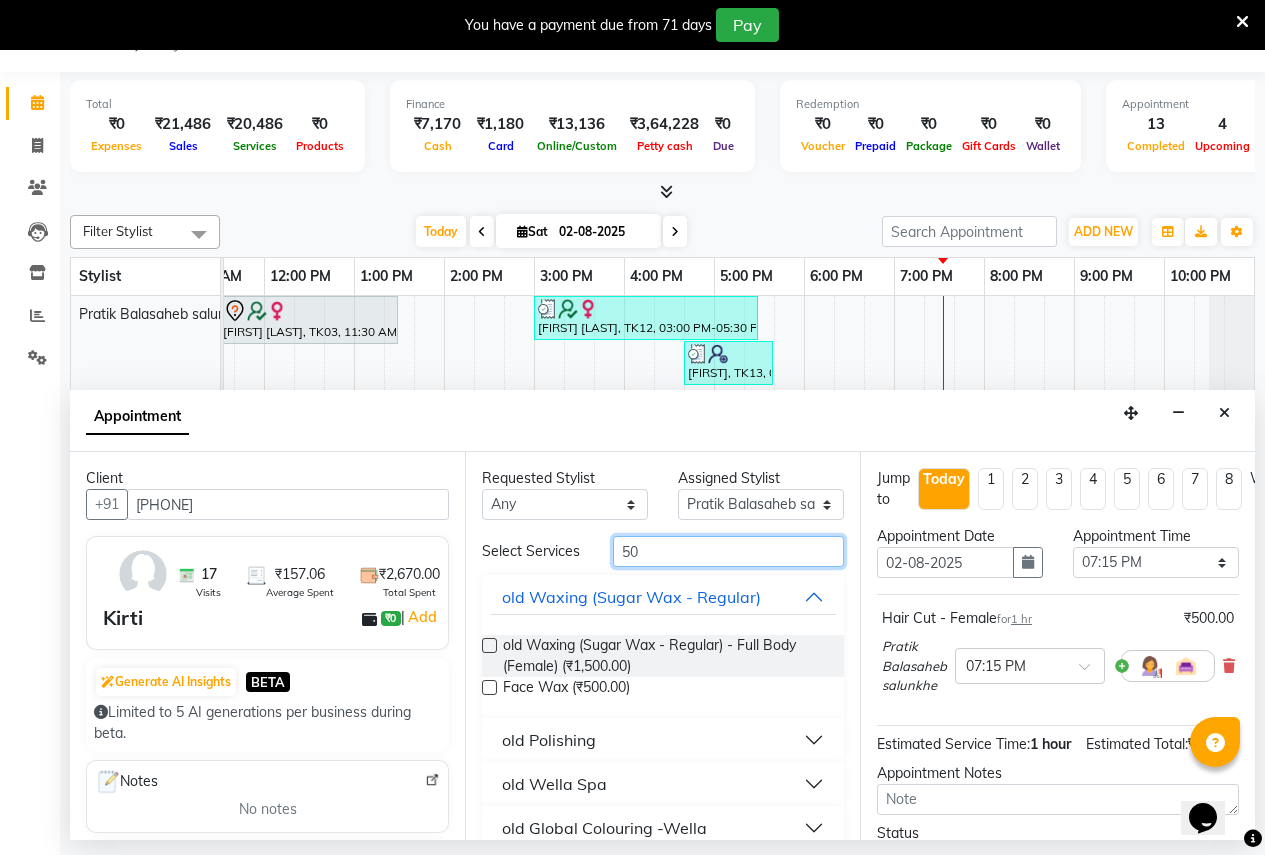type on "5" 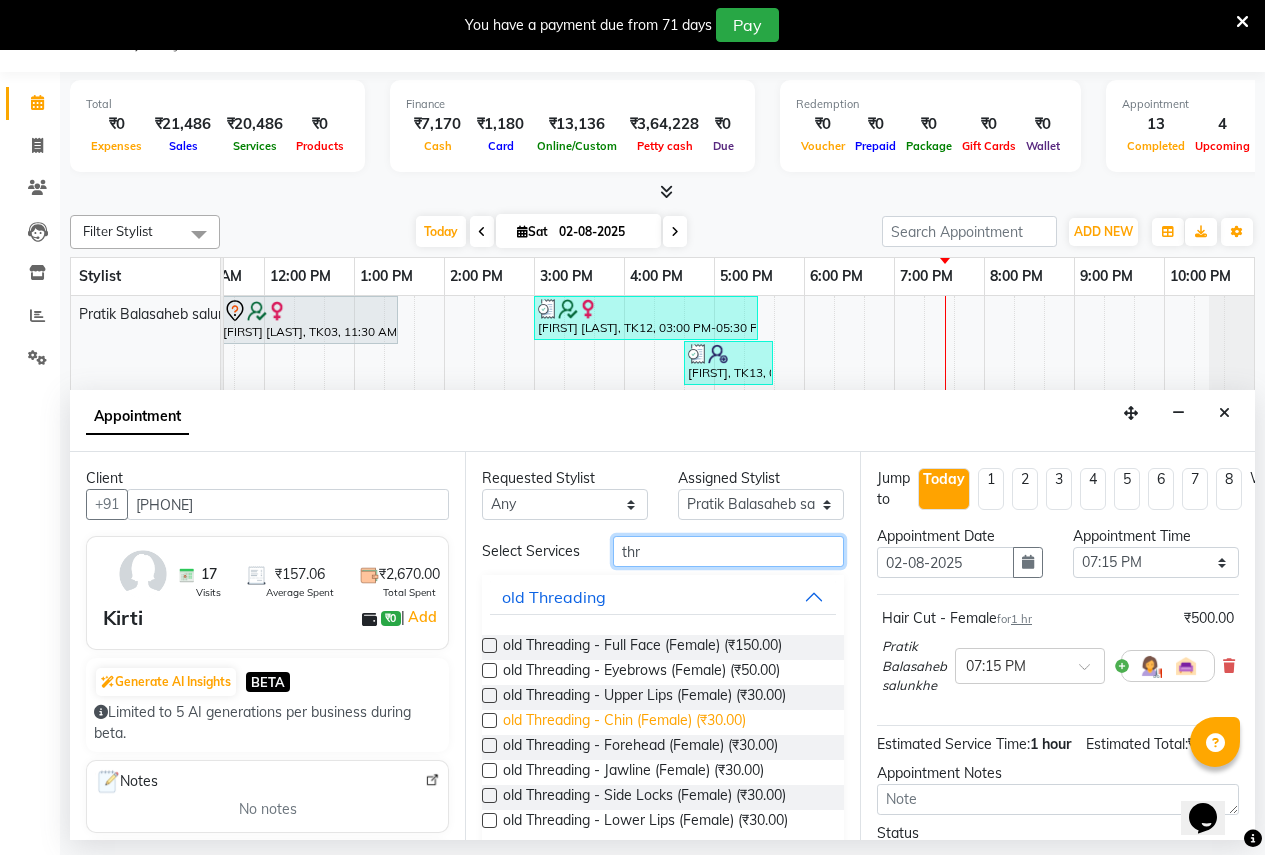 scroll, scrollTop: 82, scrollLeft: 0, axis: vertical 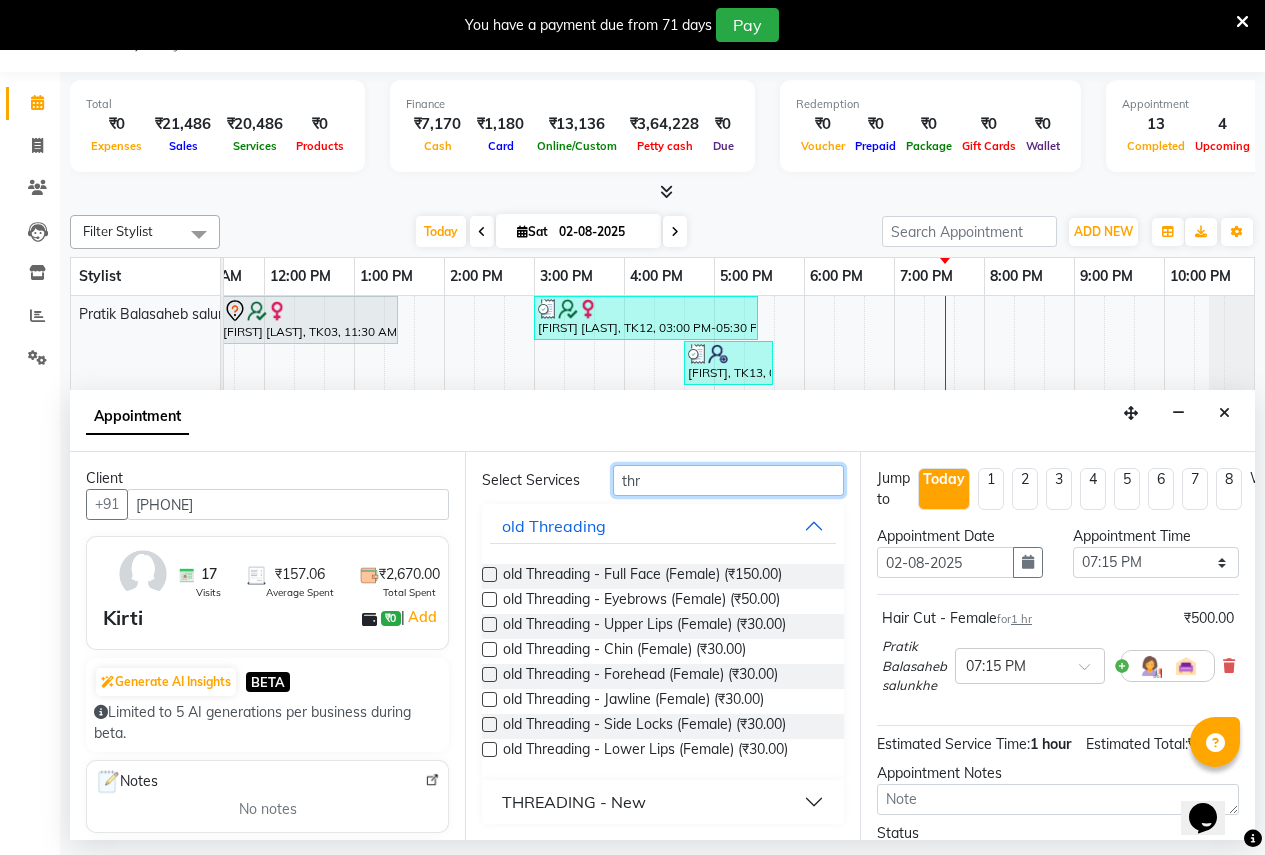 type on "thr" 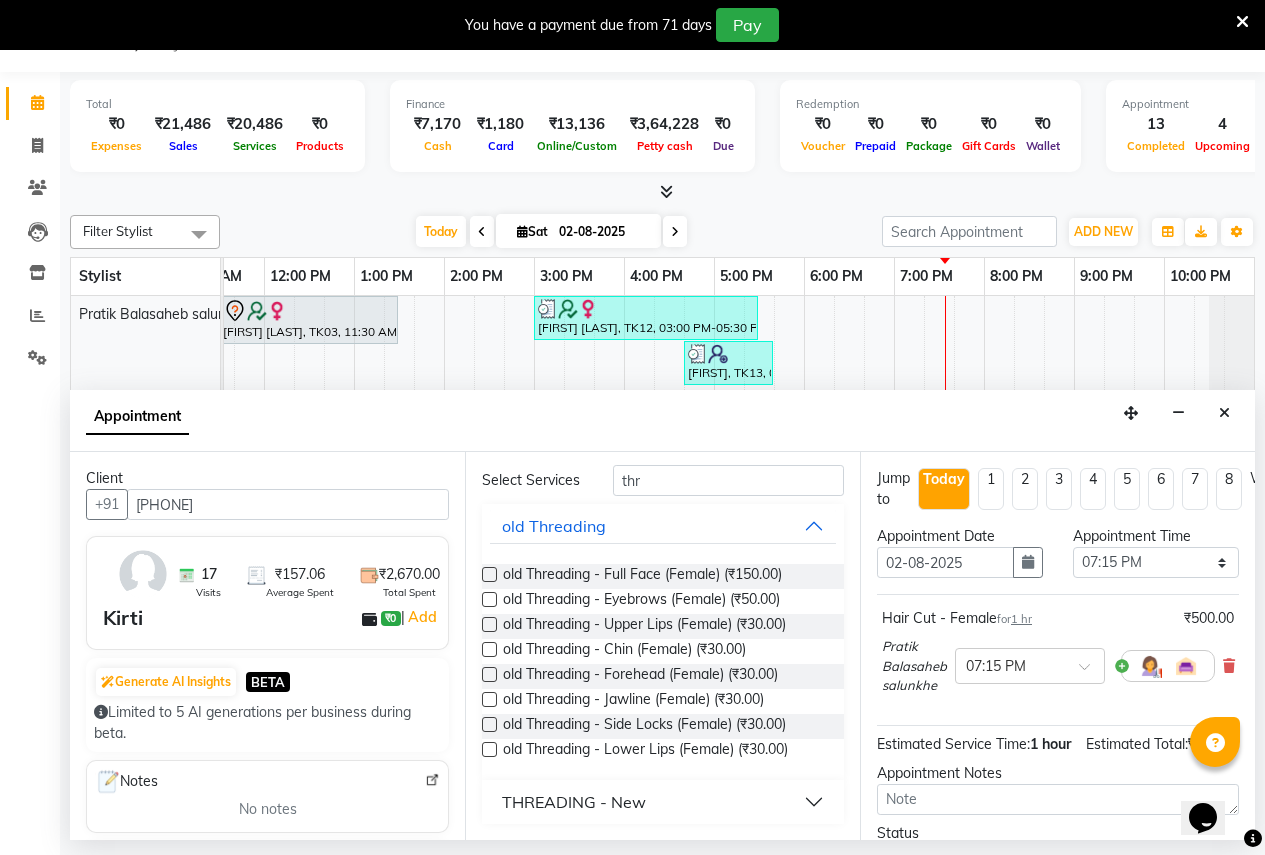click on "THREADING - New" at bounding box center [574, 802] 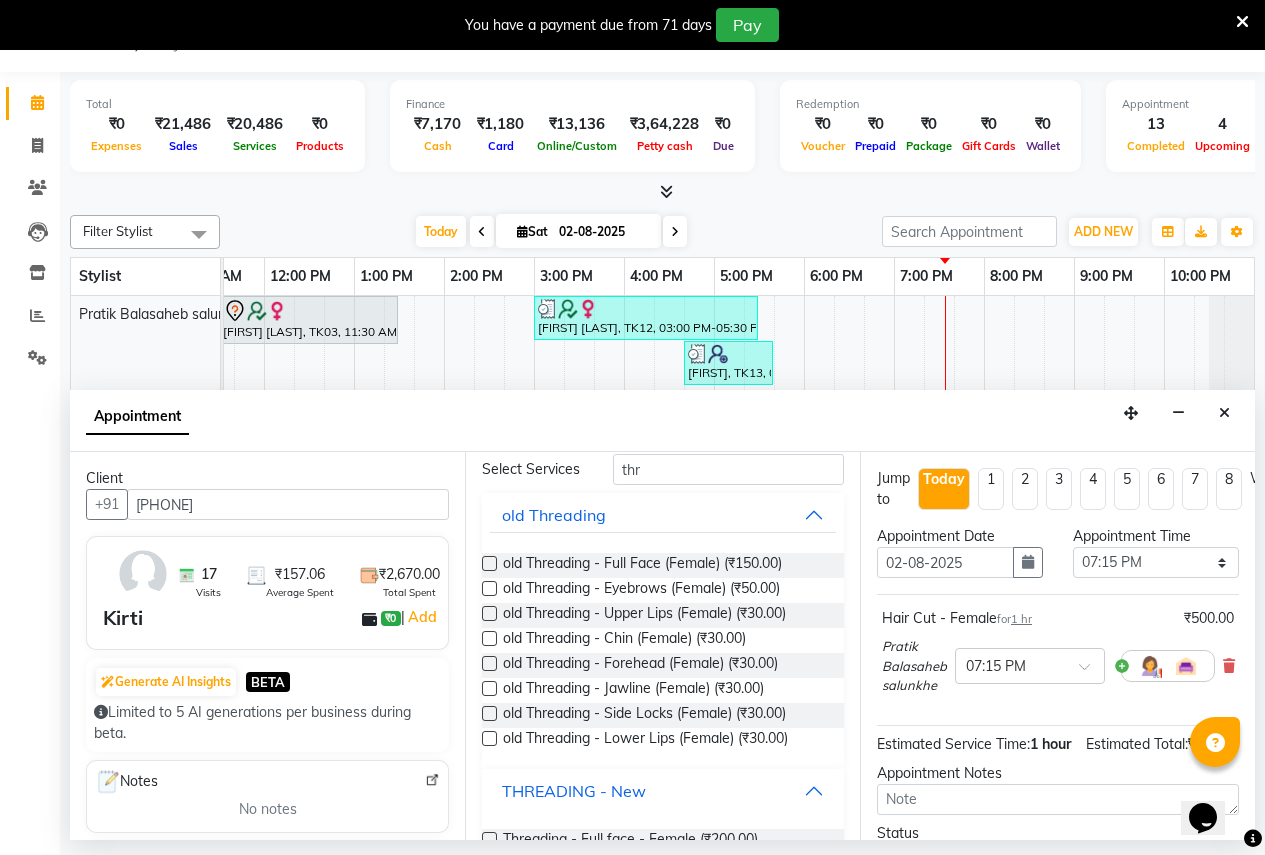 scroll, scrollTop: 182, scrollLeft: 0, axis: vertical 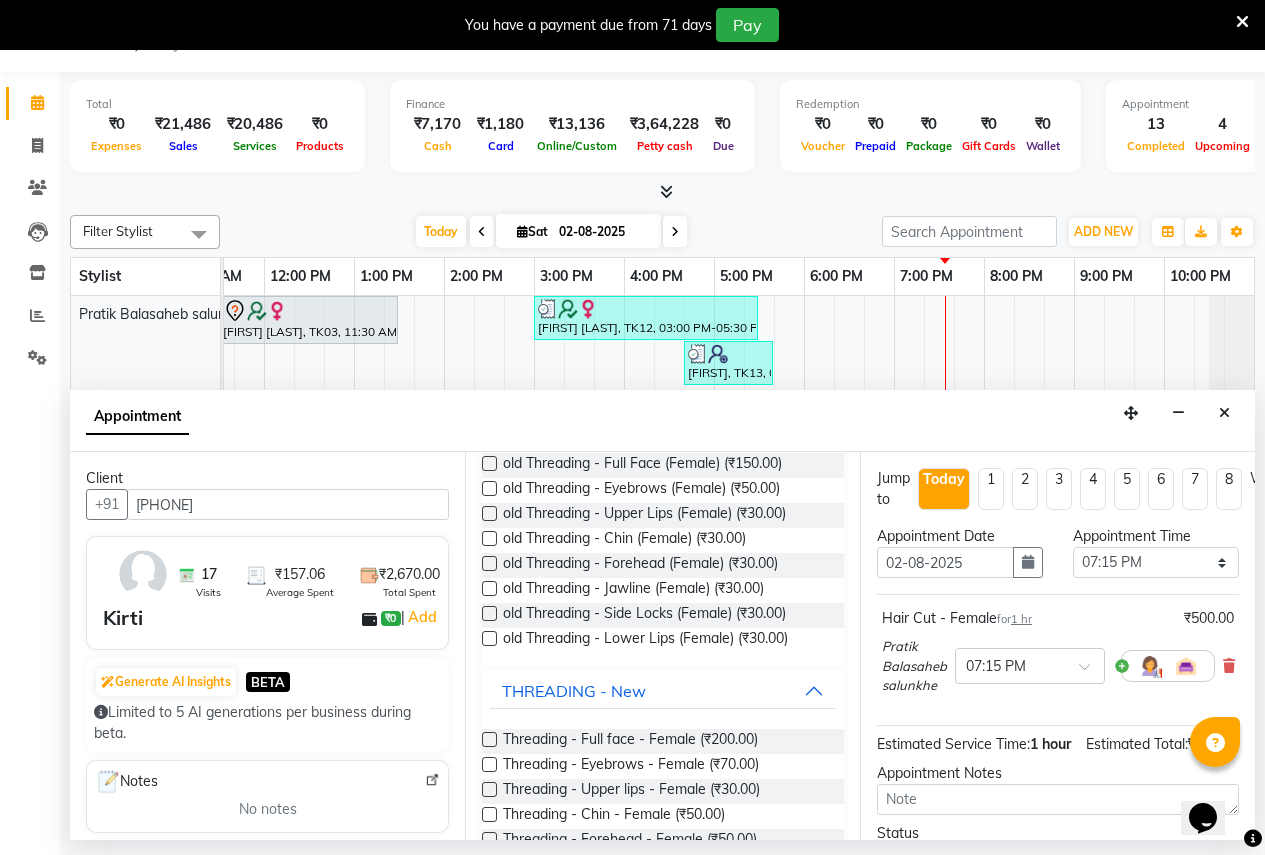click at bounding box center [489, 764] 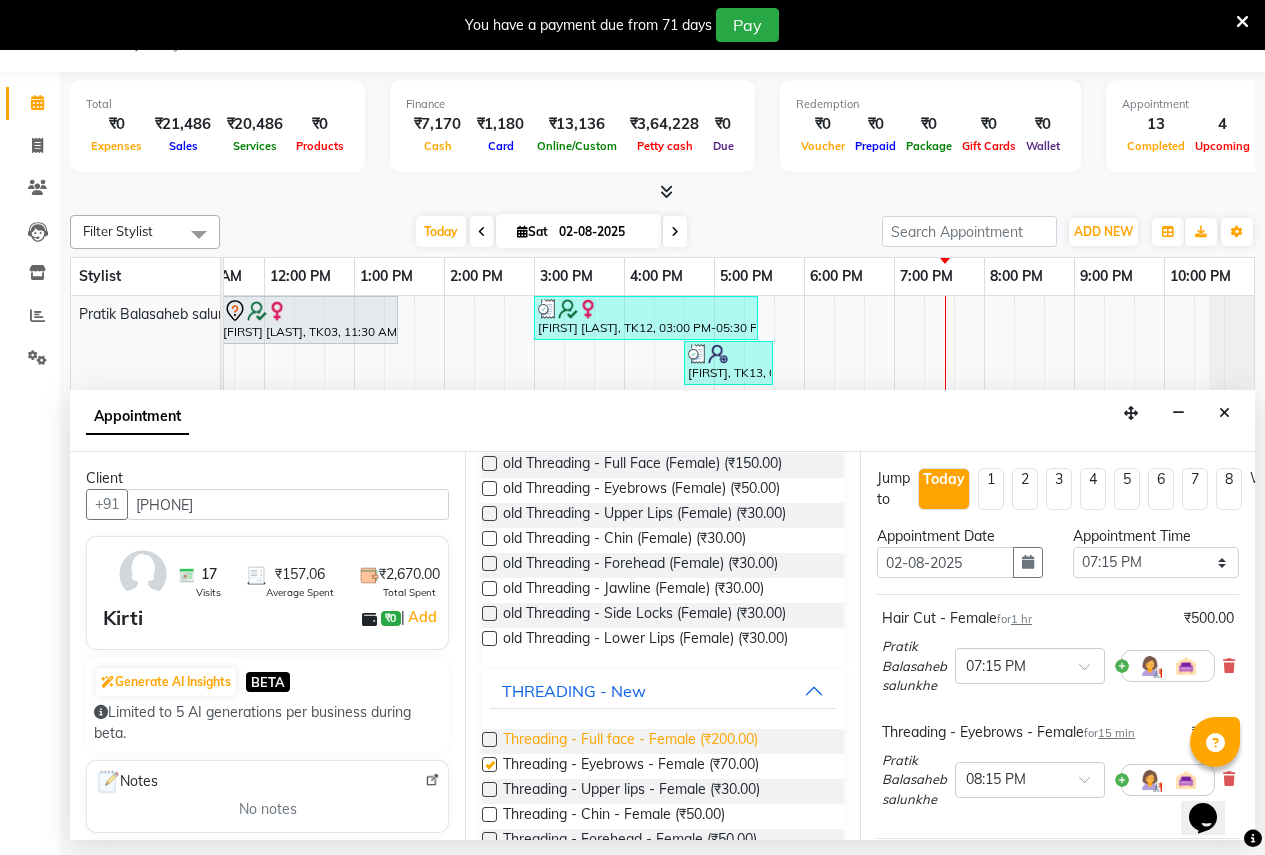 checkbox on "false" 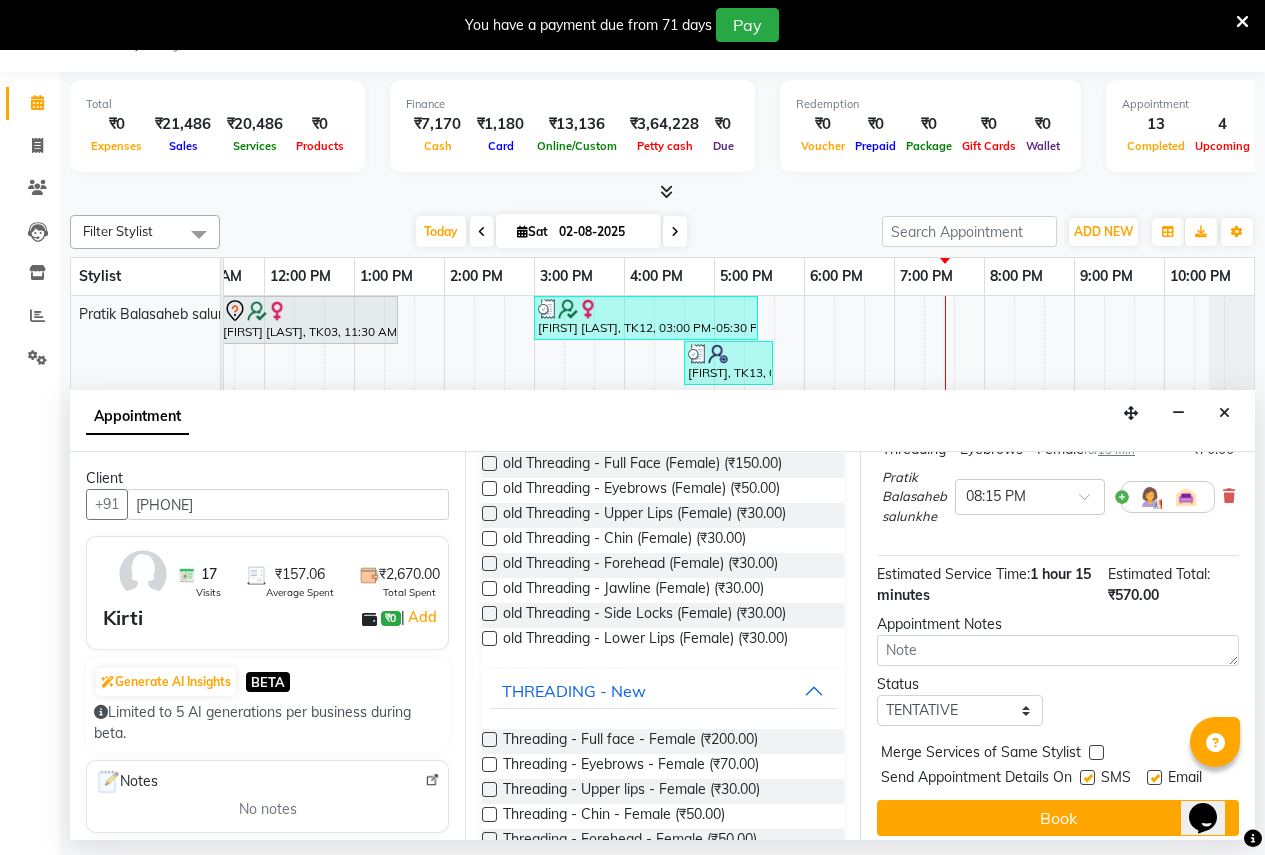 scroll, scrollTop: 300, scrollLeft: 0, axis: vertical 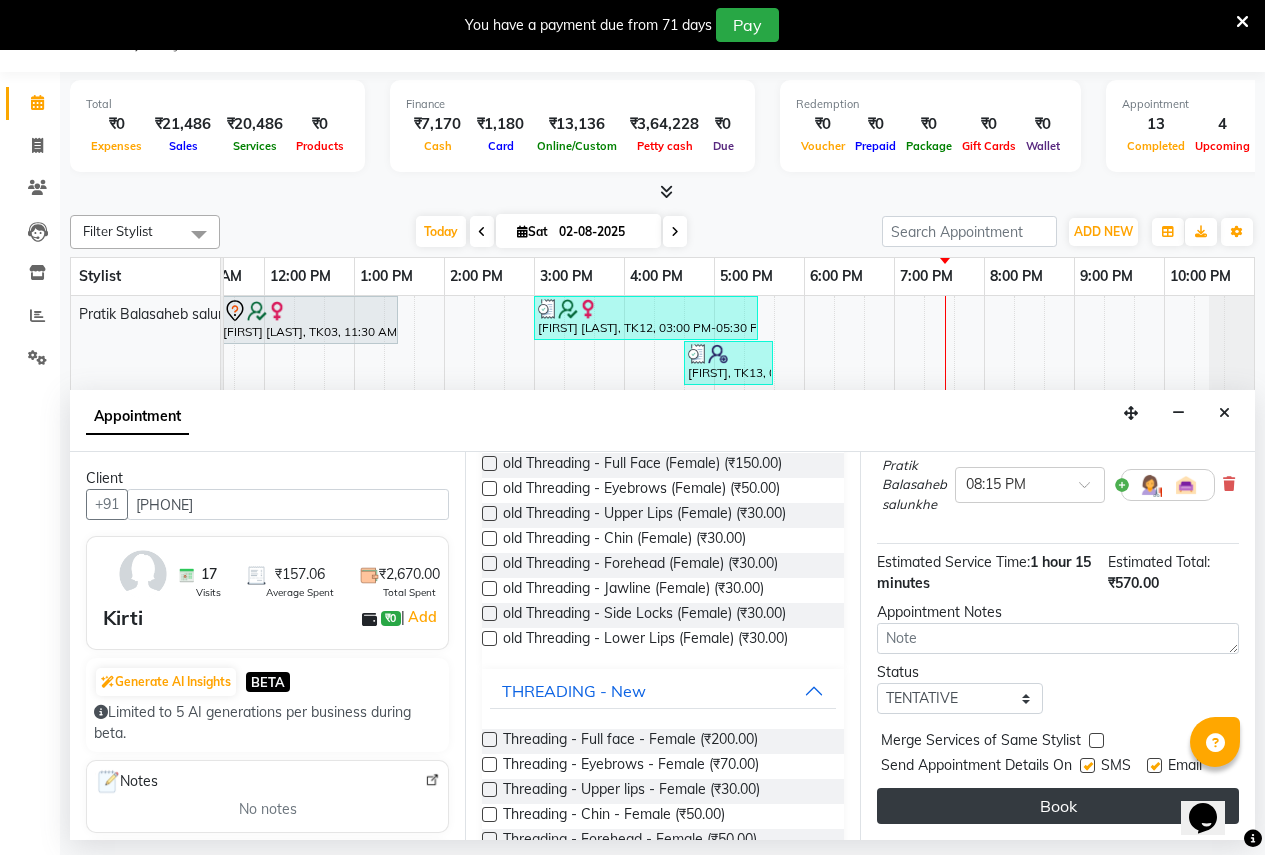 click on "Book" at bounding box center (1058, 806) 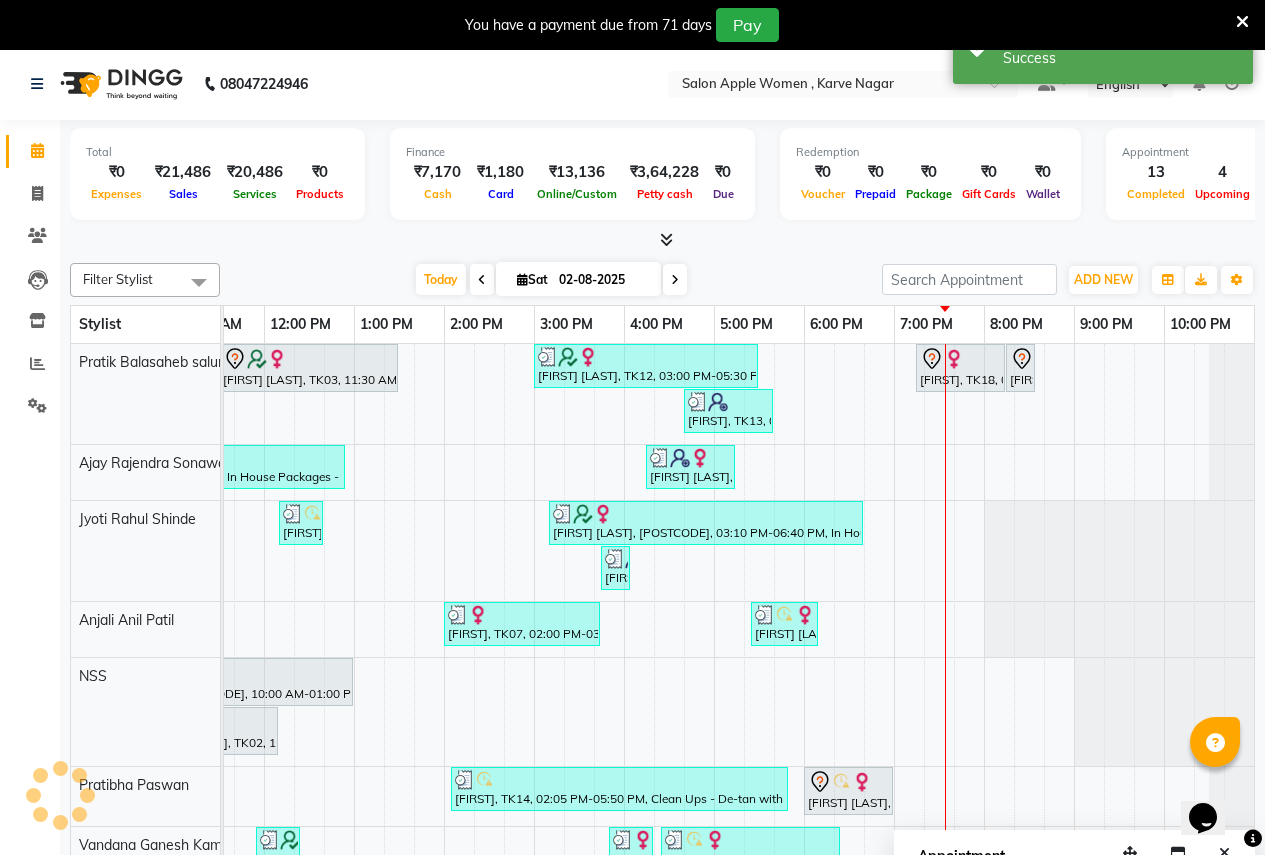 scroll, scrollTop: 0, scrollLeft: 0, axis: both 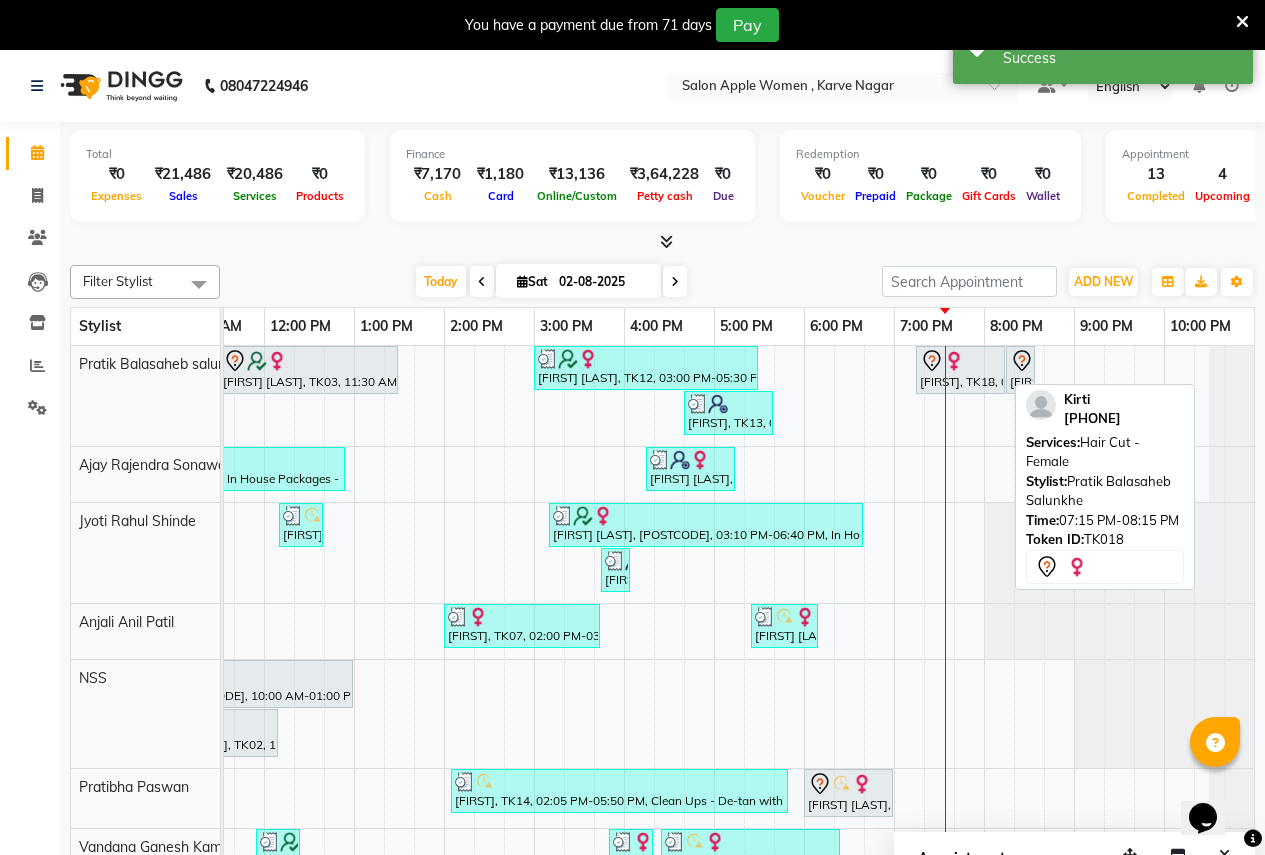 click 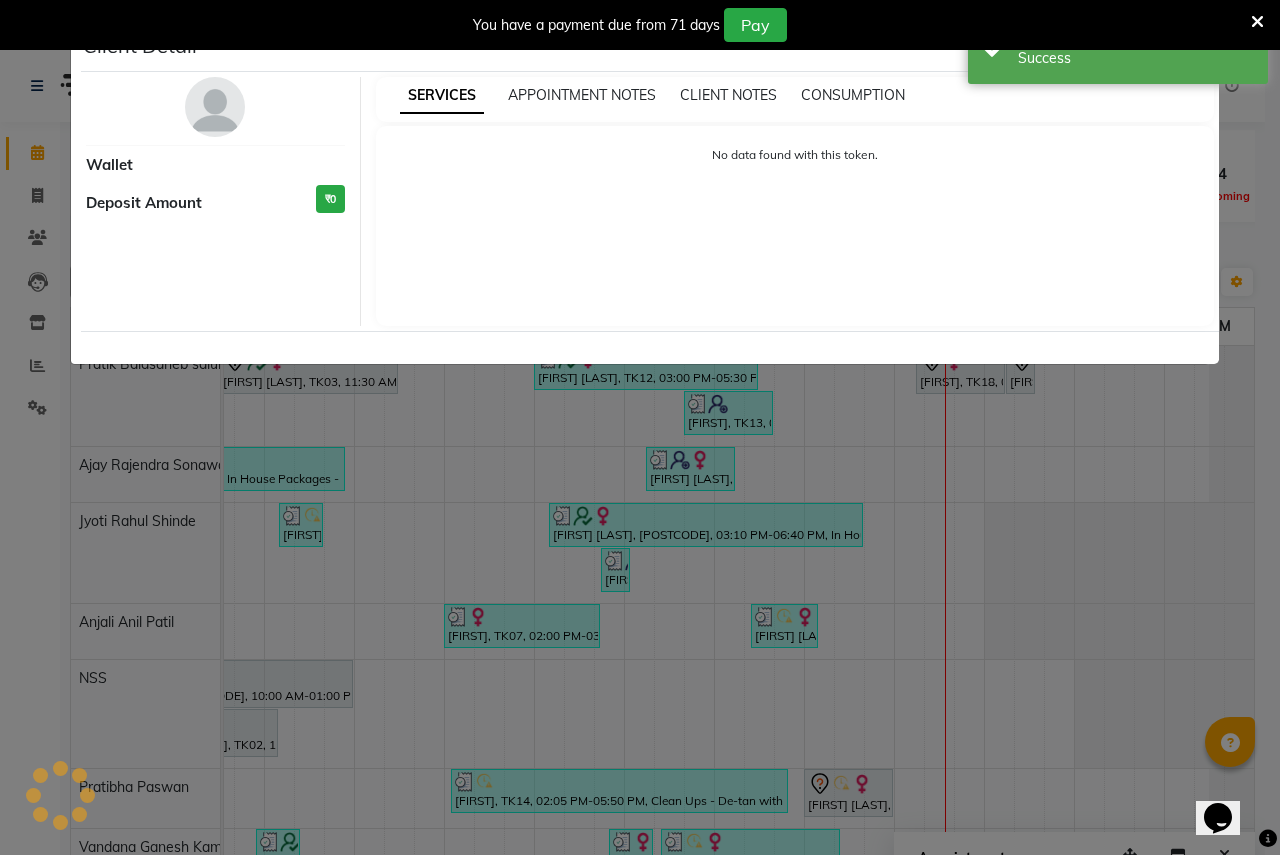 select on "7" 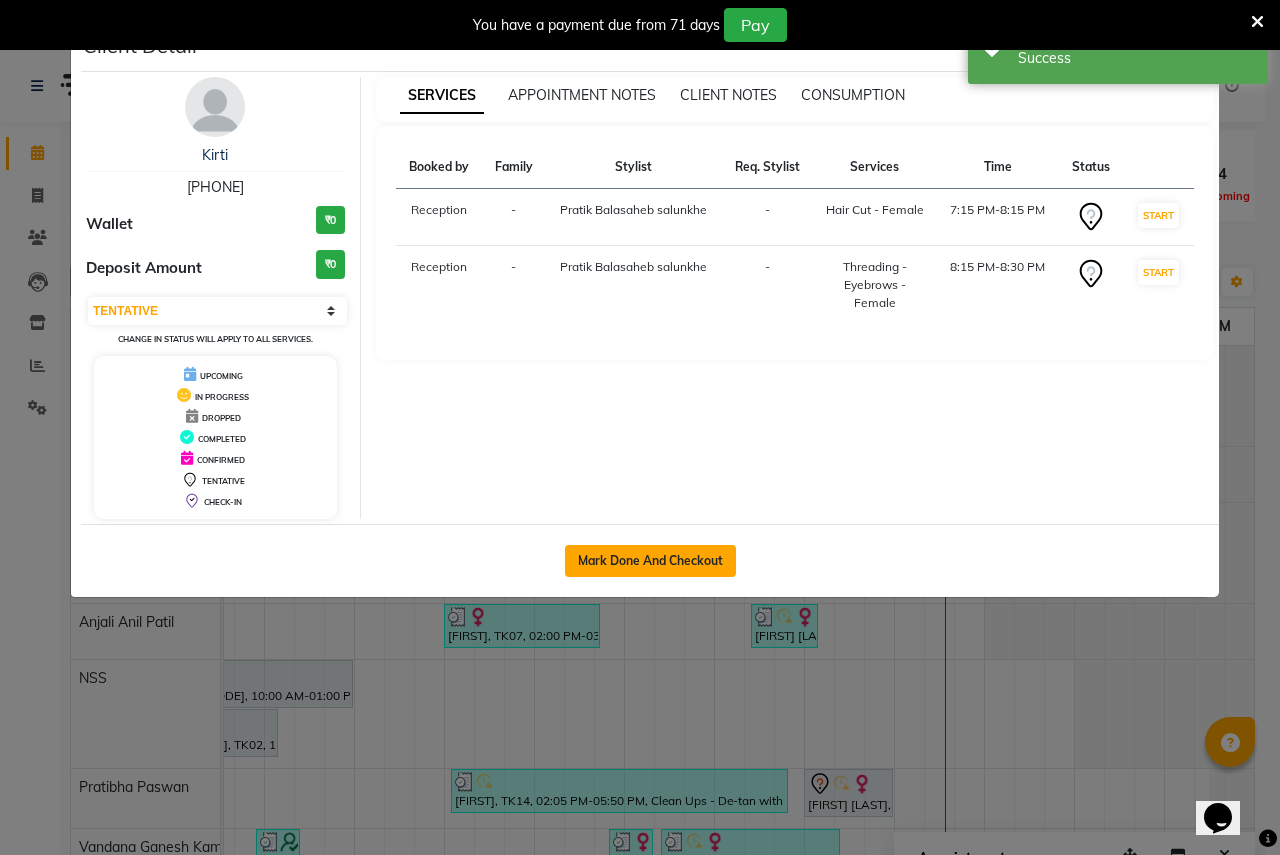 click on "Mark Done And Checkout" 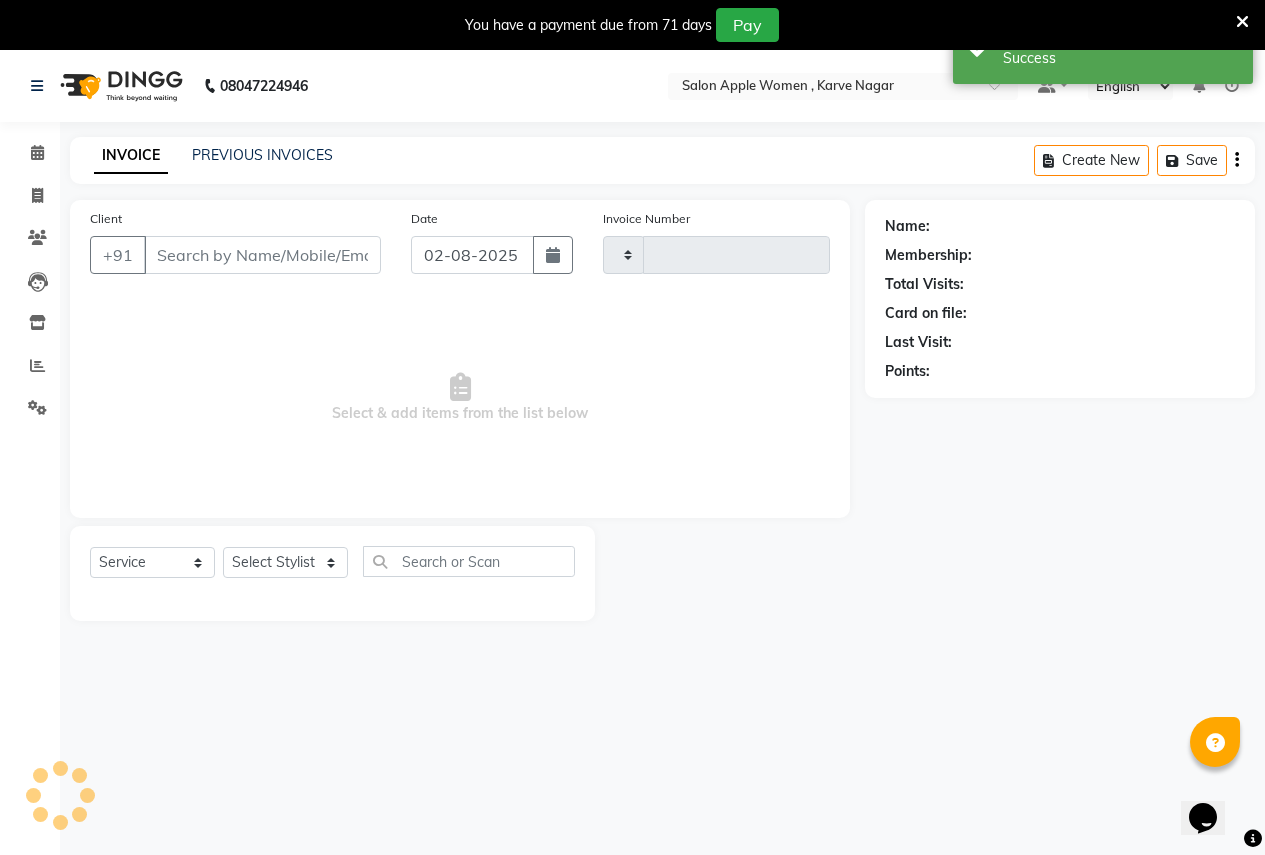 type on "1871" 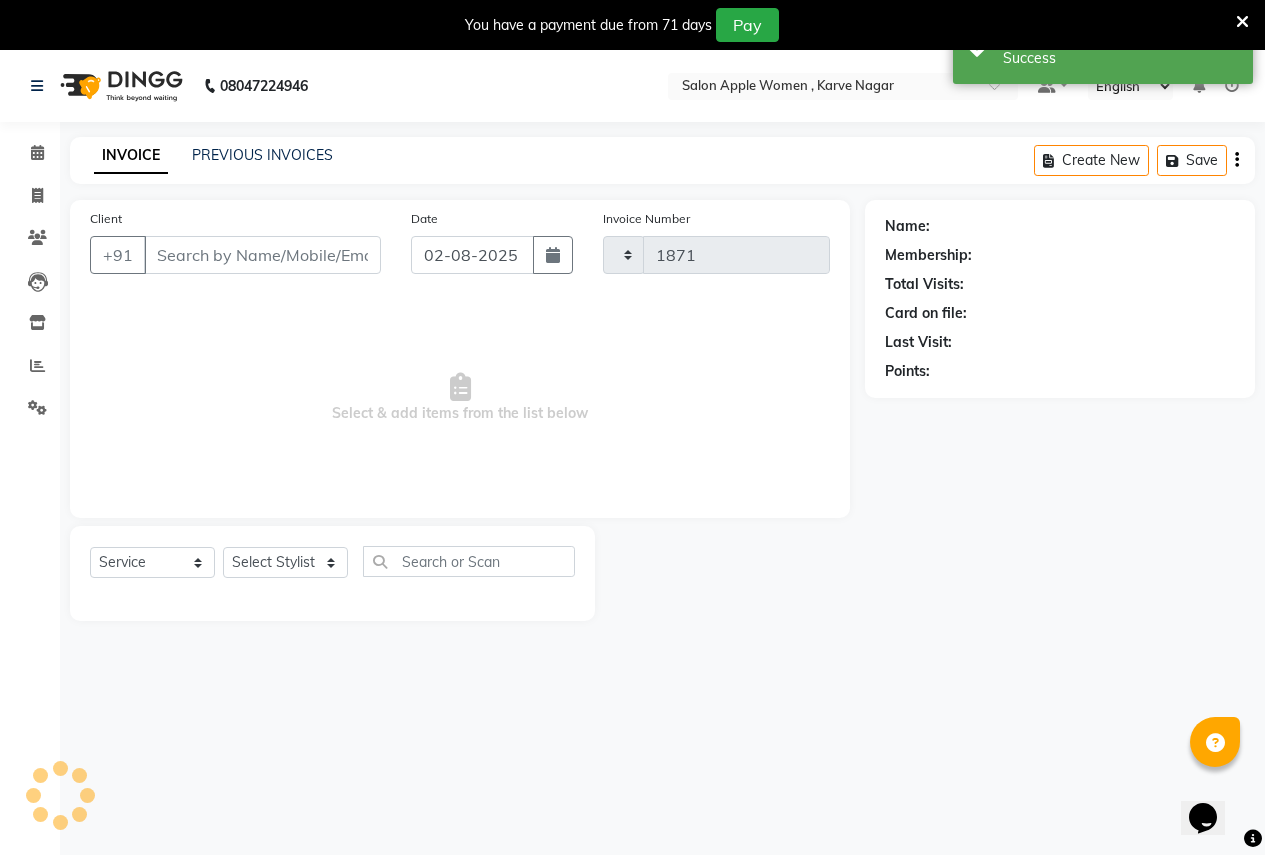 select on "96" 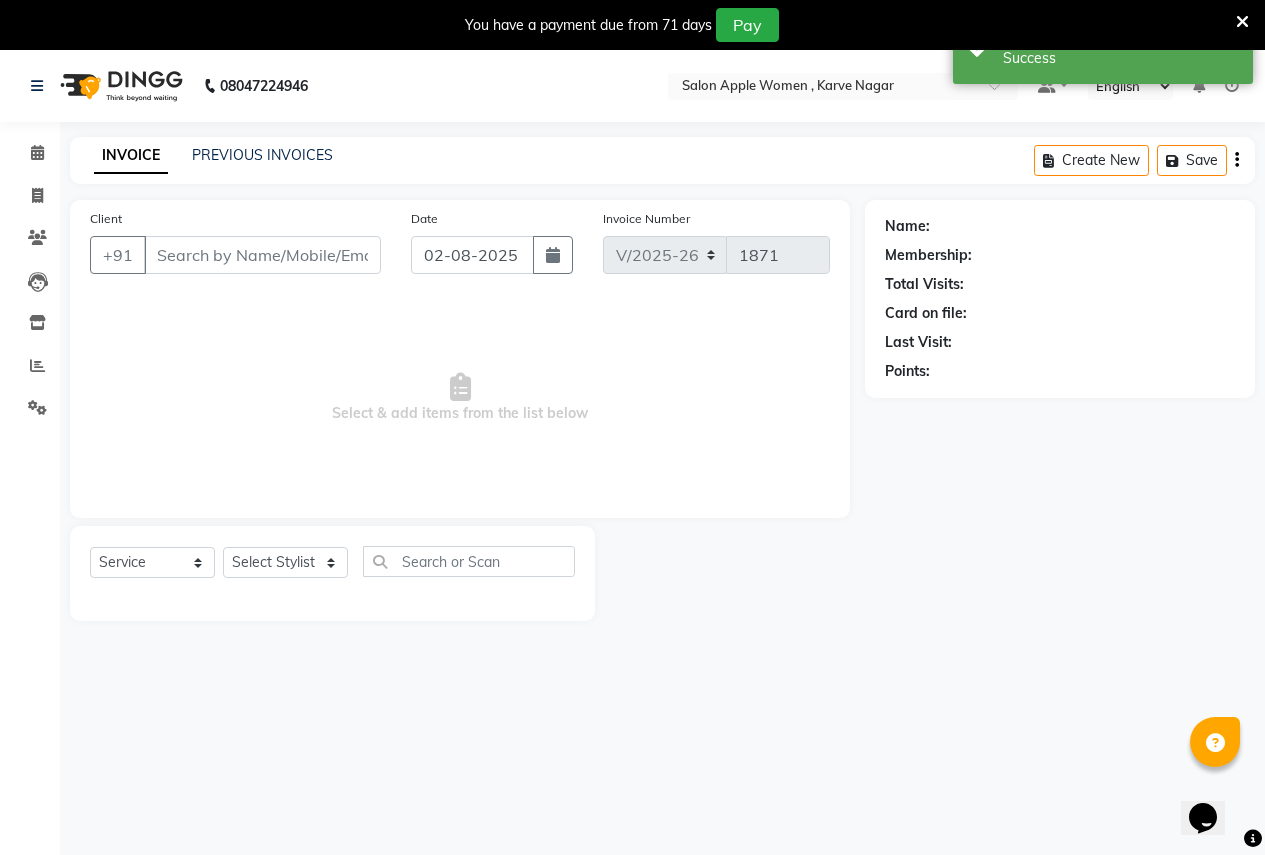 type on "[PHONE]" 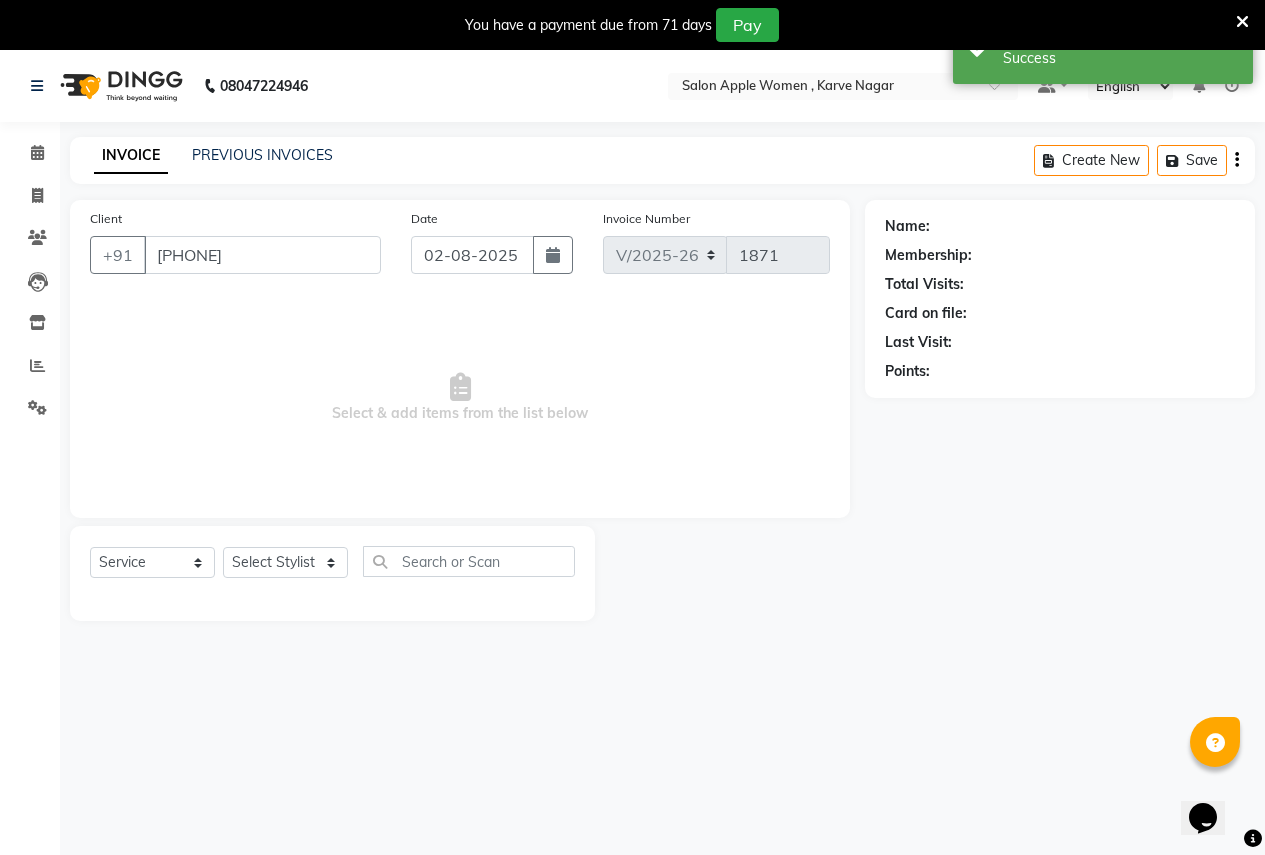 select on "70309" 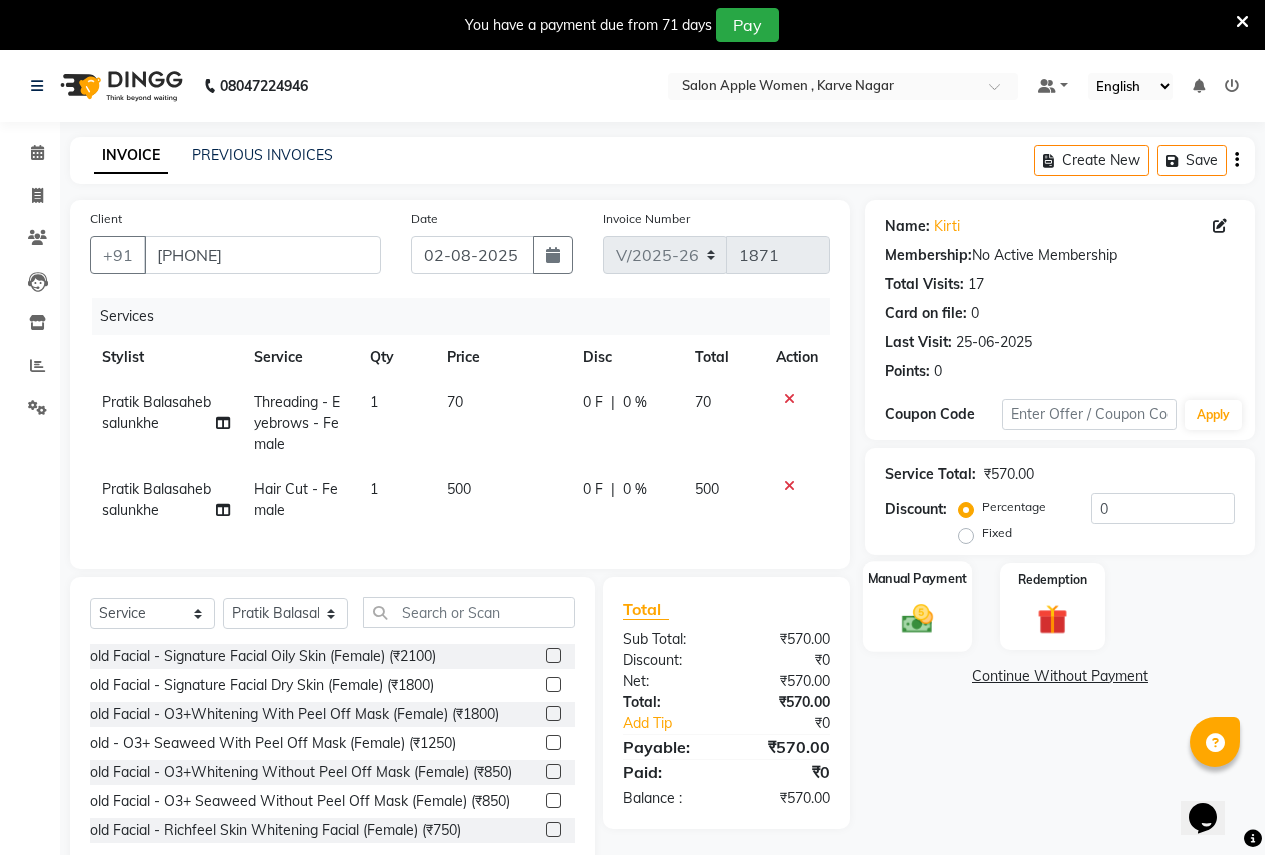 click 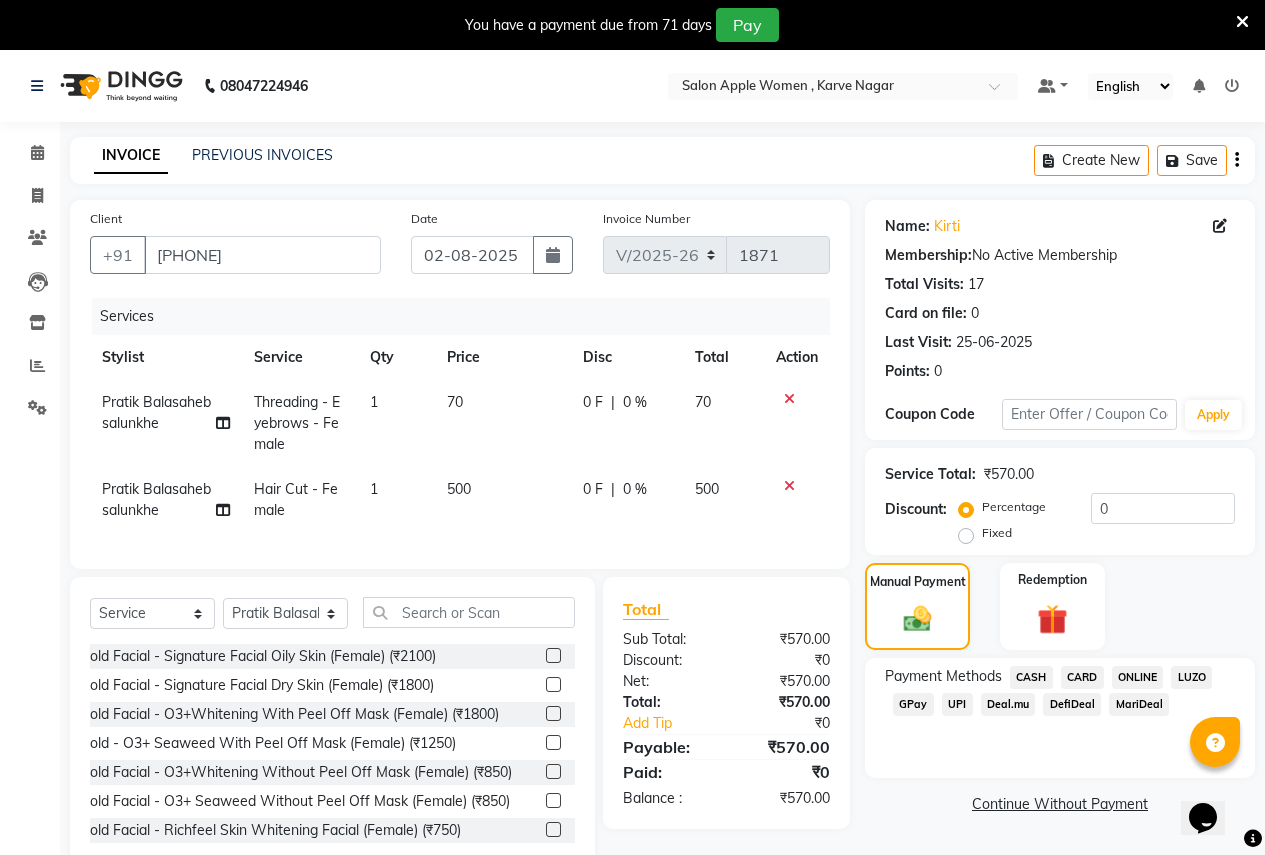 click on "CASH" 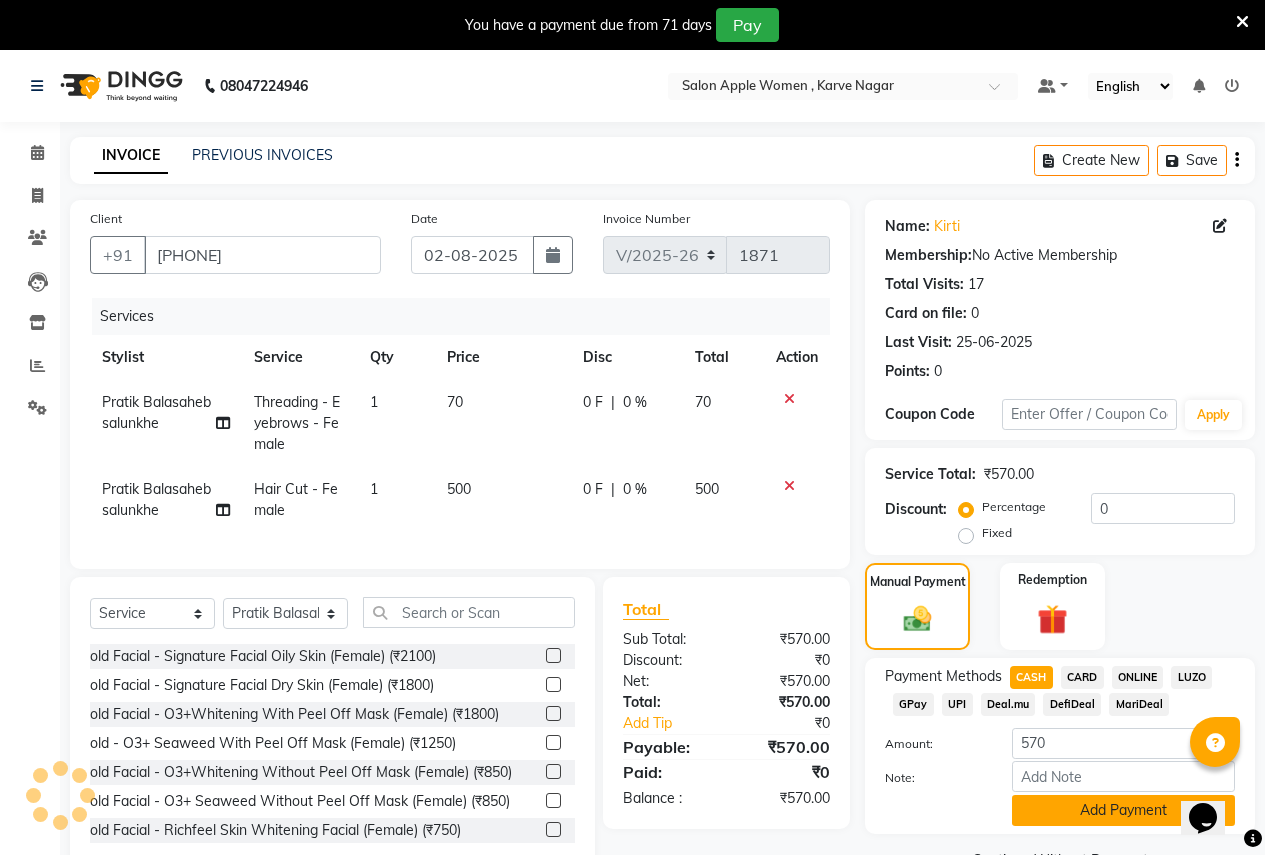 click on "Add Payment" 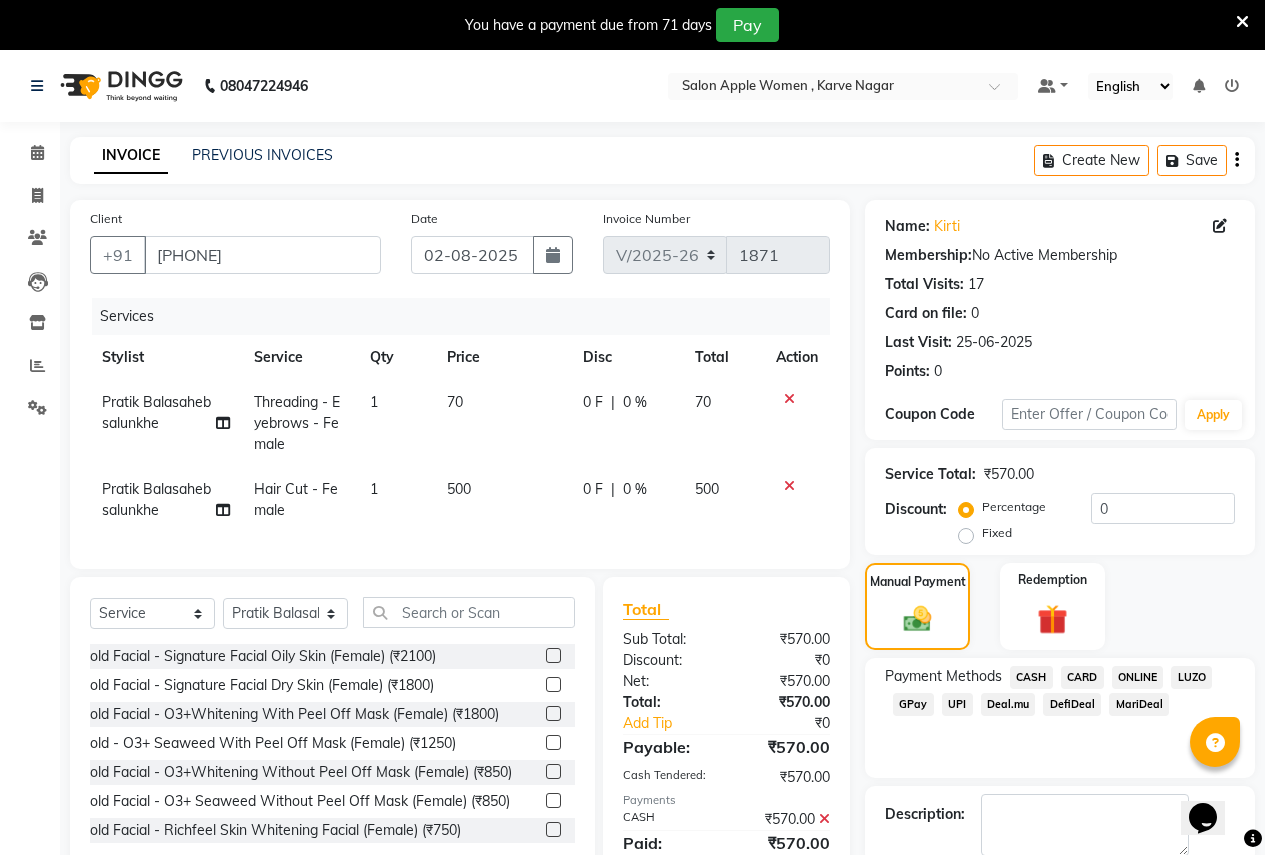 scroll, scrollTop: 107, scrollLeft: 0, axis: vertical 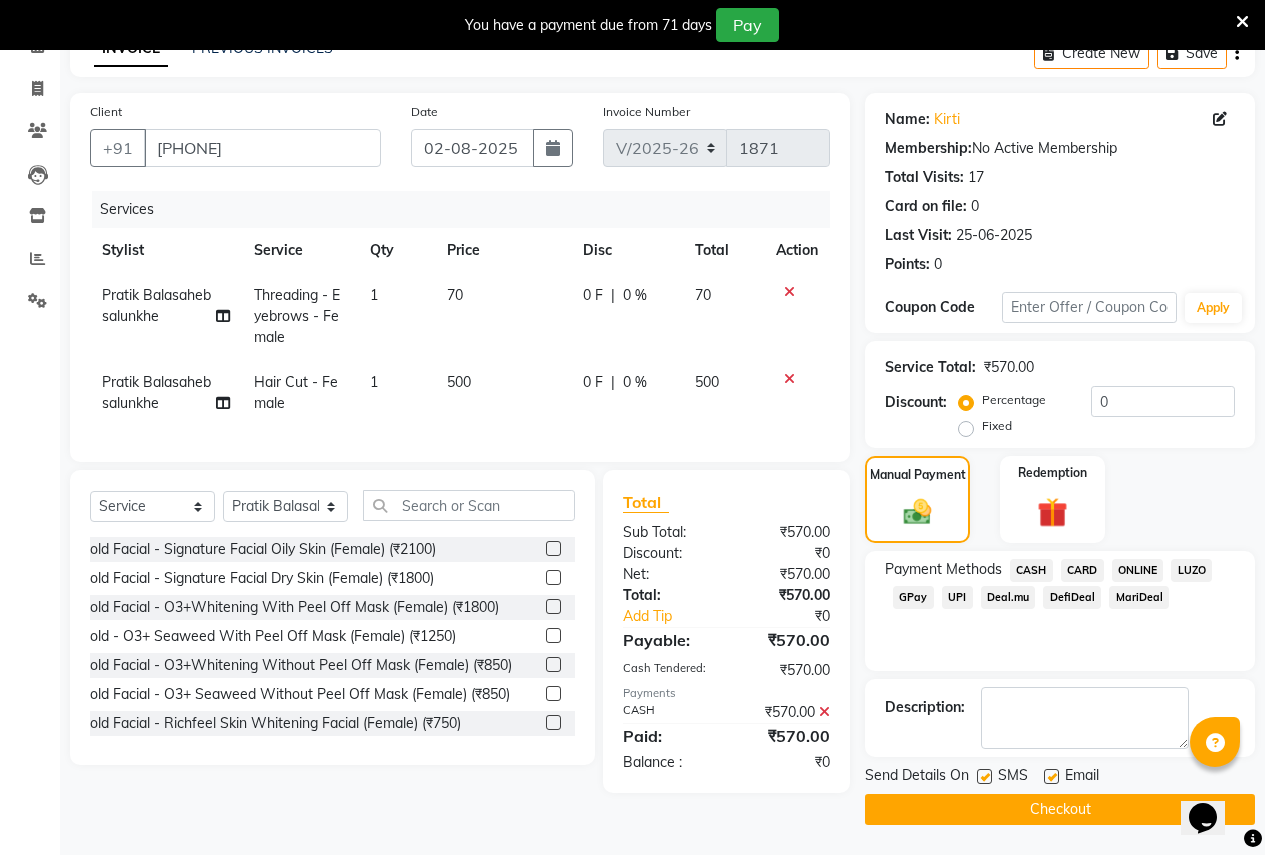 click on "Checkout" 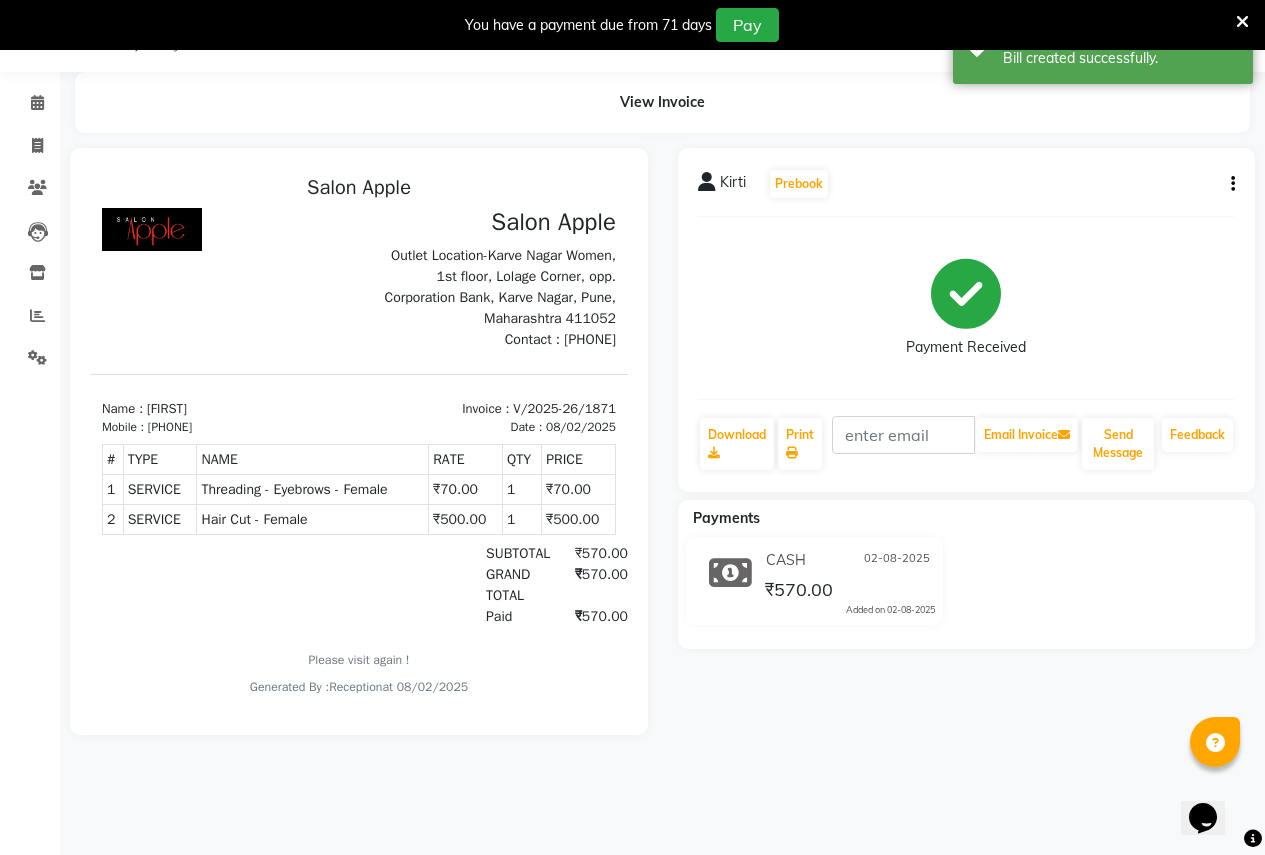 scroll, scrollTop: 0, scrollLeft: 0, axis: both 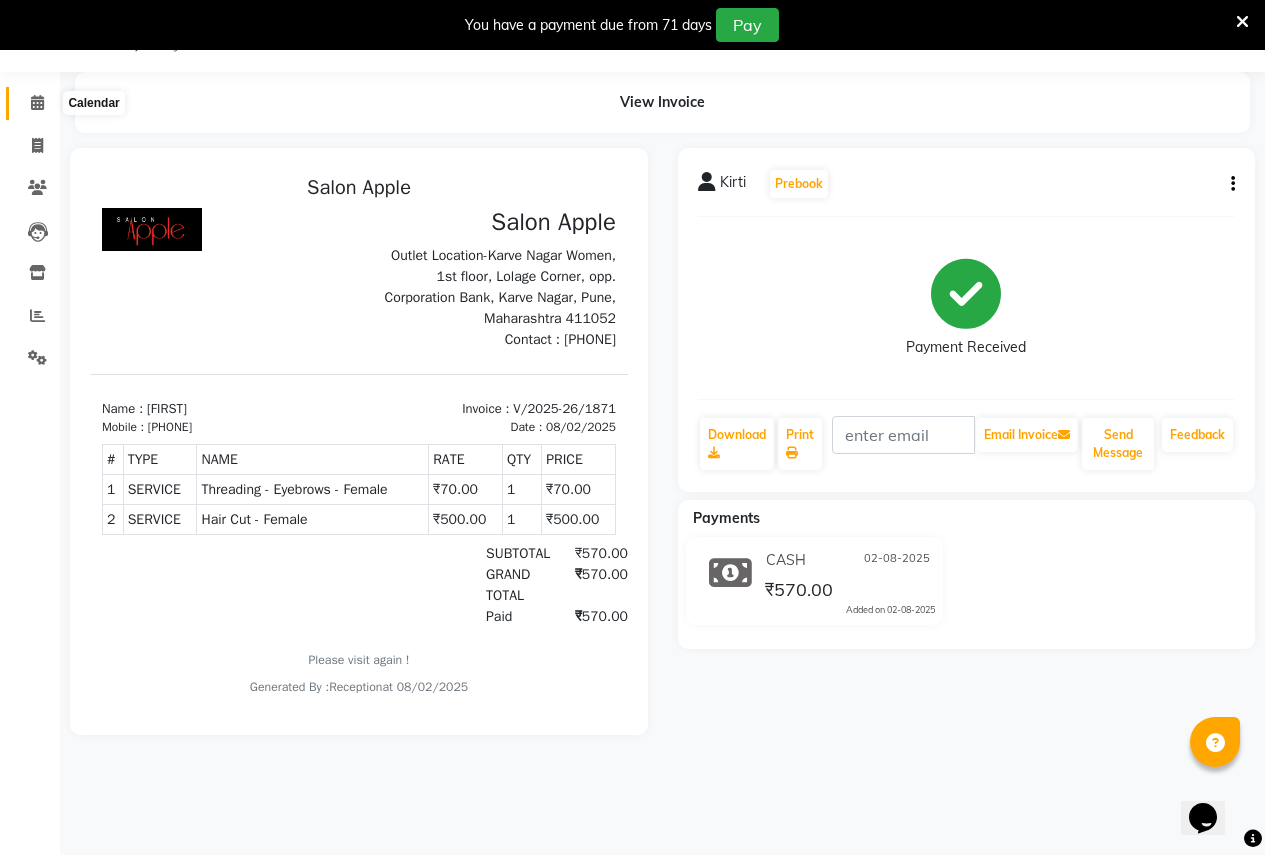 click 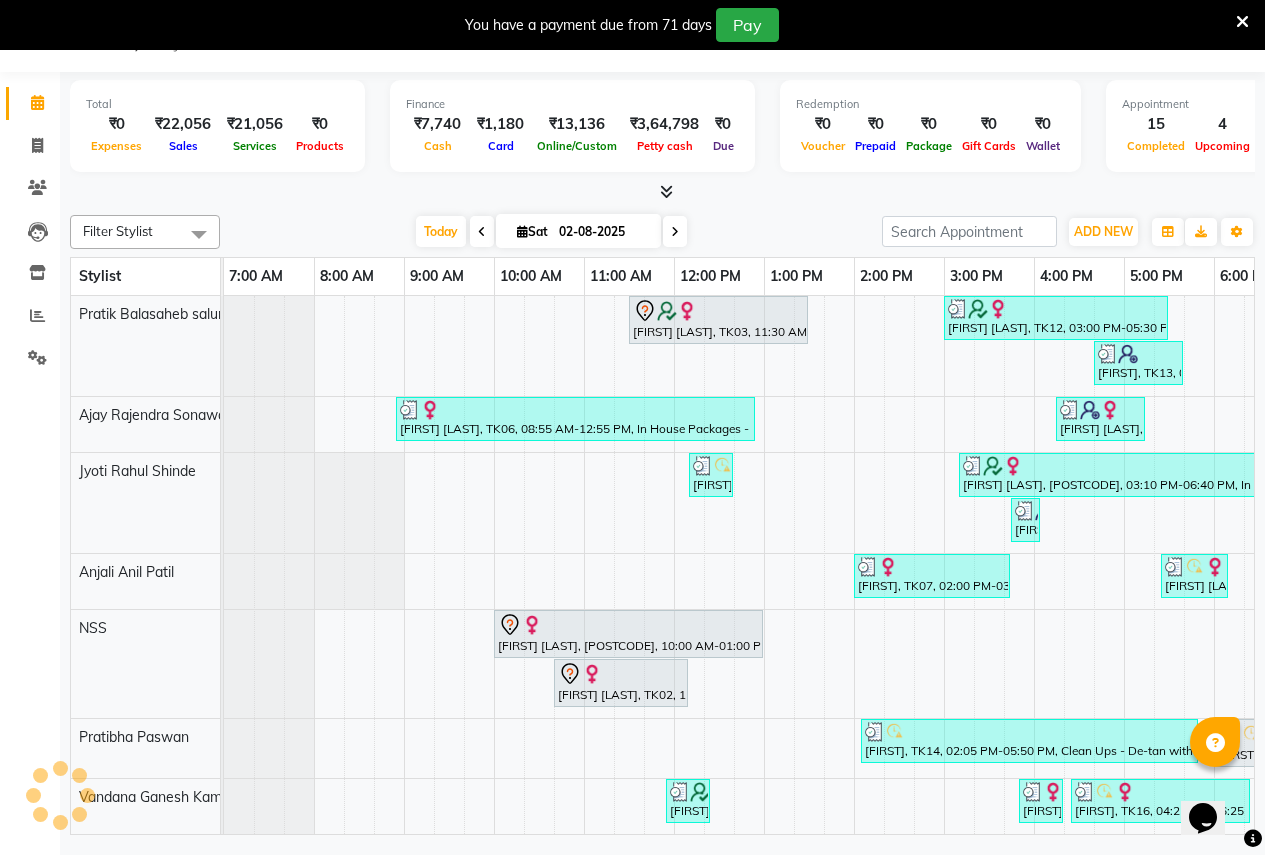 scroll, scrollTop: 0, scrollLeft: 0, axis: both 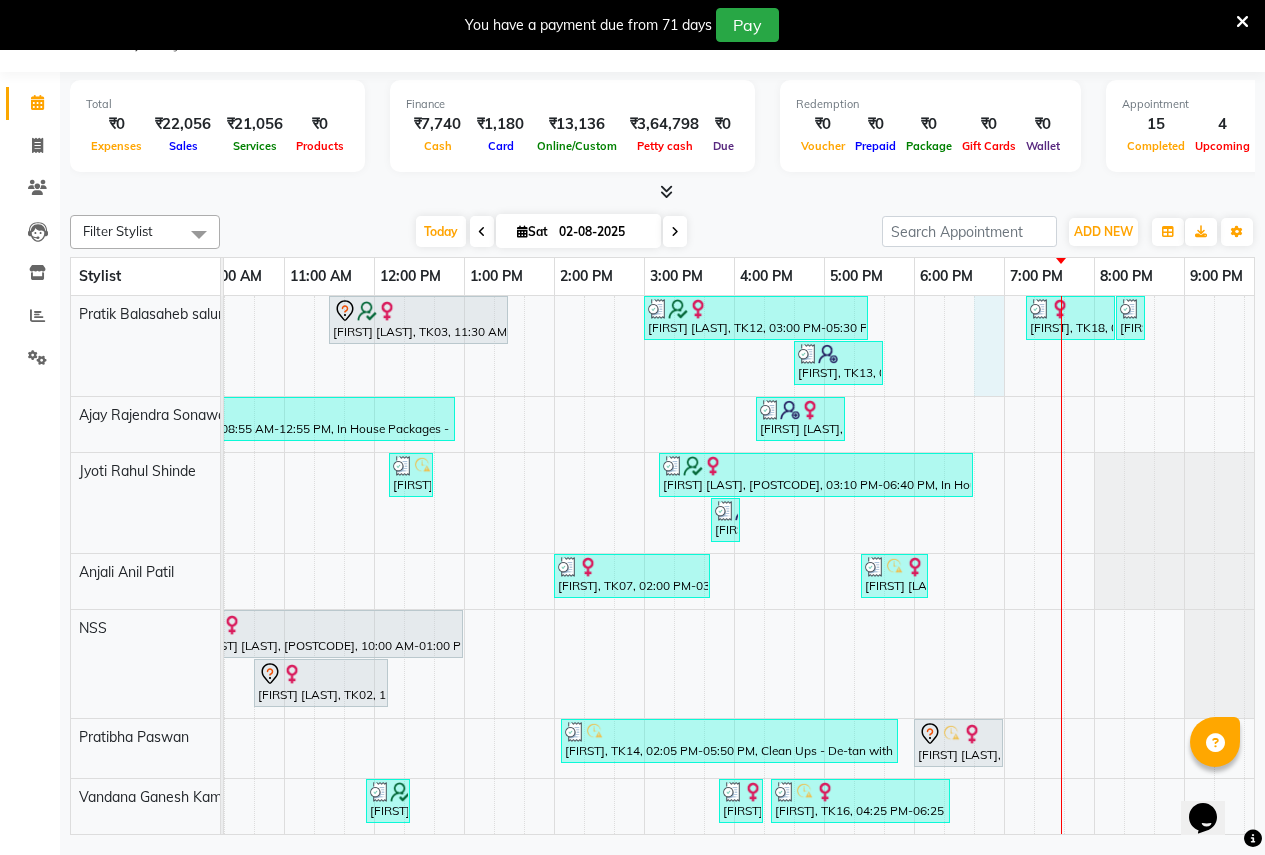 click on "pooja Deshpande, TK03, 11:30 AM-01:30 PM, Hair protein treatment - Nanoplastia - shoulder length - Female     pooja Deshpande, TK12, 03:00 PM-05:30 PM, Hair protein treatment - Nanoplastia - midback length - Female (₹7500),Threading - Eyebrows - Female (₹70),Threading - Upper lips - Female (₹30)     Kirti, TK18, 07:15 PM-08:15 PM, Hair Cut - Female     Kirti, TK18, 08:15 PM-08:30 PM, Threading - Eyebrows - Female     Arya, TK13, 04:40 PM-05:40 PM, Hair Cut - Female (₹500)     shweta shende, TK06, 08:55 AM-12:55 PM, In House Packages - Female beauty package 5000 (₹5000),Hair Cut with Matrix Hiar wash - Female (₹550)     sneha kadam, TK11, 04:15 PM-05:15 PM, Hair Cut - Female (₹500)     mrunal, TK05, 12:10 PM-12:40 PM, Threading - Eyebrows - Female (₹70),Threading - Upper lips - Female (₹30)     aparna chopade, TK17, 03:10 PM-06:40 PM, In House Packages - Female beauty package 1100 (₹1100),Threading - Chin - Female (₹50),Threading - Upper lips - Female (₹30)" at bounding box center (644, 679) 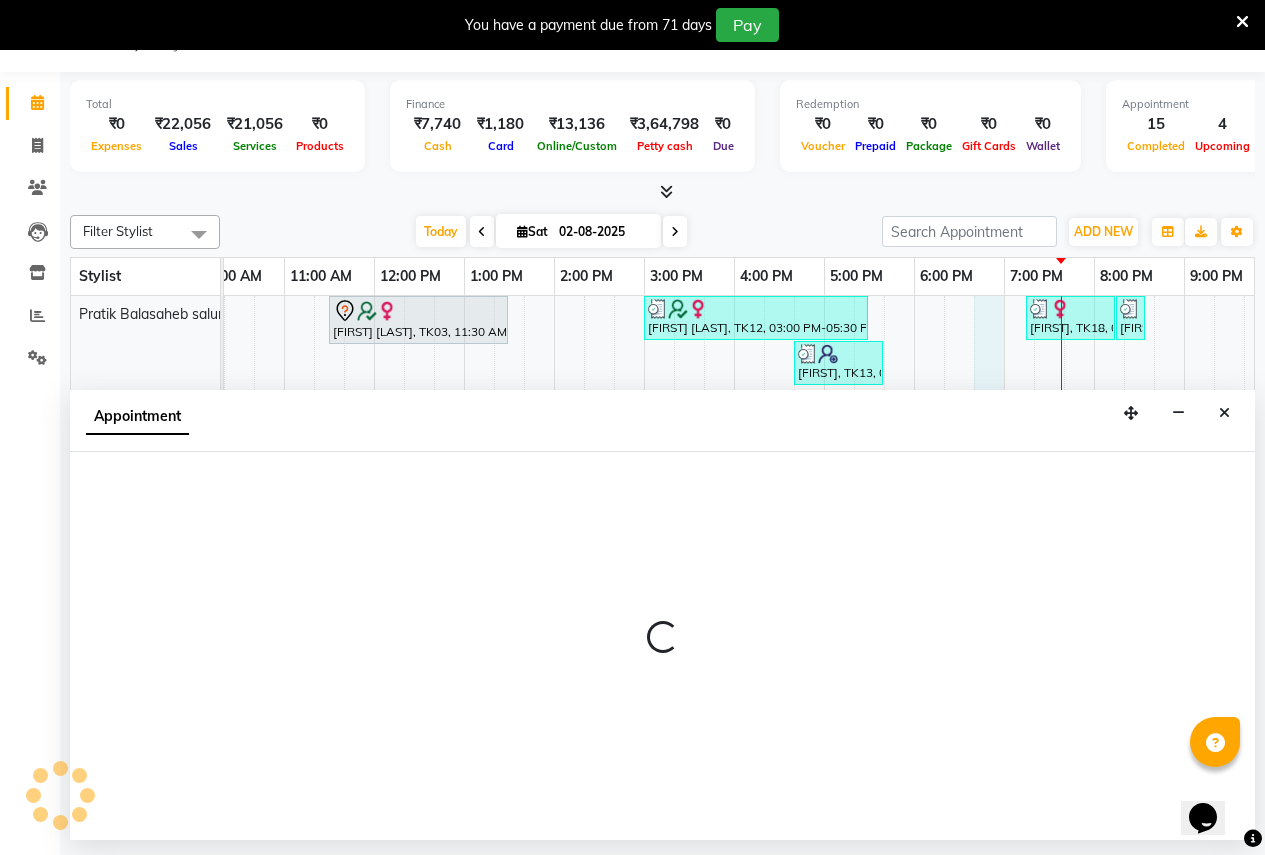 select on "70309" 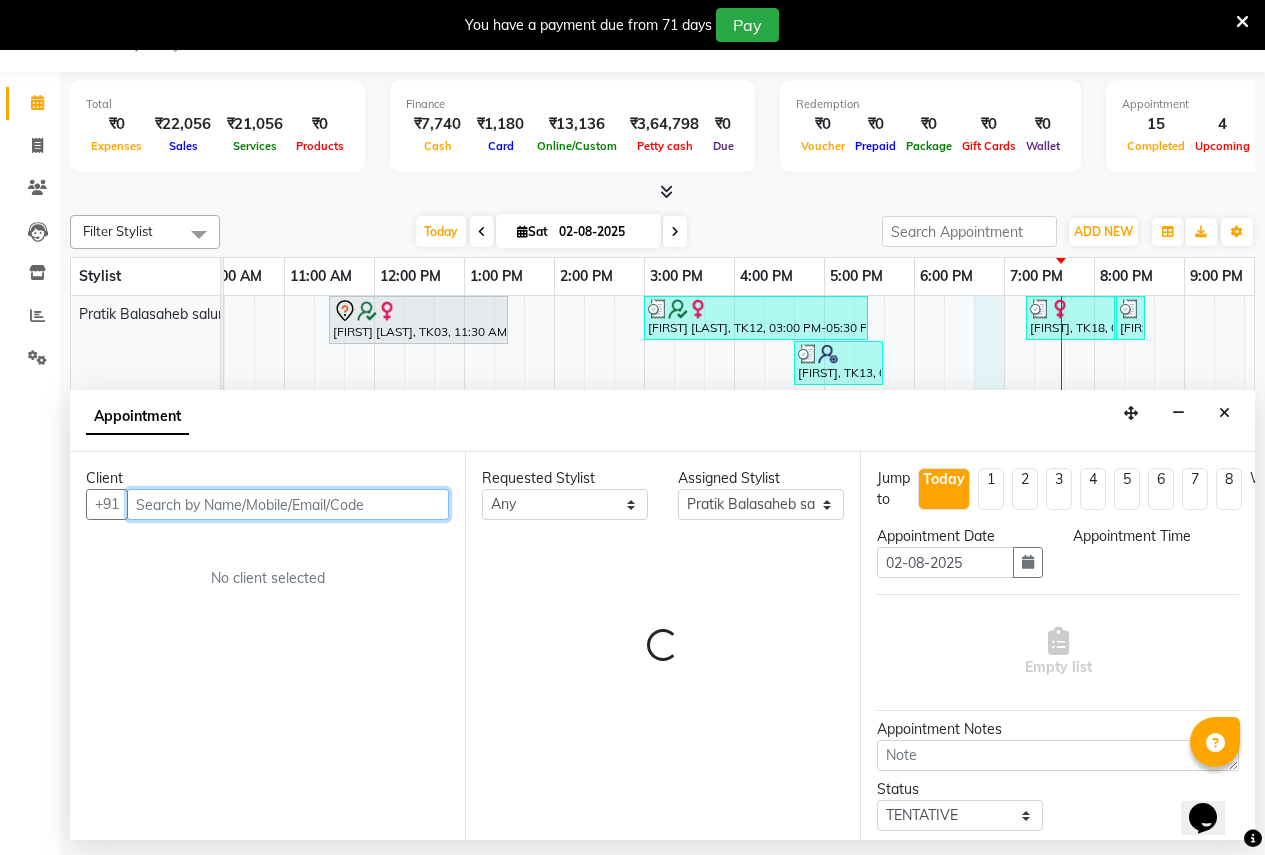 select on "1125" 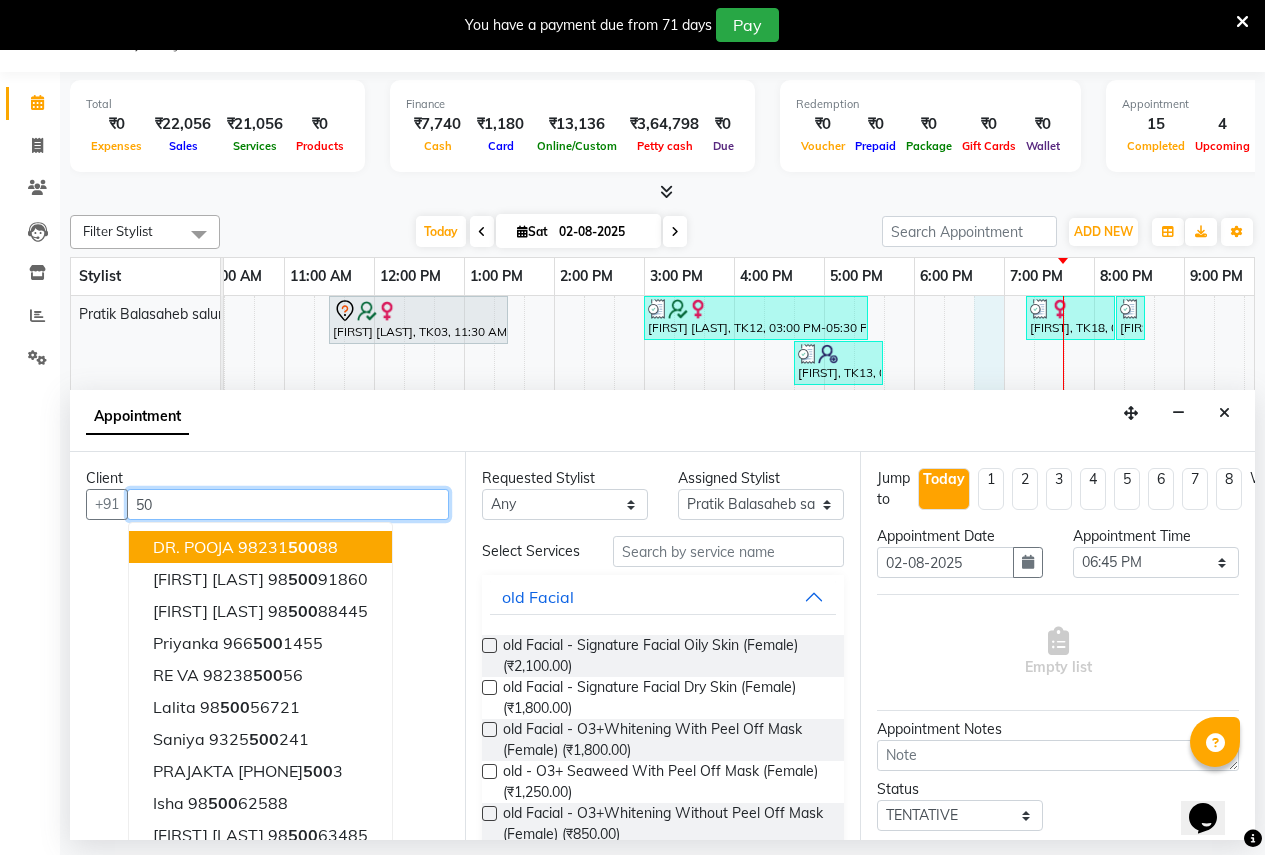 type on "5" 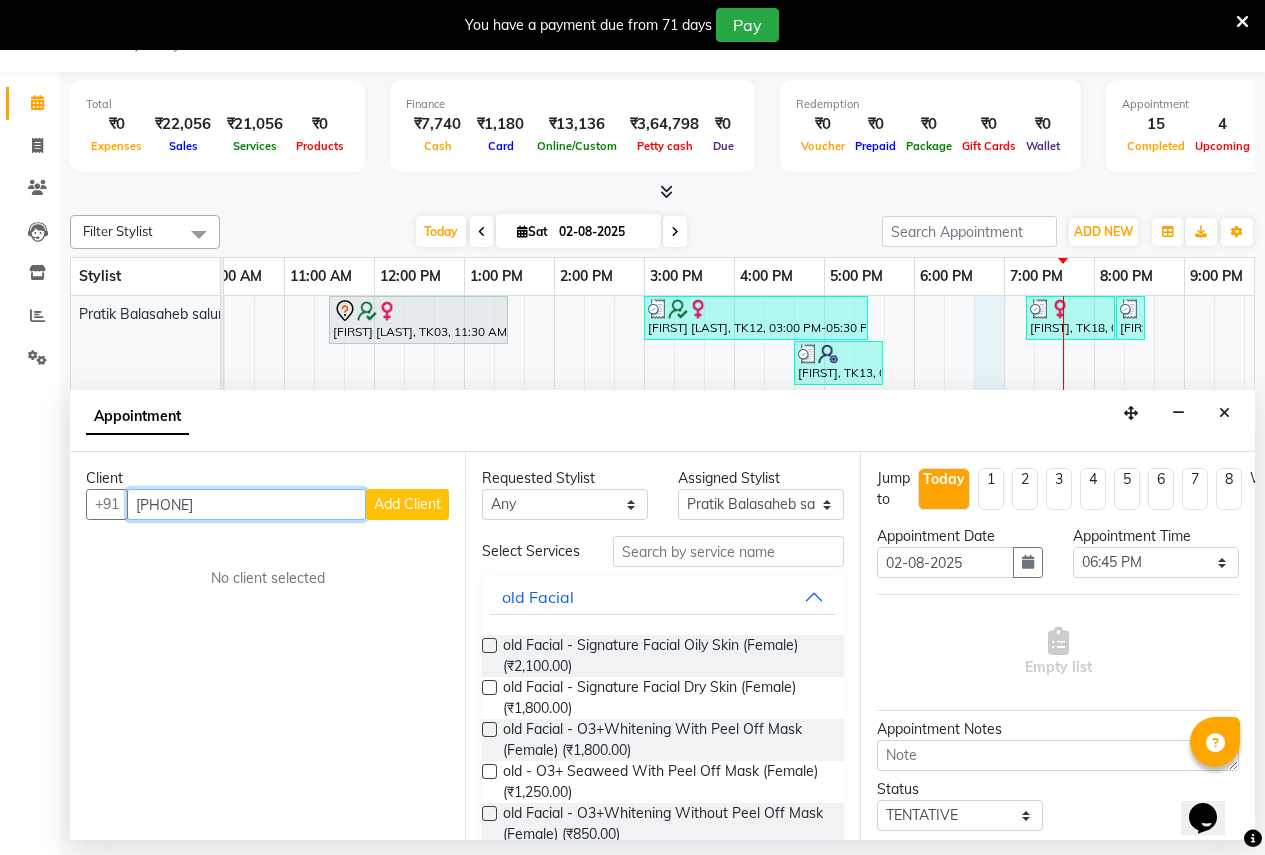 type on "[PHONE]" 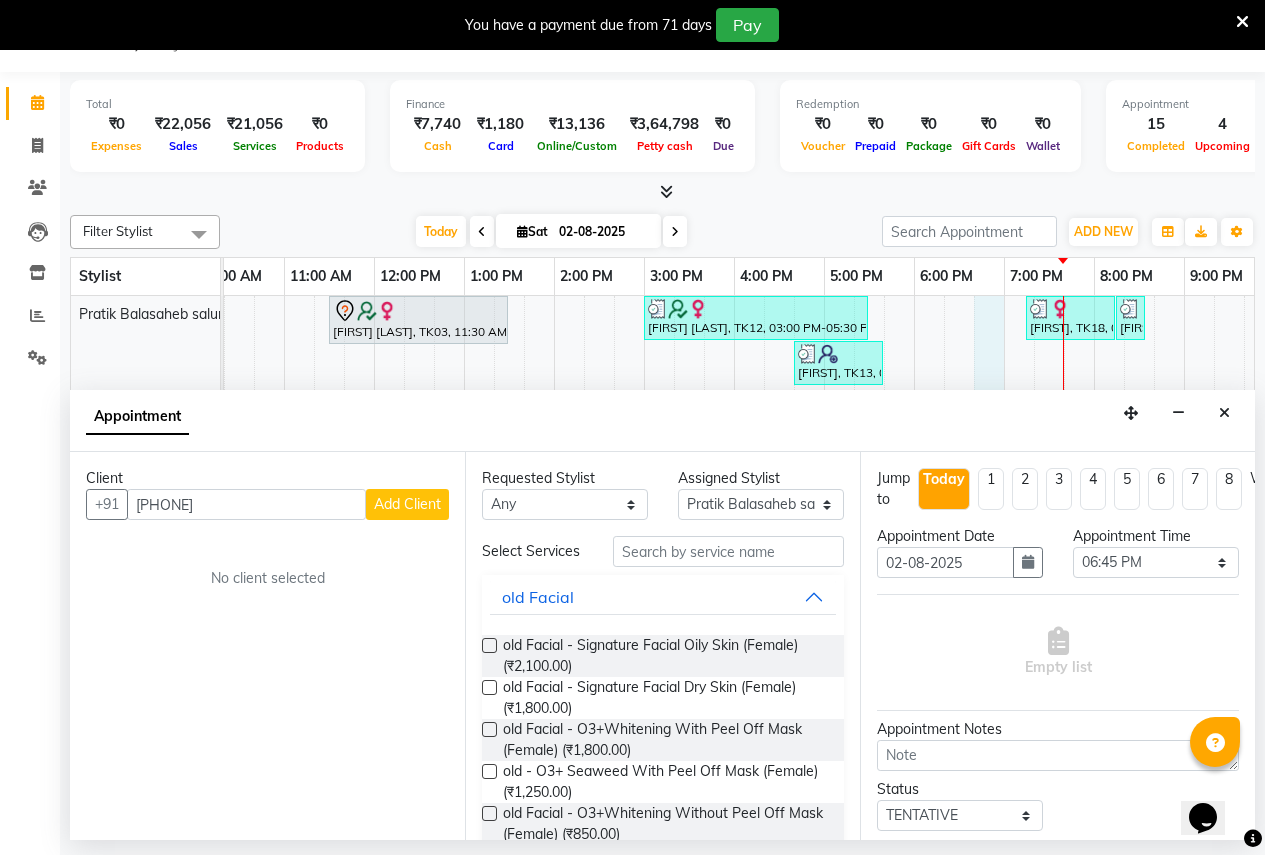 click on "Add Client" at bounding box center [407, 504] 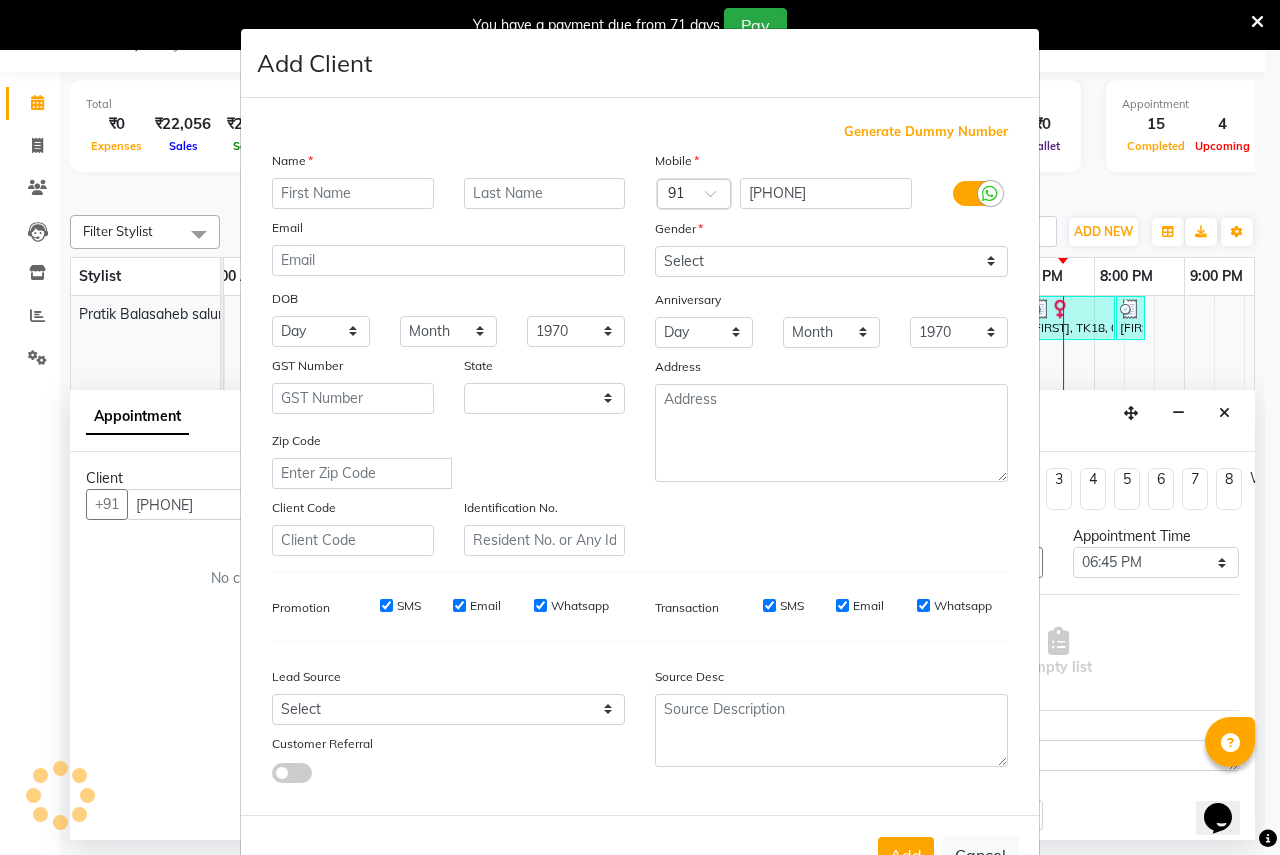 select on "22" 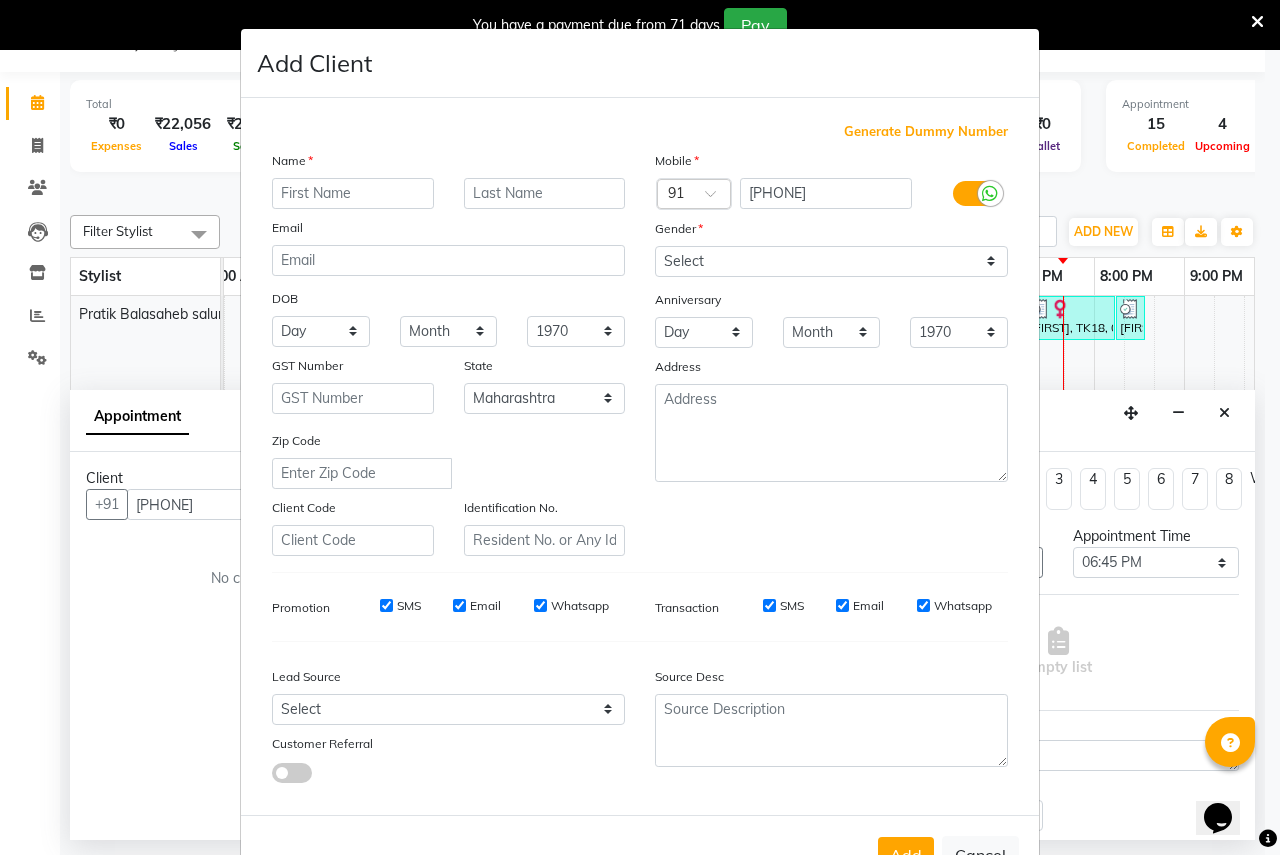 drag, startPoint x: 279, startPoint y: 192, endPoint x: 346, endPoint y: 181, distance: 67.89698 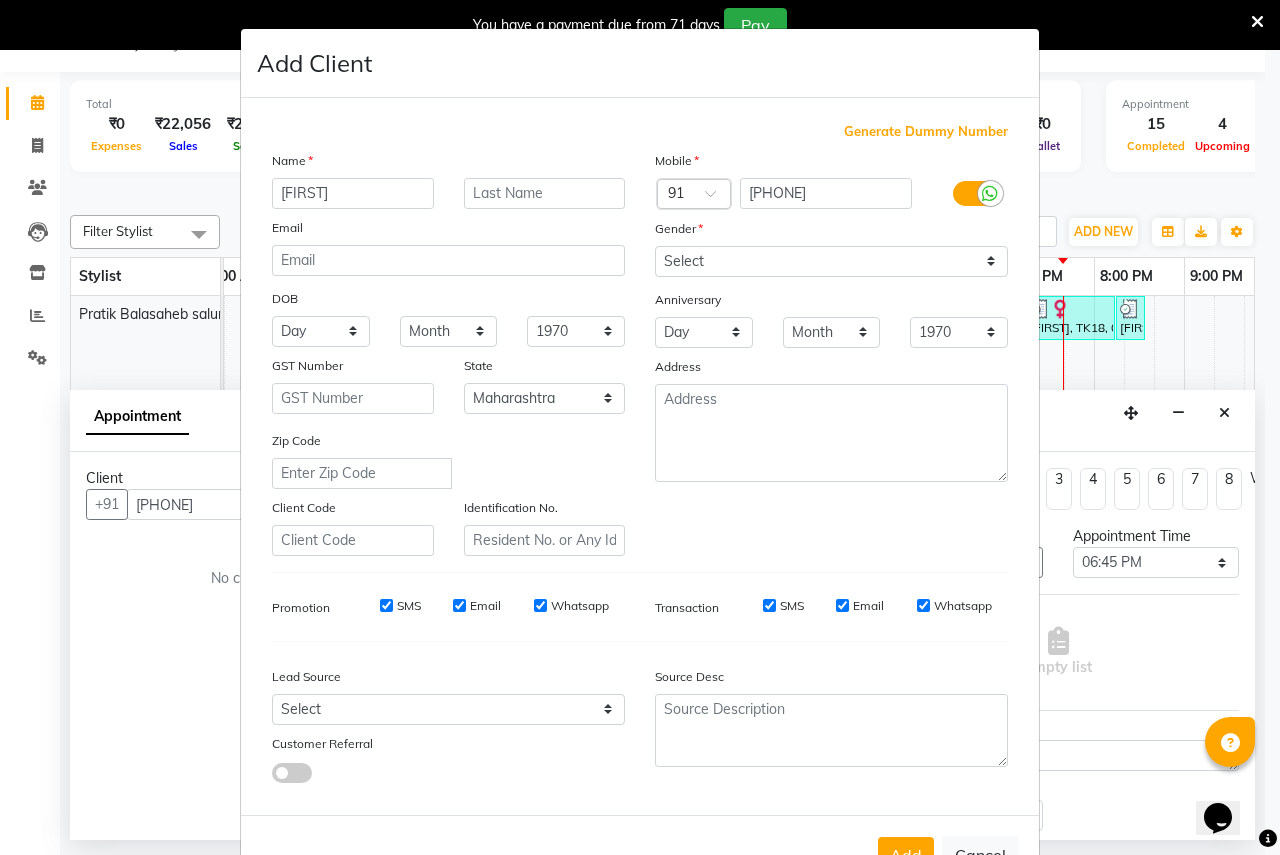 type on "[FIRST]" 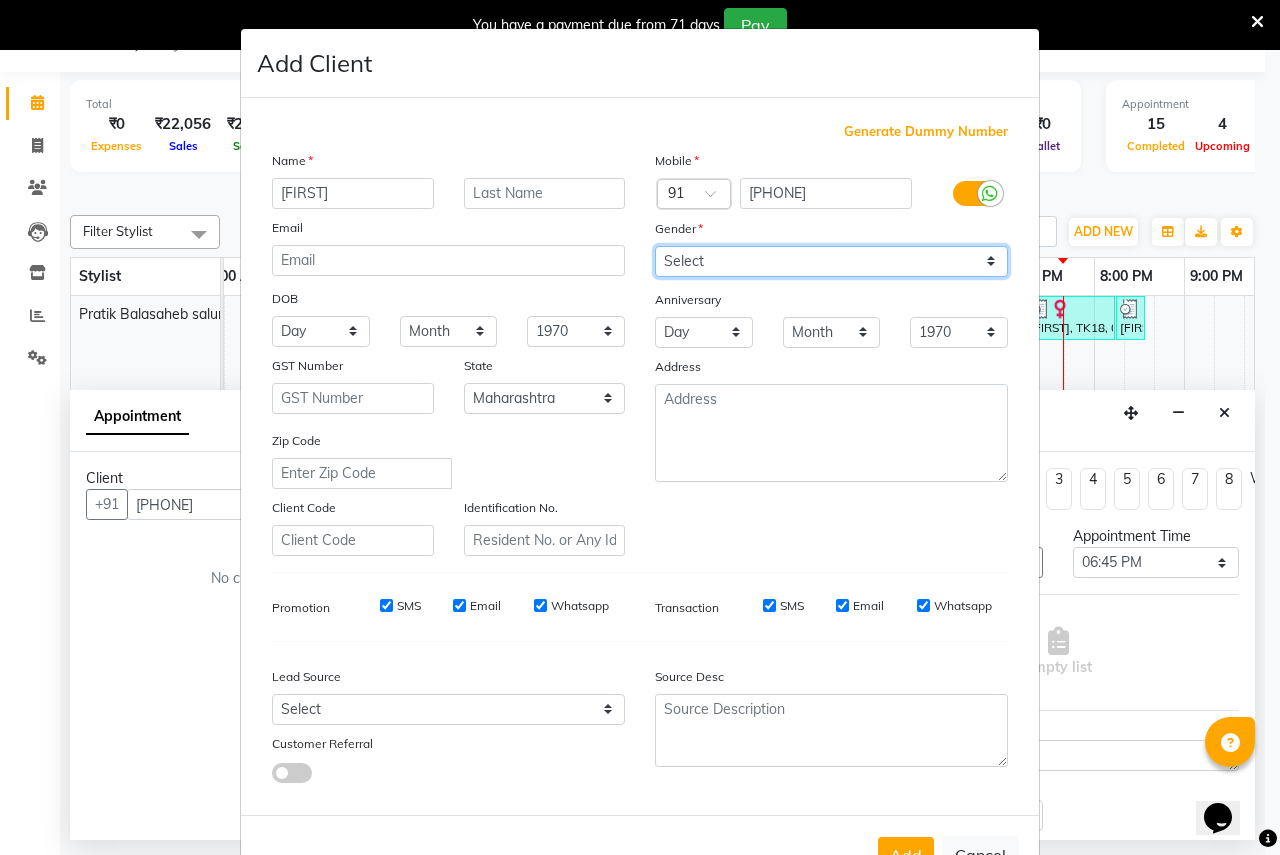 click on "Select Male Female Other Prefer Not To Say" at bounding box center (831, 261) 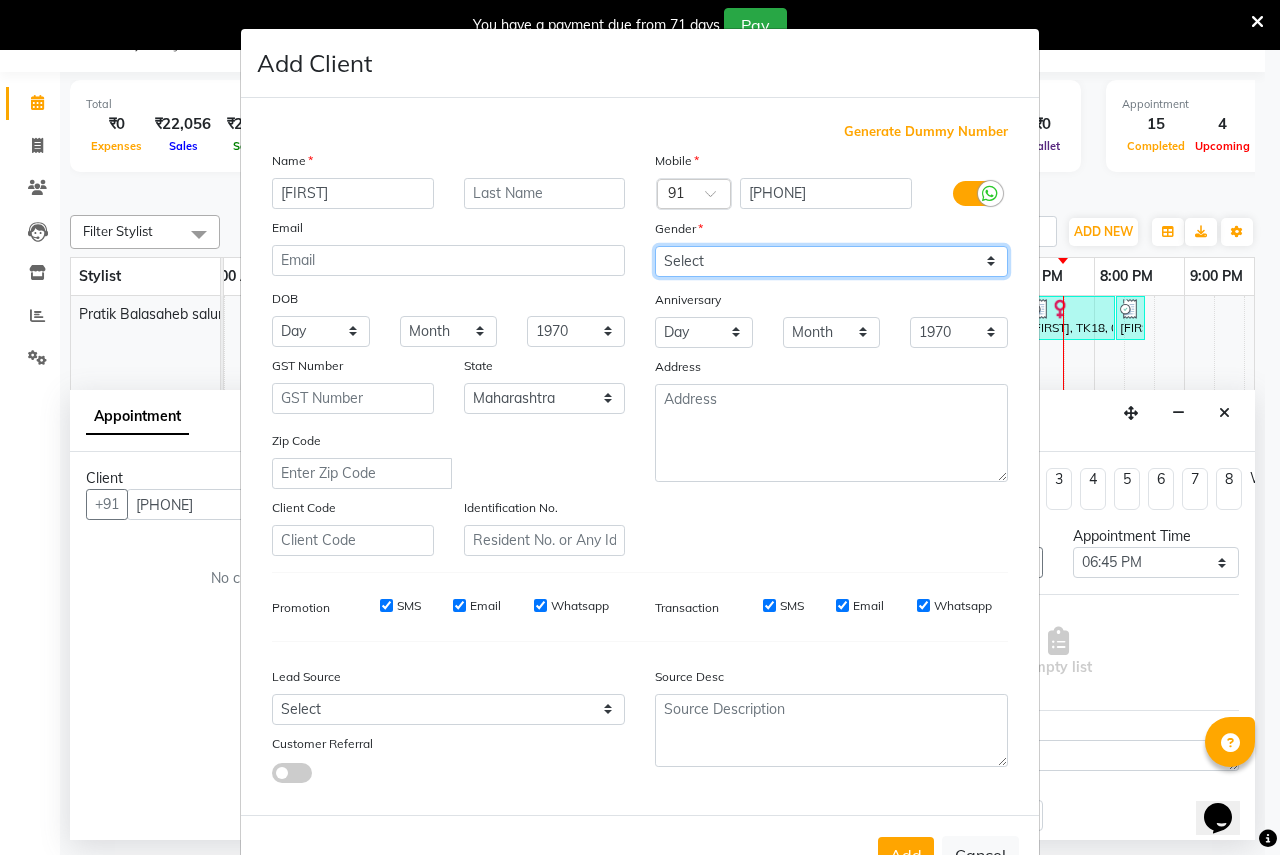 select on "female" 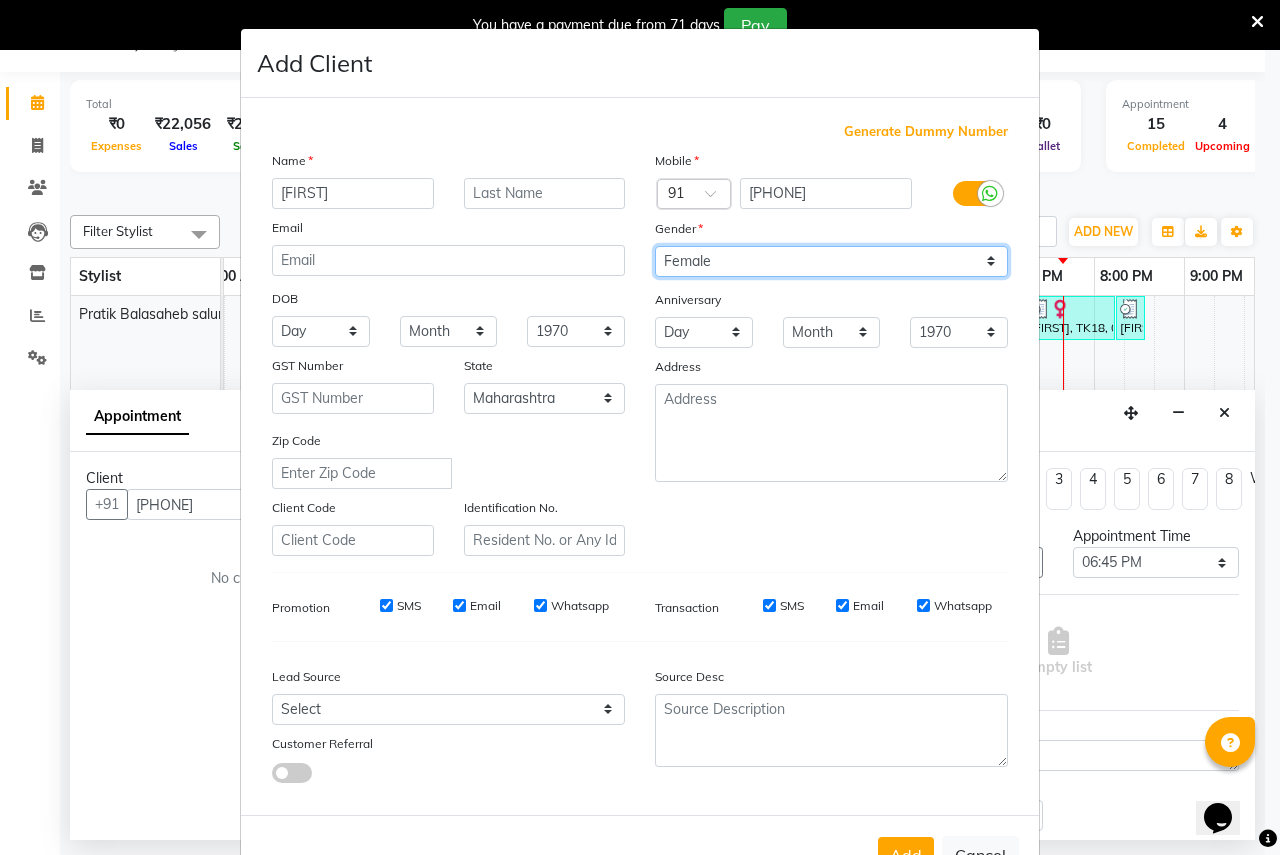 click on "Select Male Female Other Prefer Not To Say" at bounding box center [831, 261] 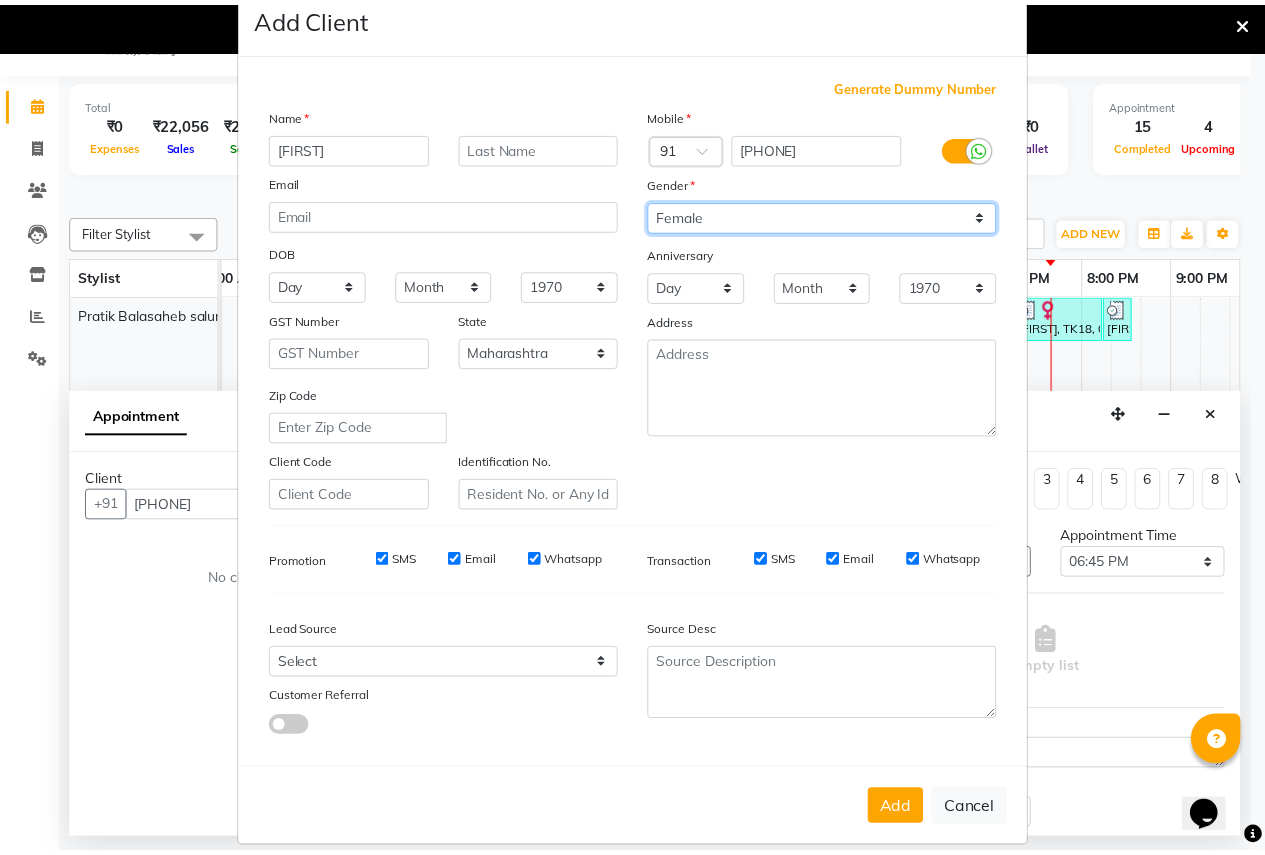 scroll, scrollTop: 68, scrollLeft: 0, axis: vertical 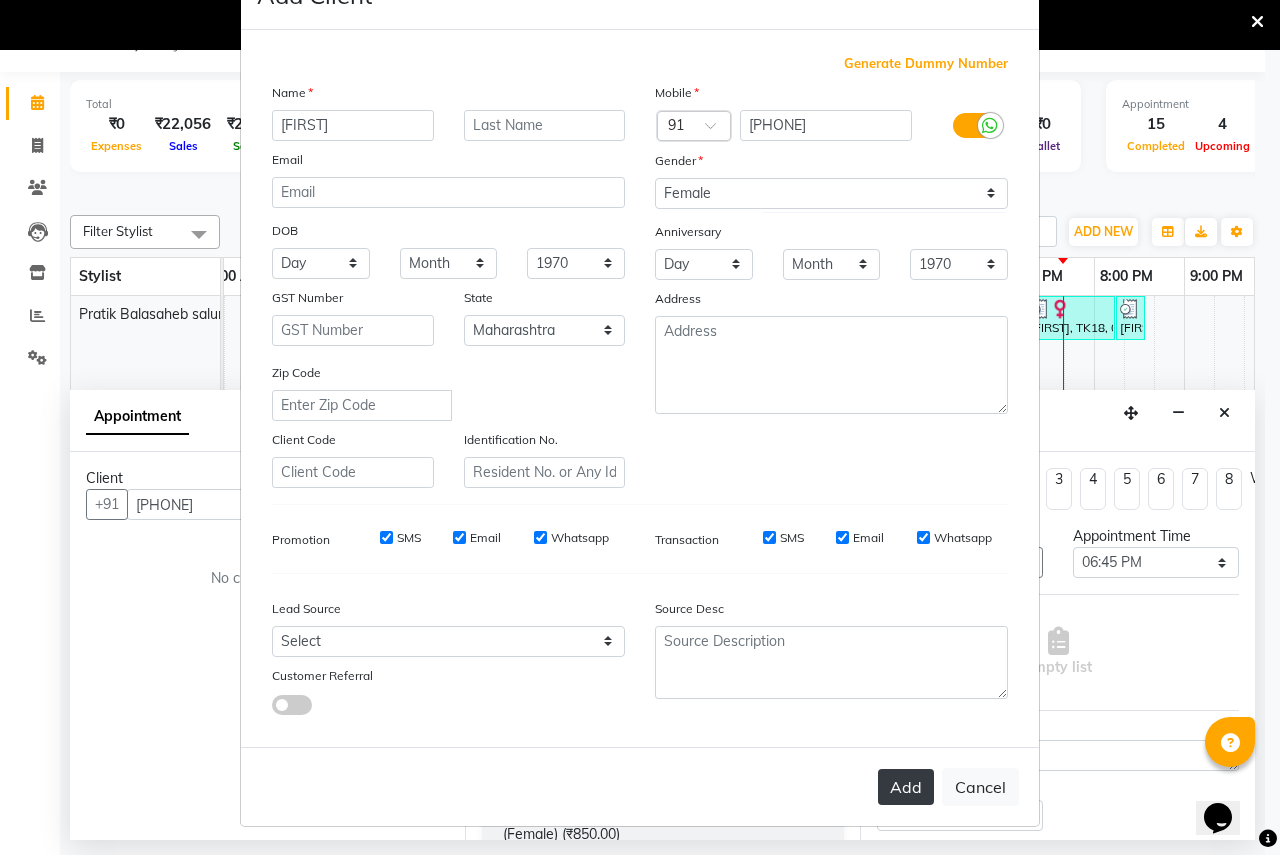 click on "Add" at bounding box center (906, 787) 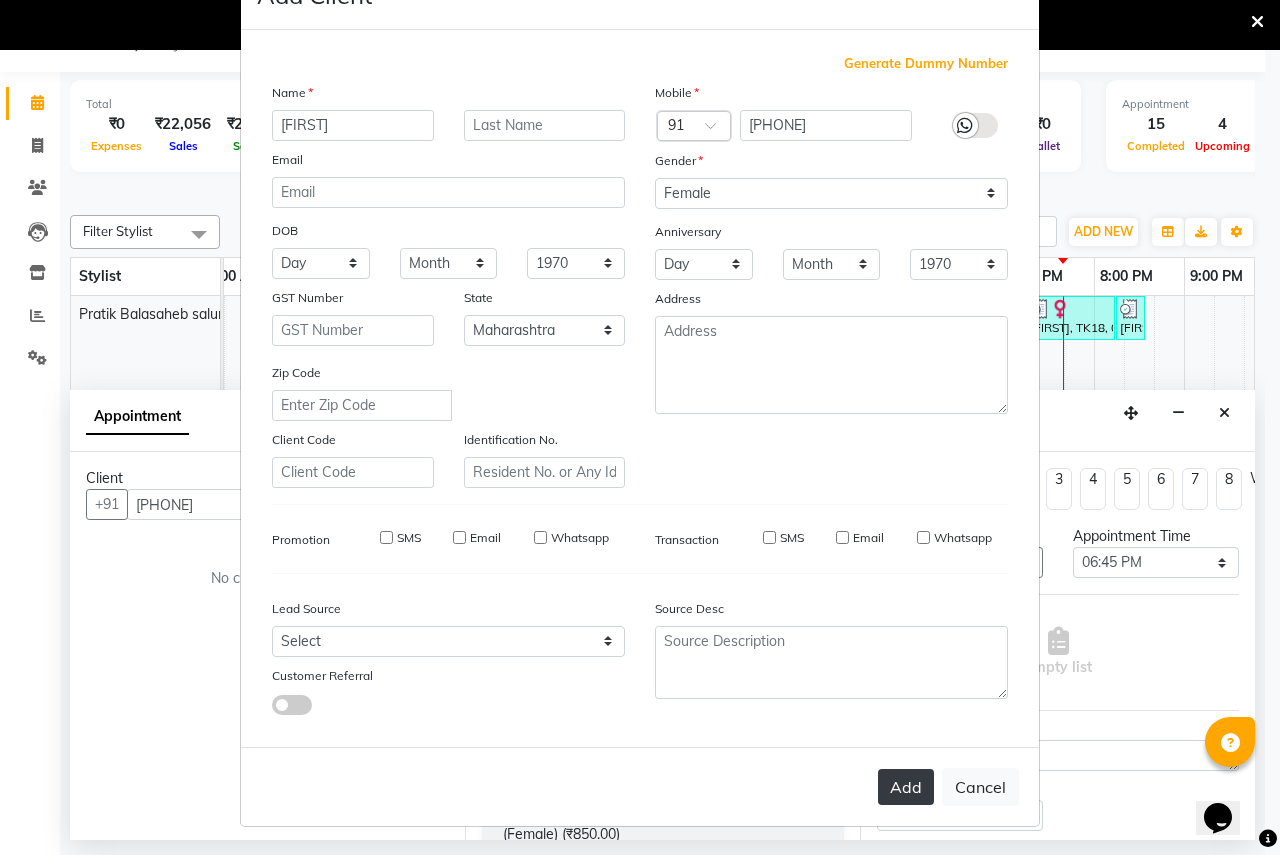 type 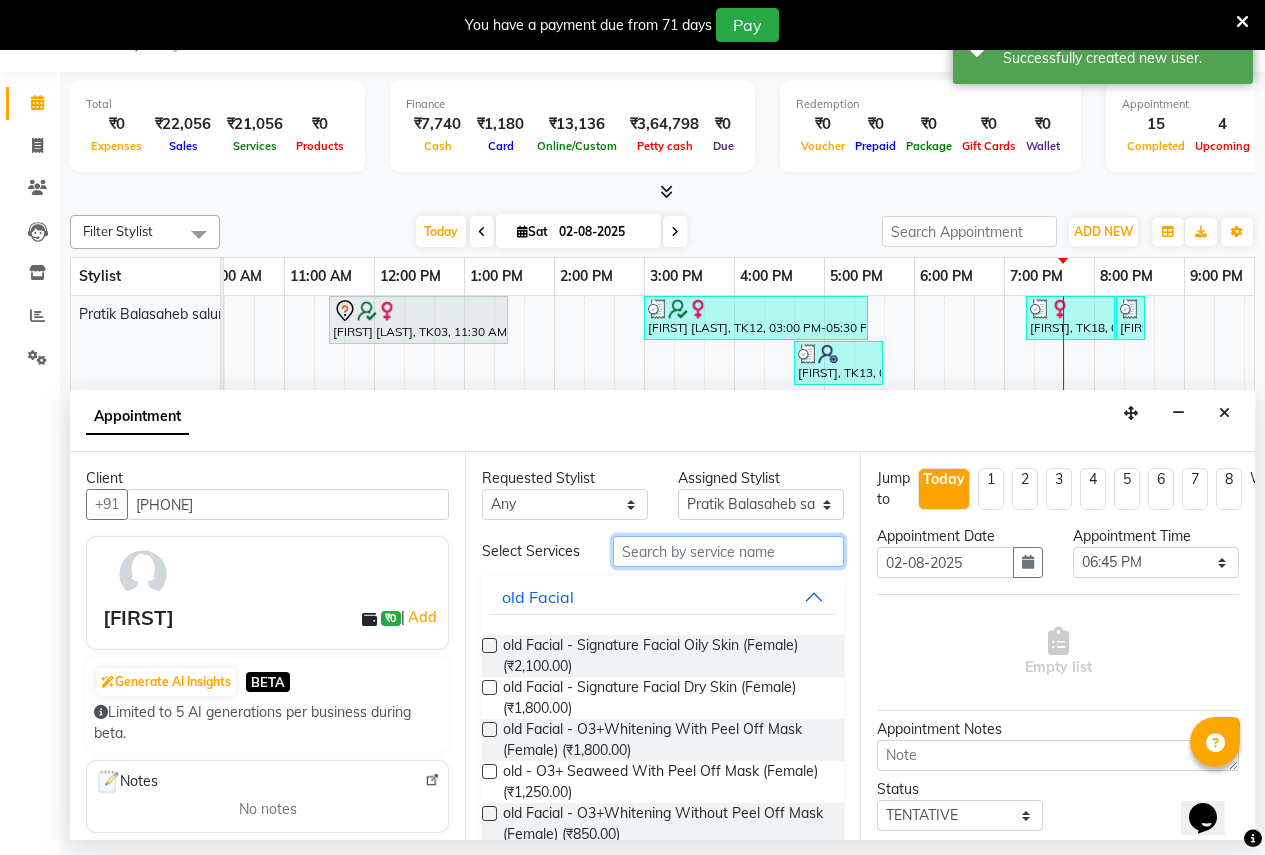 click at bounding box center [728, 551] 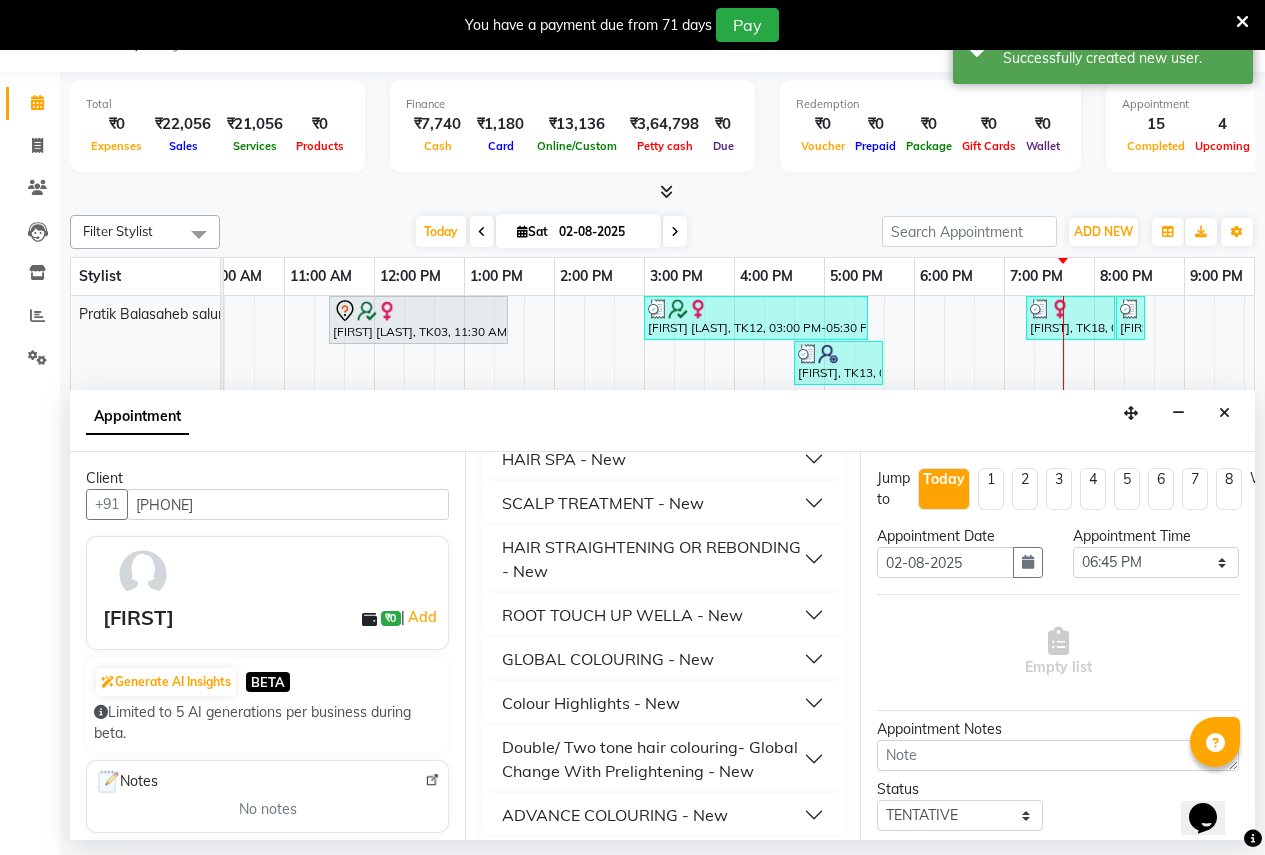 scroll, scrollTop: 900, scrollLeft: 0, axis: vertical 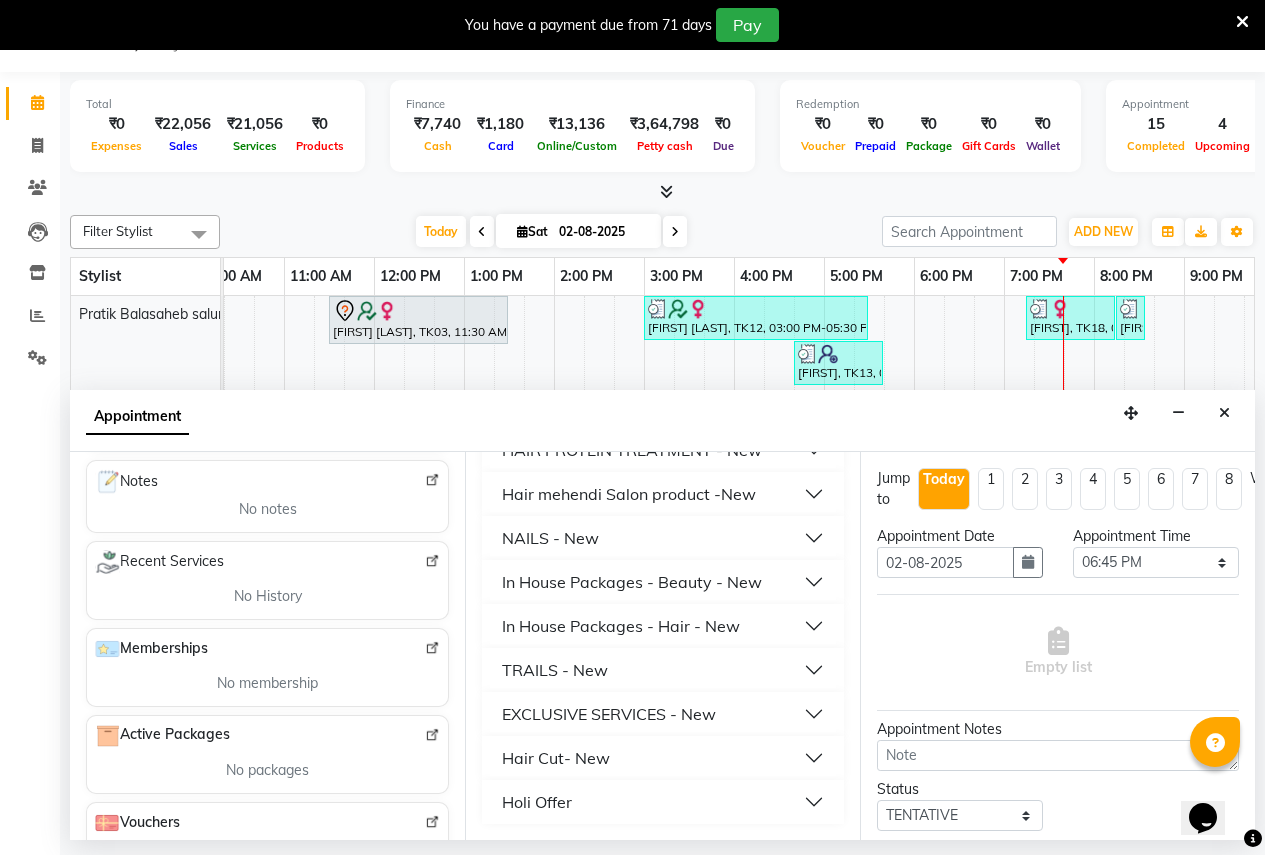 type on "500" 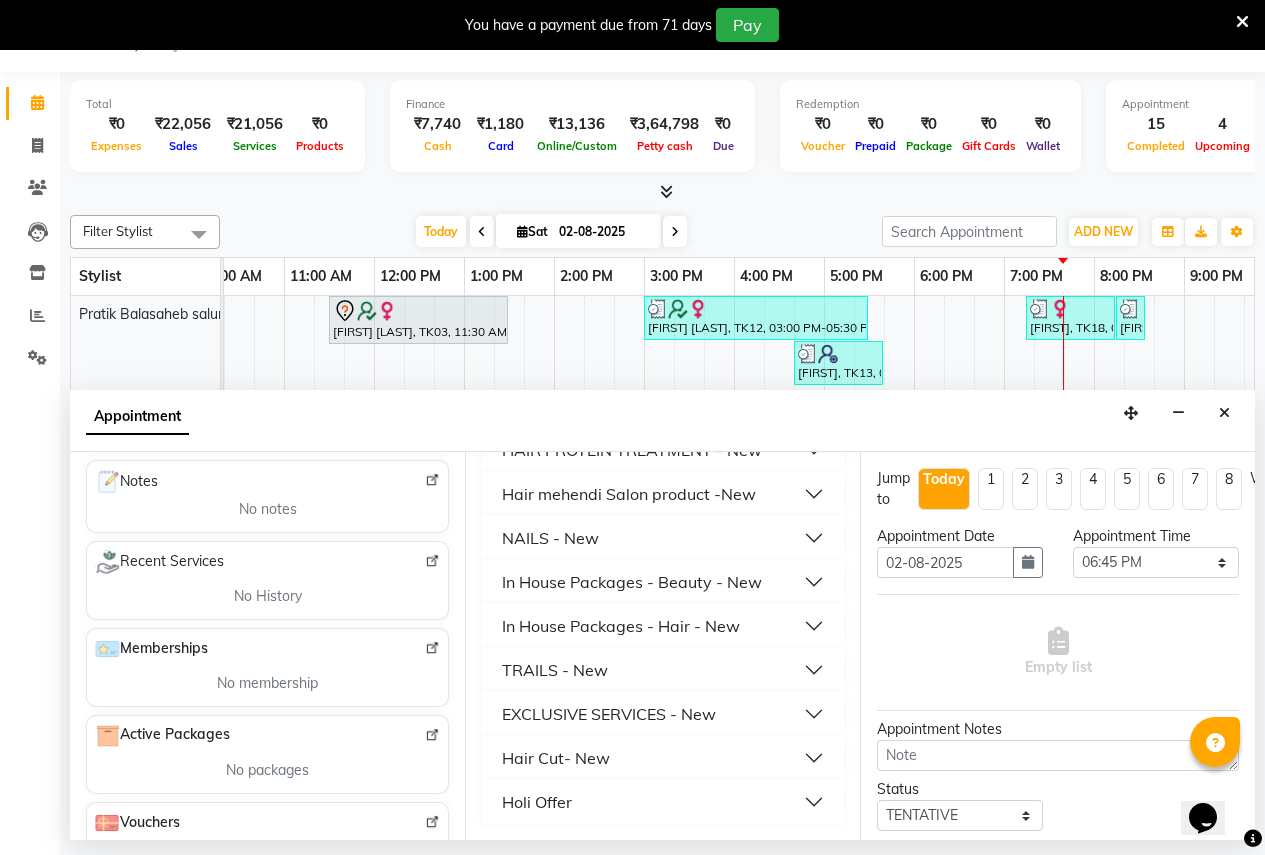 click on "Hair Cut- New" at bounding box center (556, 758) 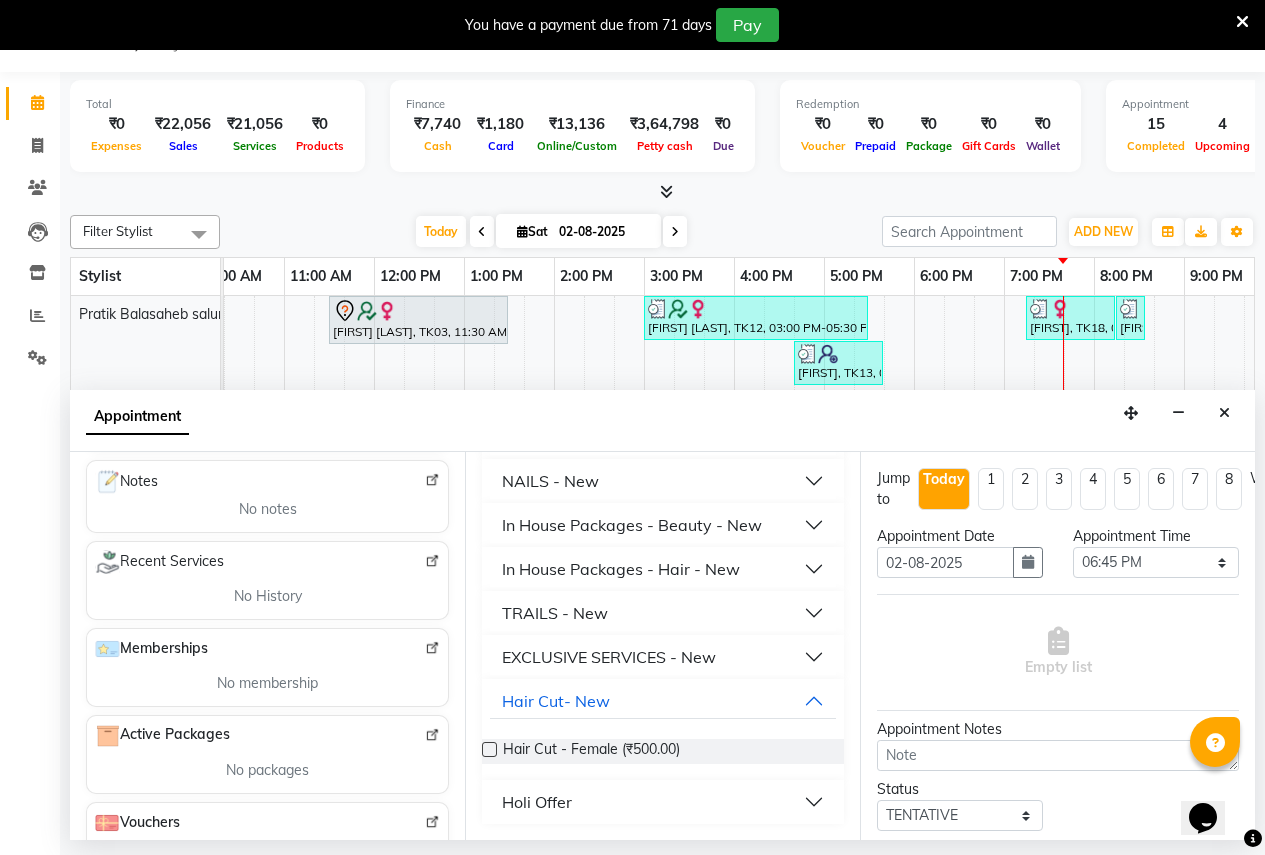 click at bounding box center (489, 749) 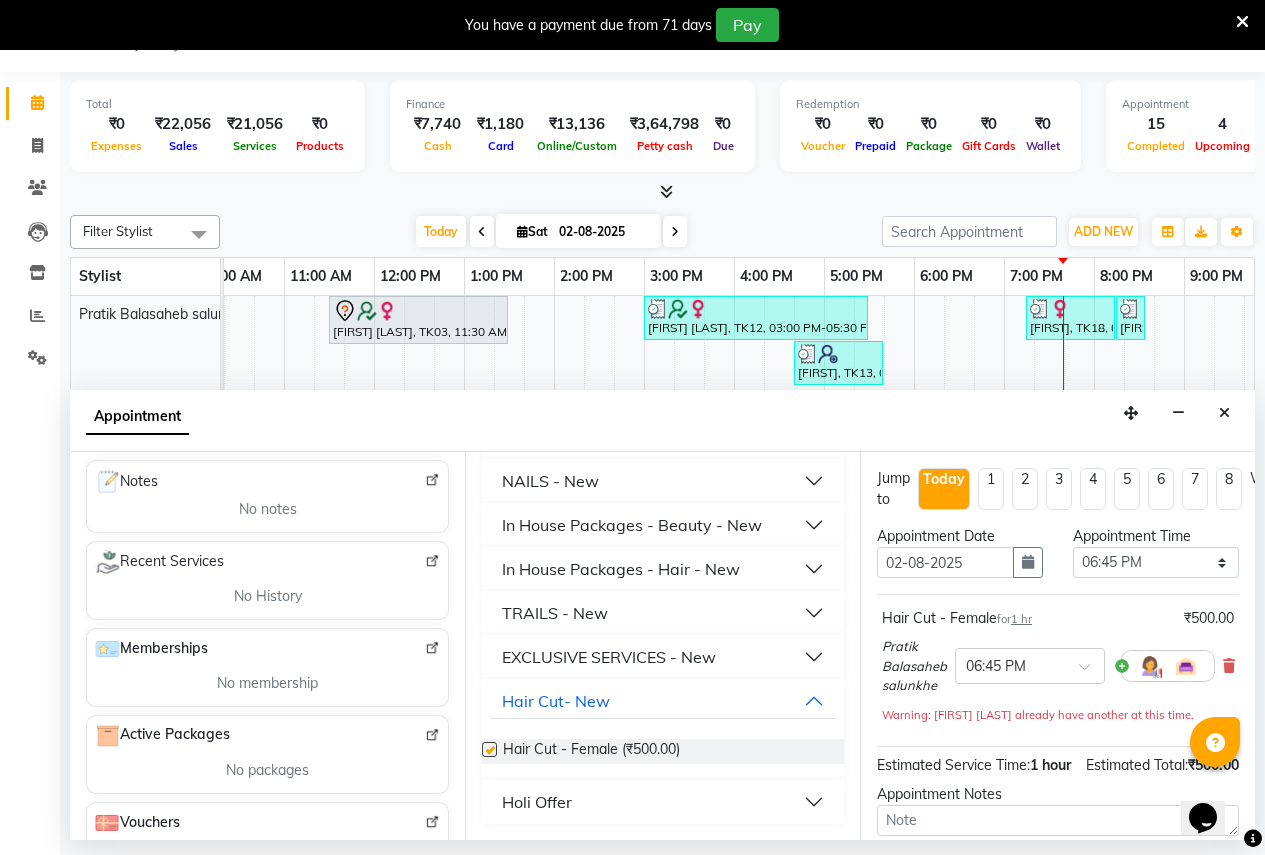 checkbox on "false" 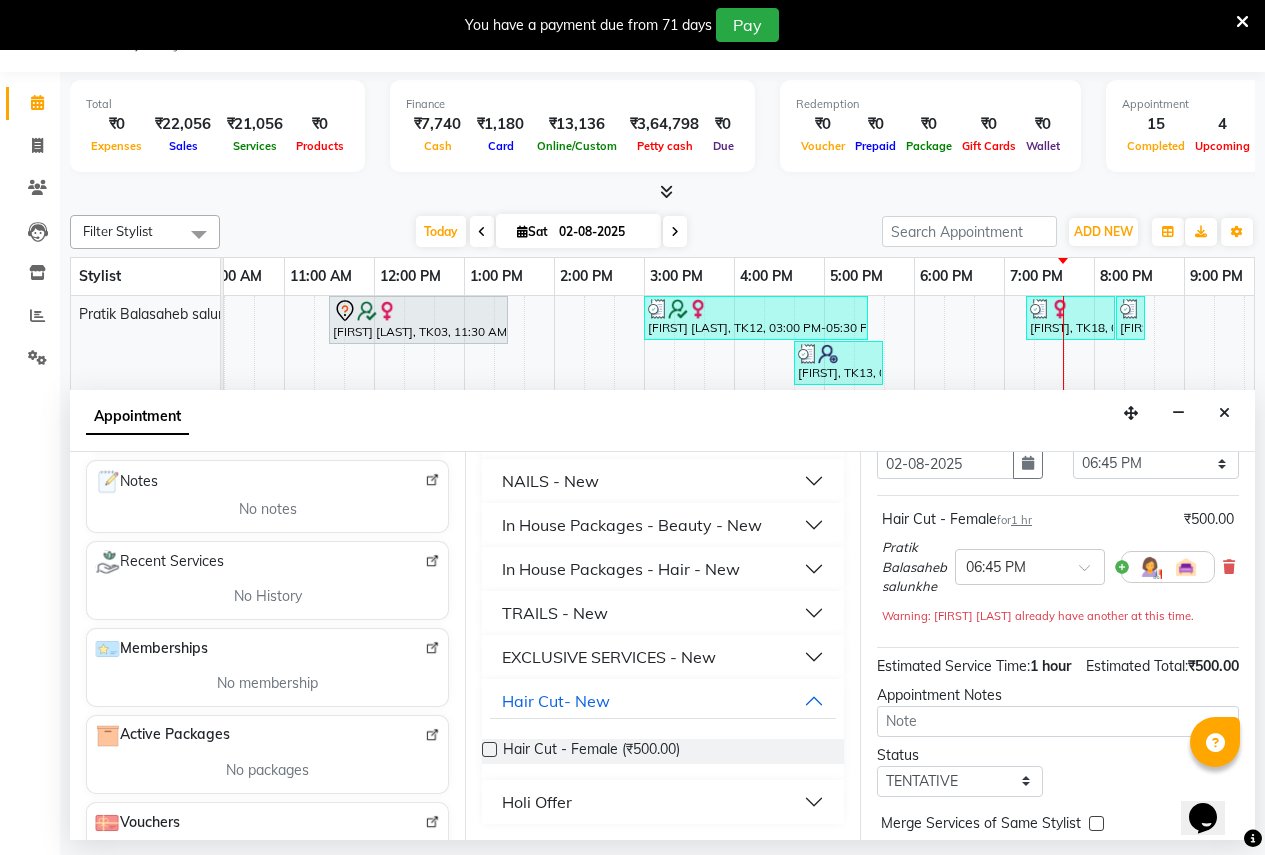 scroll, scrollTop: 239, scrollLeft: 0, axis: vertical 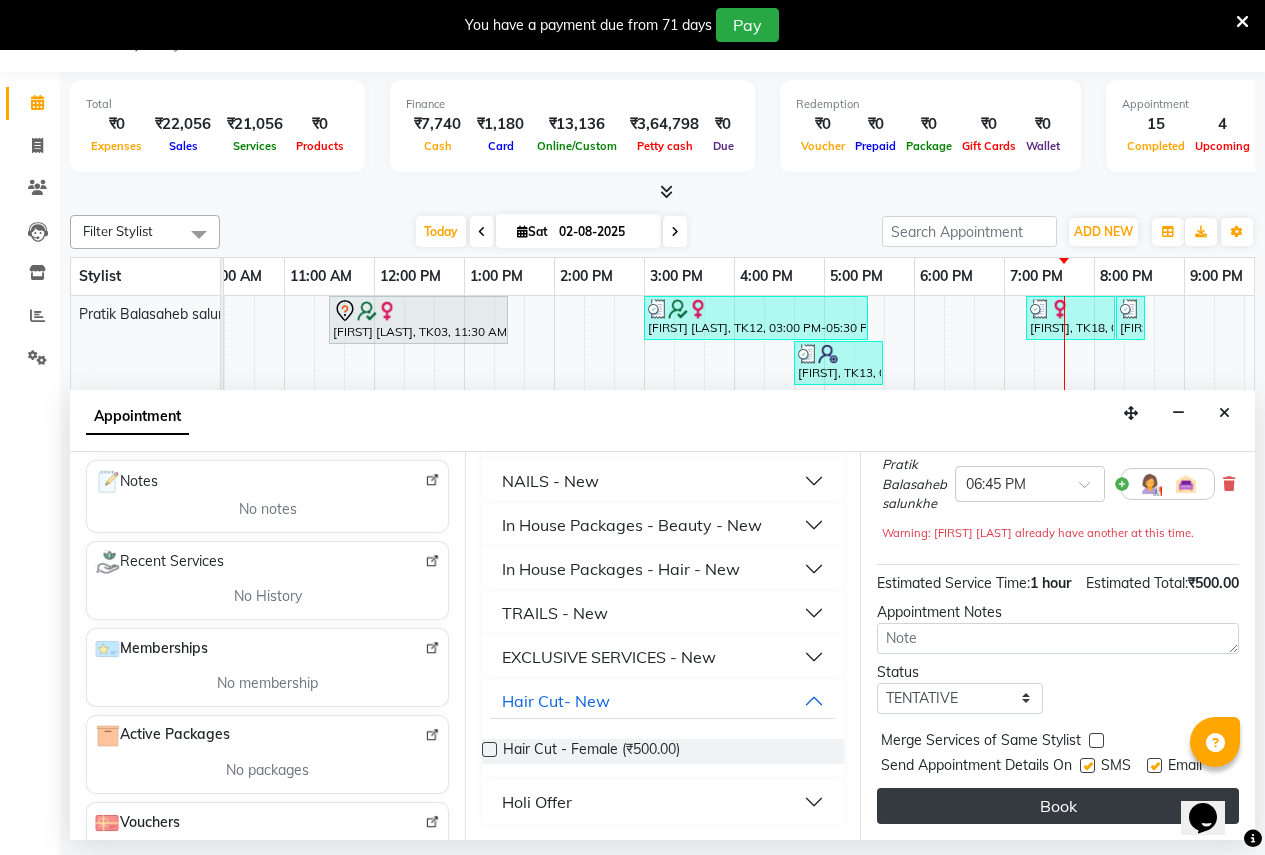 click on "Book" at bounding box center [1058, 806] 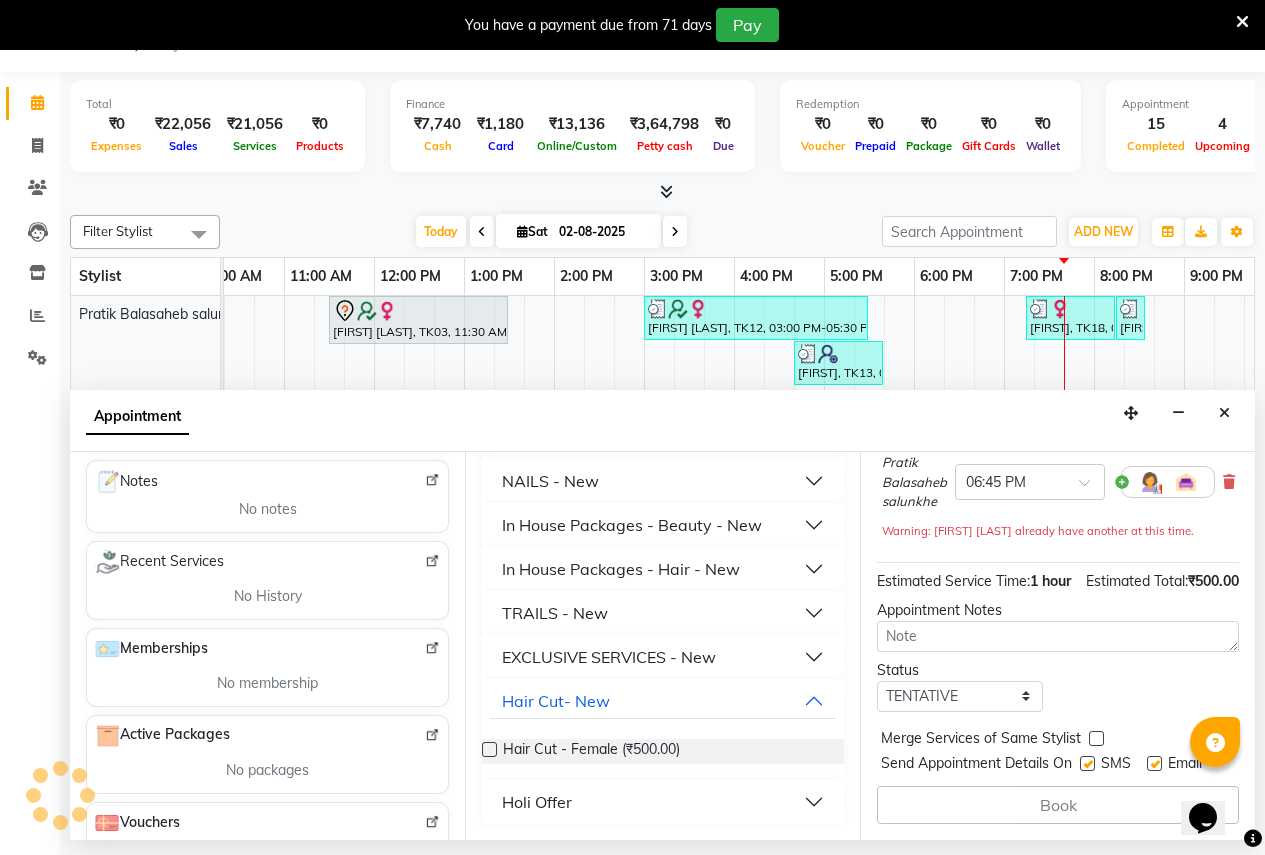 scroll, scrollTop: 0, scrollLeft: 0, axis: both 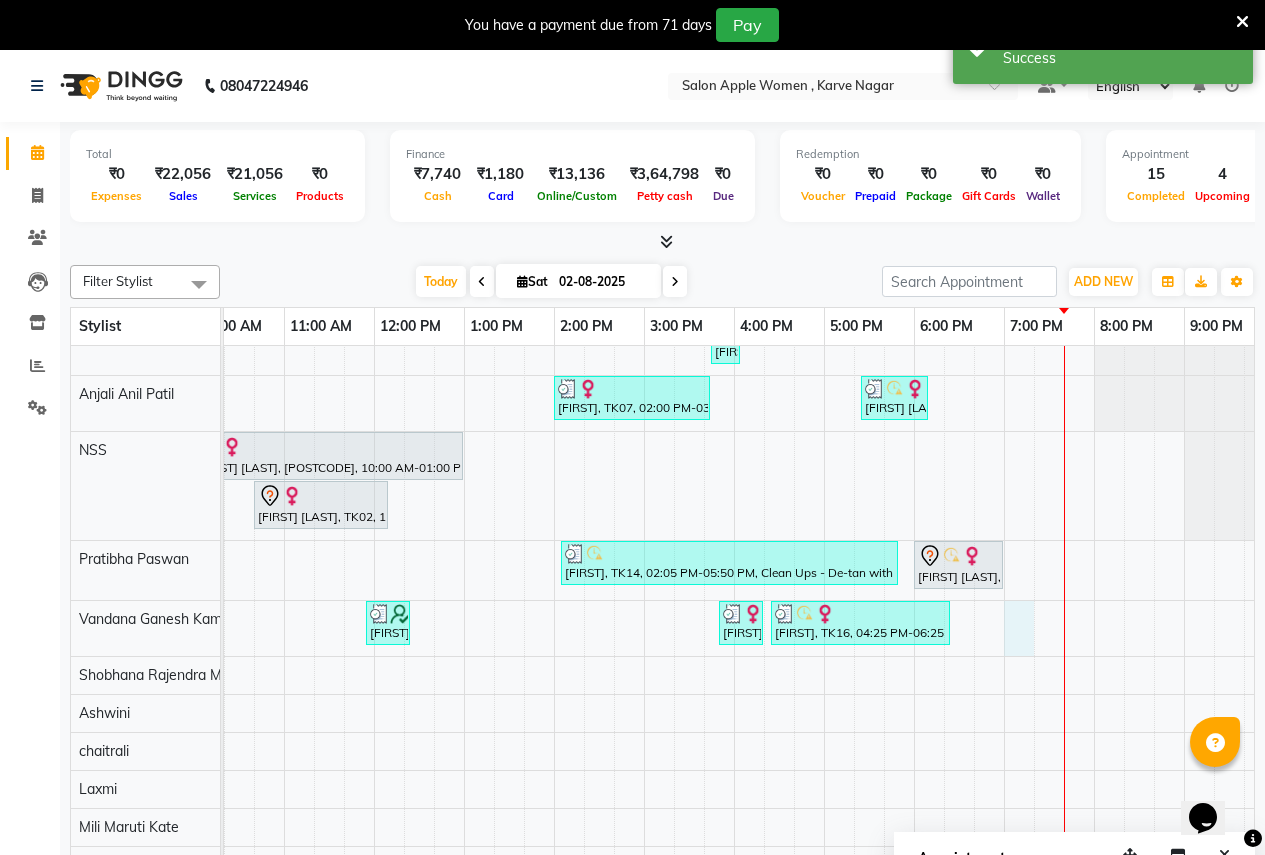 click on "pooja Deshpande, TK03, 11:30 AM-01:30 PM, Hair protein treatment - Nanoplastia - shoulder length - Female     pooja Deshpande, TK12, 03:00 PM-05:30 PM, Hair protein treatment - Nanoplastia - midback length - Female (₹7500),Threading - Eyebrows - Female (₹70),Threading - Upper lips - Female (₹30)             sanyukta, TK19, 06:45 PM-07:45 PM, Hair Cut - Female     Kirti, TK18, 08:15 PM-08:30 PM, Threading - Eyebrows - Female     Arya, TK13, 04:40 PM-05:40 PM, Hair Cut - Female (₹500)     Kirti, TK18, 07:15 PM-08:15 PM, Hair Cut - Female     shweta shende, TK06, 08:55 AM-12:55 PM, In House Packages - Female beauty package 5000 (₹5000),Hair Cut with Matrix Hiar wash - Female (₹550)     sneha kadam, TK11, 04:15 PM-05:15 PM, Hair Cut - Female (₹500)     mrunal, TK05, 12:10 PM-12:40 PM, Threading - Eyebrows - Female (₹70),Threading - Upper lips - Female (₹30)         surekha, TK08, 03:45 PM-04:00 PM, Threading - Eyebrows - Female (₹70)" at bounding box center (644, 499) 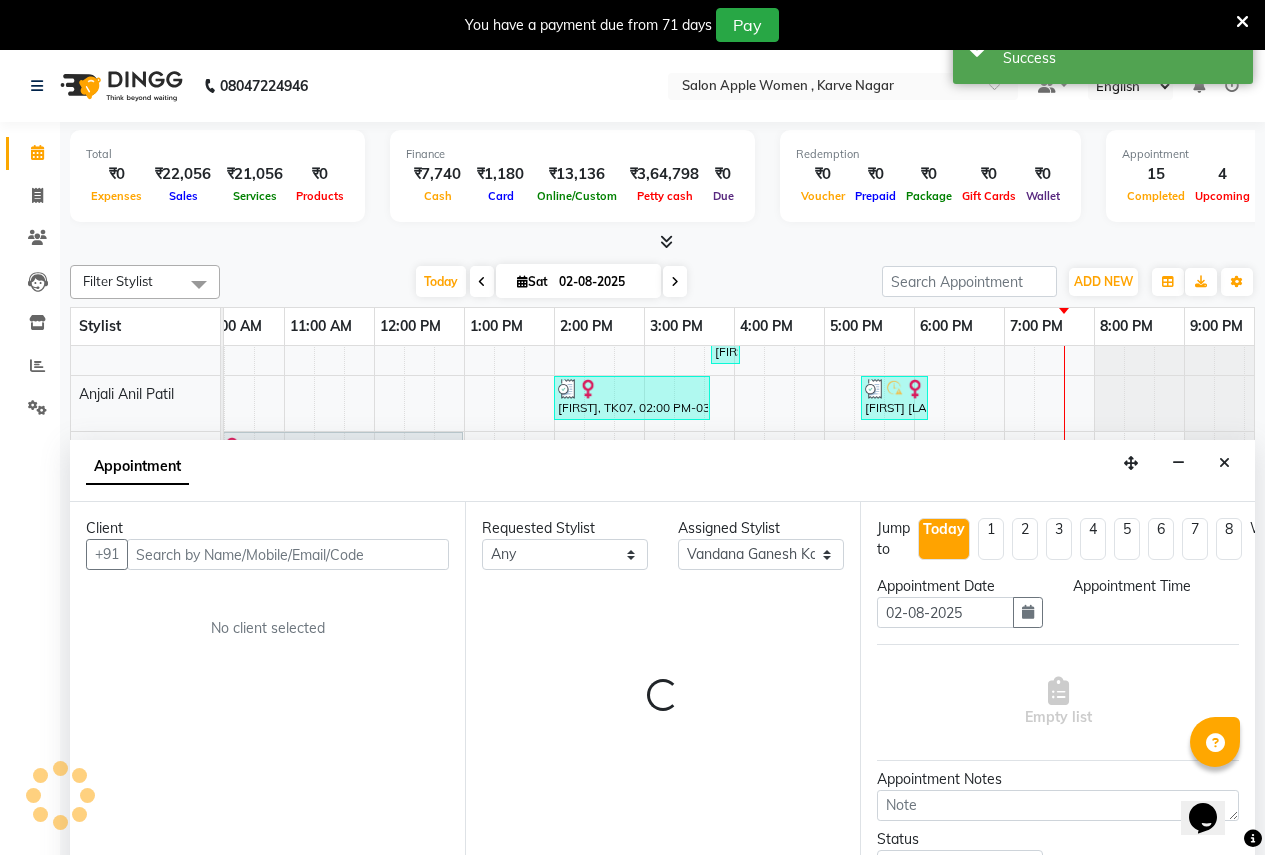 scroll, scrollTop: 50, scrollLeft: 0, axis: vertical 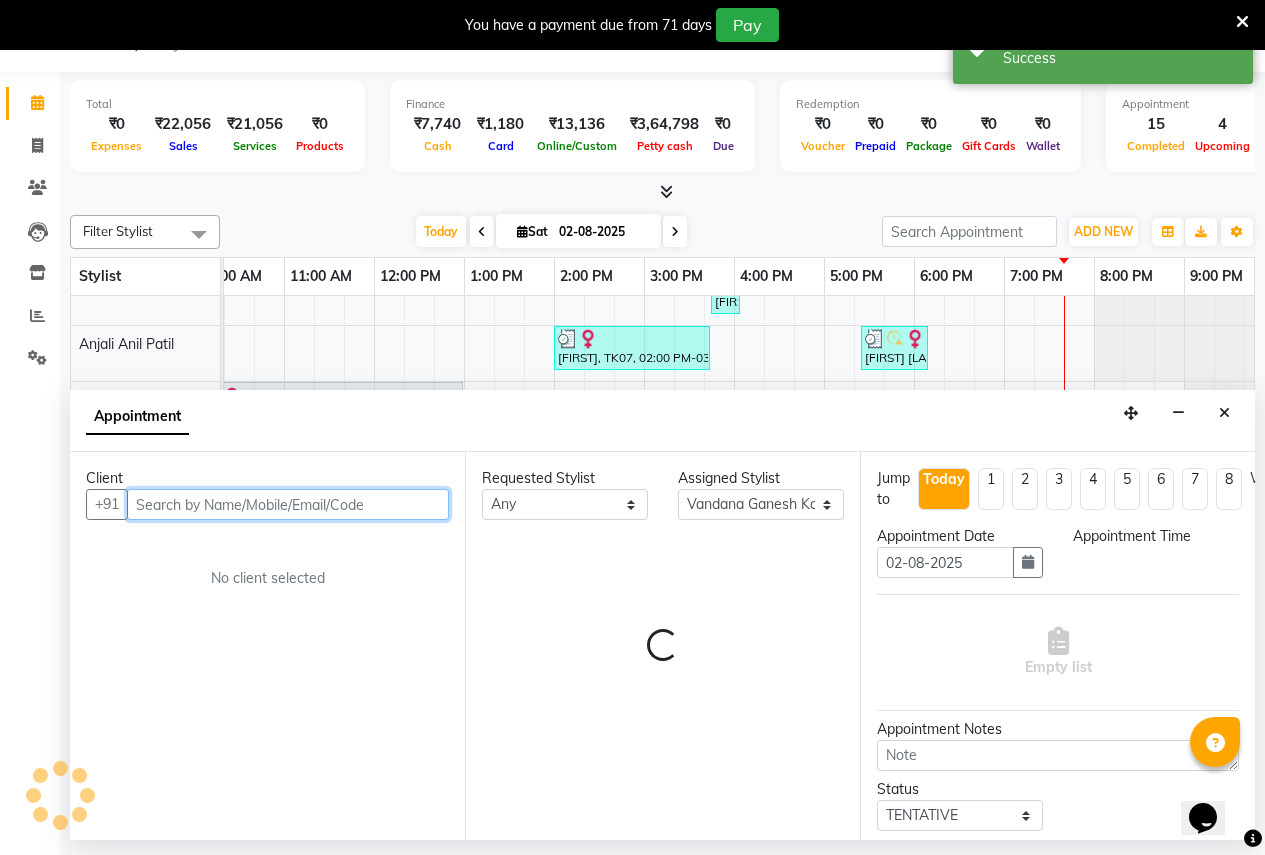 select on "1140" 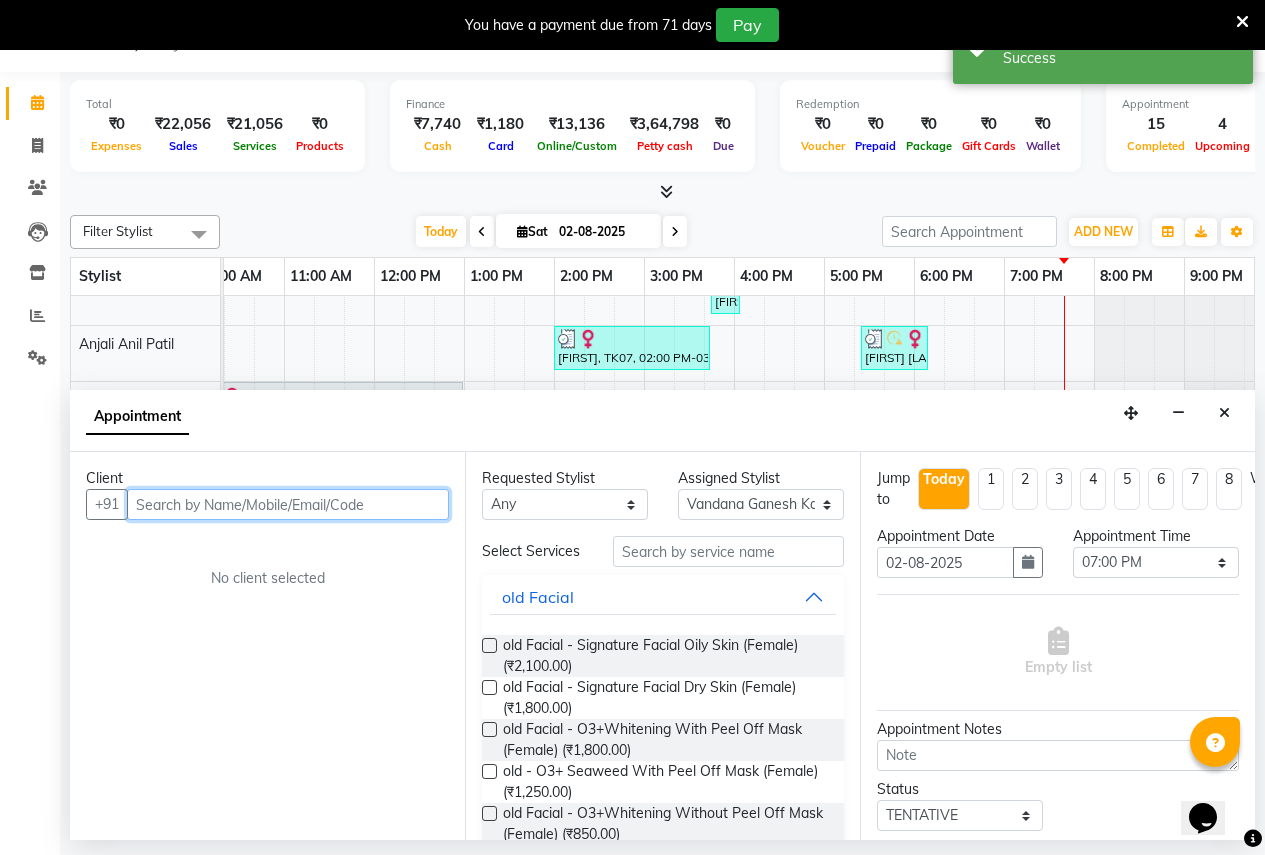 click at bounding box center (288, 504) 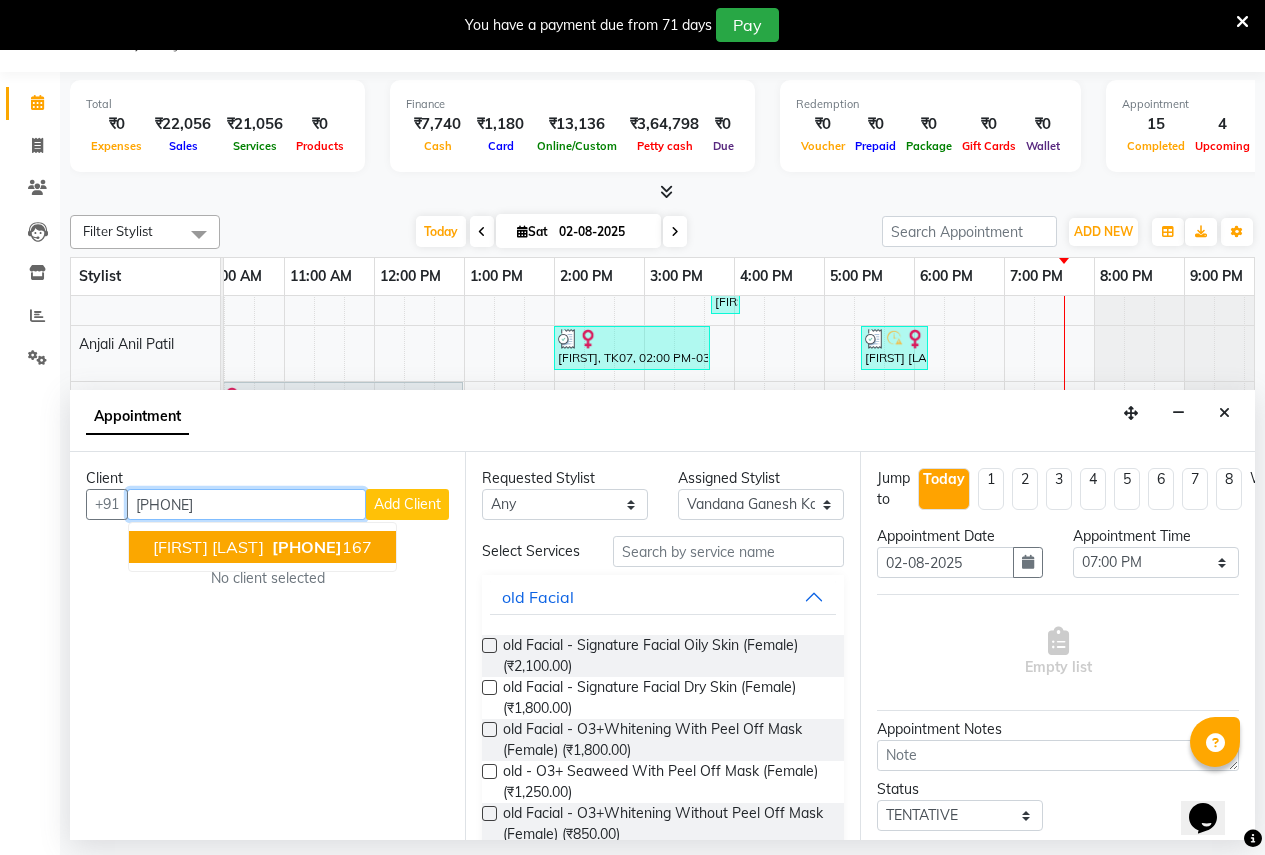click on "9975399" at bounding box center (307, 547) 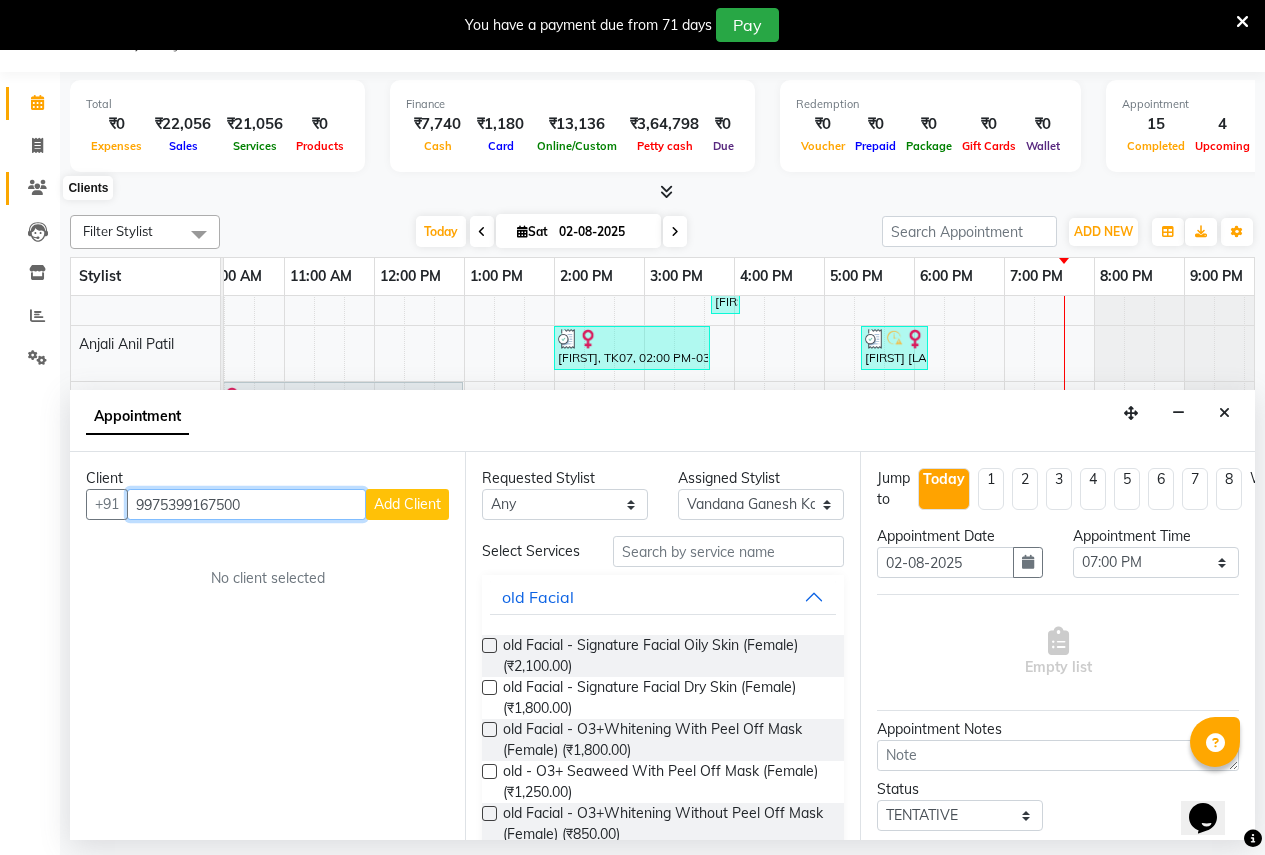 type on "9975399167500" 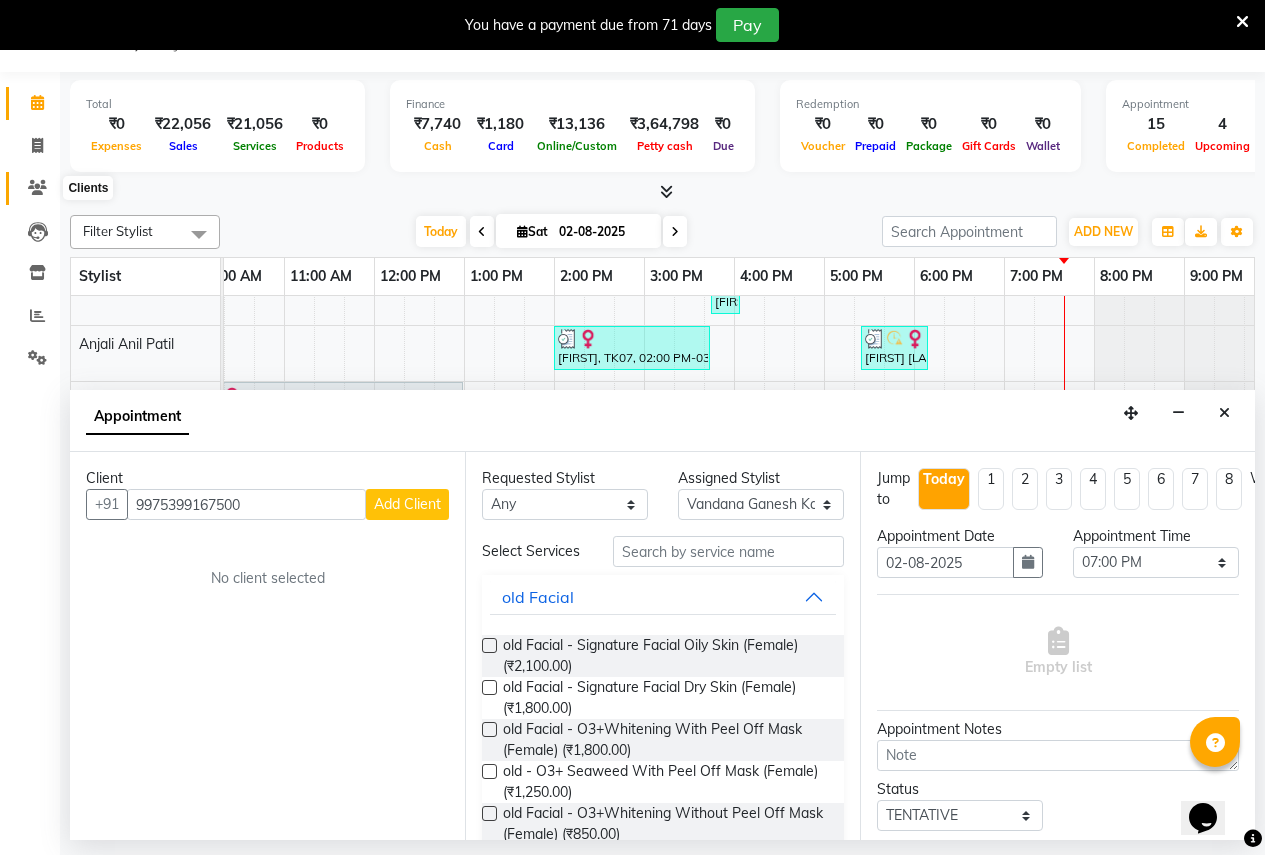 click 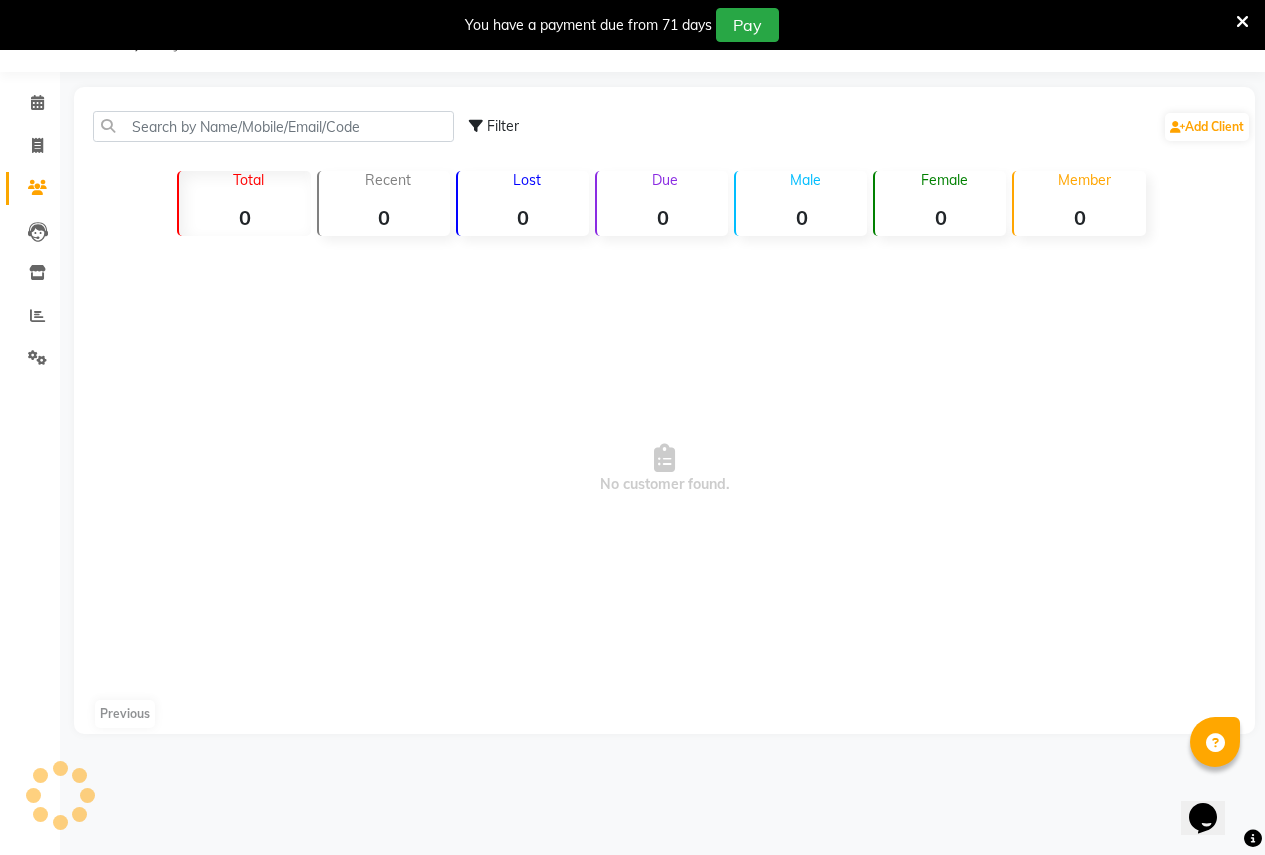 scroll, scrollTop: 0, scrollLeft: 0, axis: both 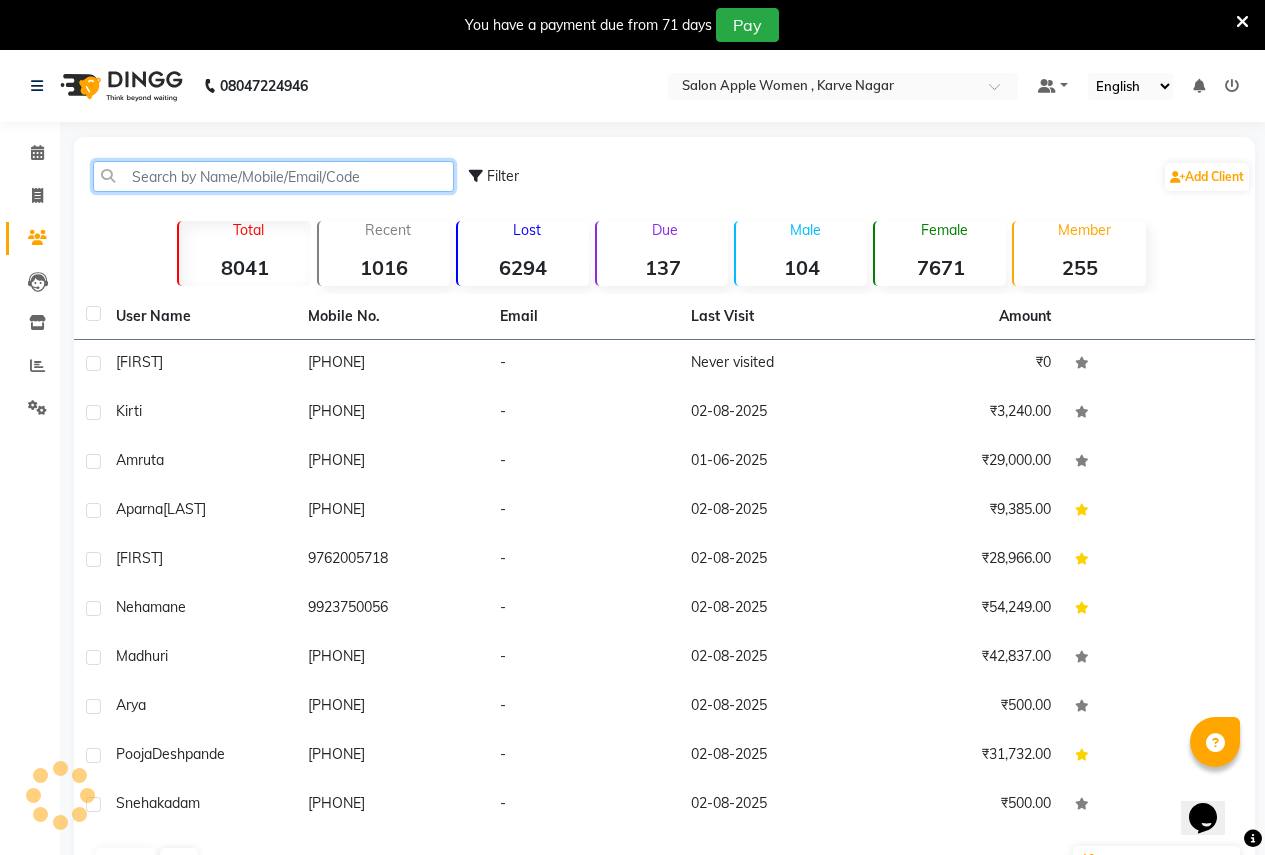 click 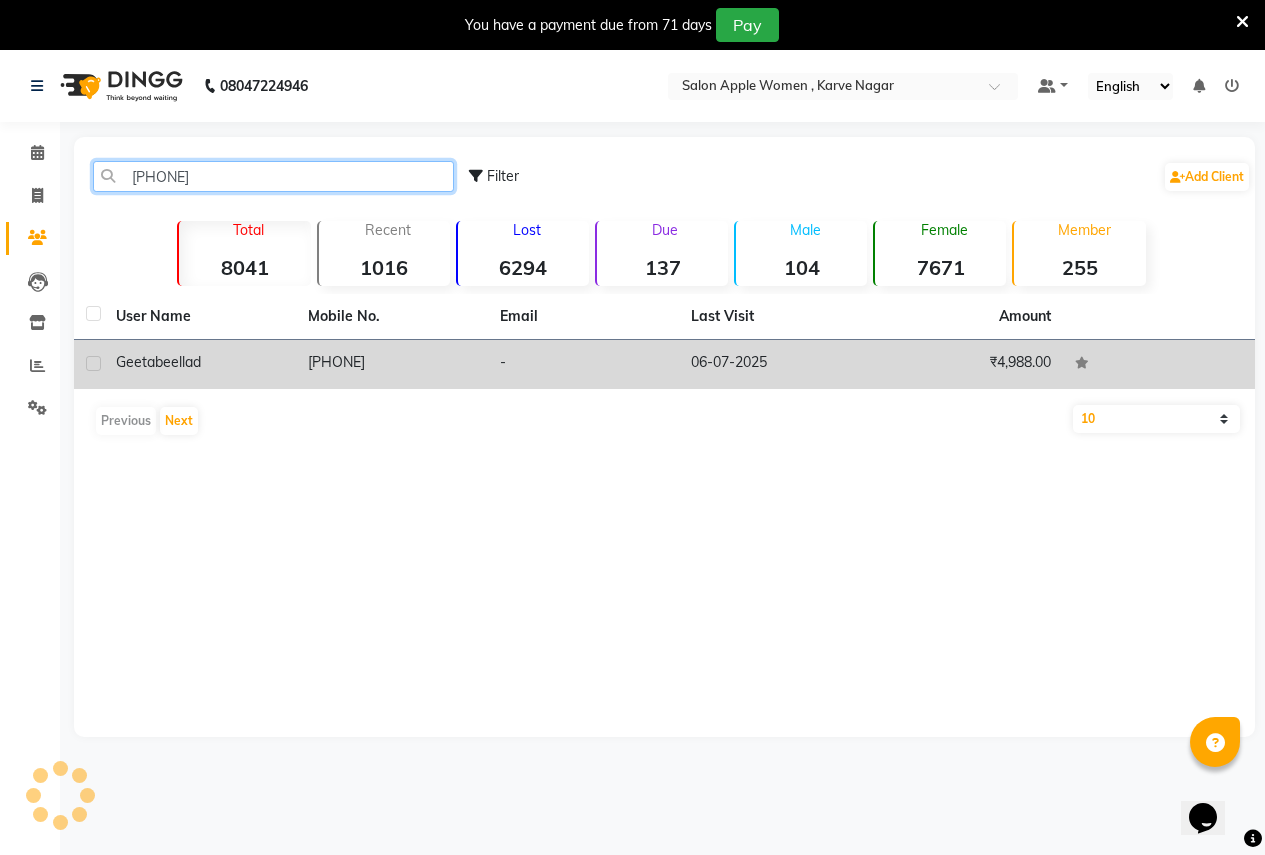 type on "9975399" 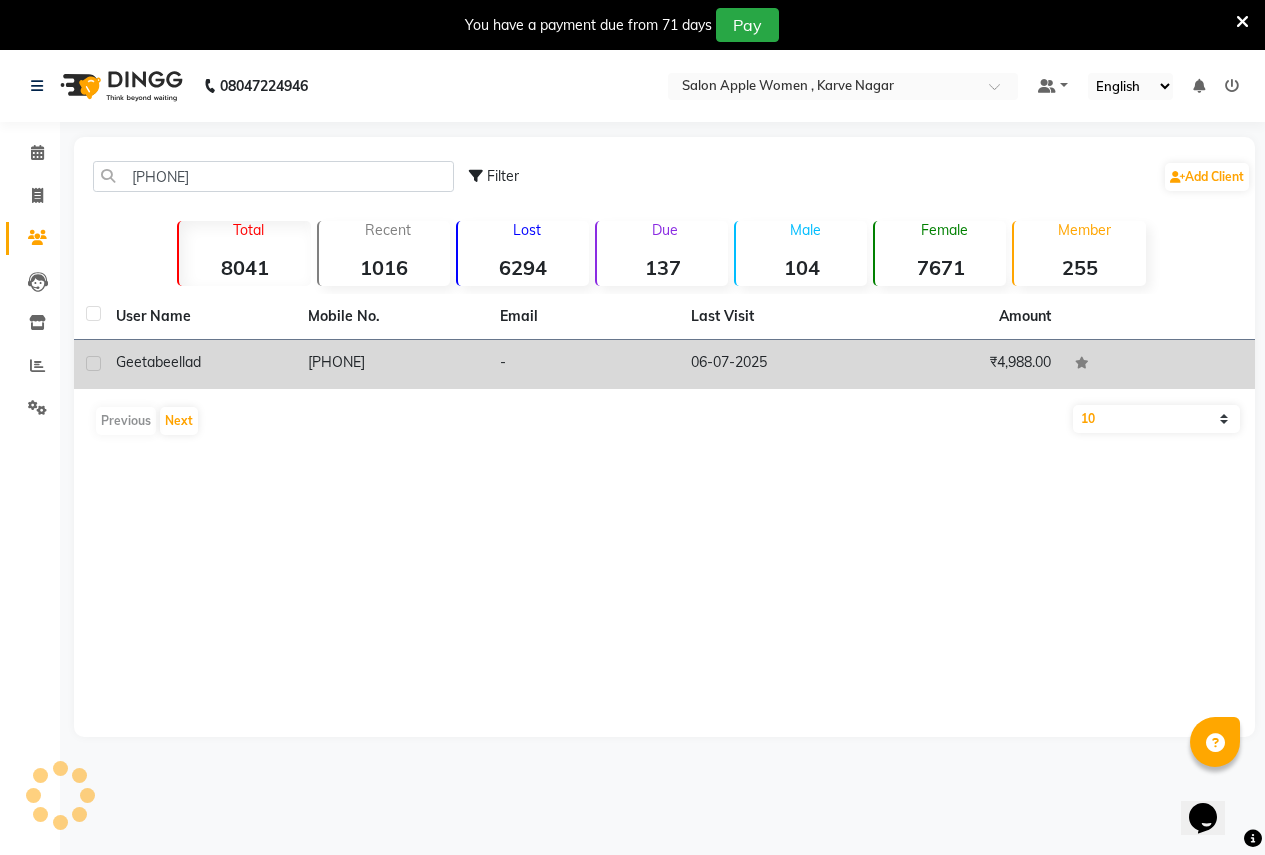 click on "[PHONE]" 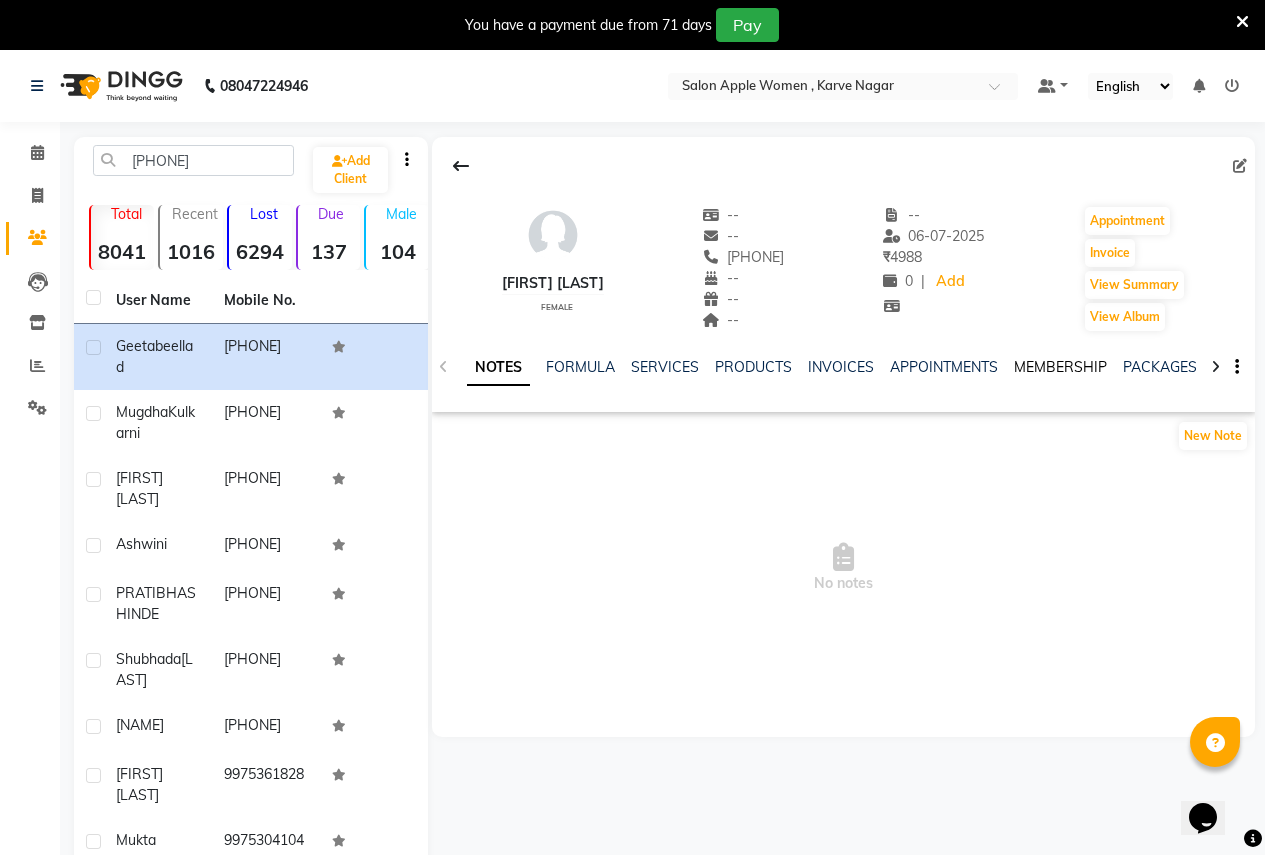 click on "MEMBERSHIP" 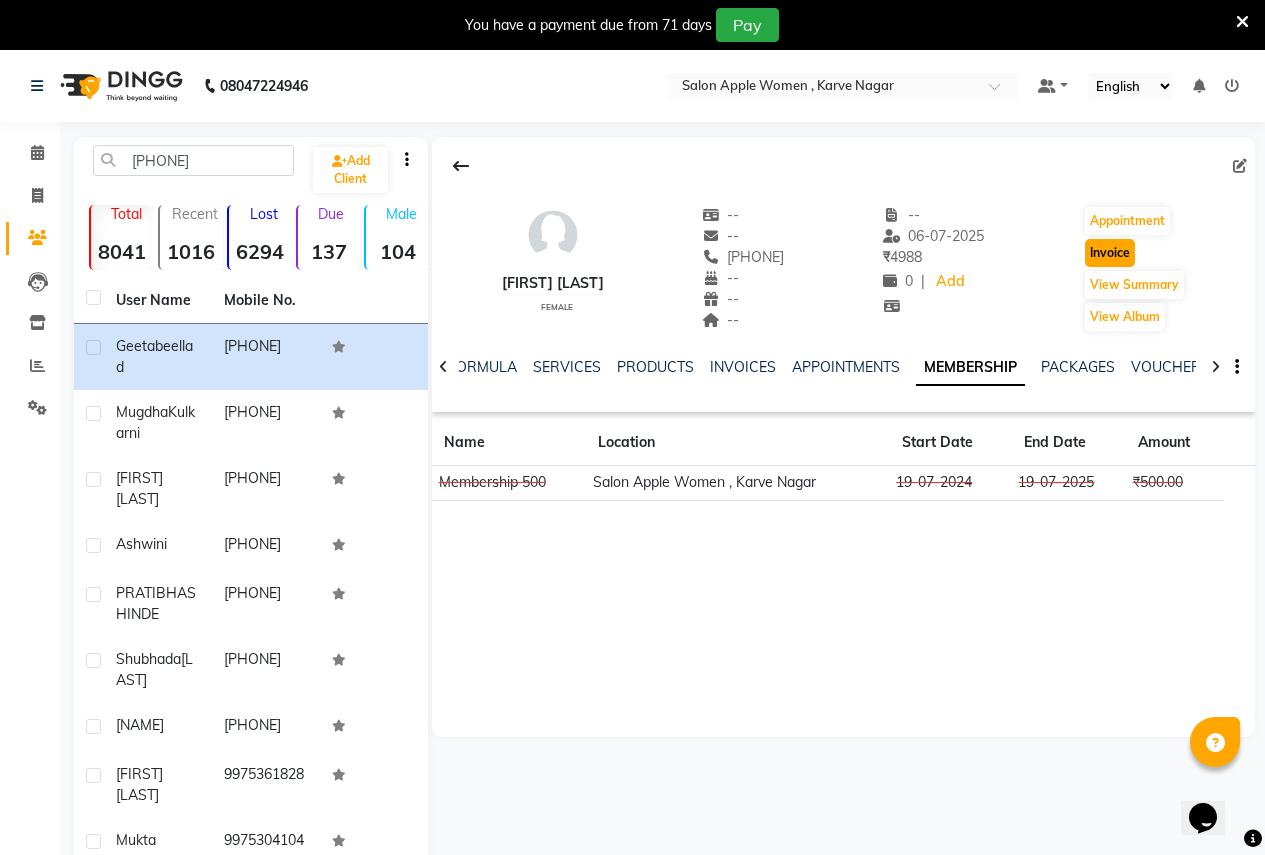 click on "Invoice" 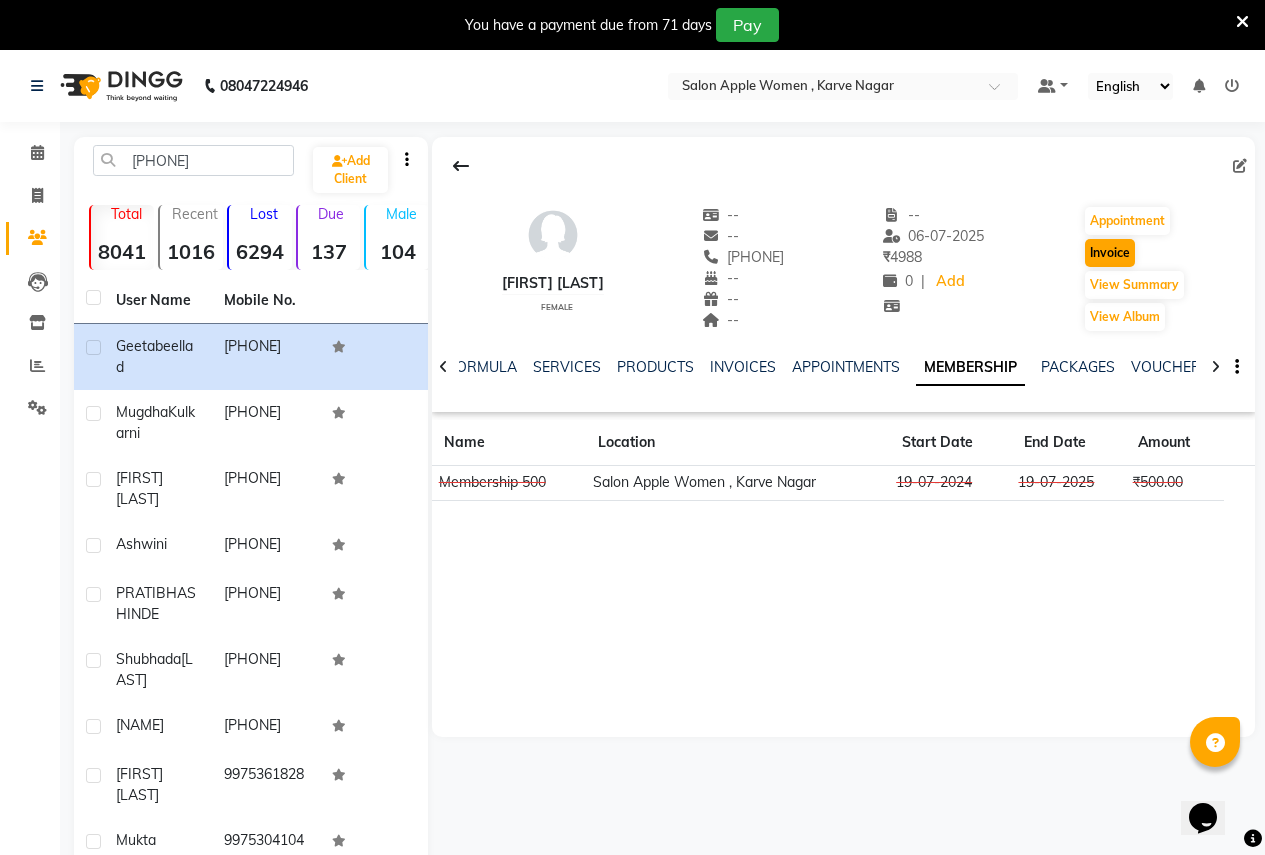 scroll, scrollTop: 50, scrollLeft: 0, axis: vertical 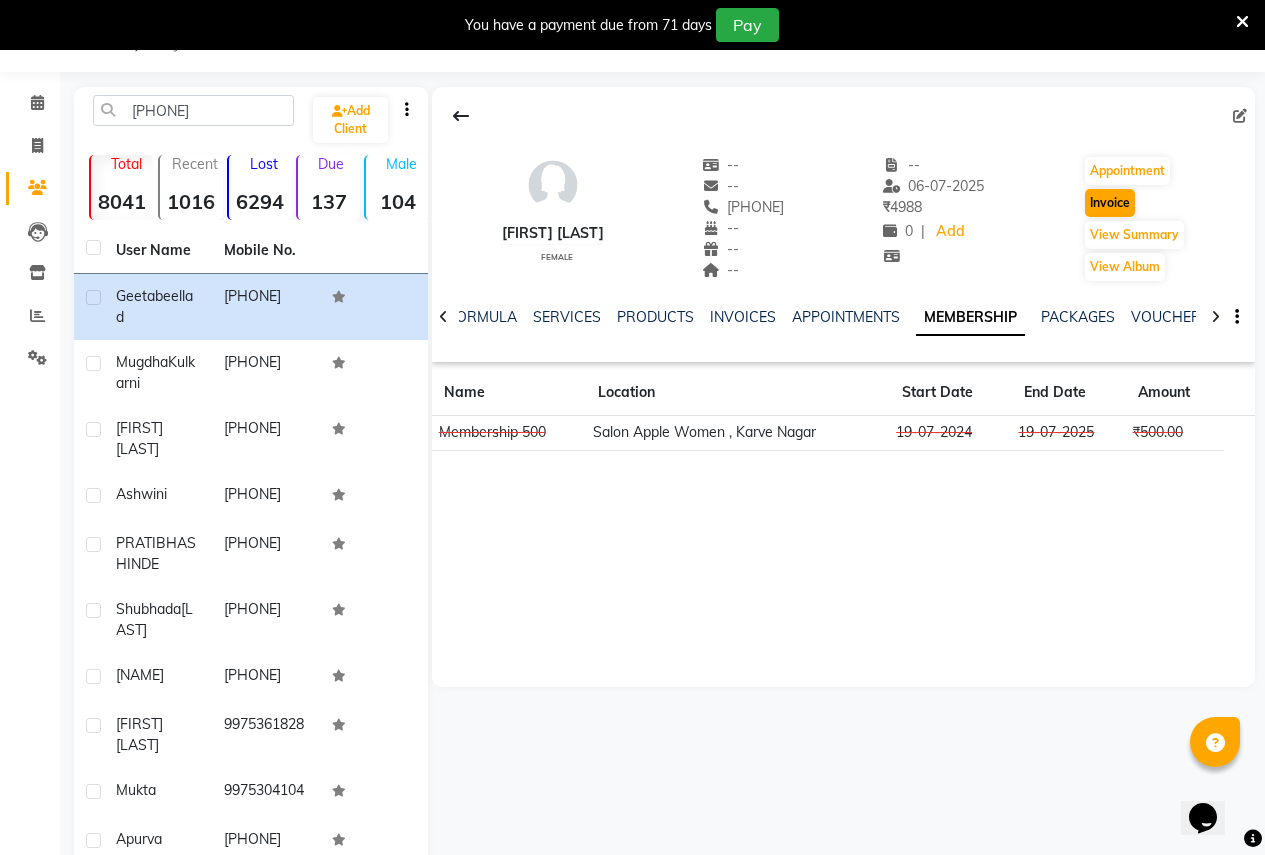 select on "96" 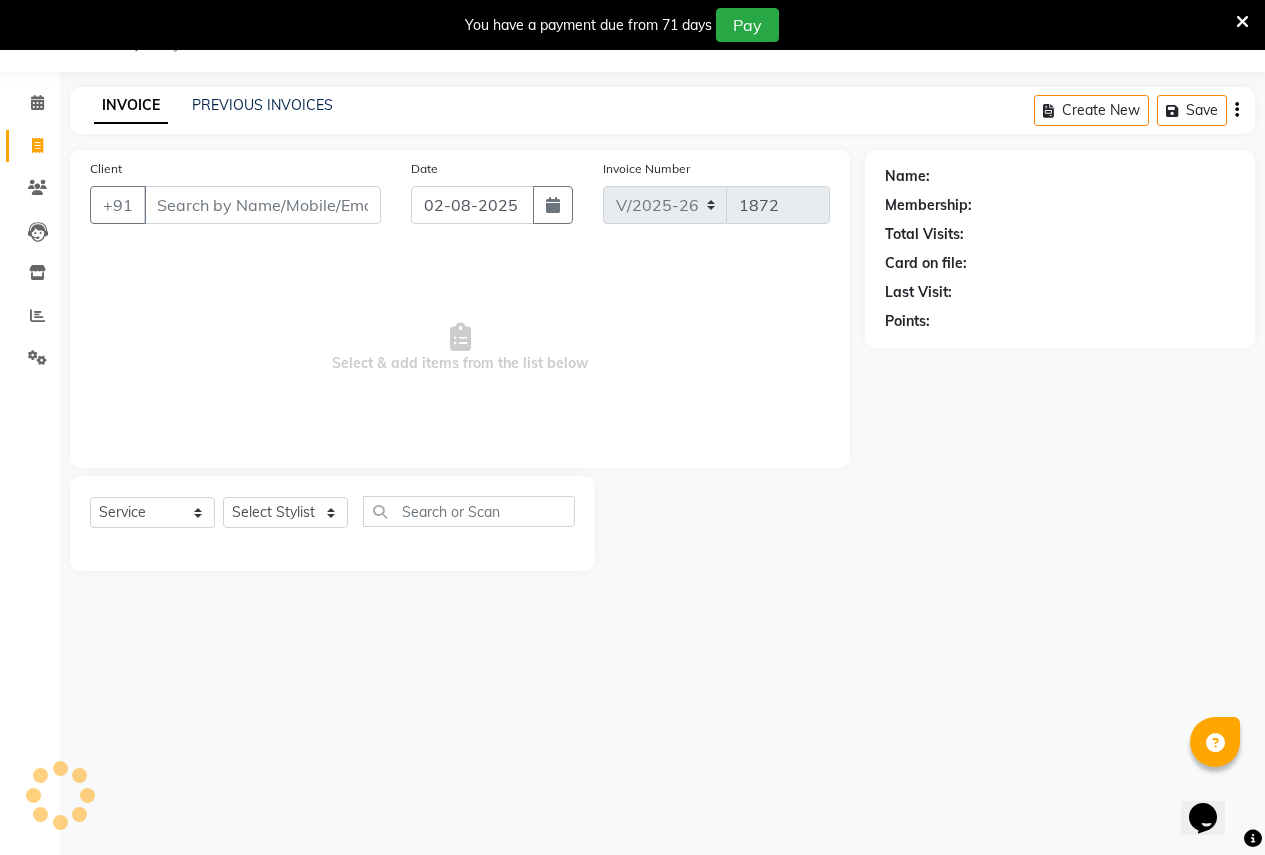 type on "[PHONE]" 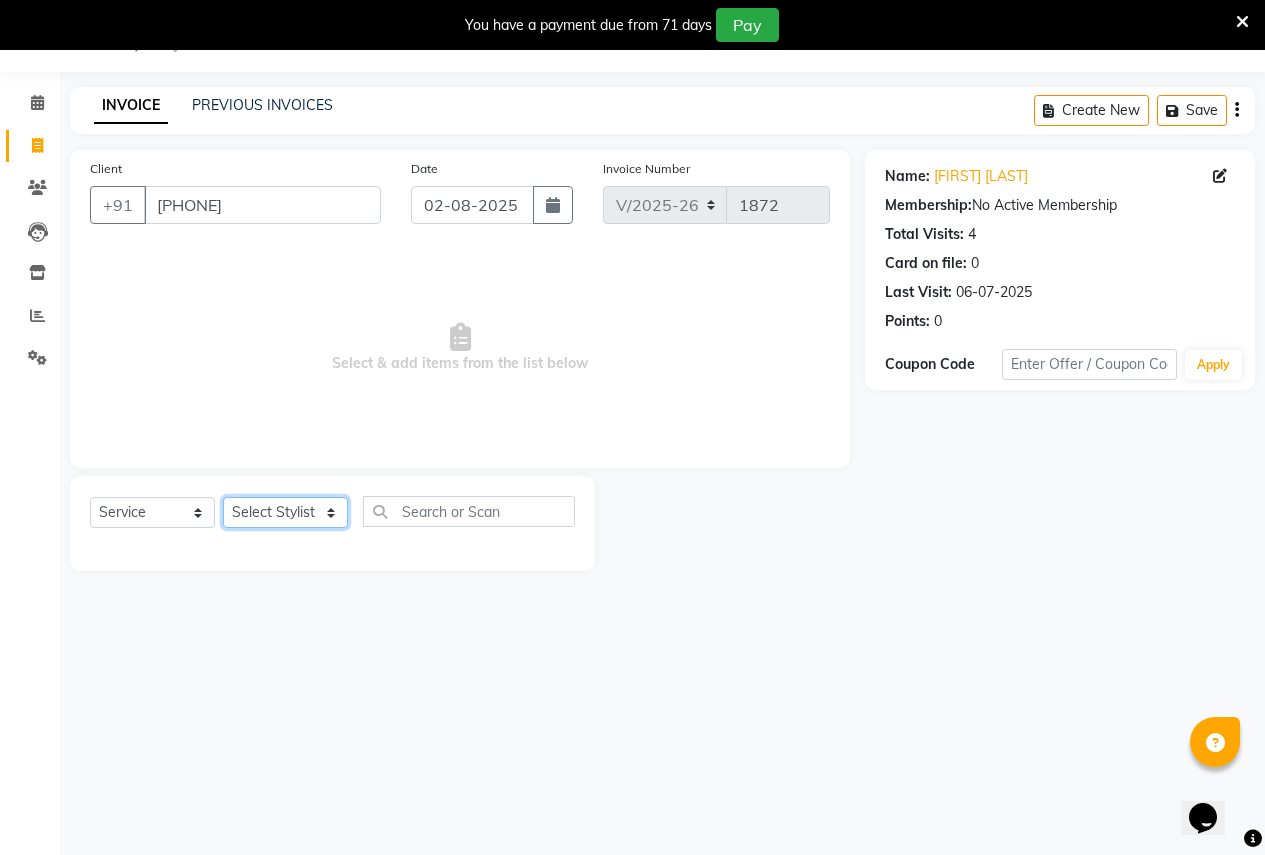 click on "Select Stylist Ajay Rajendra Sonawane Anjali Anil Patil Ashwini chaitrali Jyoti Rahul Shinde Laxmi Mili Maruti Kate NSS Pratibha Paswan Pratik Balasaheb salunkhe Reception  Reshma Operations Head Shobhana Rajendra Muly TejashriTushar Shinde Vandana Ganesh Kambale" 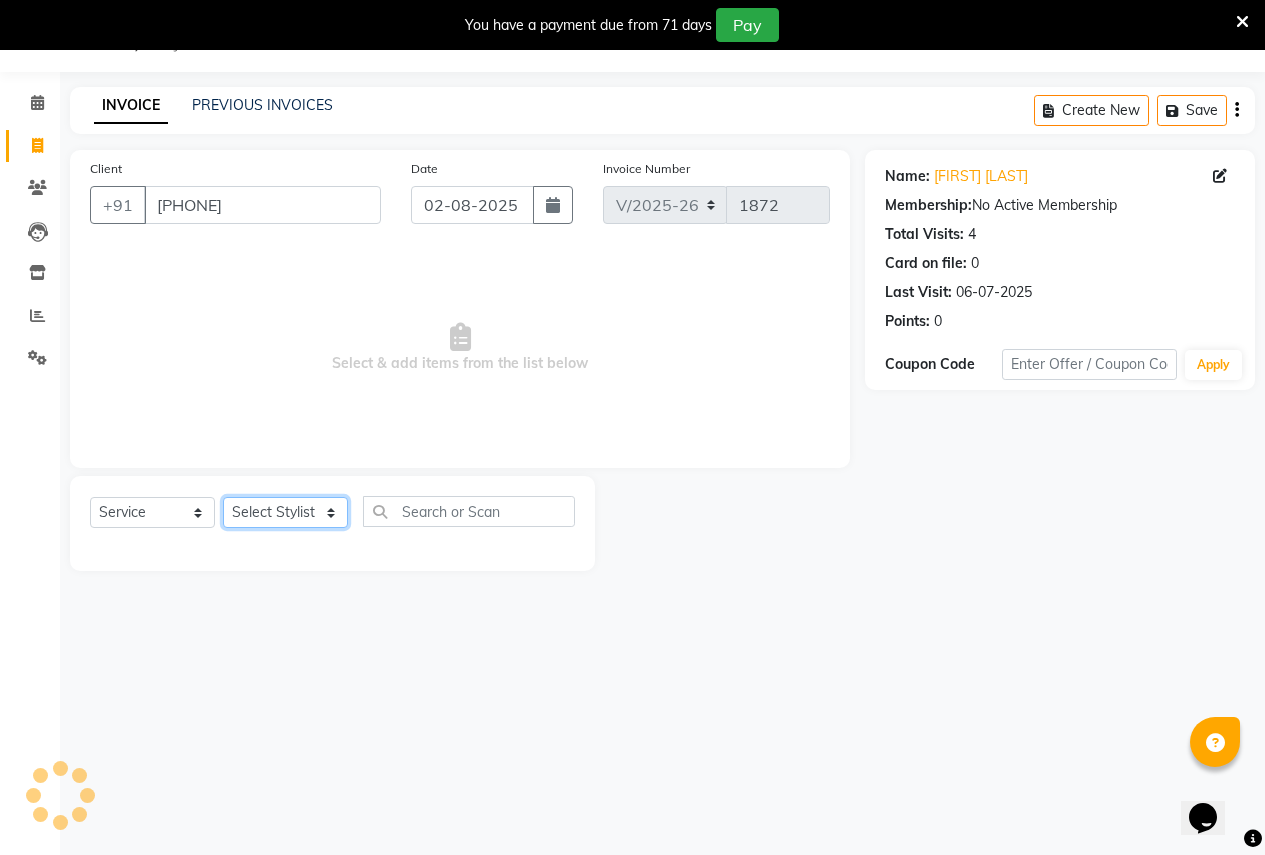 select on "21394" 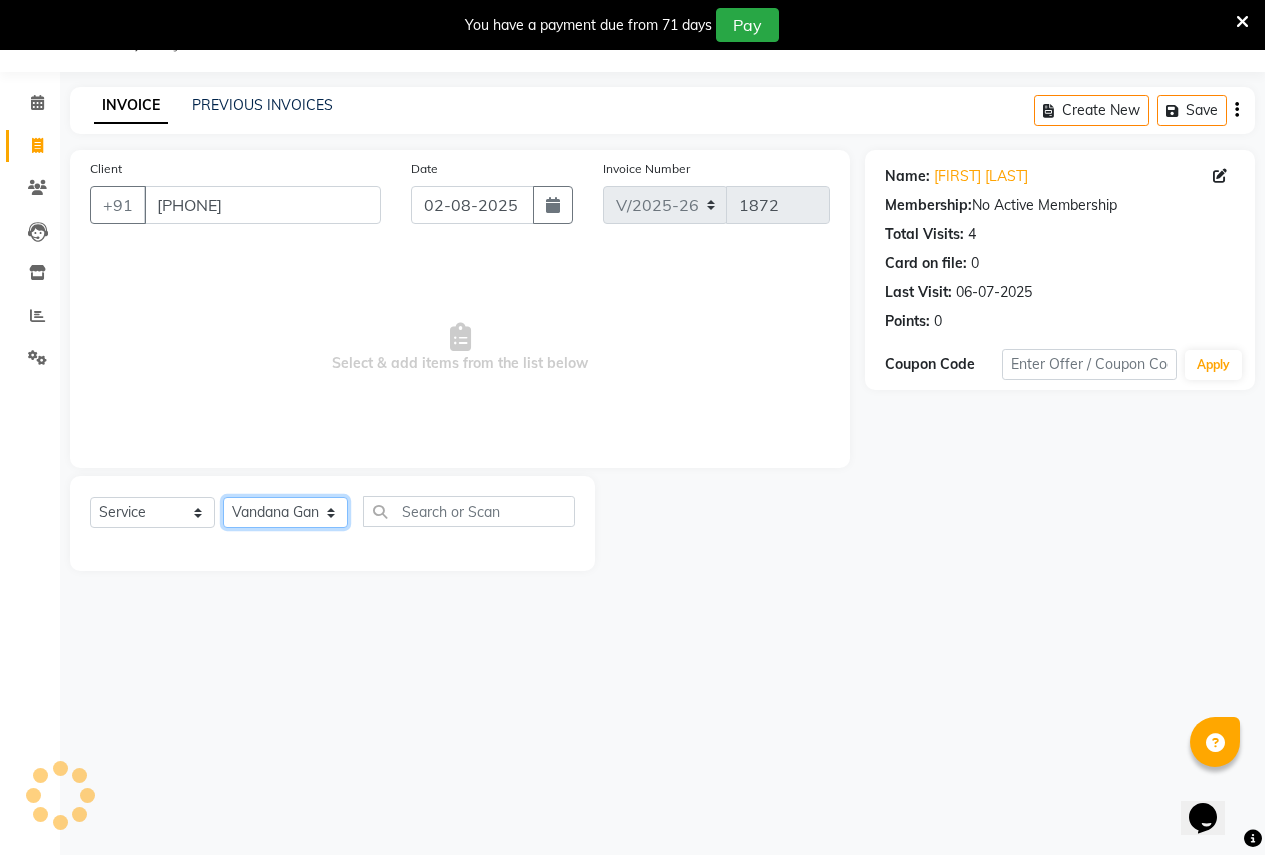 click on "Select Stylist Ajay Rajendra Sonawane Anjali Anil Patil Ashwini chaitrali Jyoti Rahul Shinde Laxmi Mili Maruti Kate NSS Pratibha Paswan Pratik Balasaheb salunkhe Reception  Reshma Operations Head Shobhana Rajendra Muly TejashriTushar Shinde Vandana Ganesh Kambale" 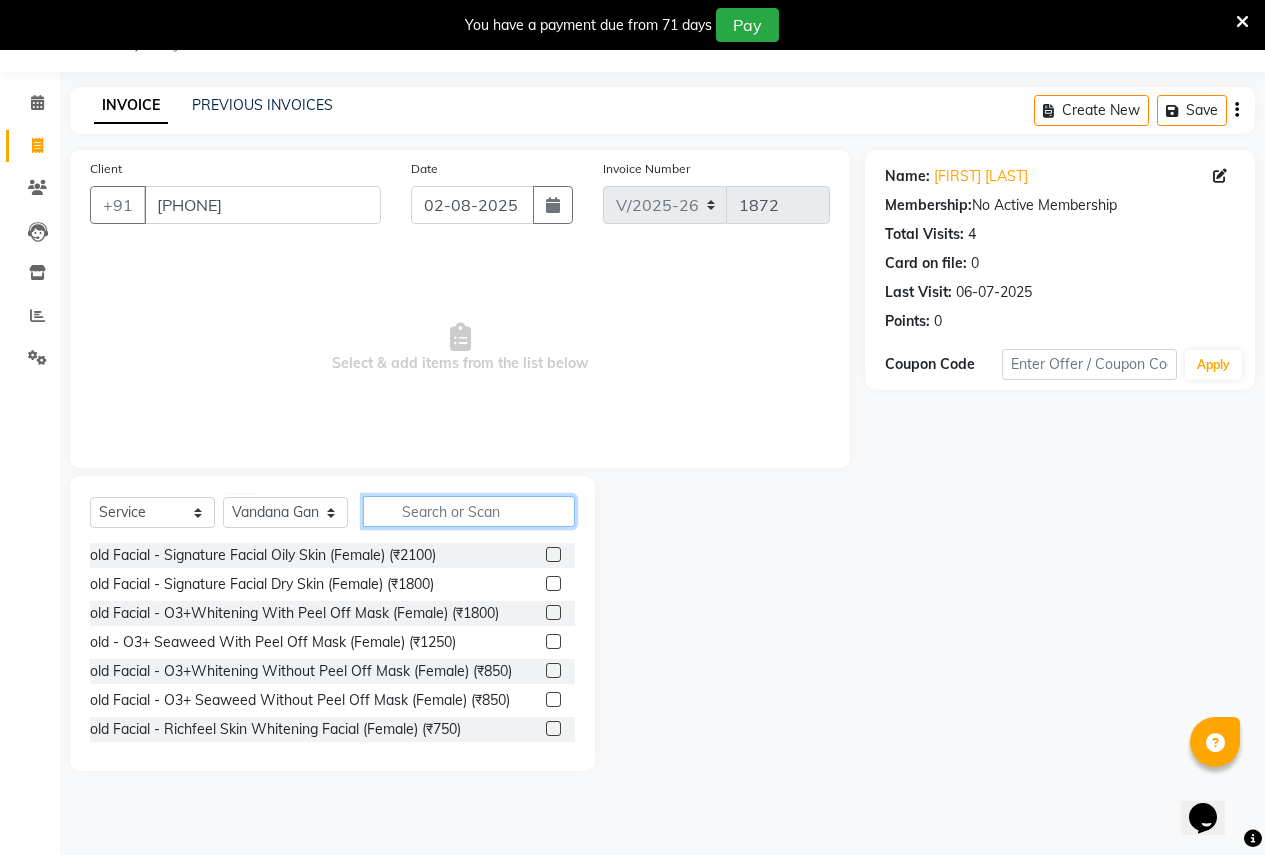 click 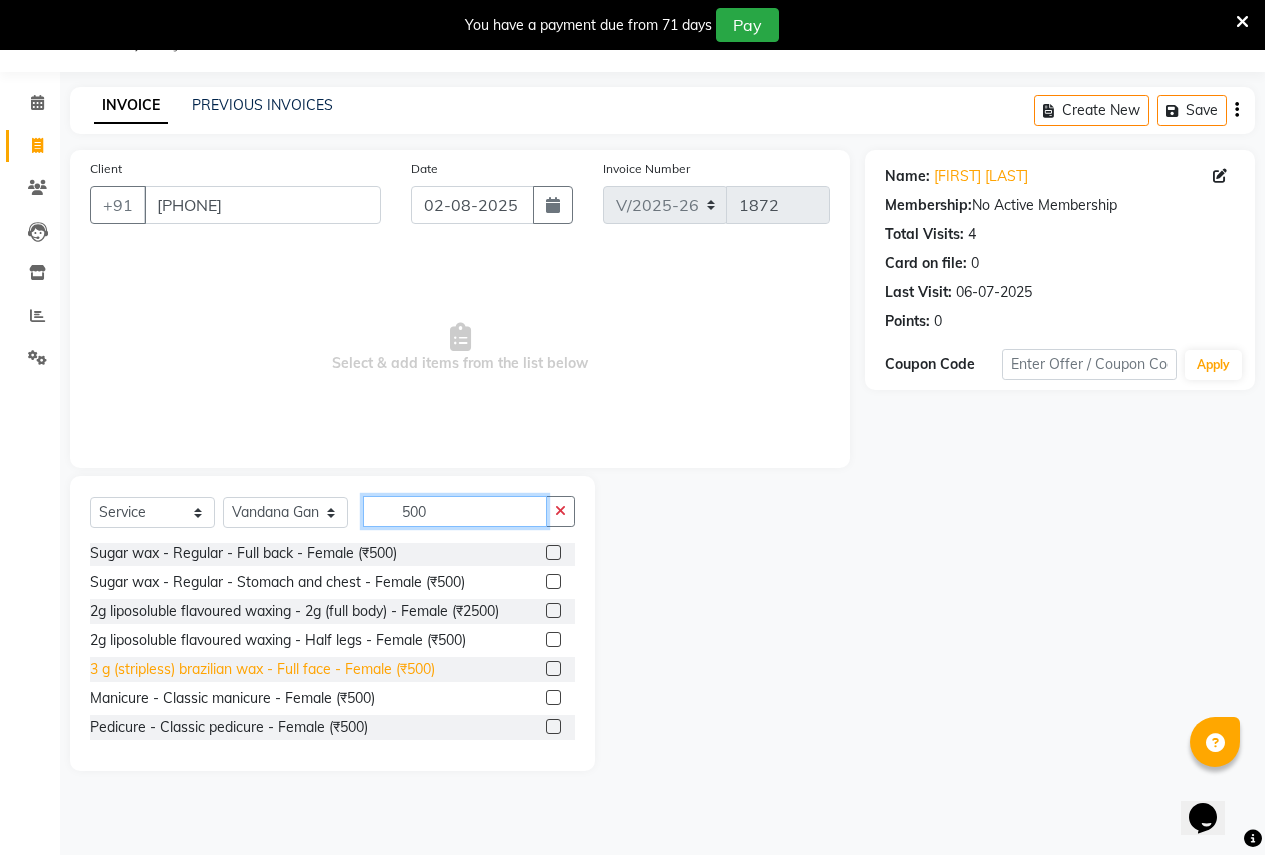 scroll, scrollTop: 600, scrollLeft: 0, axis: vertical 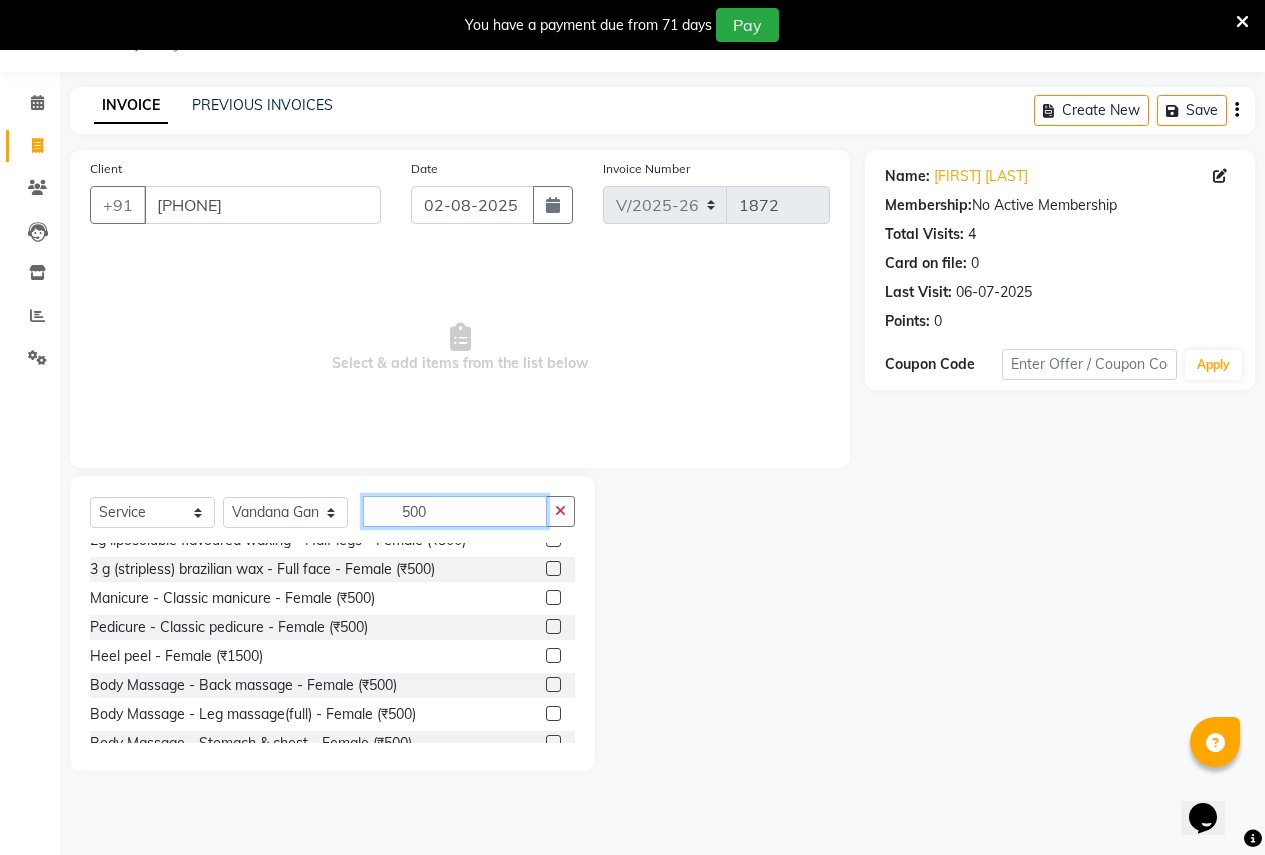 type on "500" 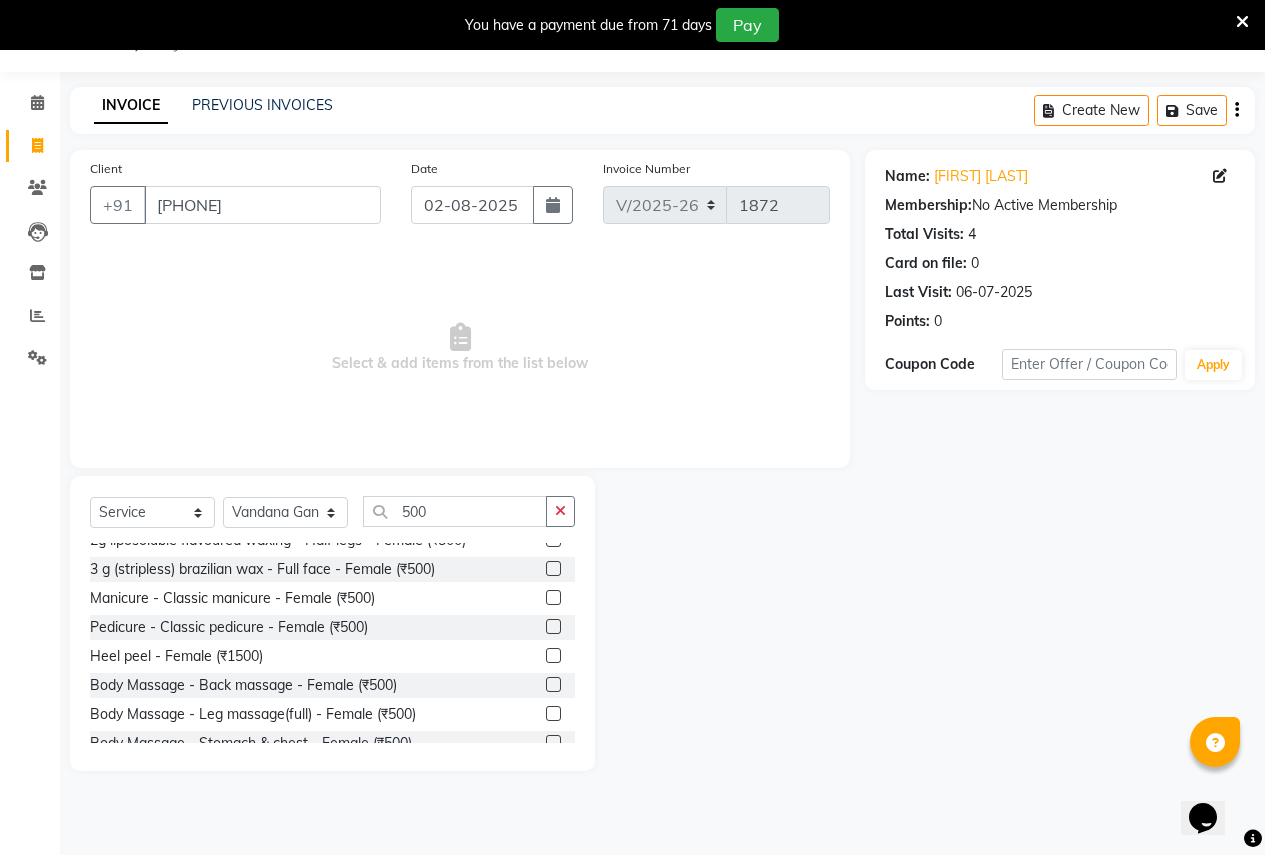 click 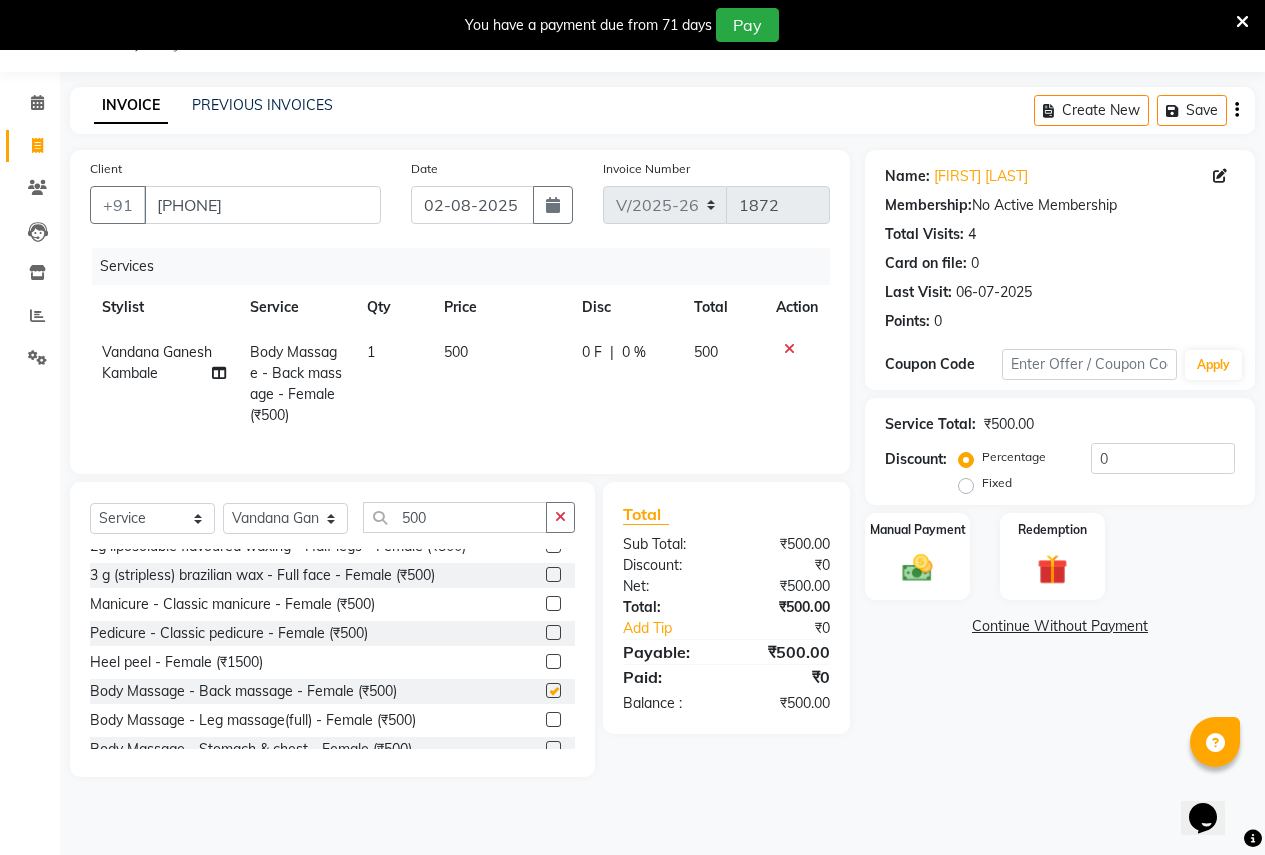 checkbox on "false" 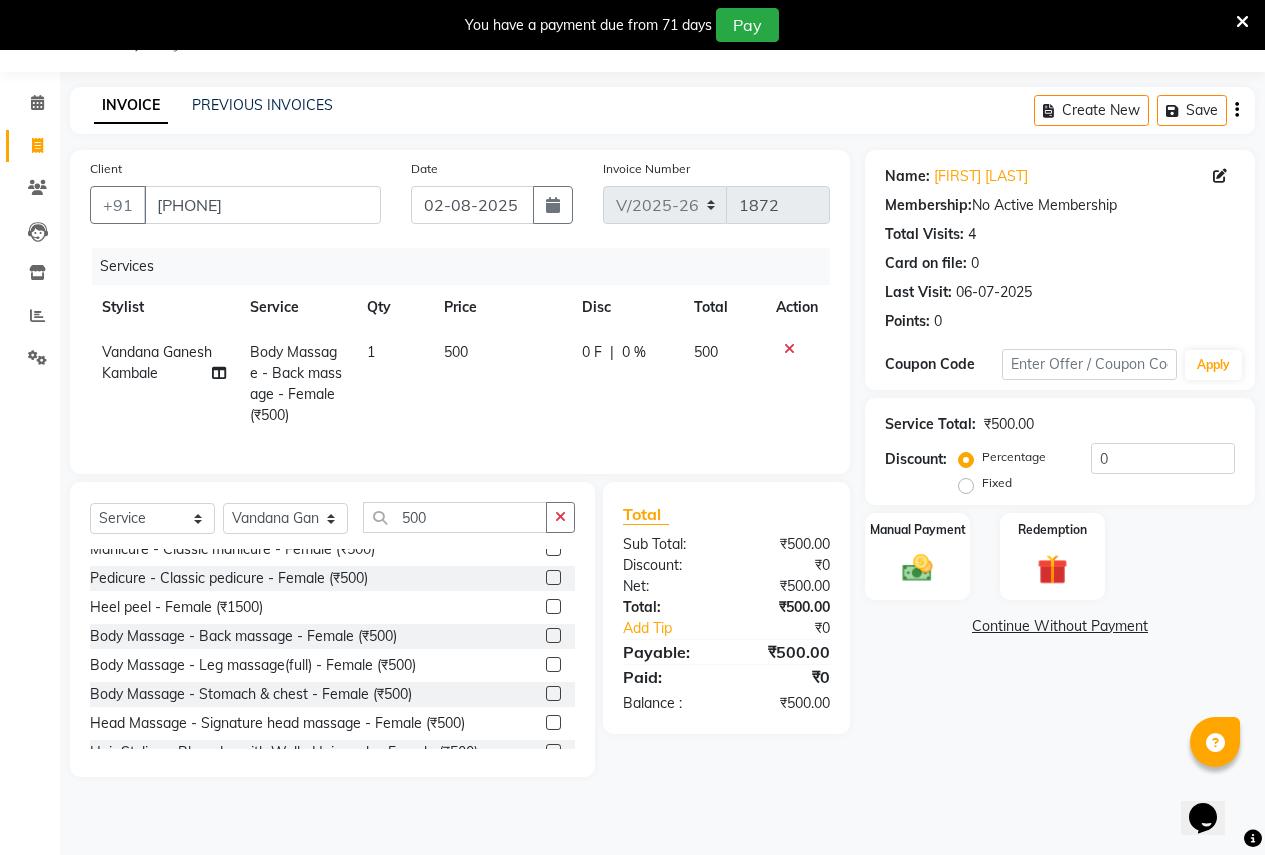 scroll, scrollTop: 700, scrollLeft: 0, axis: vertical 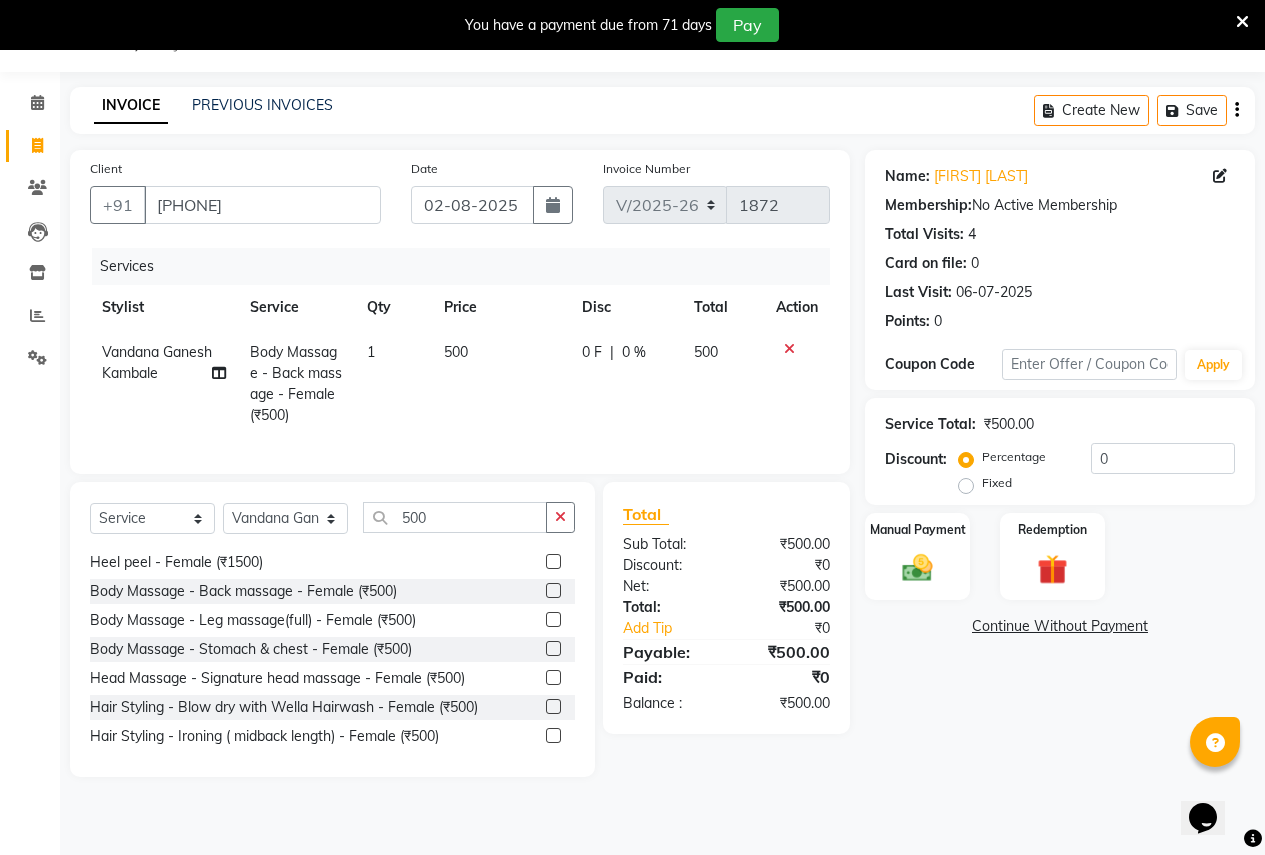 click 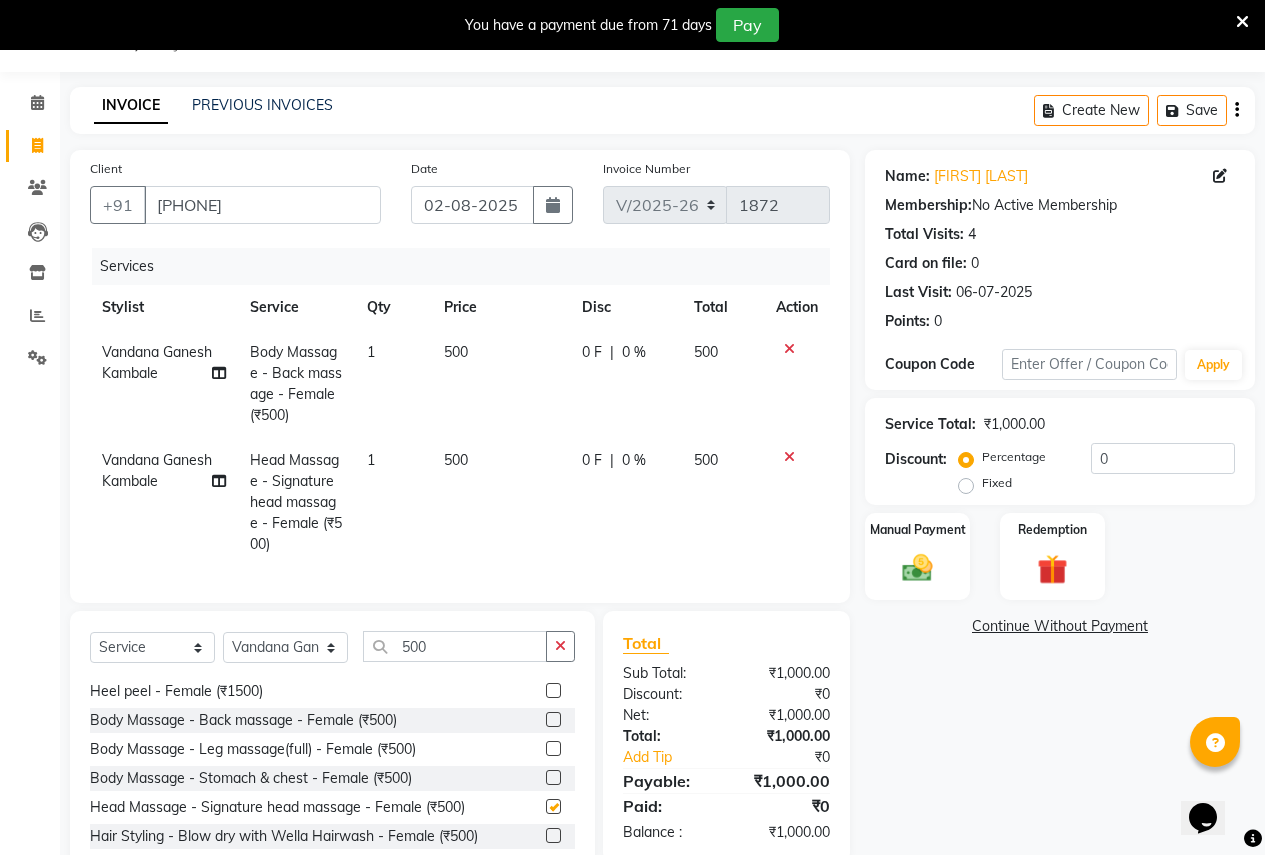 checkbox on "false" 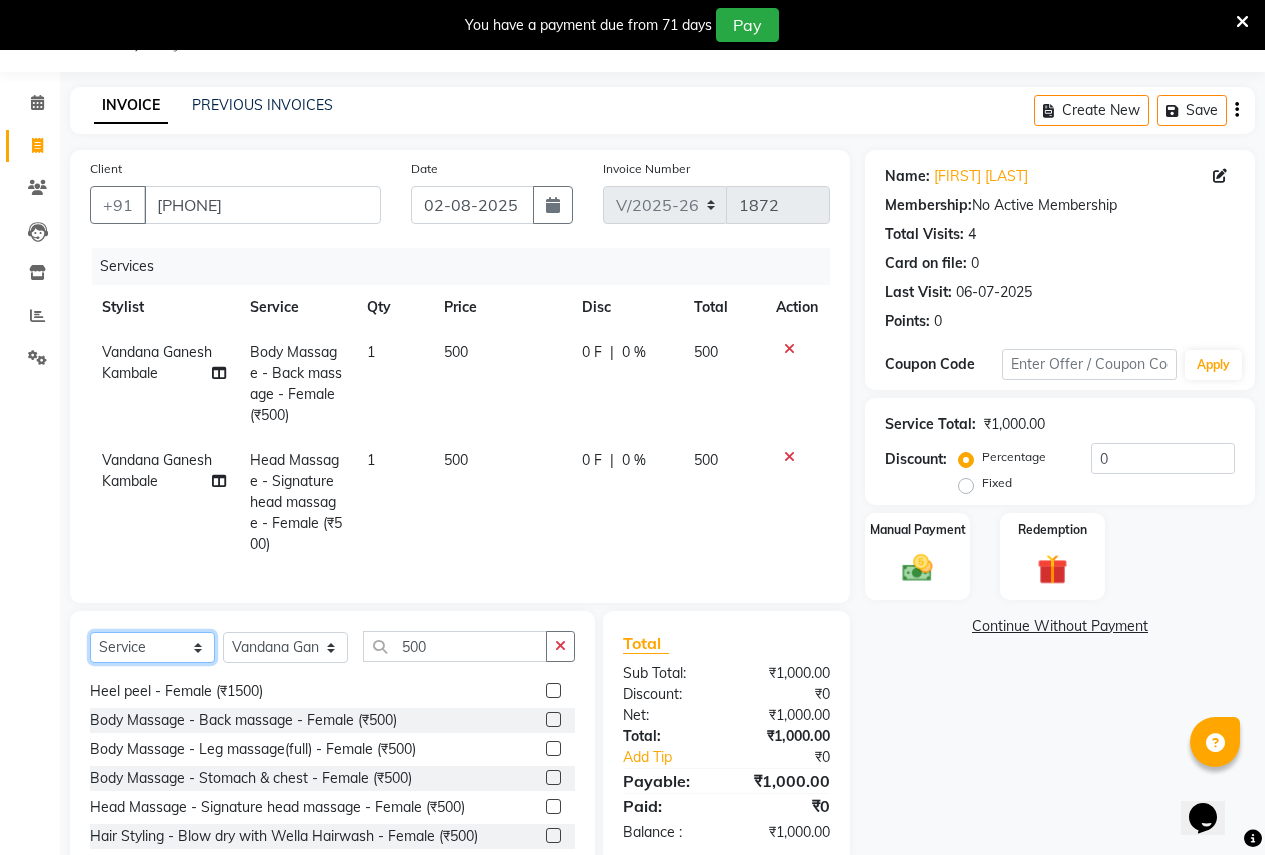 click on "Select  Service  Product  Membership  Package Voucher Prepaid Gift Card" 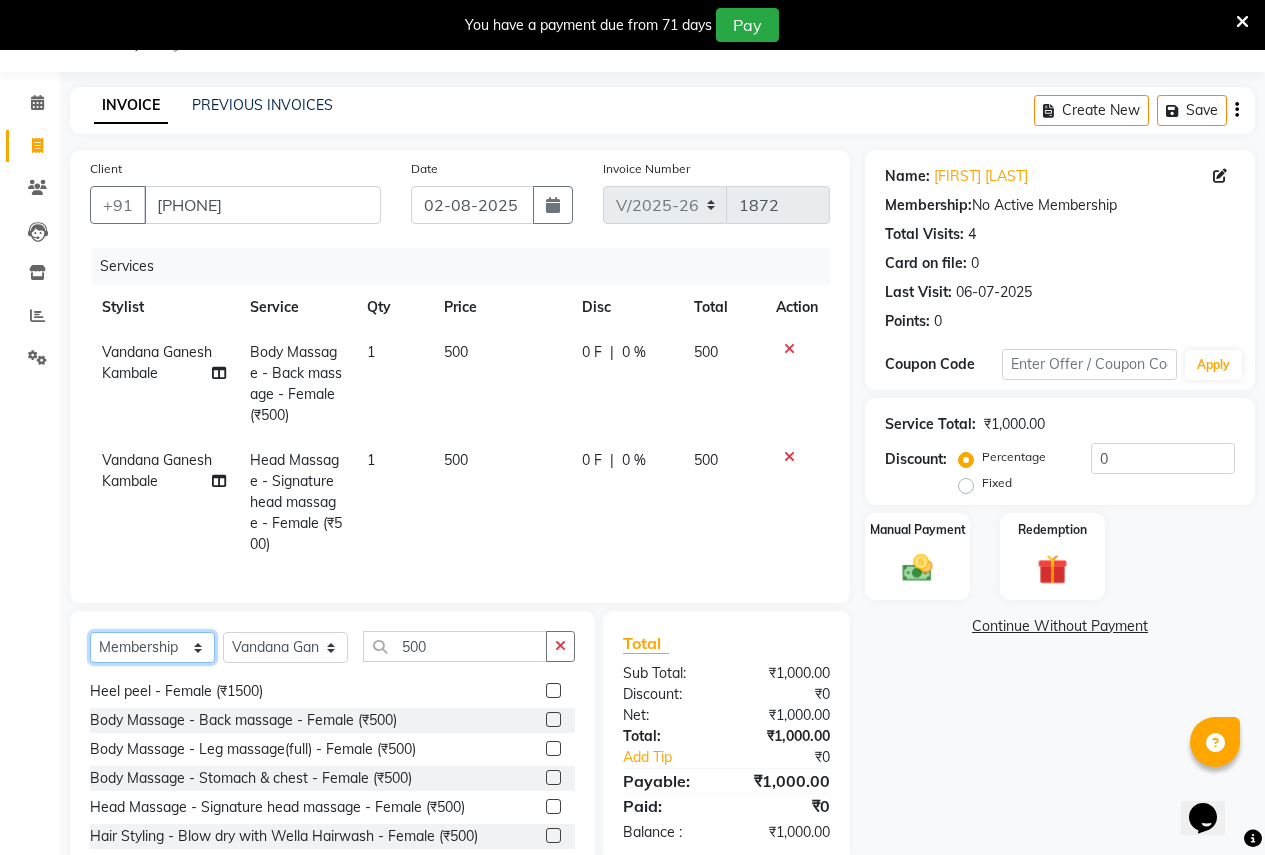 click on "Select  Service  Product  Membership  Package Voucher Prepaid Gift Card" 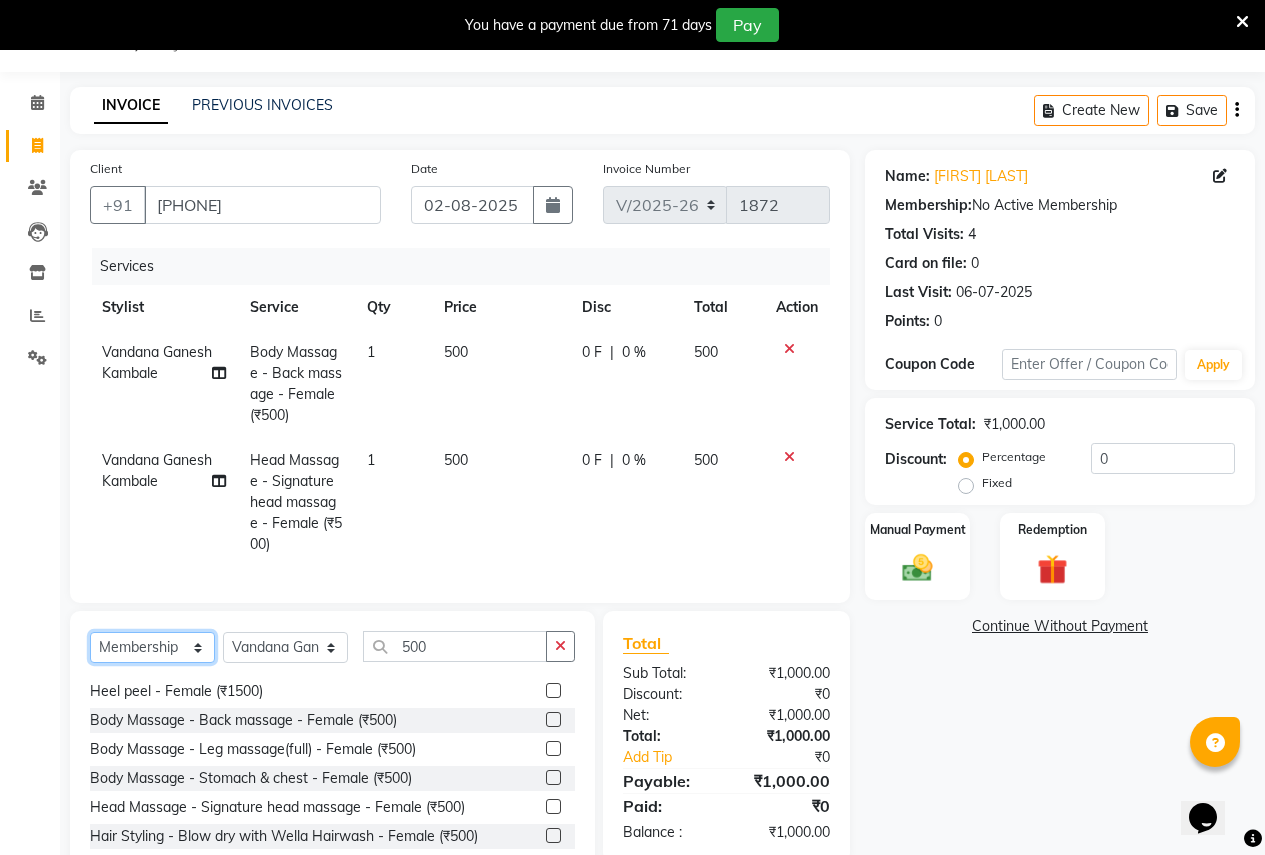 scroll, scrollTop: 0, scrollLeft: 0, axis: both 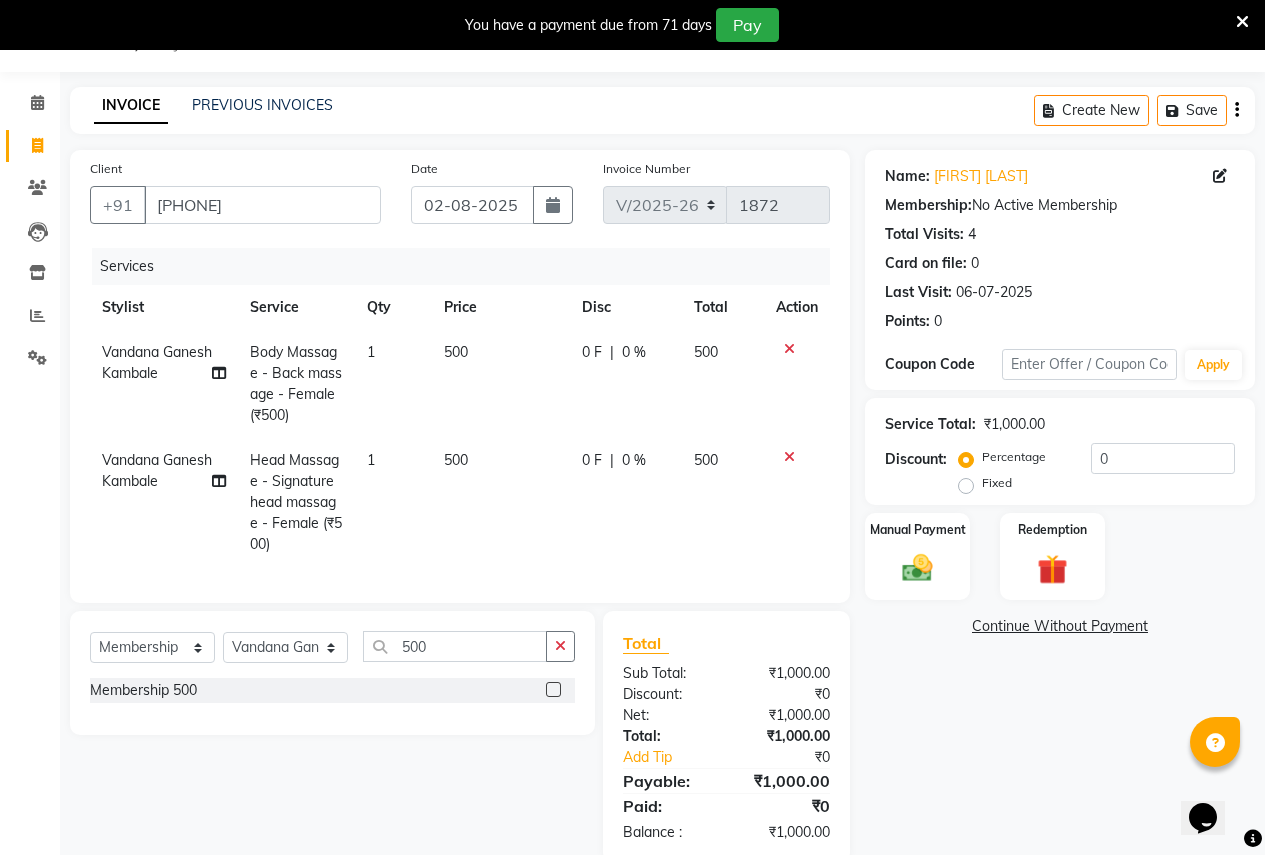 click 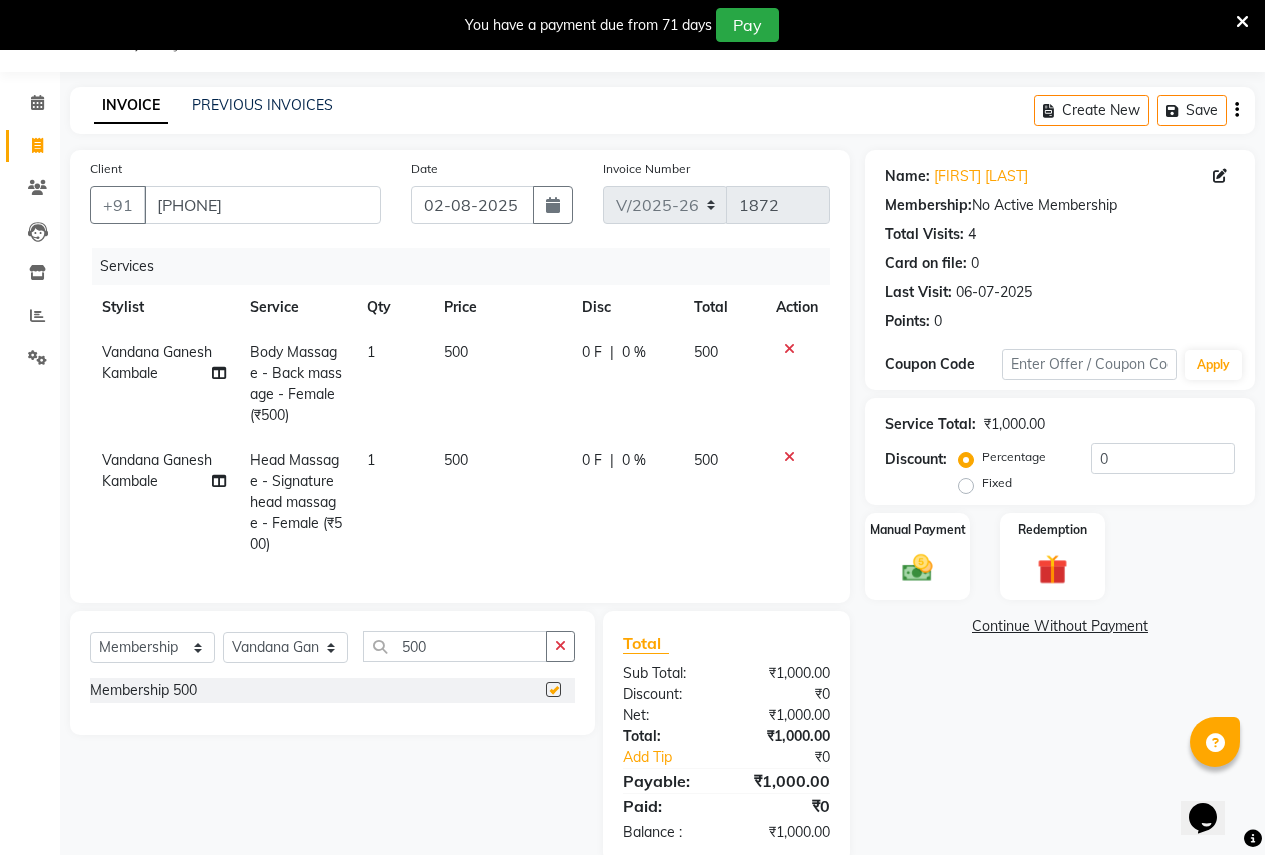 select on "select" 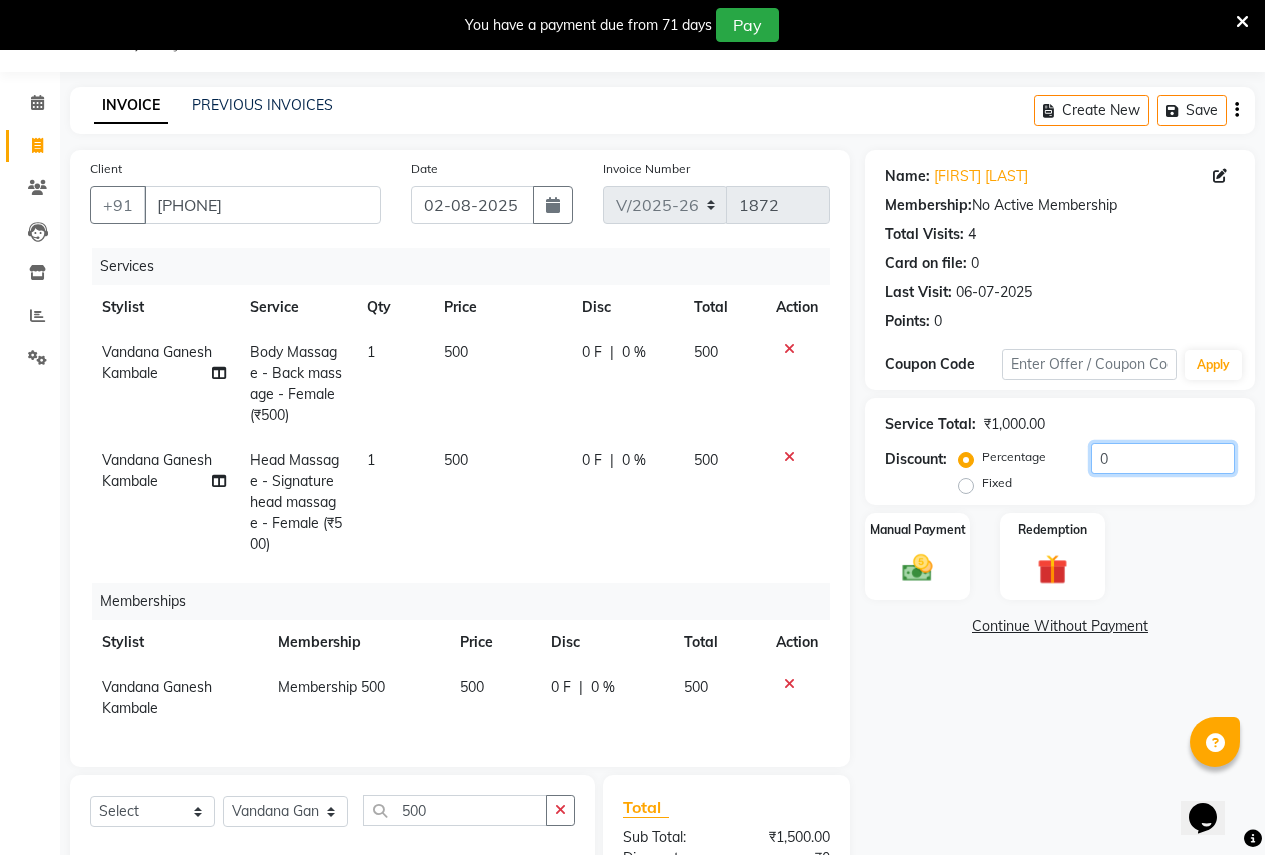 click on "0" 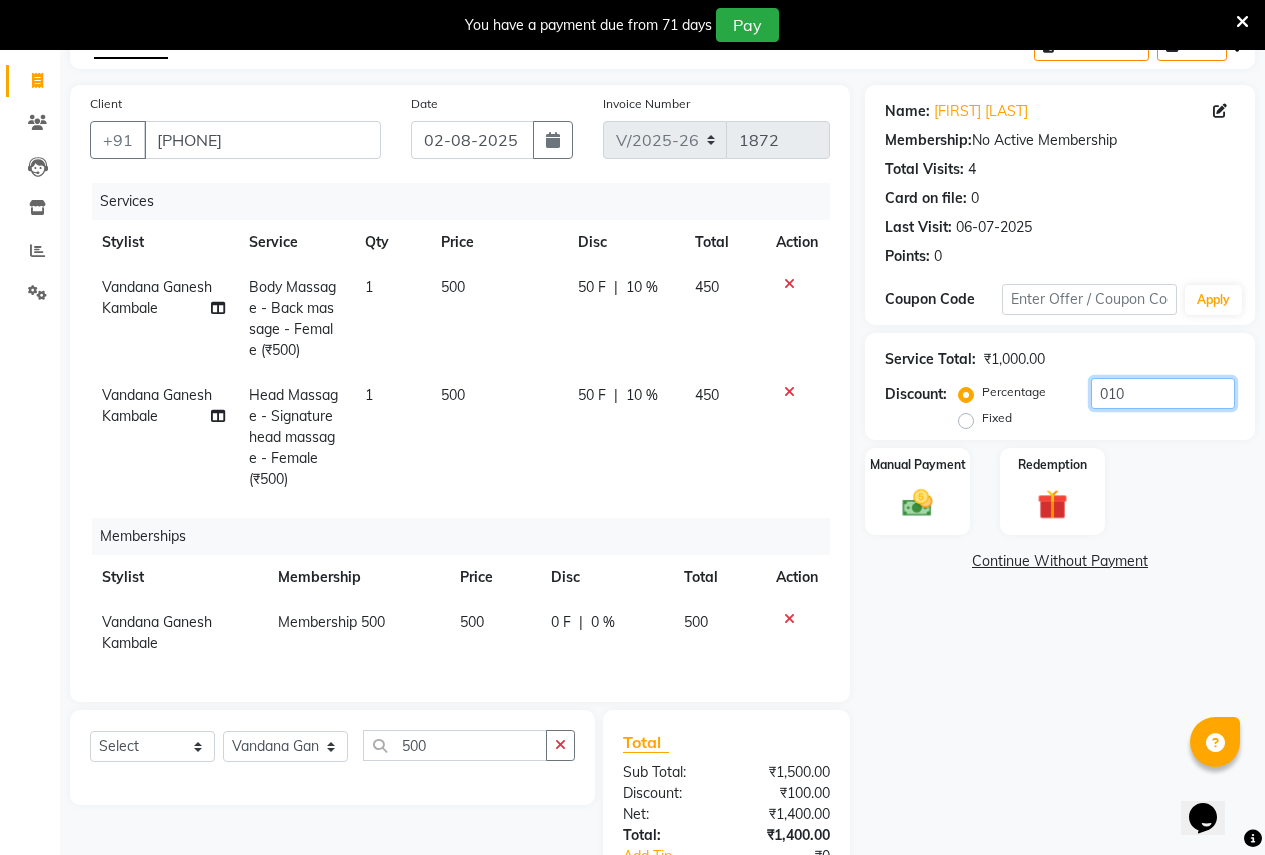 scroll, scrollTop: 250, scrollLeft: 0, axis: vertical 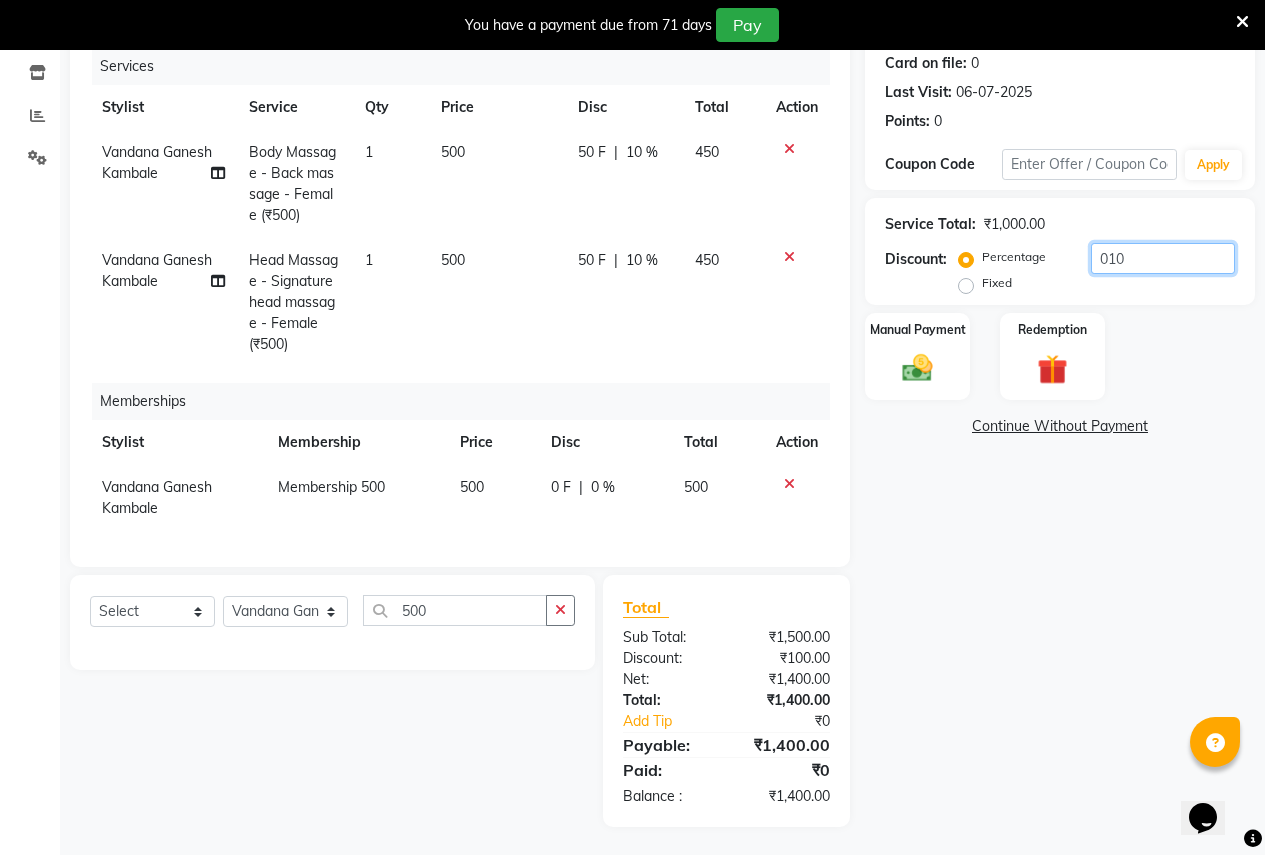 type on "010" 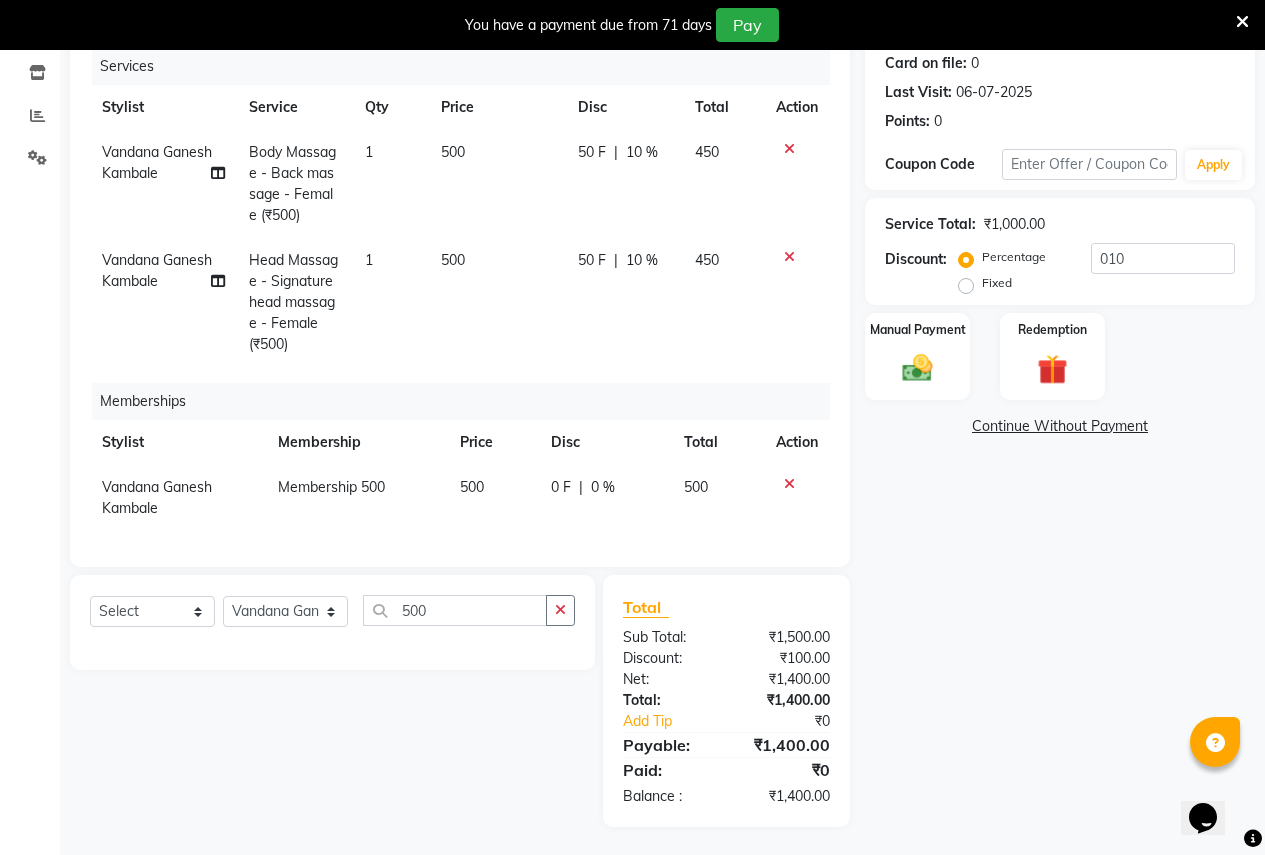 click on "Name: Geeta Beellad Membership:  No Active Membership  Total Visits:  4 Card on file:  0 Last Visit:   06-07-2025 Points:   0  Coupon Code Apply Service Total:  ₹1,000.00  Discount:  Percentage   Fixed  010 Manual Payment Redemption  Continue Without Payment" 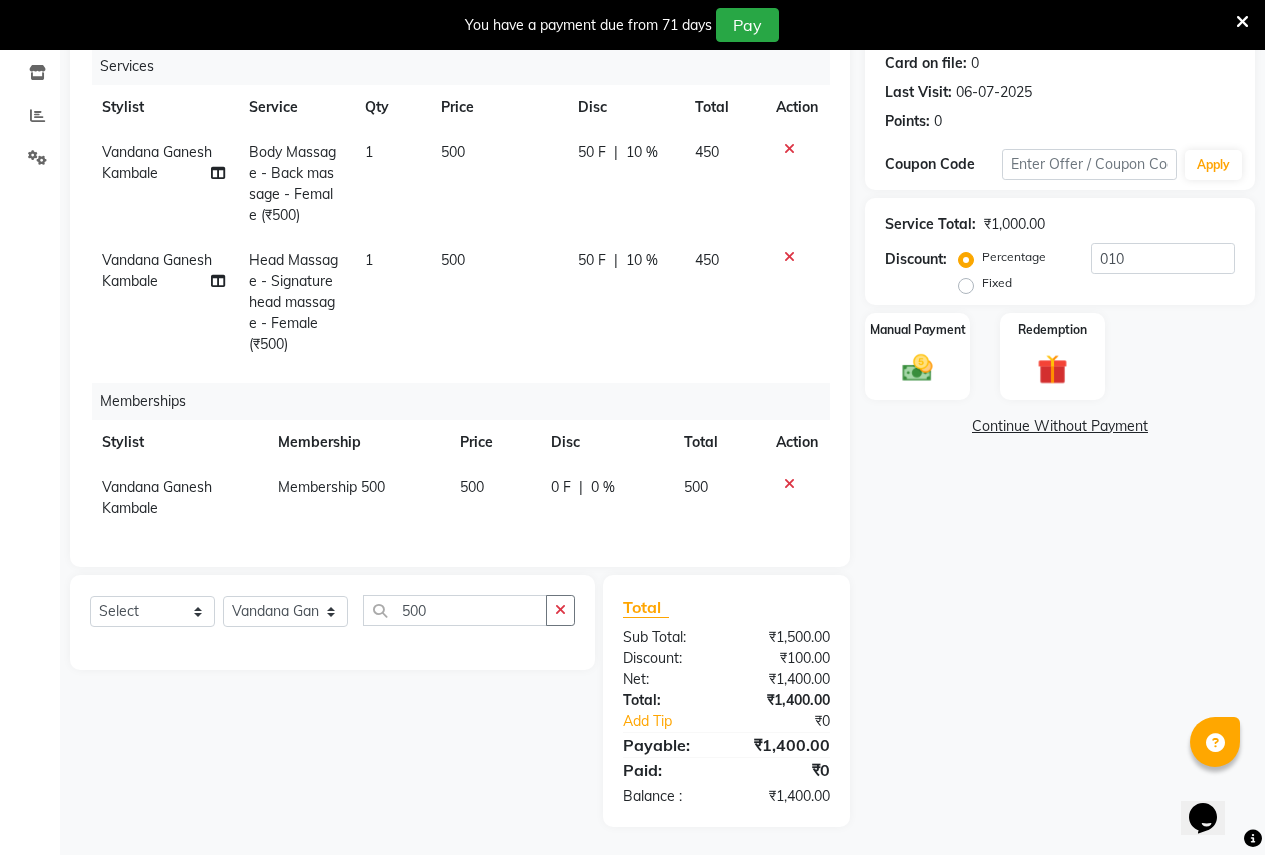 click on "Select  Service  Product  Package Voucher Prepaid Gift Card  Select Stylist Ajay Rajendra Sonawane Anjali Anil Patil Ashwini chaitrali Jyoti Rahul Shinde Laxmi Mili Maruti Kate NSS Pratibha Paswan Pratik Balasaheb salunkhe Reception  Reshma Operations Head Shobhana Rajendra Muly TejashriTushar Shinde Vandana Ganesh Kambale 500" 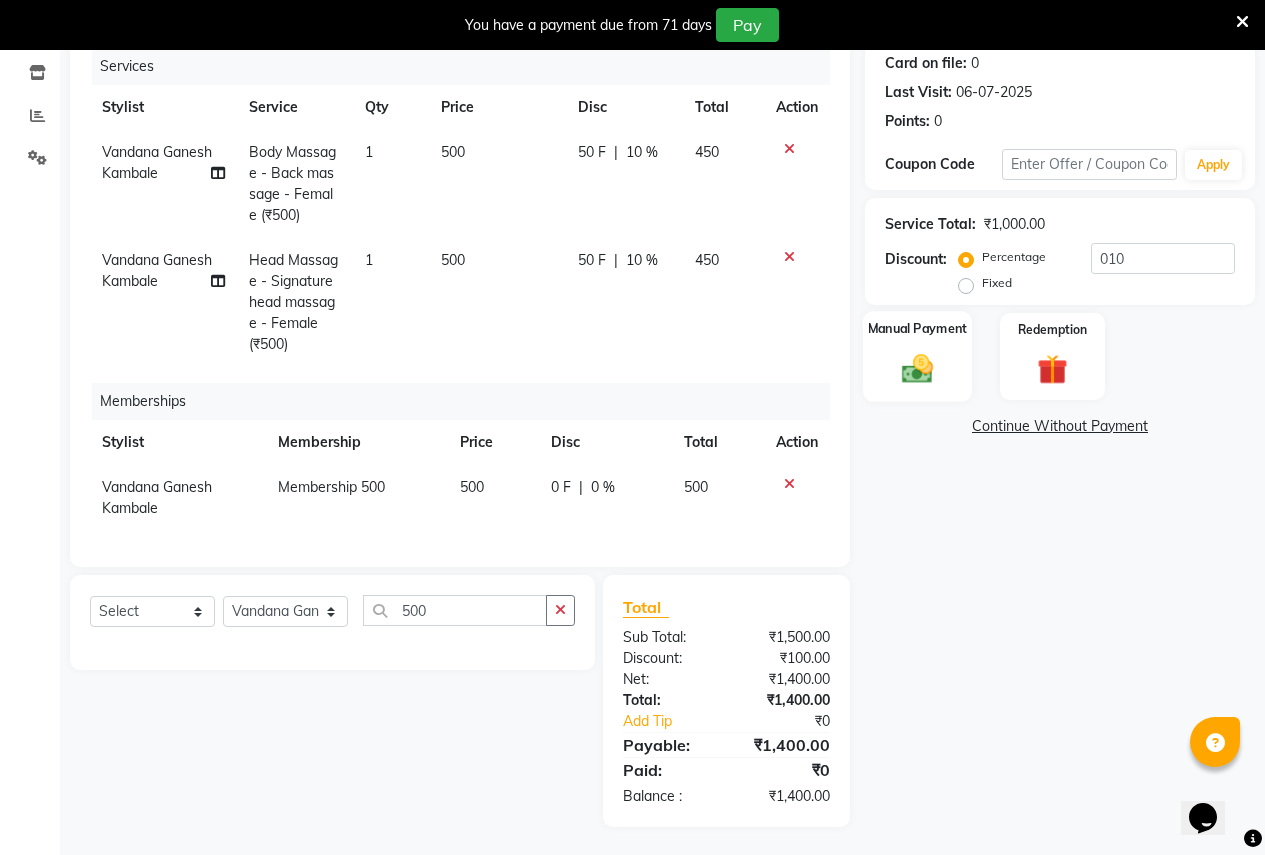 click 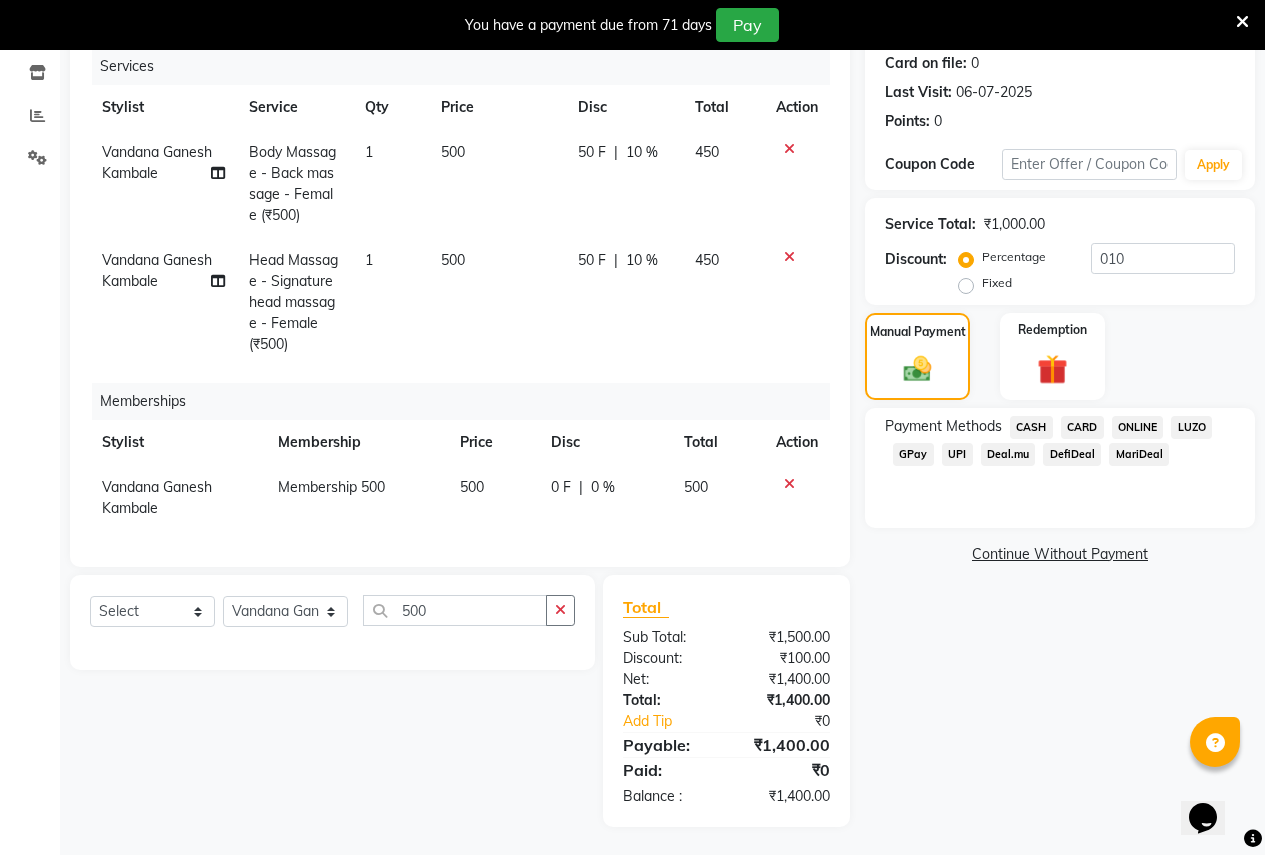 click on "ONLINE" 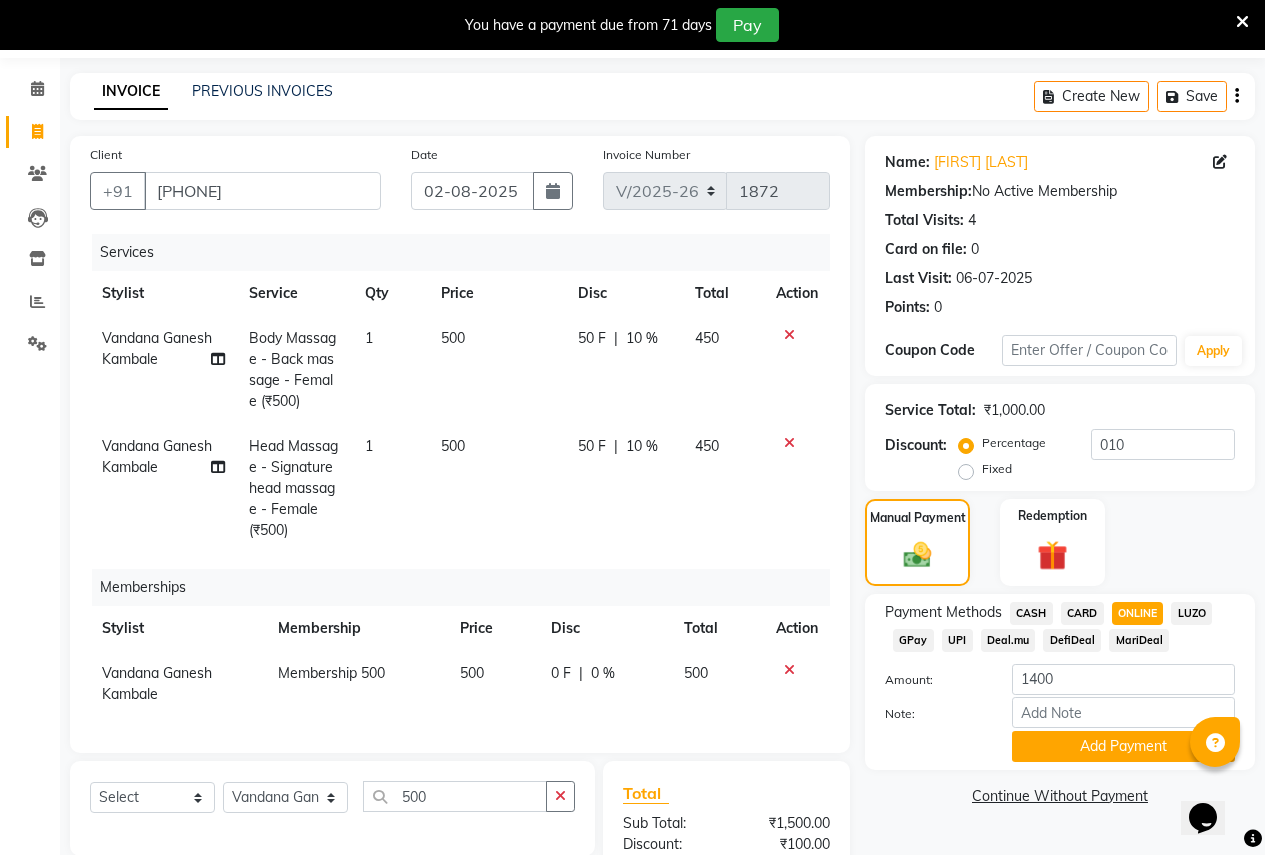 scroll, scrollTop: 0, scrollLeft: 0, axis: both 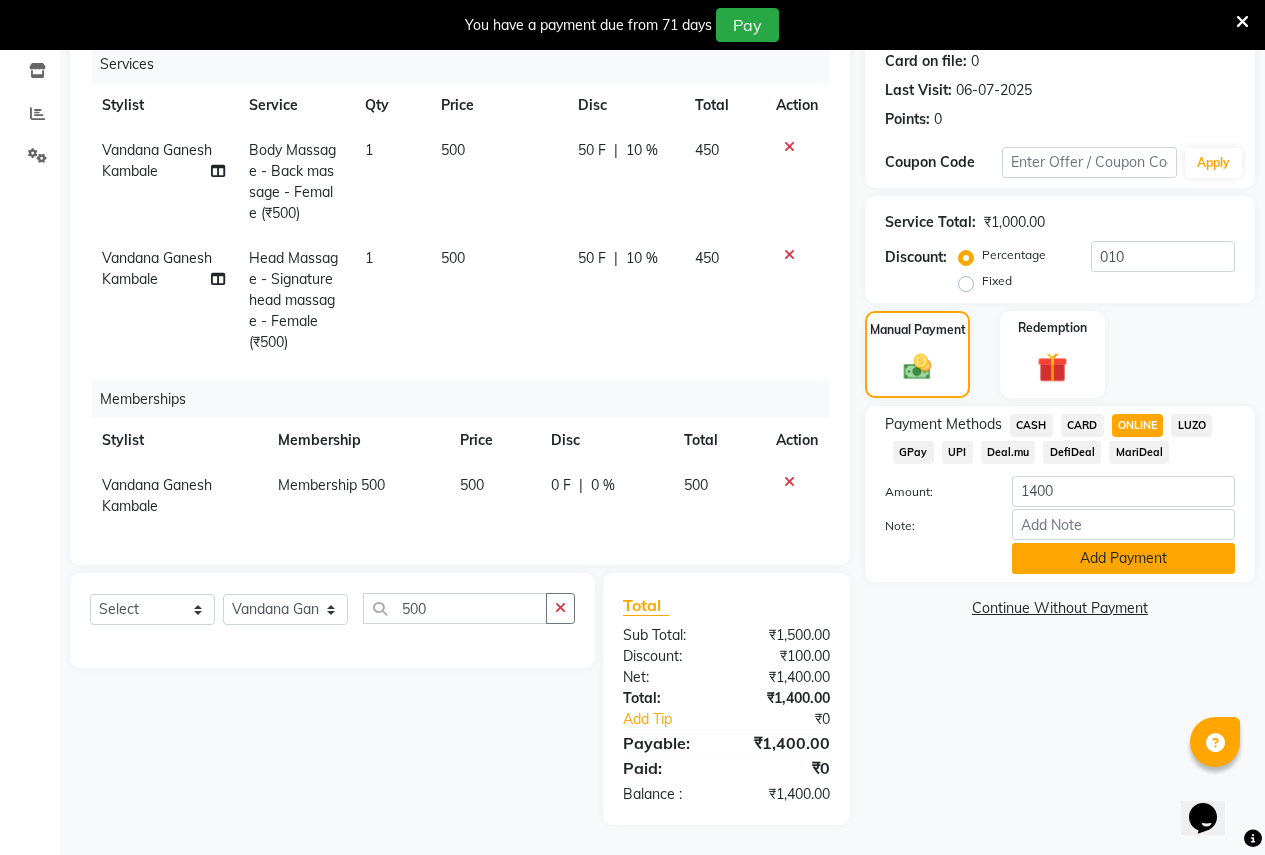 click on "Add Payment" 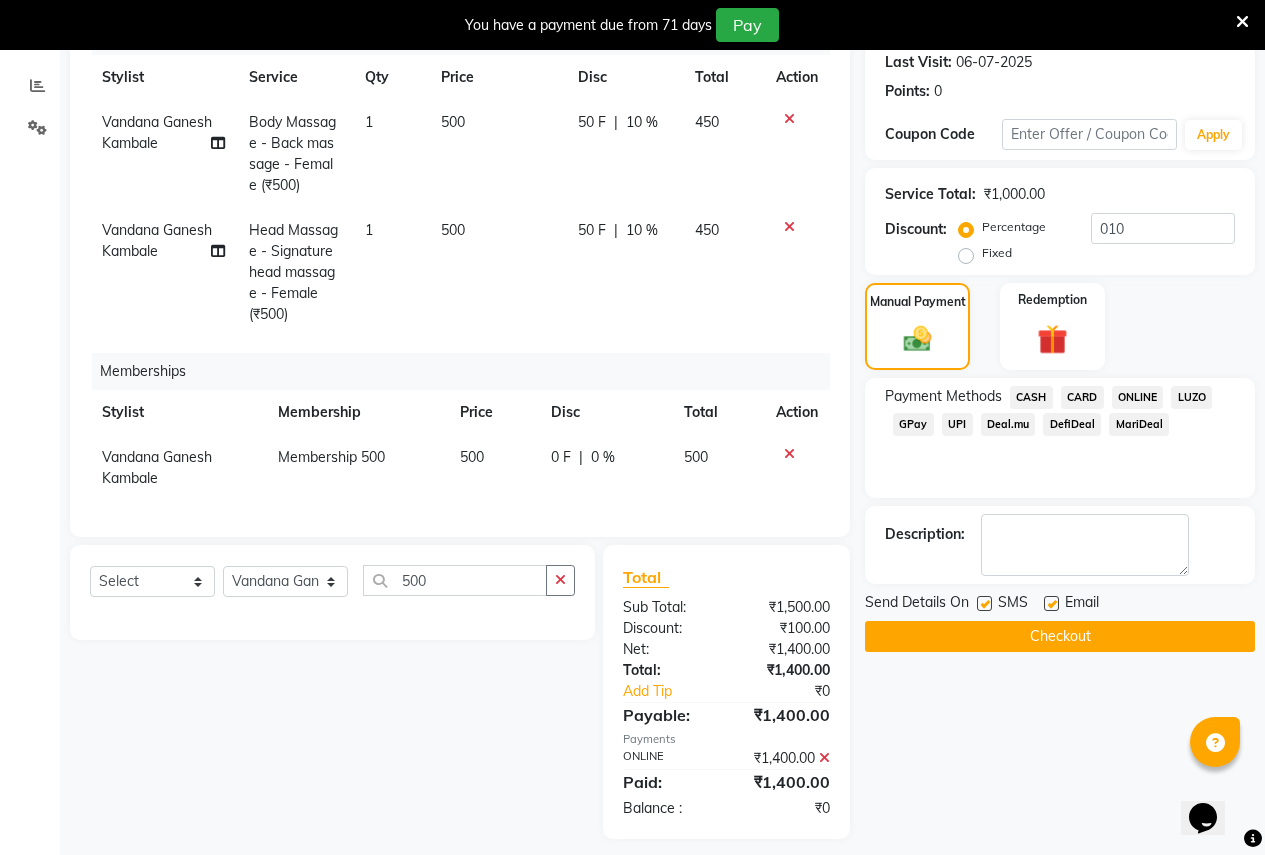scroll, scrollTop: 295, scrollLeft: 0, axis: vertical 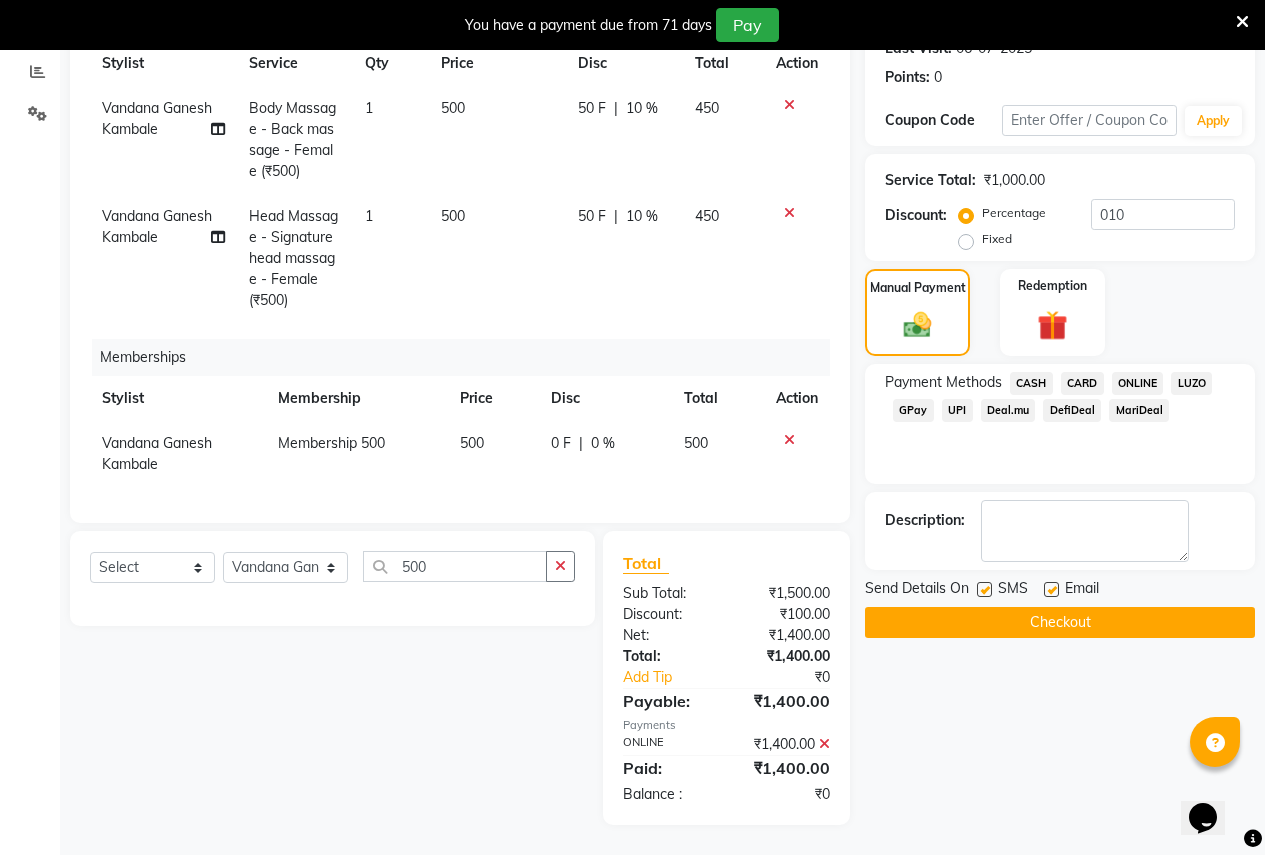 click on "Checkout" 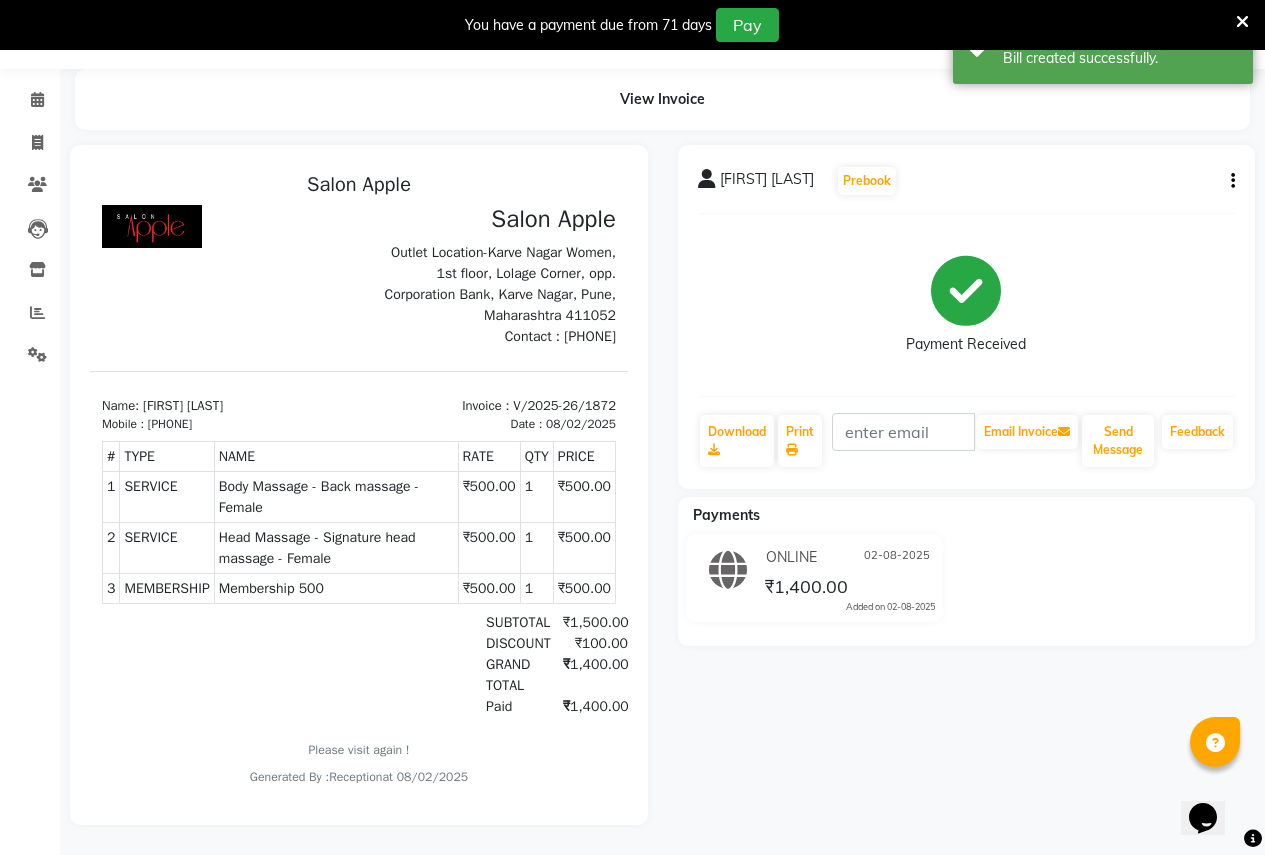 scroll, scrollTop: 0, scrollLeft: 0, axis: both 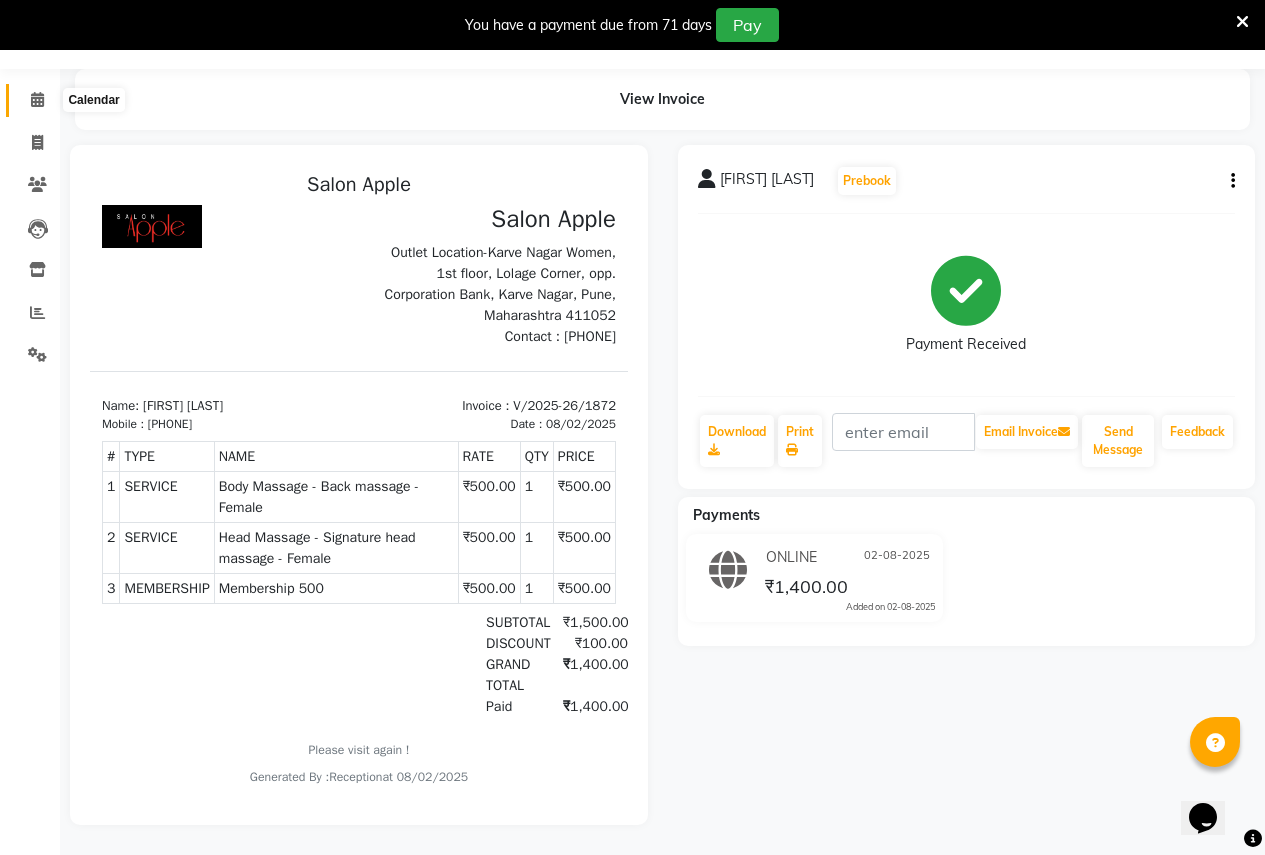 click 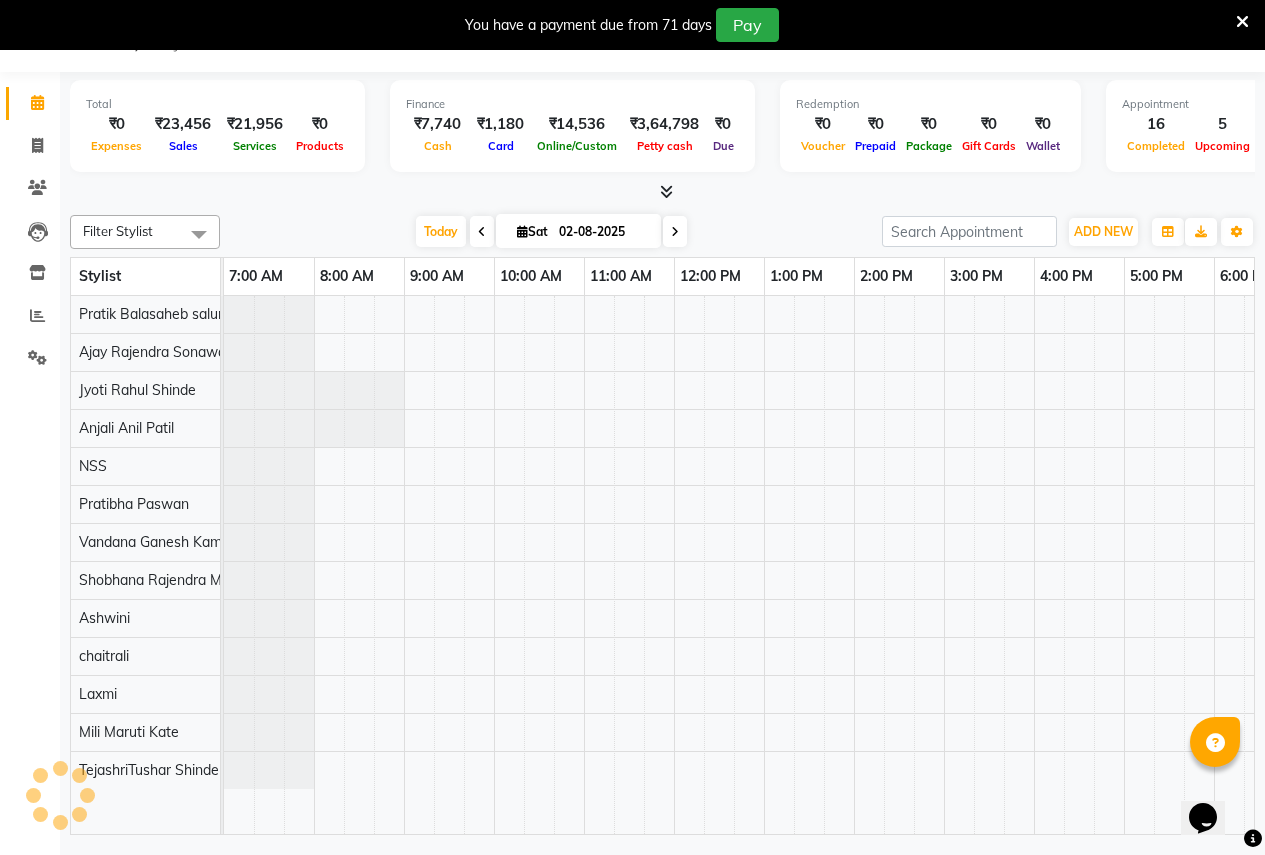 scroll, scrollTop: 0, scrollLeft: 410, axis: horizontal 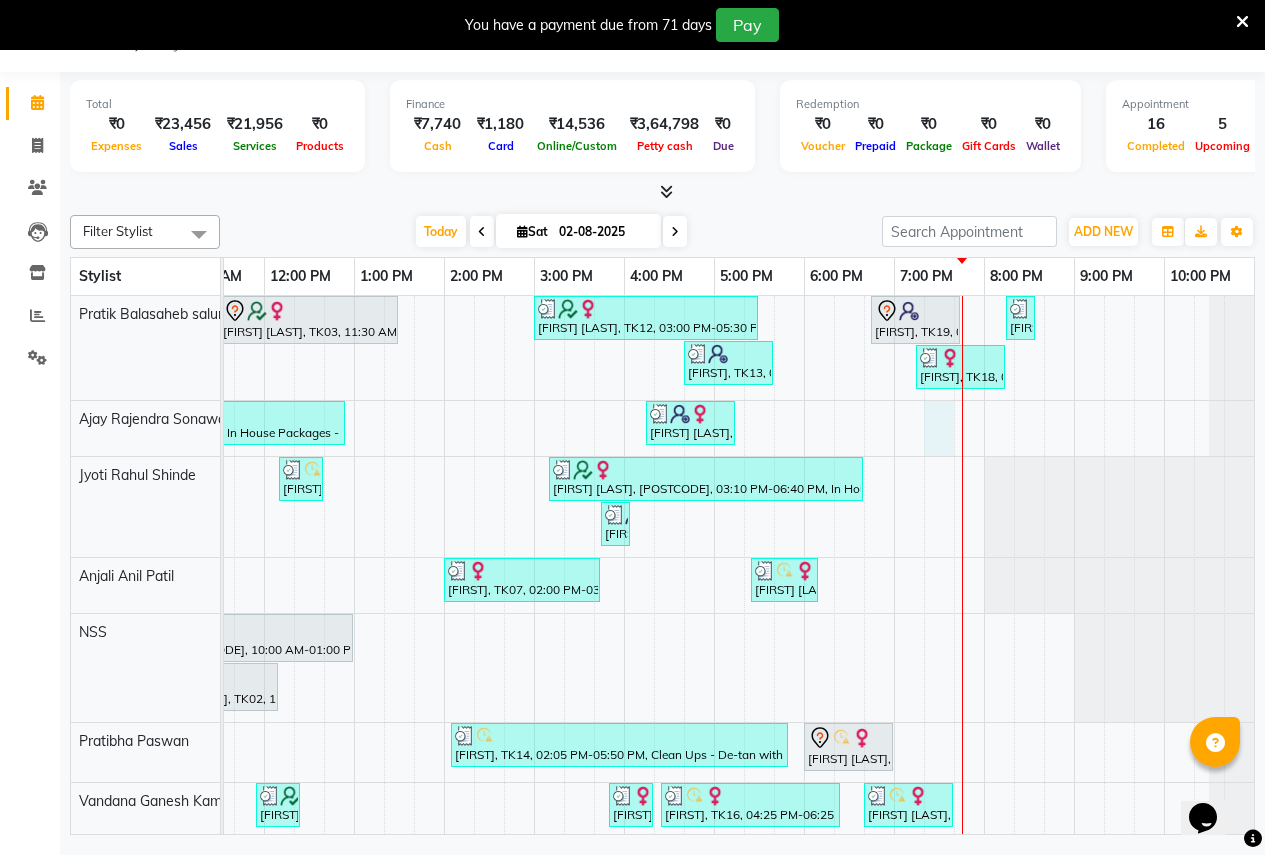 click on "pooja Deshpande, TK03, 11:30 AM-01:30 PM, Hair protein treatment - Nanoplastia - shoulder length - Female     pooja Deshpande, TK12, 03:00 PM-05:30 PM, Hair protein treatment - Nanoplastia - midback length - Female (₹7500),Threading - Eyebrows - Female (₹70),Threading - Upper lips - Female (₹30)             sanyukta, TK19, 06:45 PM-07:45 PM, Hair Cut - Female     Kirti, TK18, 08:15 PM-08:30 PM, Threading - Eyebrows - Female     Arya, TK13, 04:40 PM-05:40 PM, Hair Cut - Female (₹500)     Kirti, TK18, 07:15 PM-08:15 PM, Hair Cut - Female     shweta shende, TK06, 08:55 AM-12:55 PM, In House Packages - Female beauty package 5000 (₹5000),Hair Cut with Matrix Hiar wash - Female (₹550)     sneha kadam, TK11, 04:15 PM-05:15 PM, Hair Cut - Female (₹500)     mrunal, TK05, 12:10 PM-12:40 PM, Threading - Eyebrows - Female (₹70),Threading - Upper lips - Female (₹30)         surekha, TK08, 03:45 PM-04:00 PM, Threading - Eyebrows - Female (₹70)" at bounding box center (534, 681) 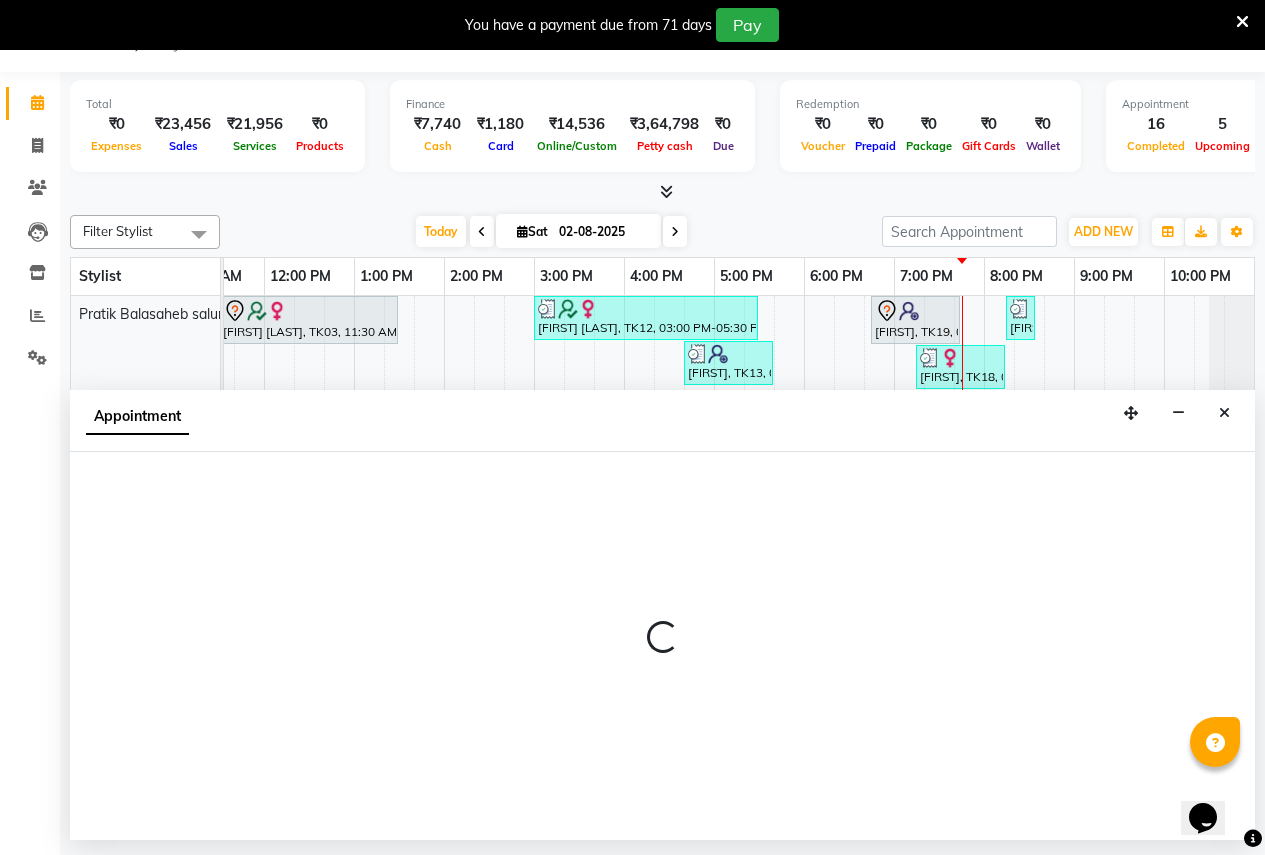 select on "57564" 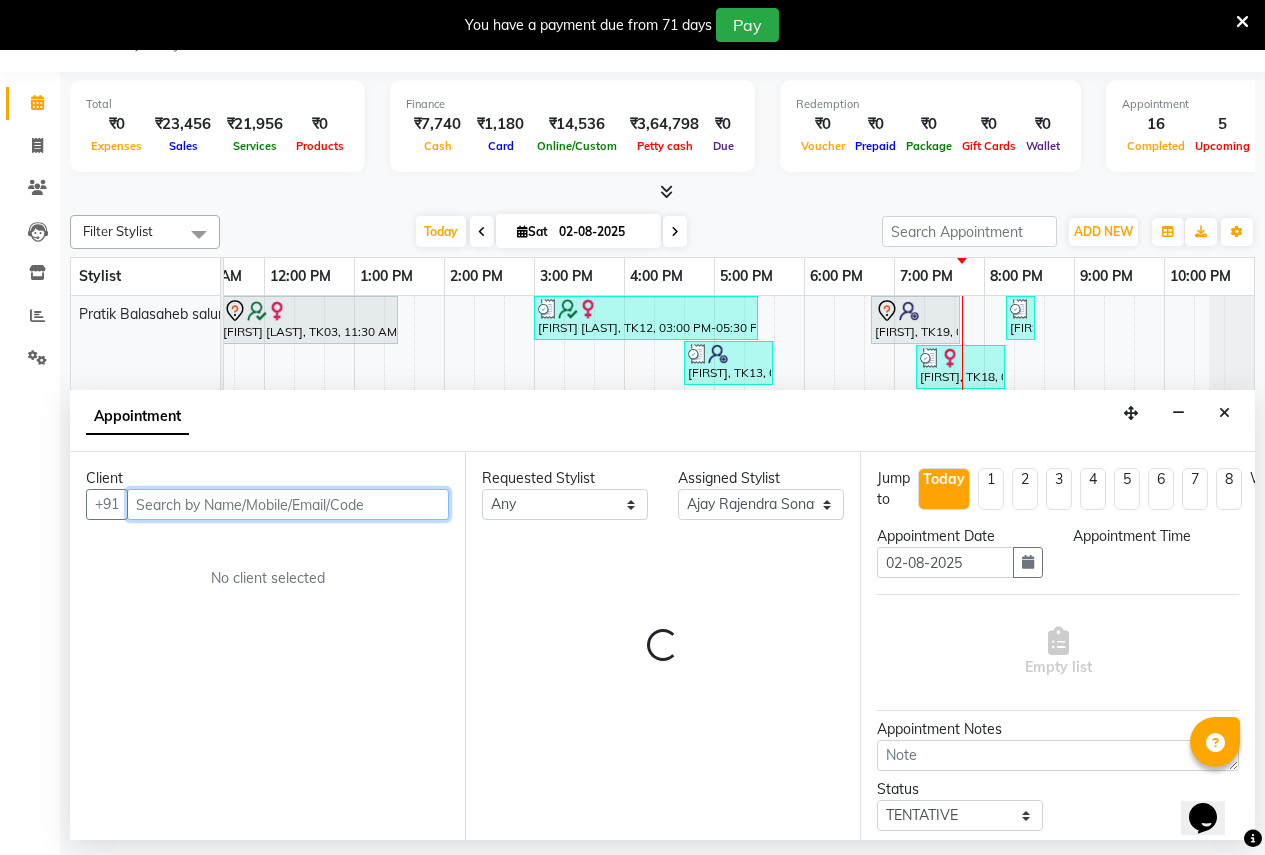 select on "1155" 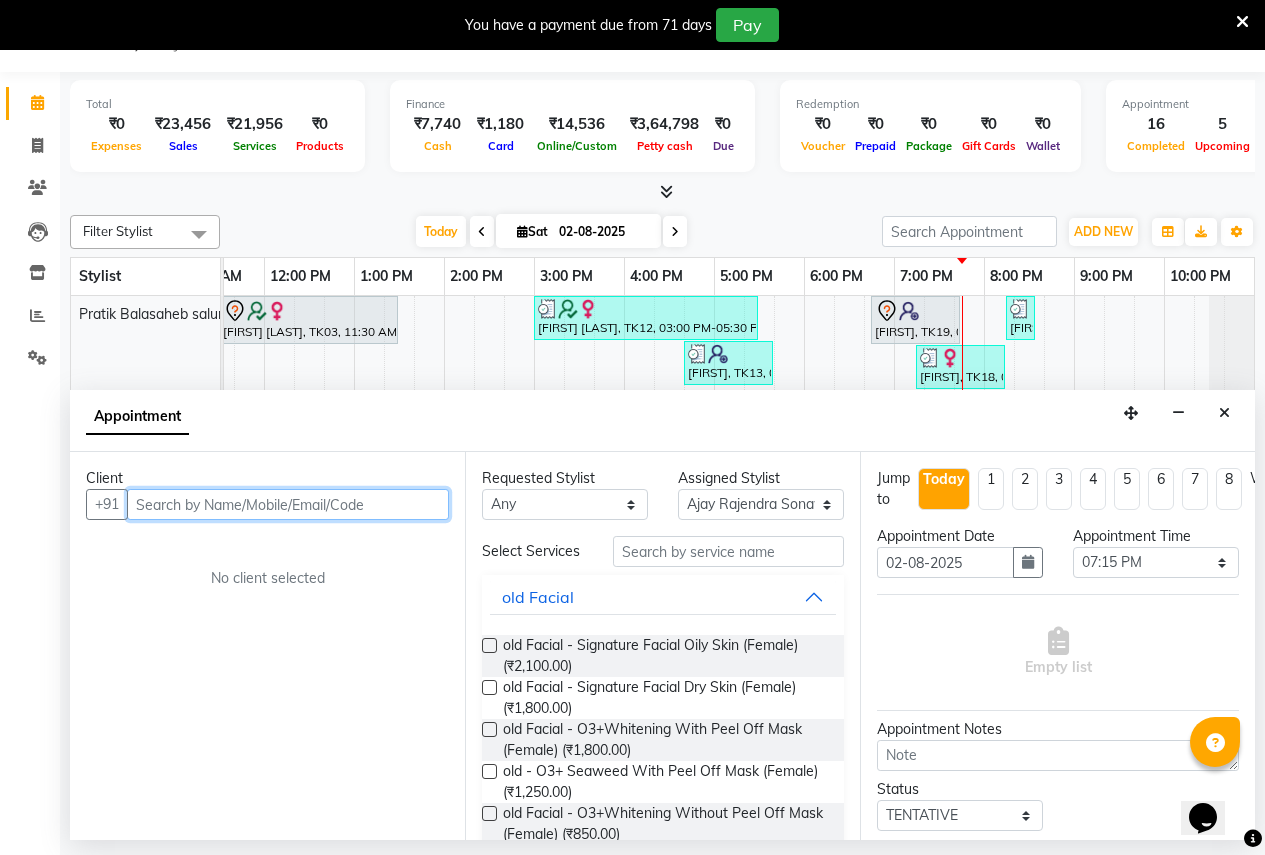 drag, startPoint x: 146, startPoint y: 500, endPoint x: 130, endPoint y: 520, distance: 25.612497 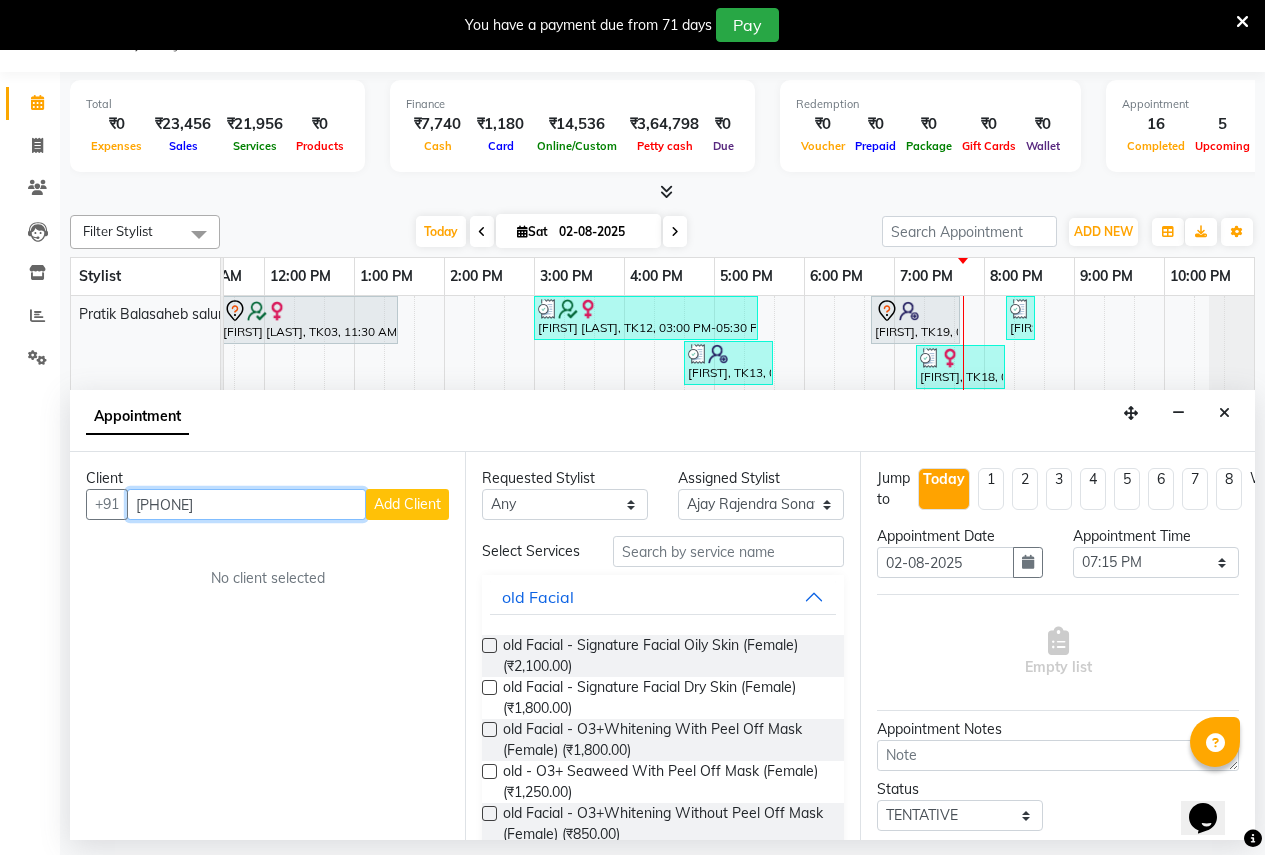 type on "[PHONE]" 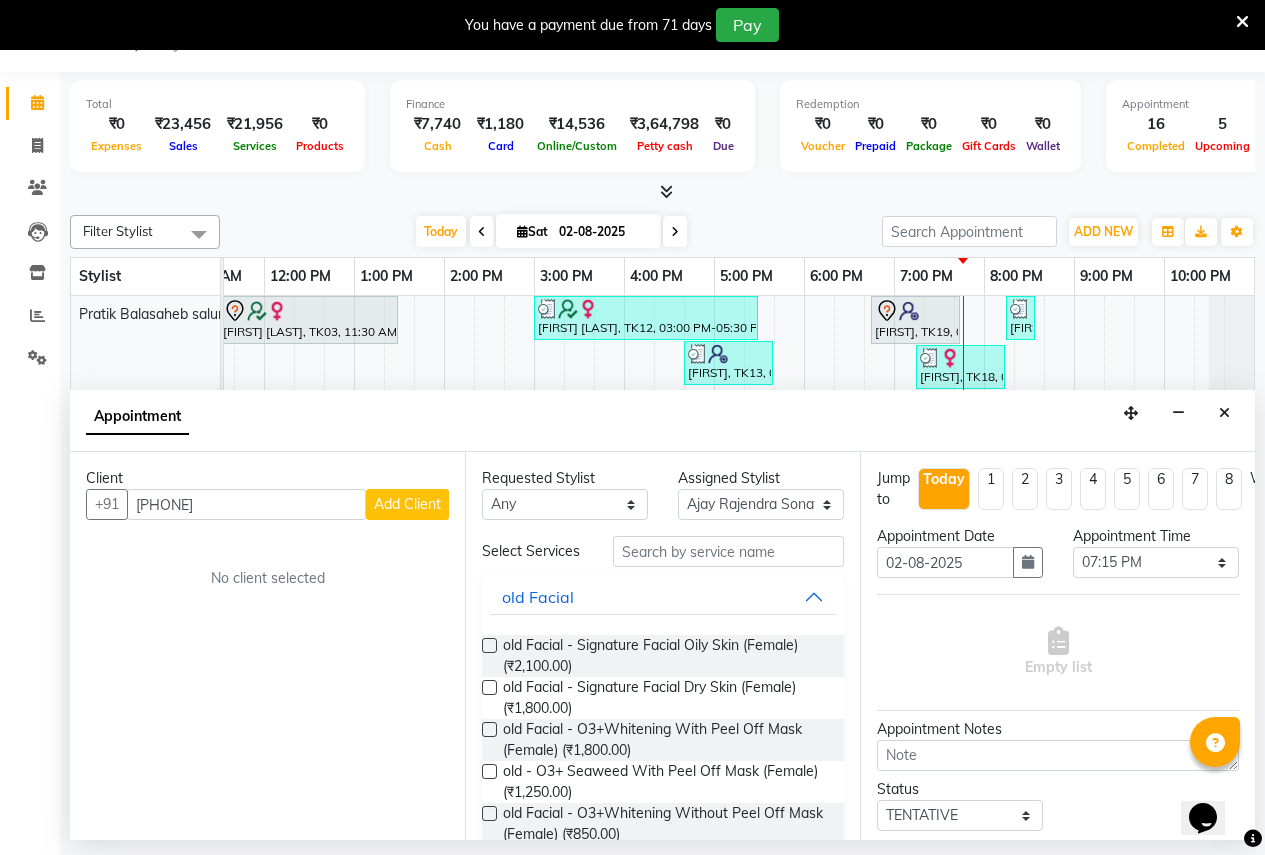click on "Add Client" at bounding box center (407, 504) 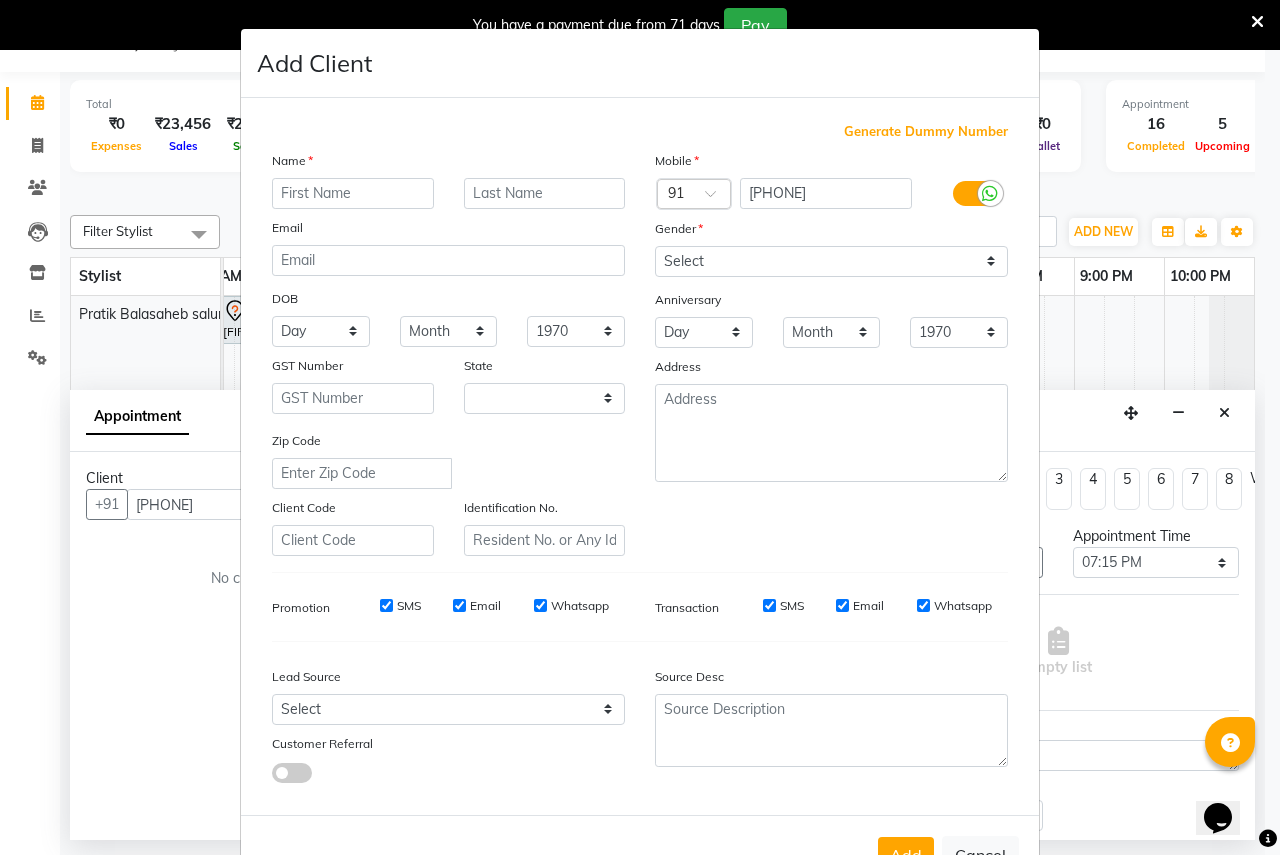 click at bounding box center (353, 193) 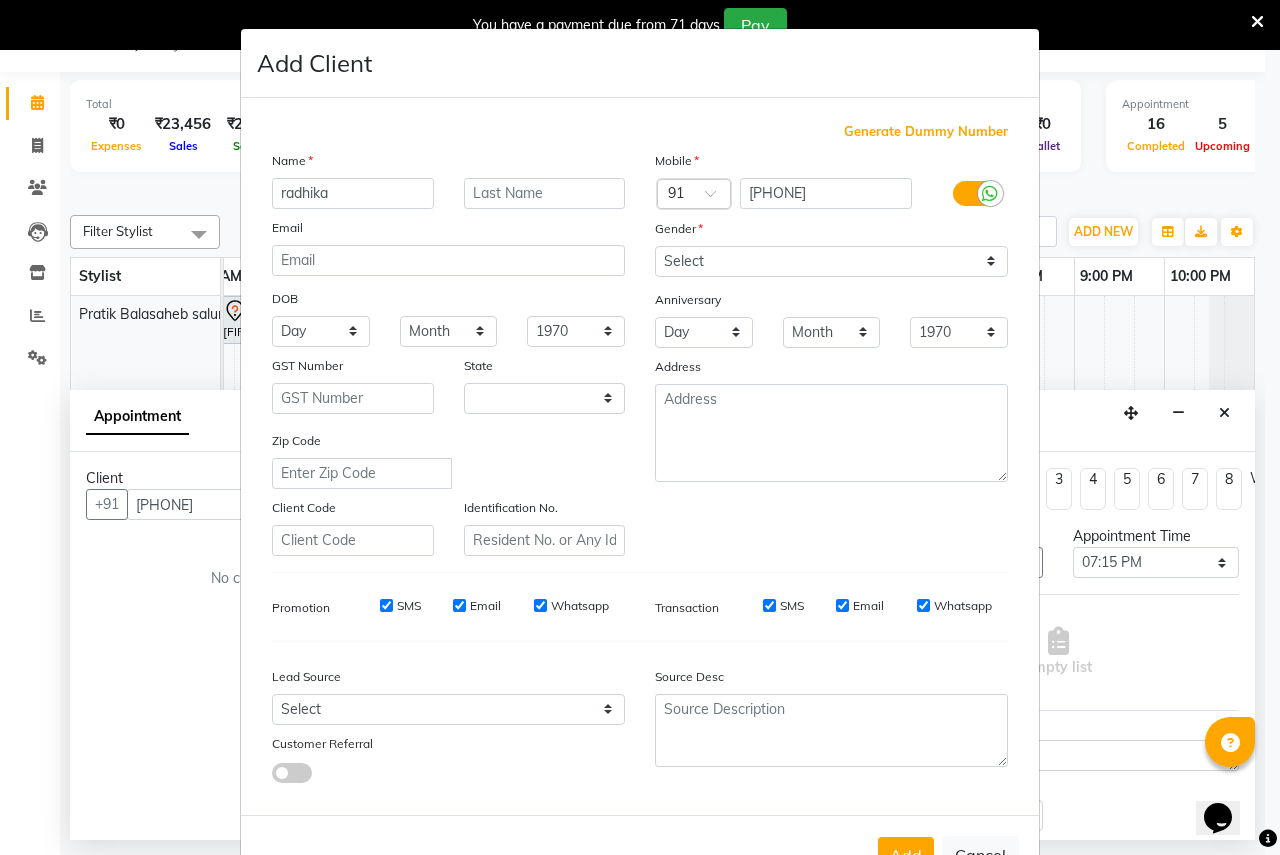 type on "radhika" 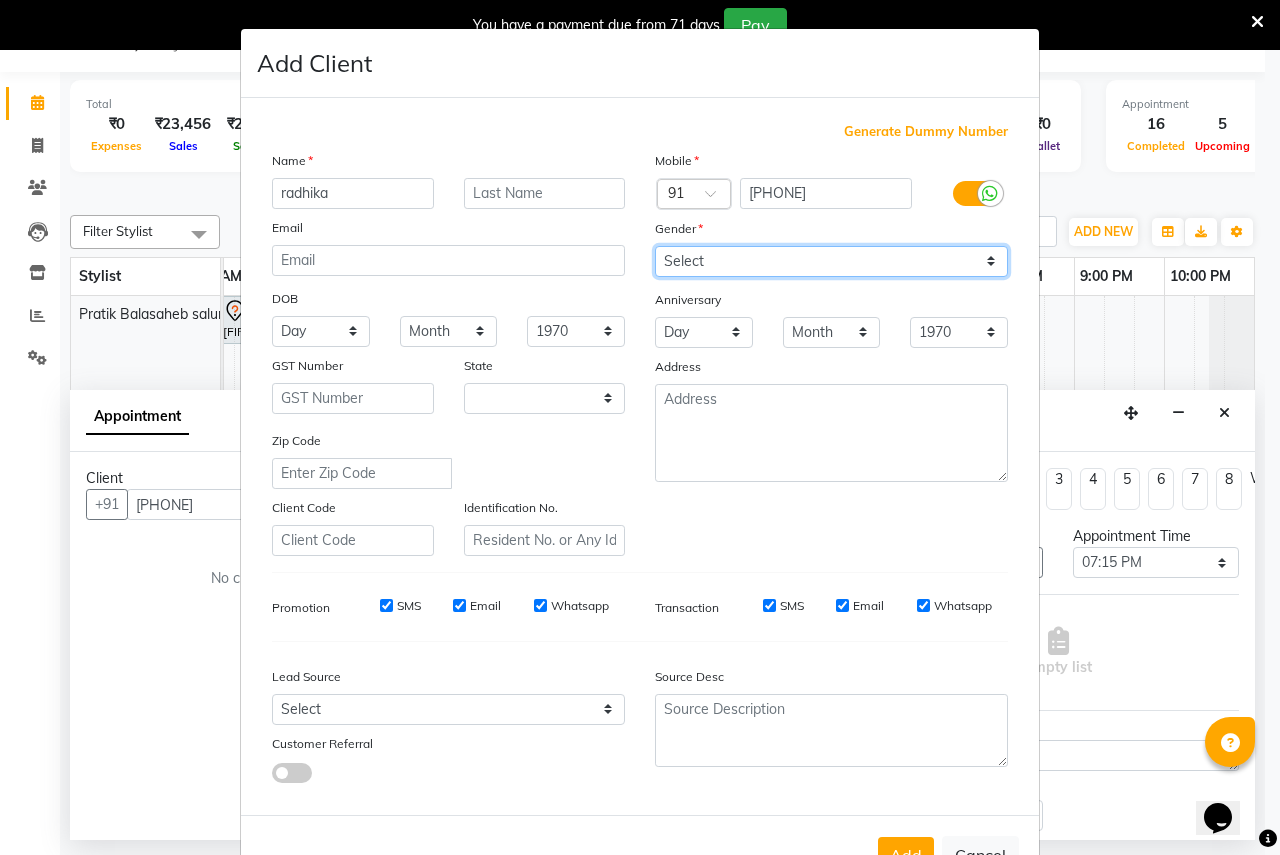 click on "Select Male Female Other Prefer Not To Say" at bounding box center [831, 261] 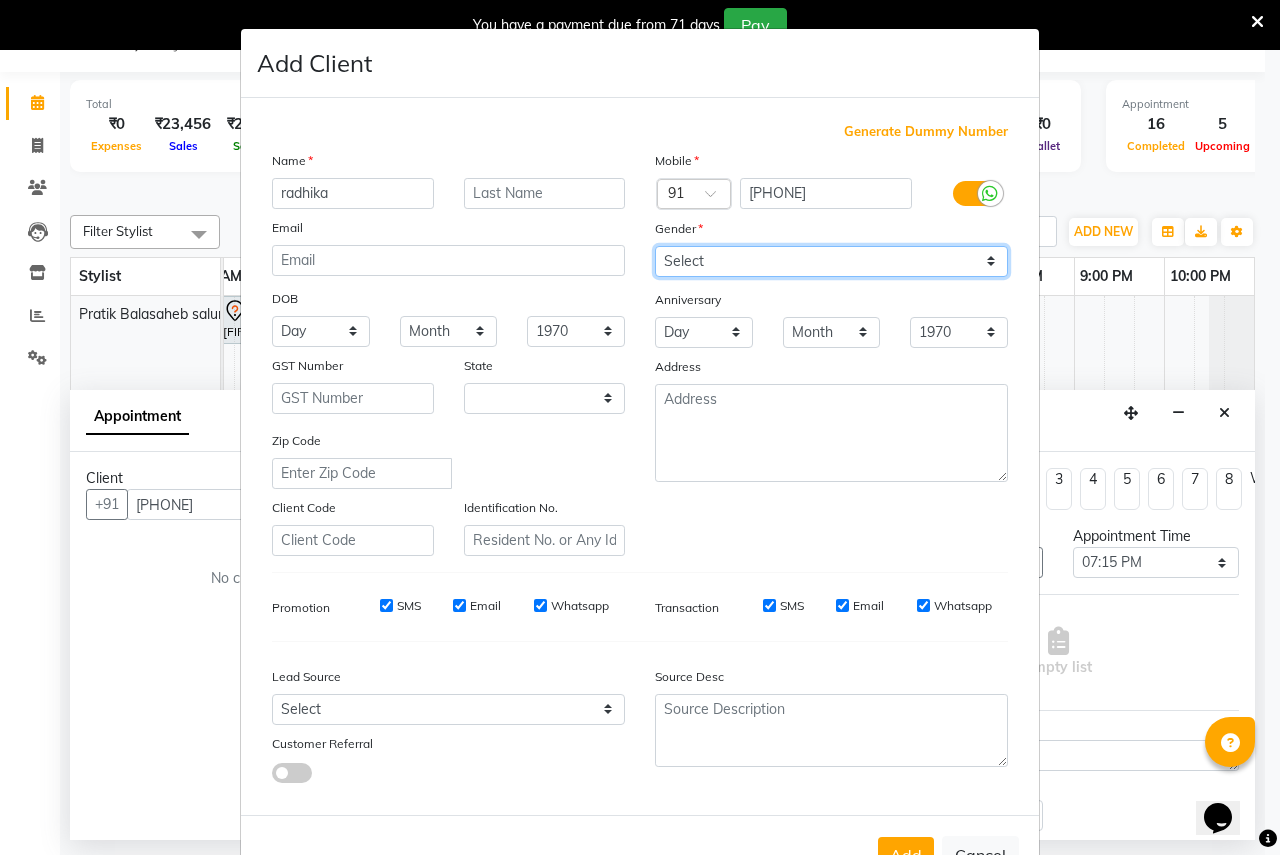 select on "female" 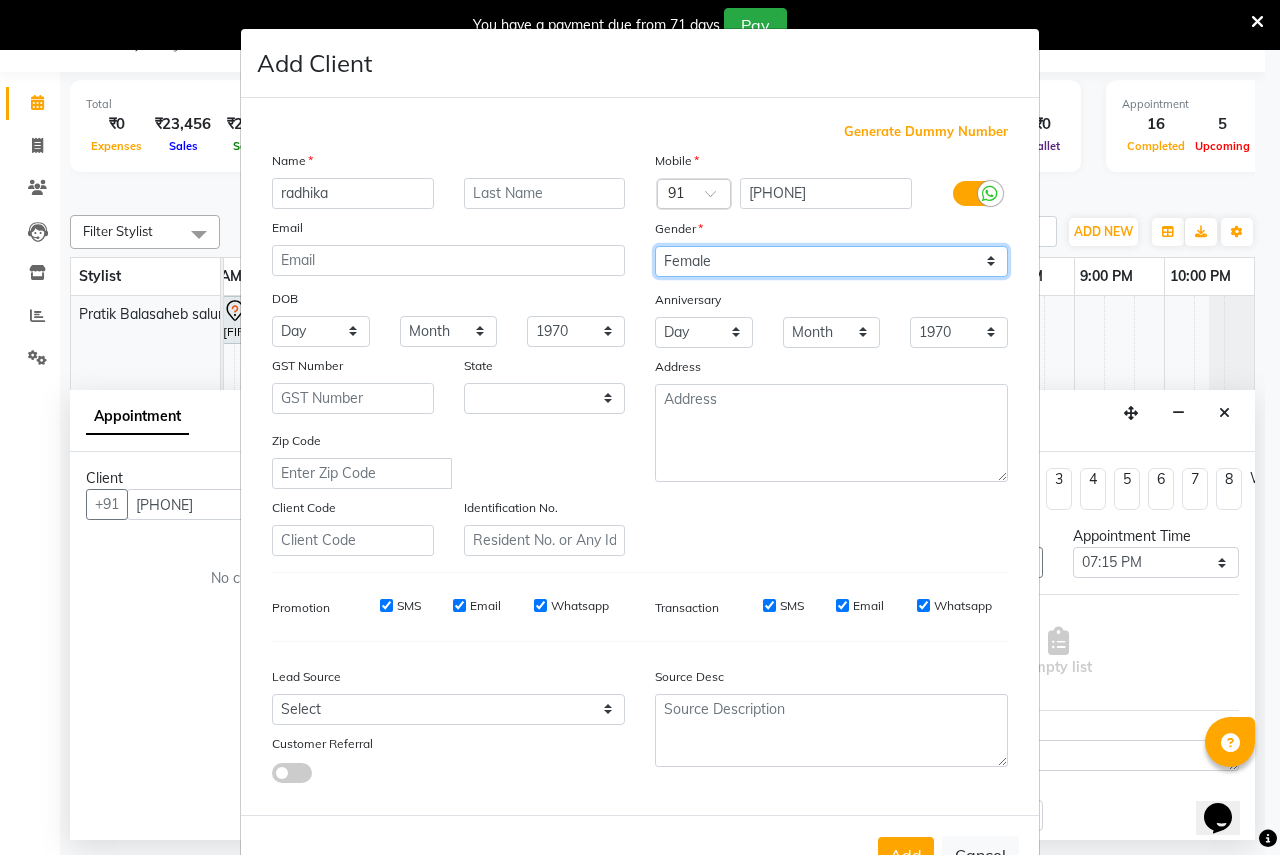 click on "Select Male Female Other Prefer Not To Say" at bounding box center (831, 261) 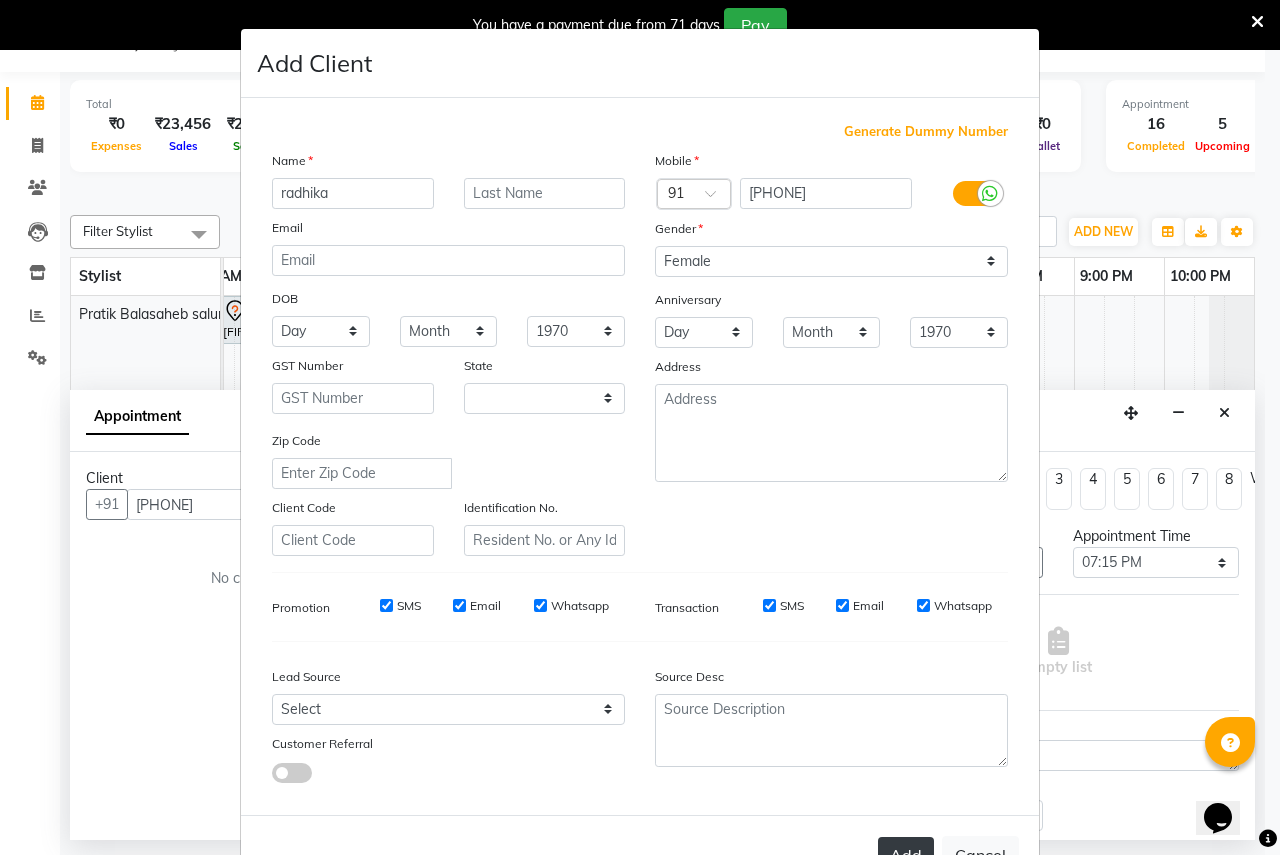 click on "Add" at bounding box center (906, 855) 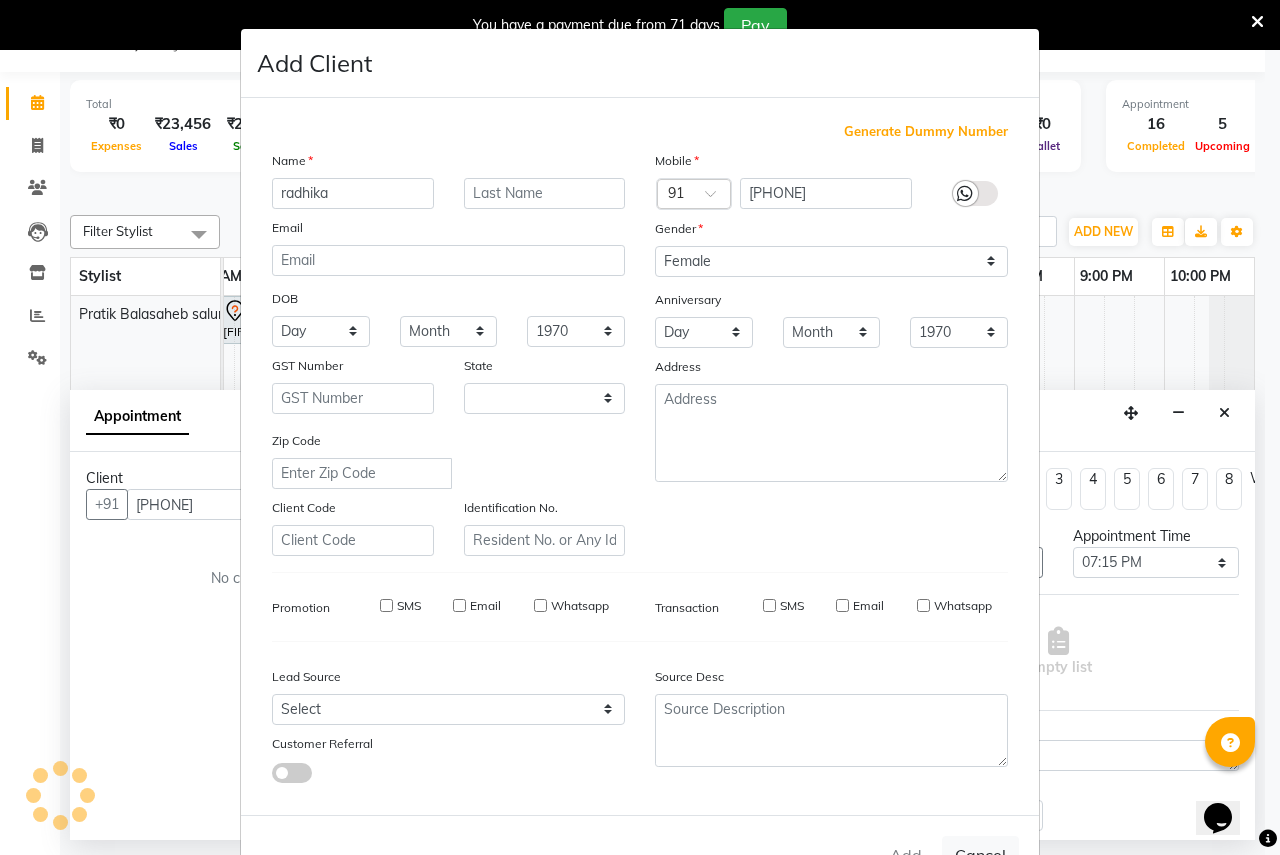type 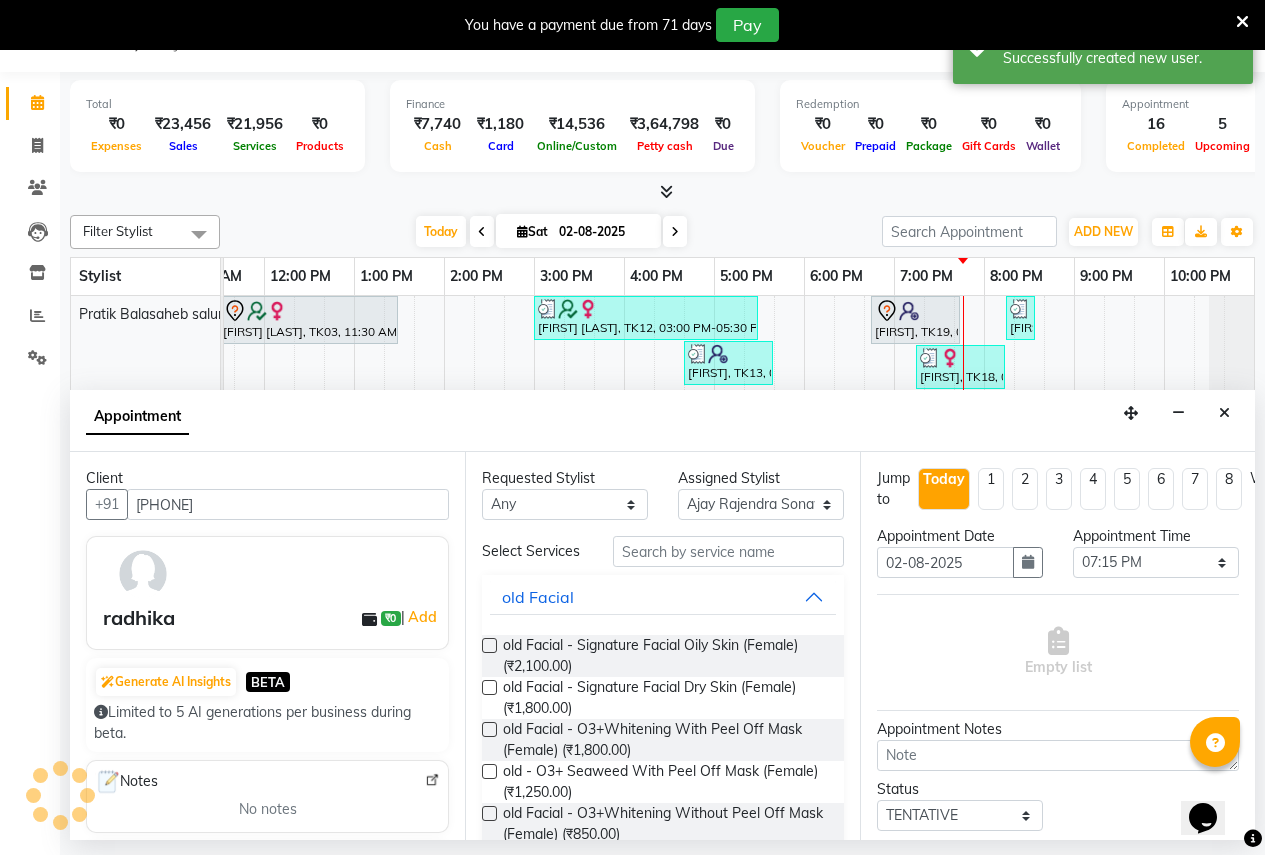 scroll, scrollTop: 0, scrollLeft: 395, axis: horizontal 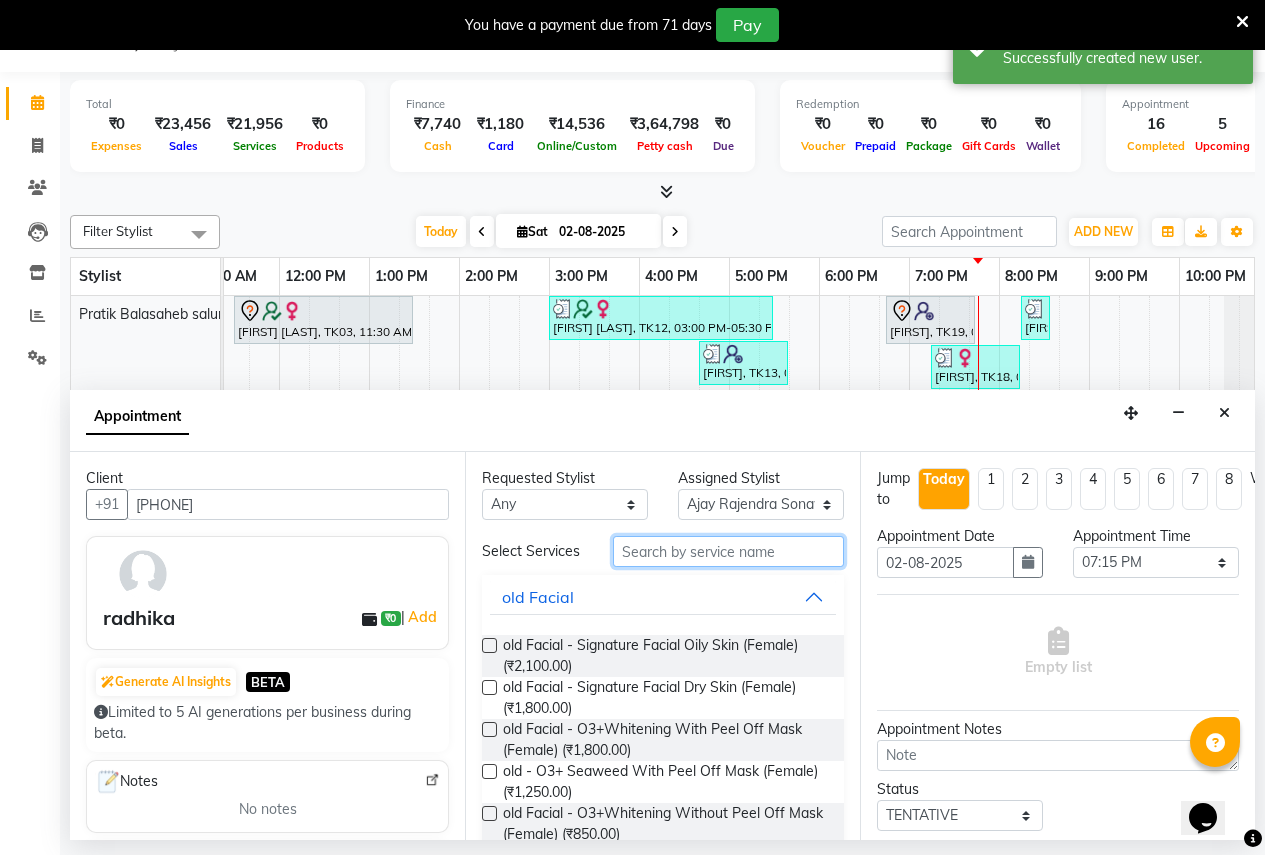 click at bounding box center (728, 551) 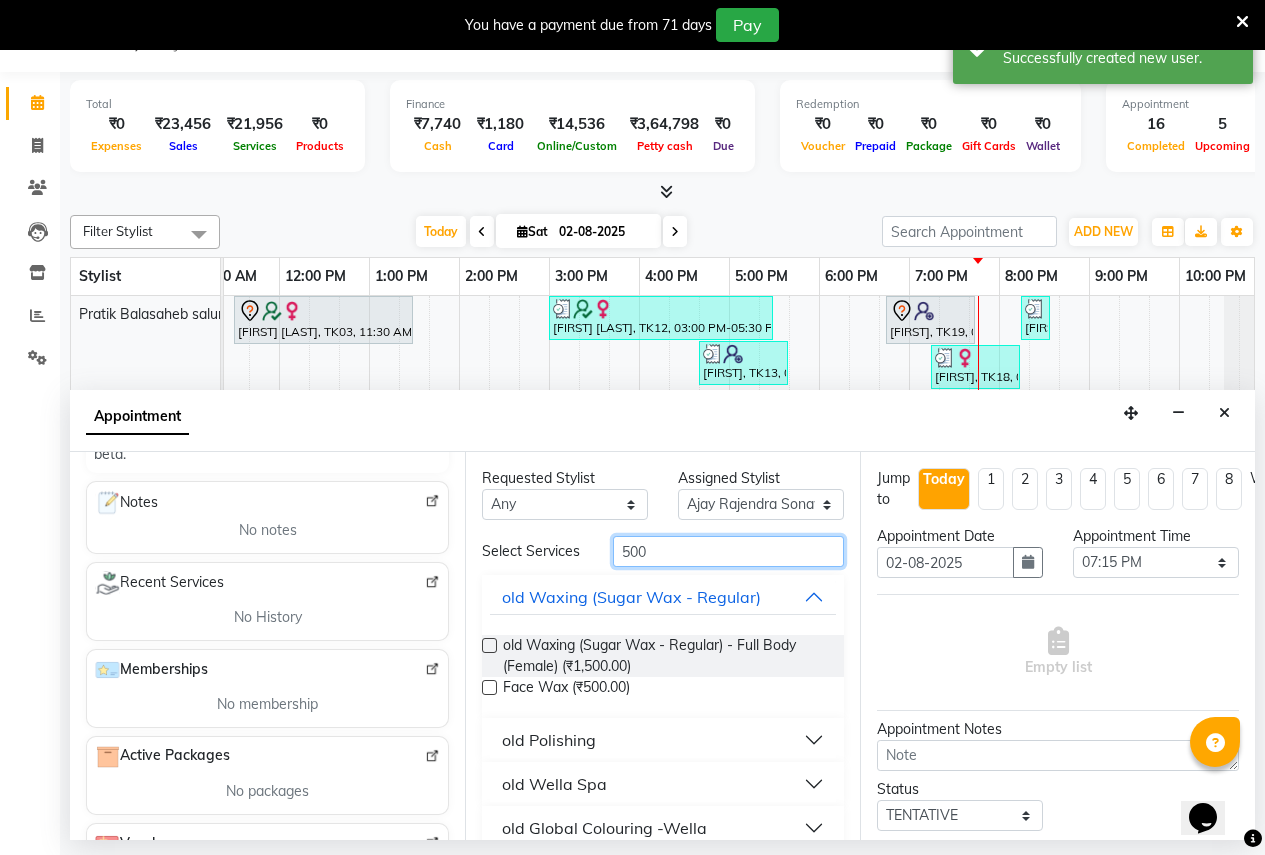 scroll, scrollTop: 300, scrollLeft: 0, axis: vertical 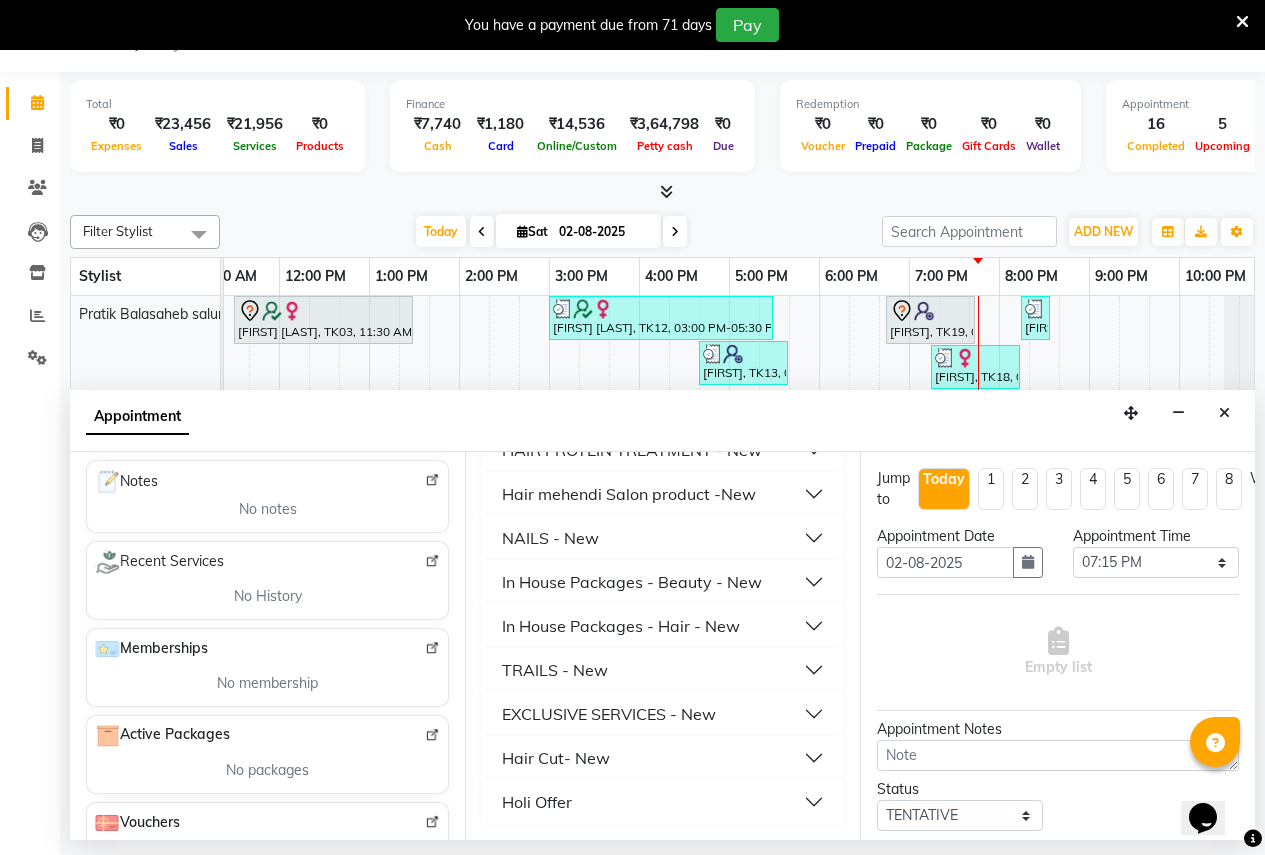 type on "500" 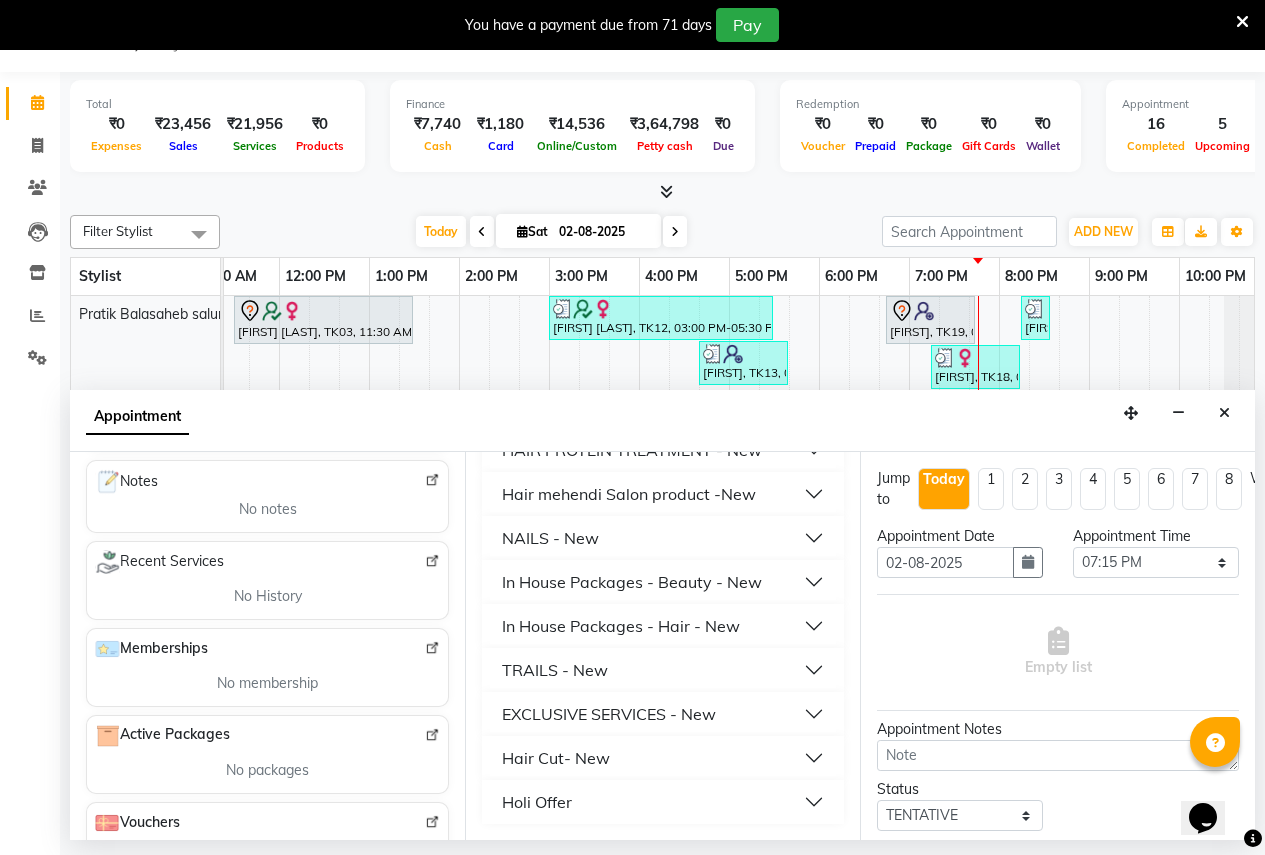 click on "Hair Cut- New" at bounding box center (556, 758) 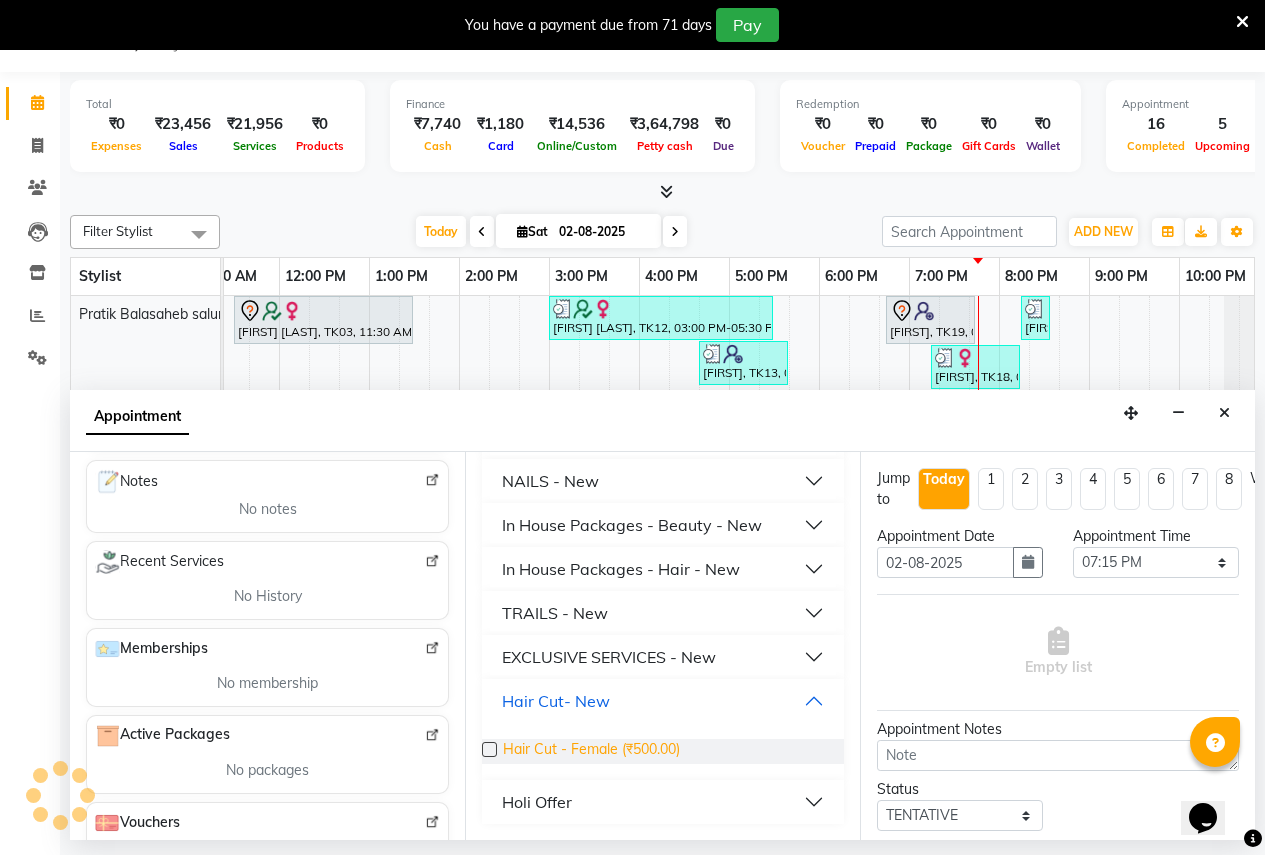 scroll, scrollTop: 1378, scrollLeft: 0, axis: vertical 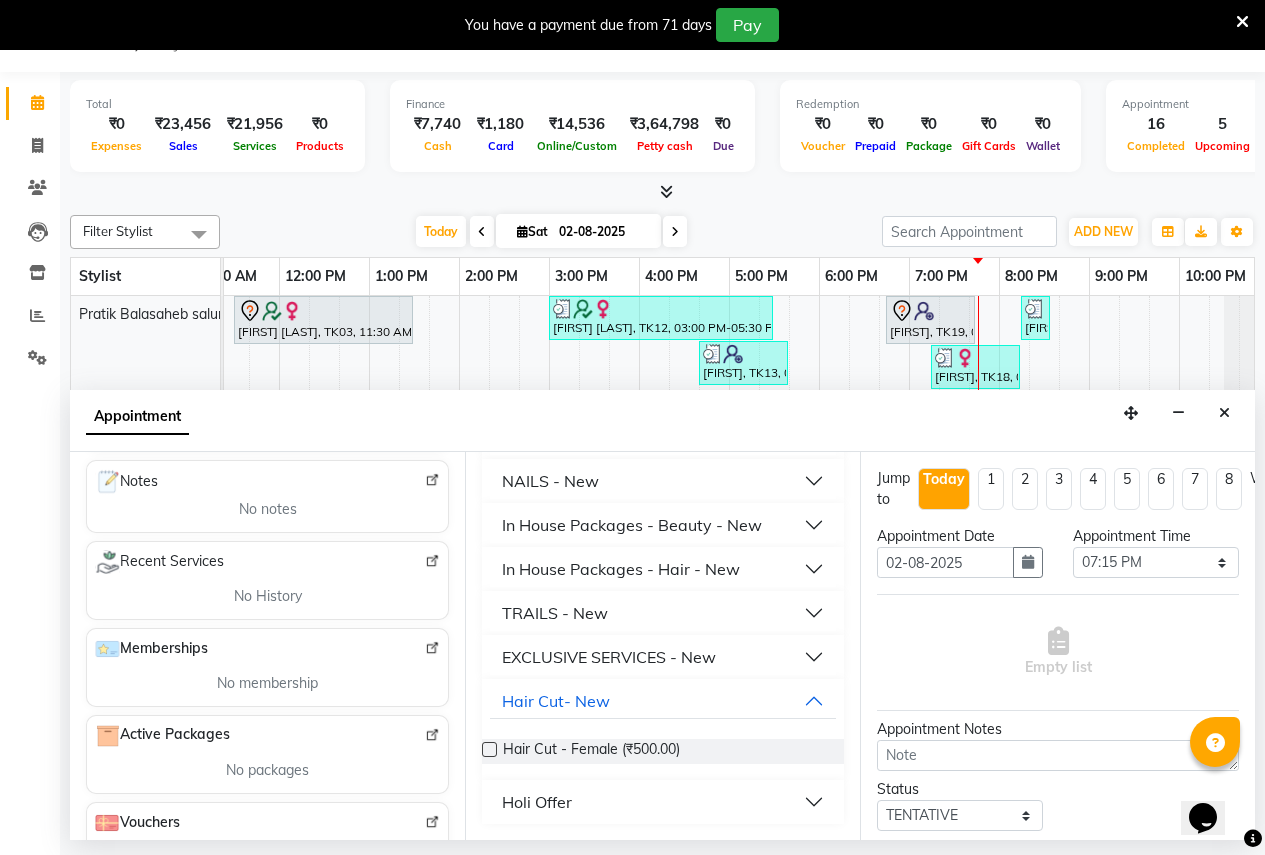 click at bounding box center [489, 749] 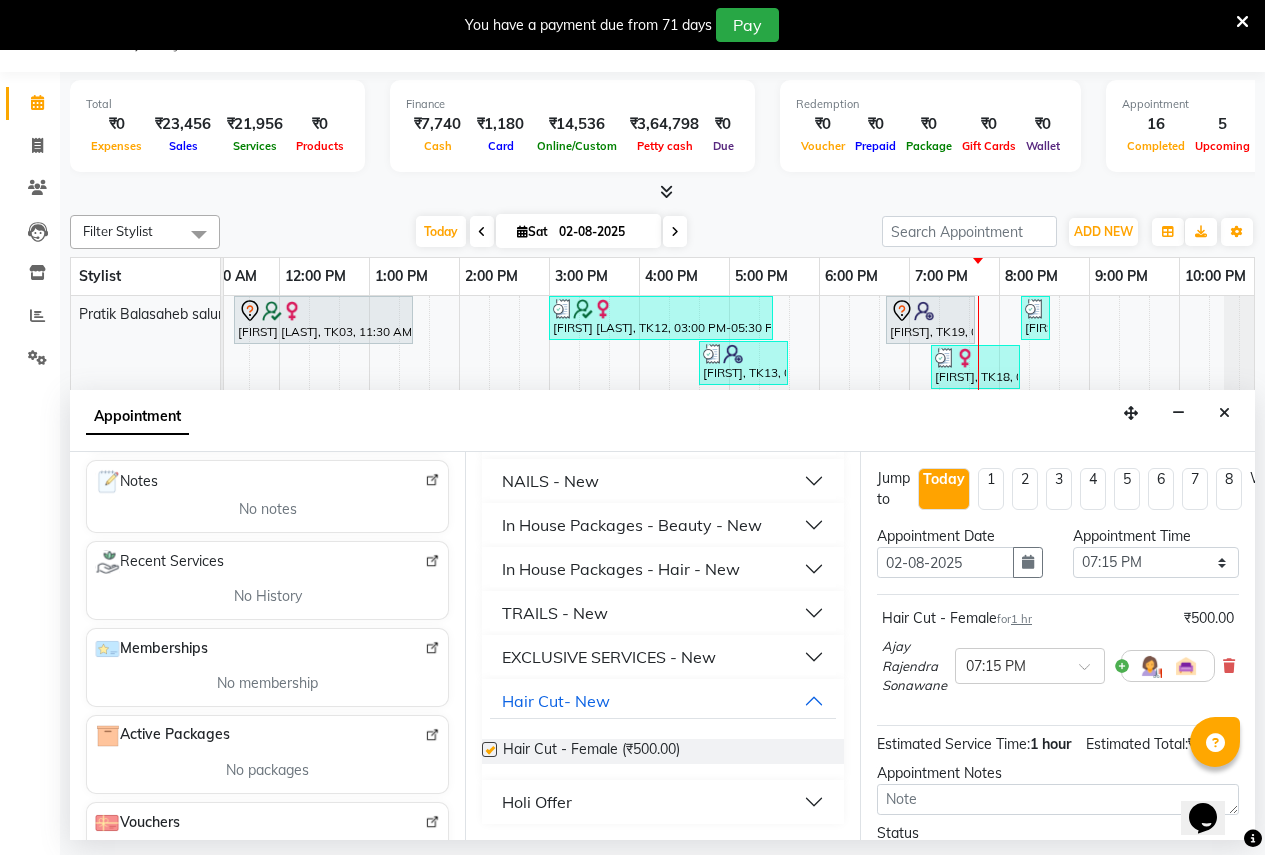 checkbox on "false" 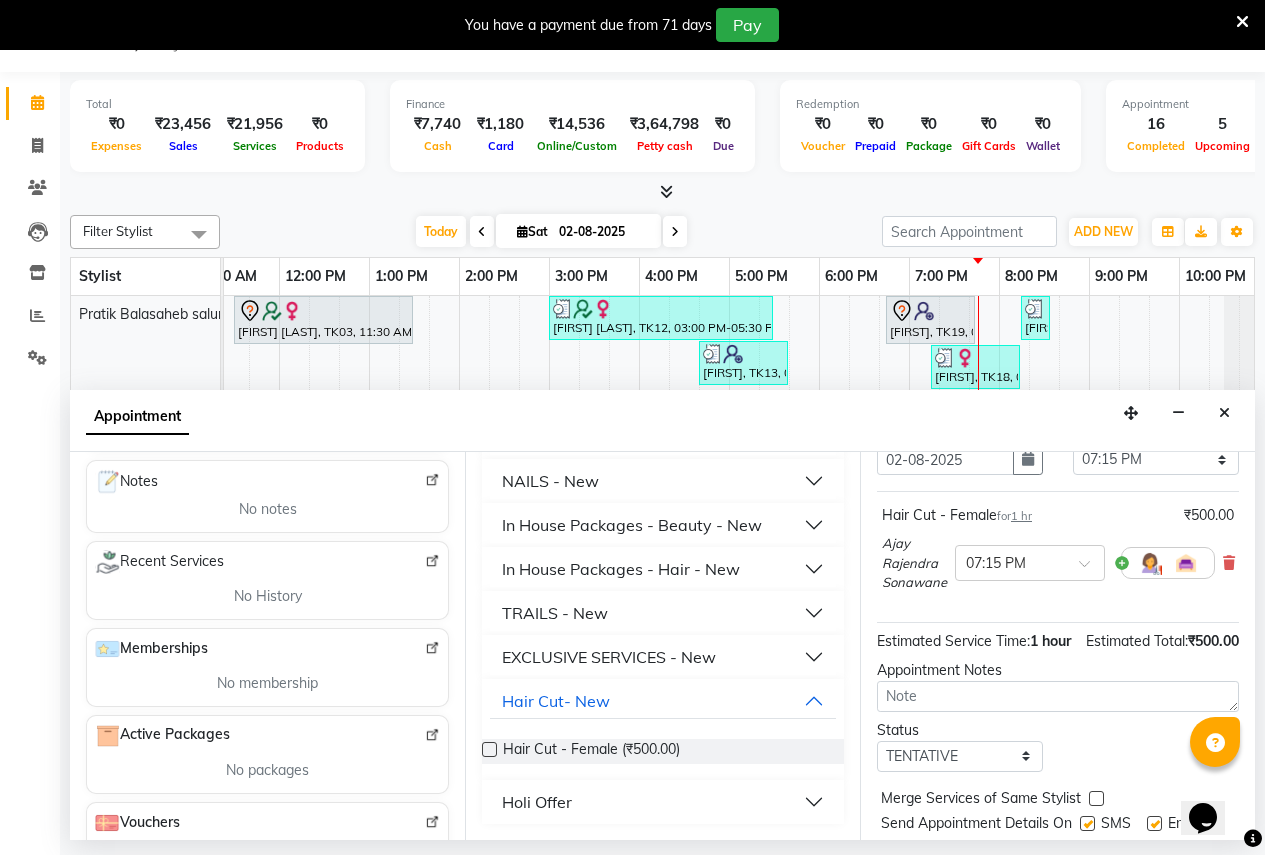 scroll, scrollTop: 197, scrollLeft: 0, axis: vertical 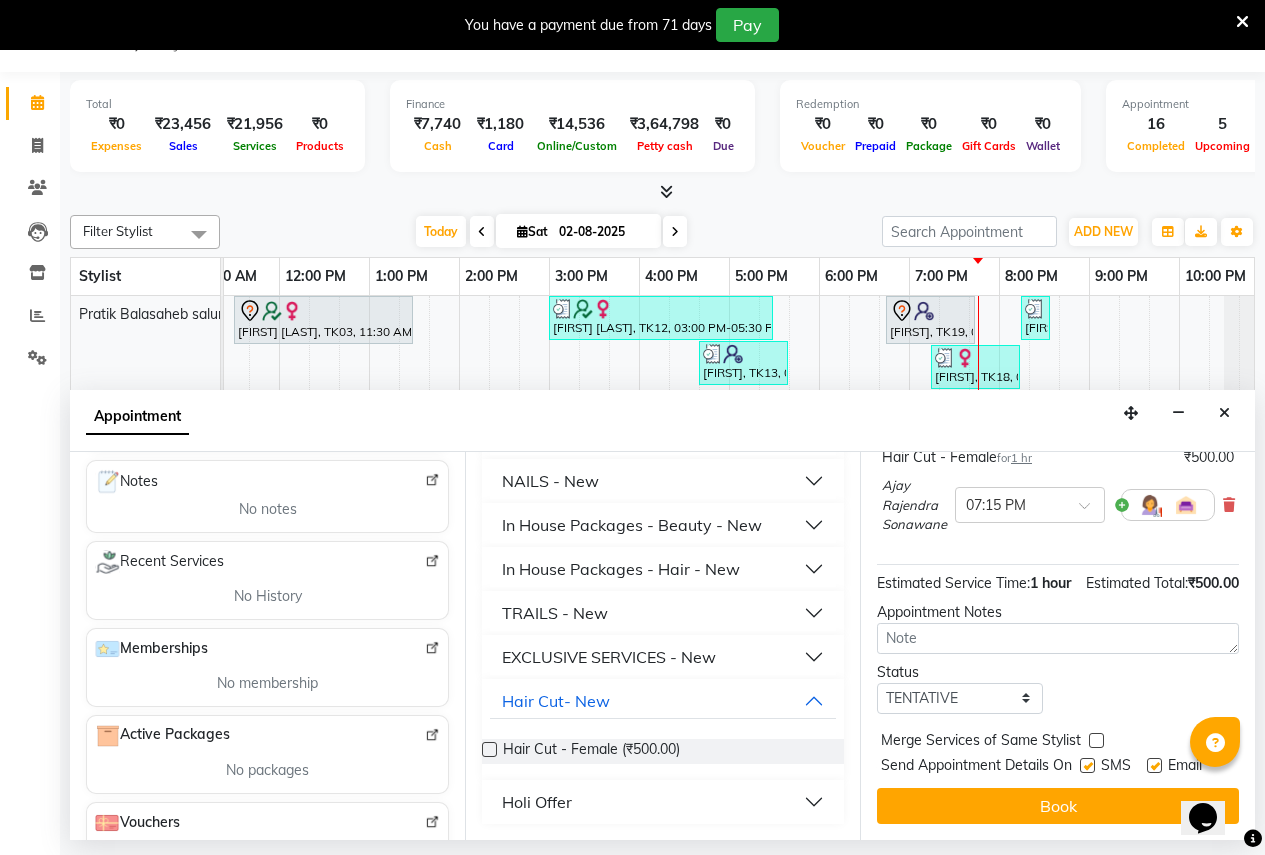 click on "Book" at bounding box center (1058, 806) 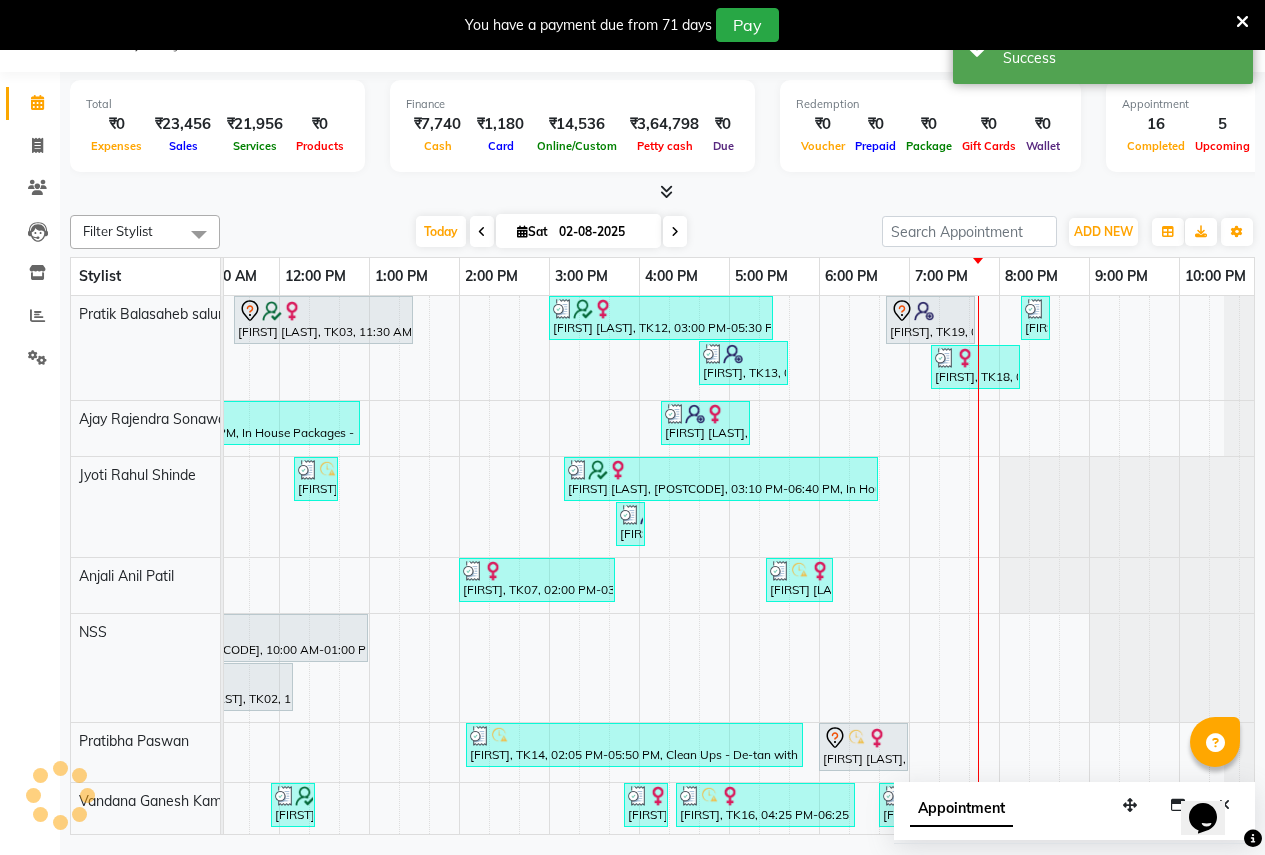 scroll, scrollTop: 0, scrollLeft: 0, axis: both 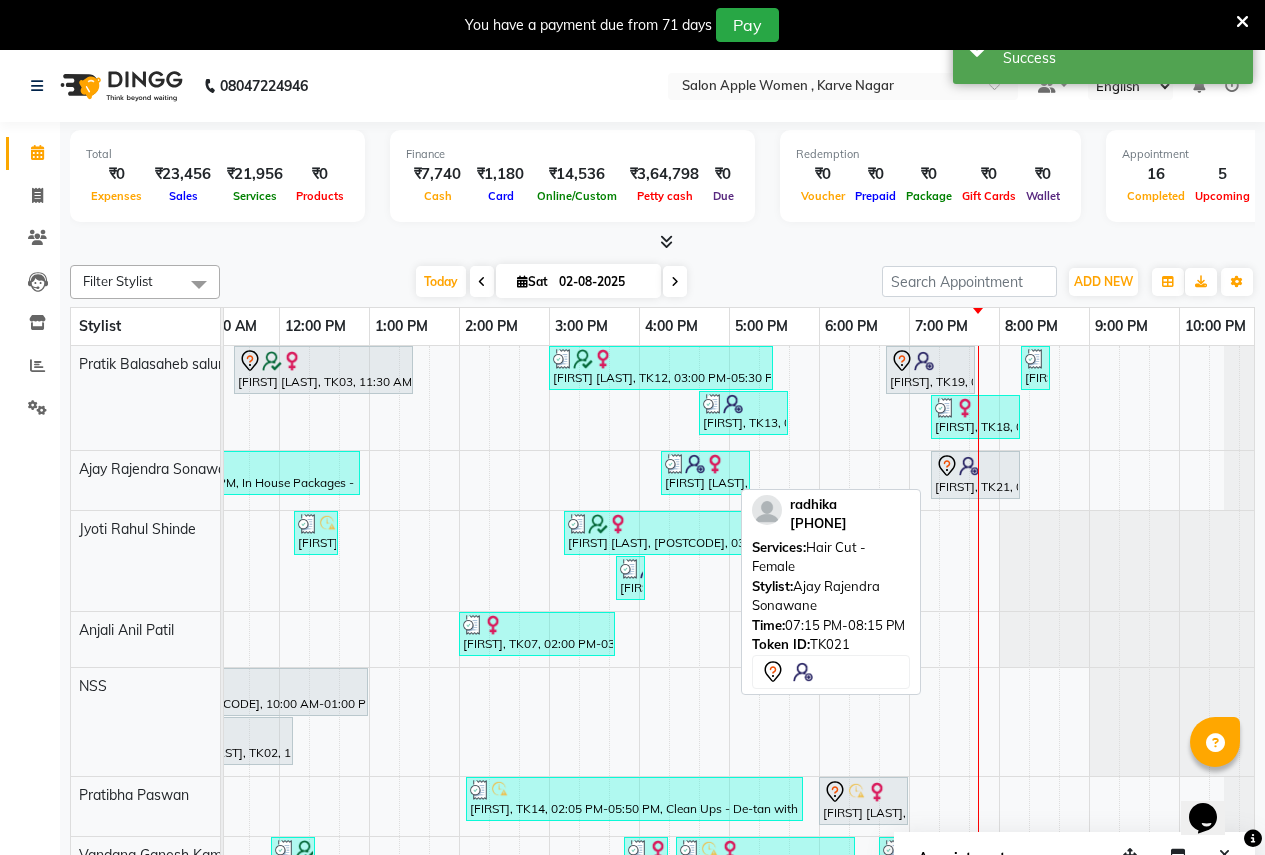 click at bounding box center [975, 466] 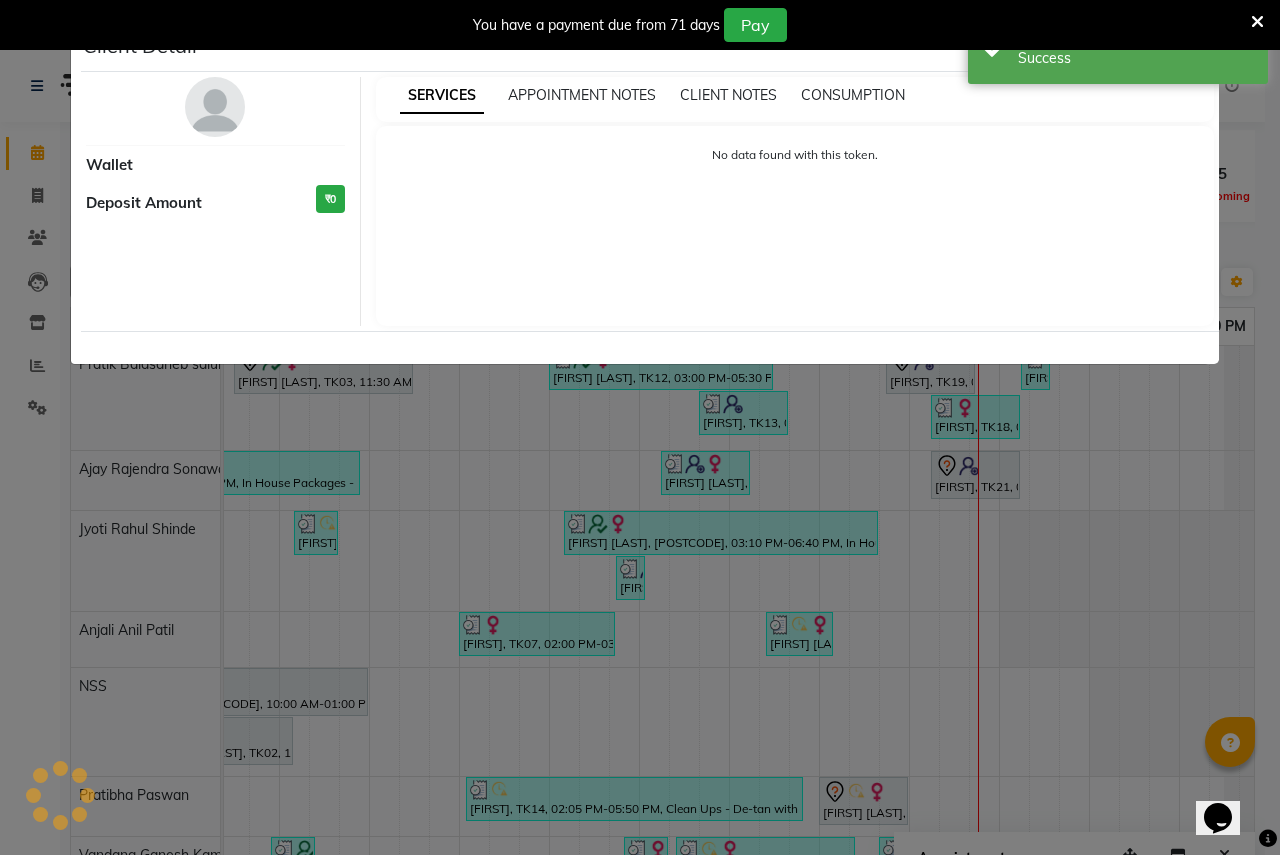 select on "7" 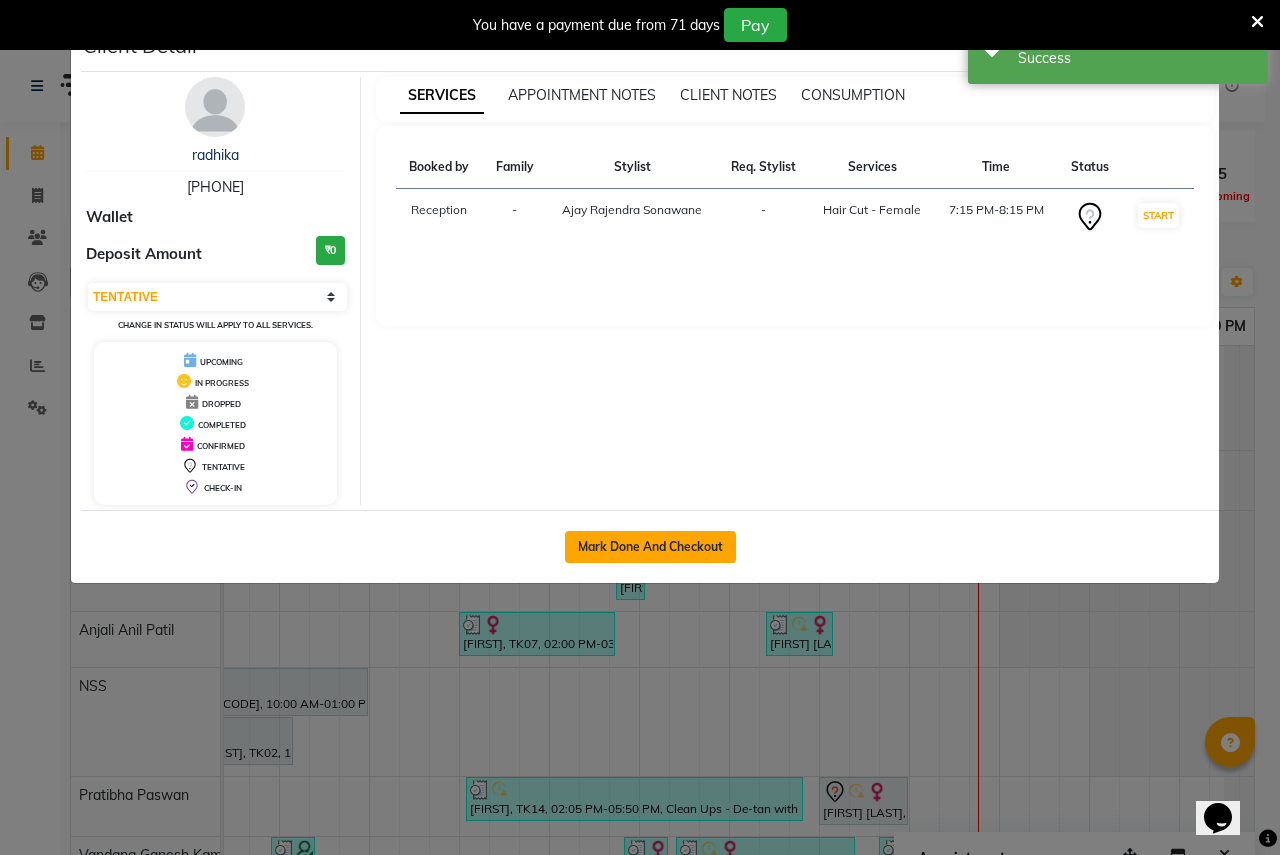 click on "Mark Done And Checkout" 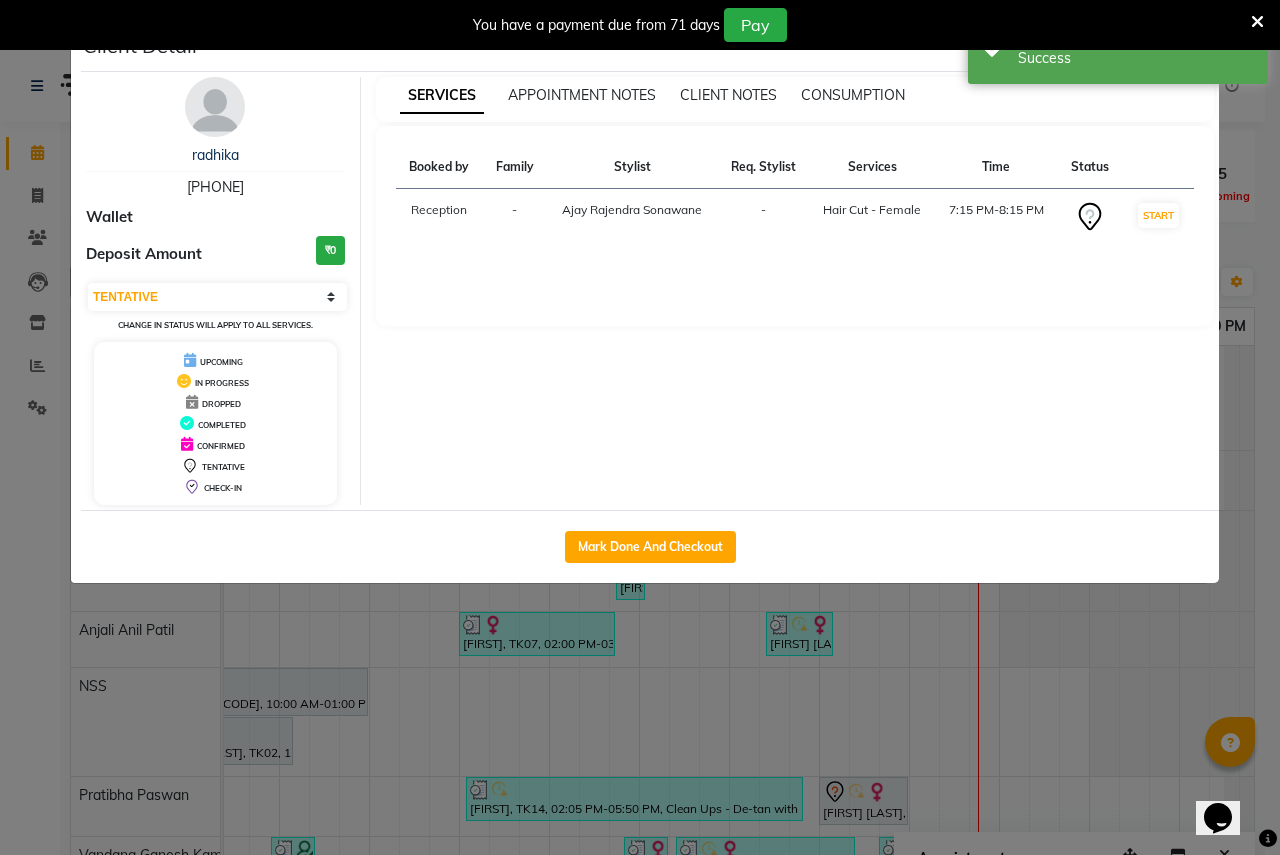select on "service" 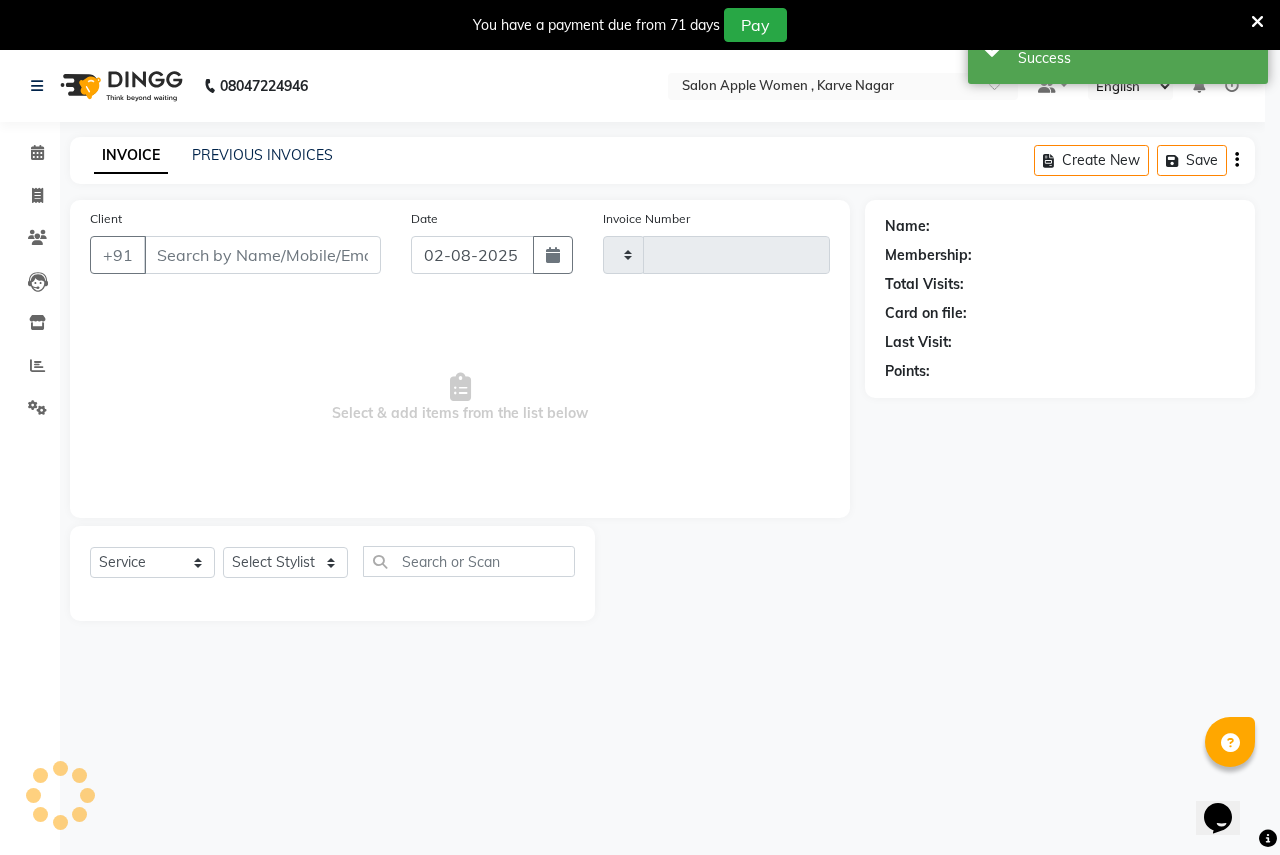 select on "3" 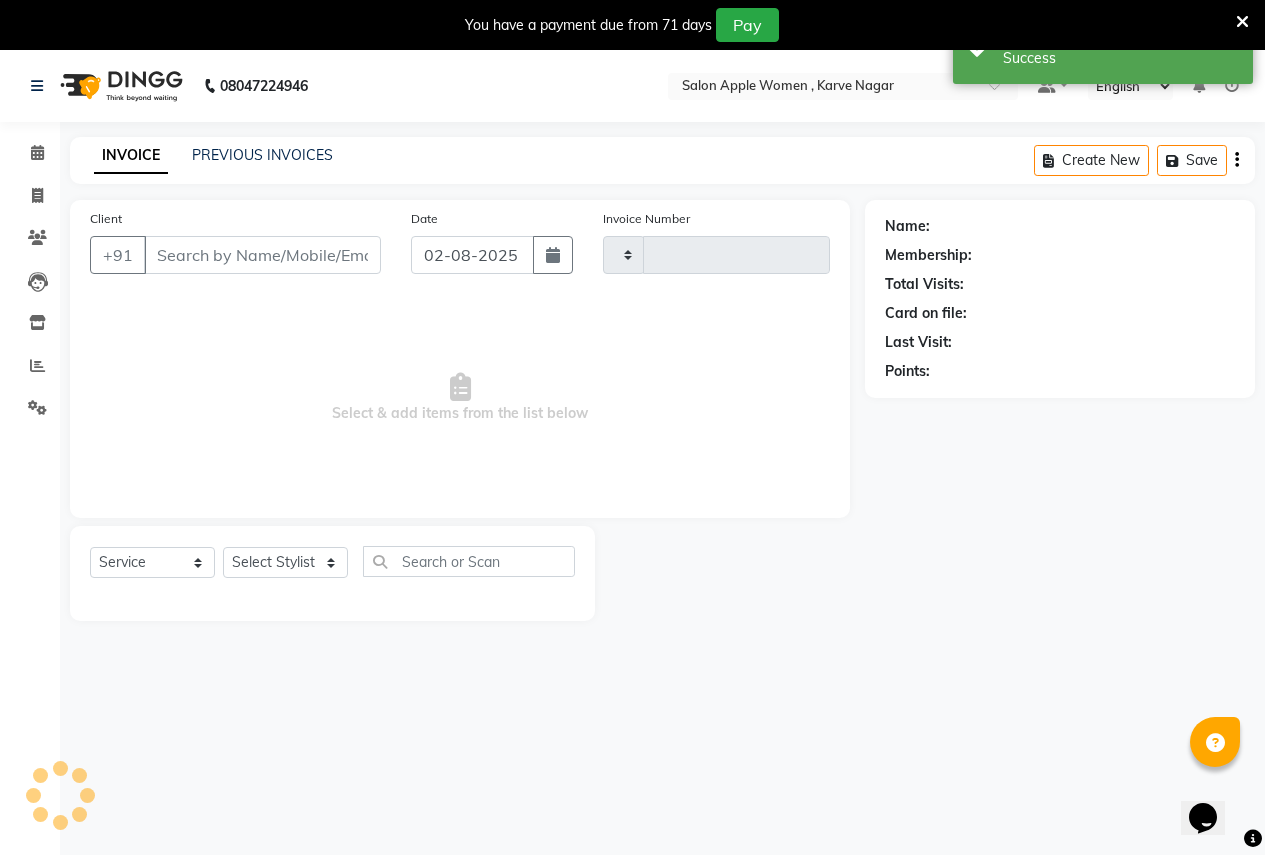 type on "1873" 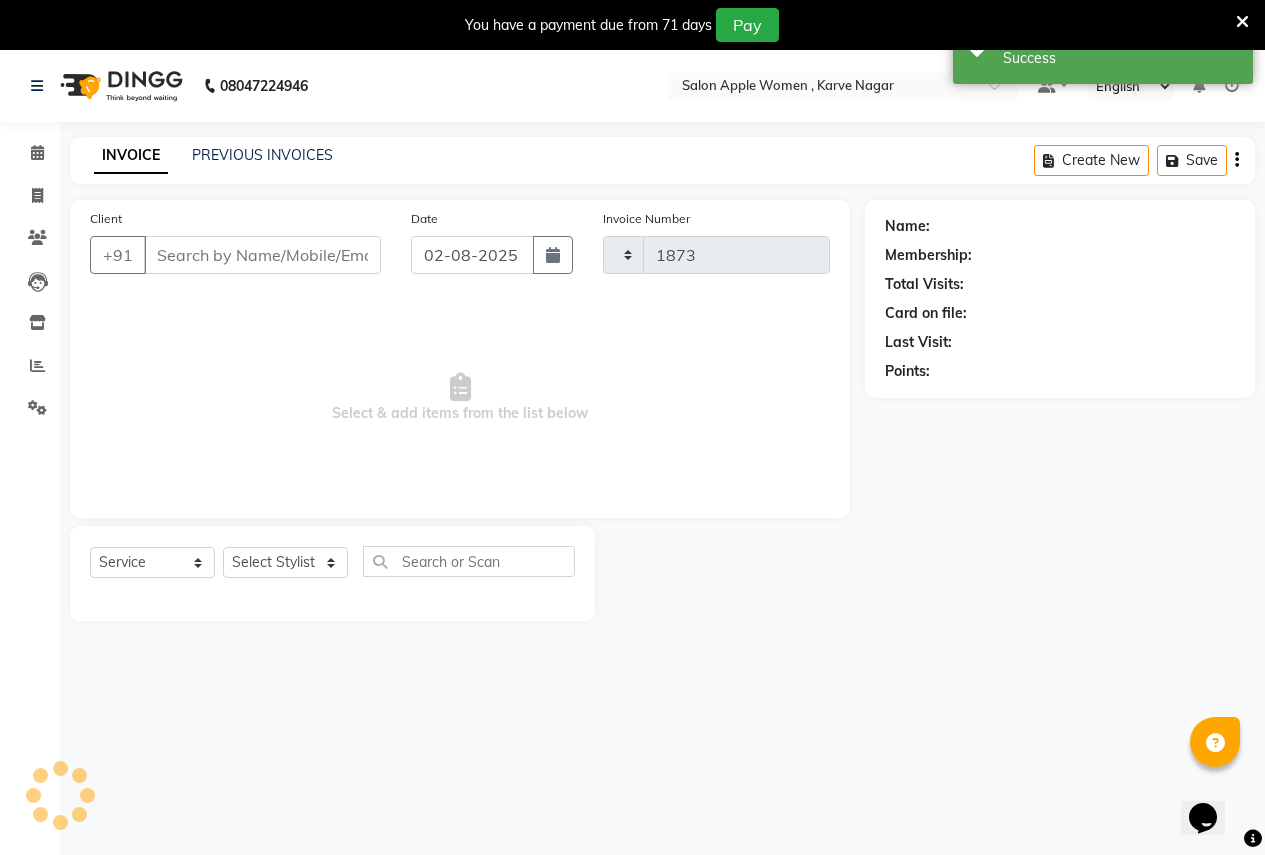 select on "96" 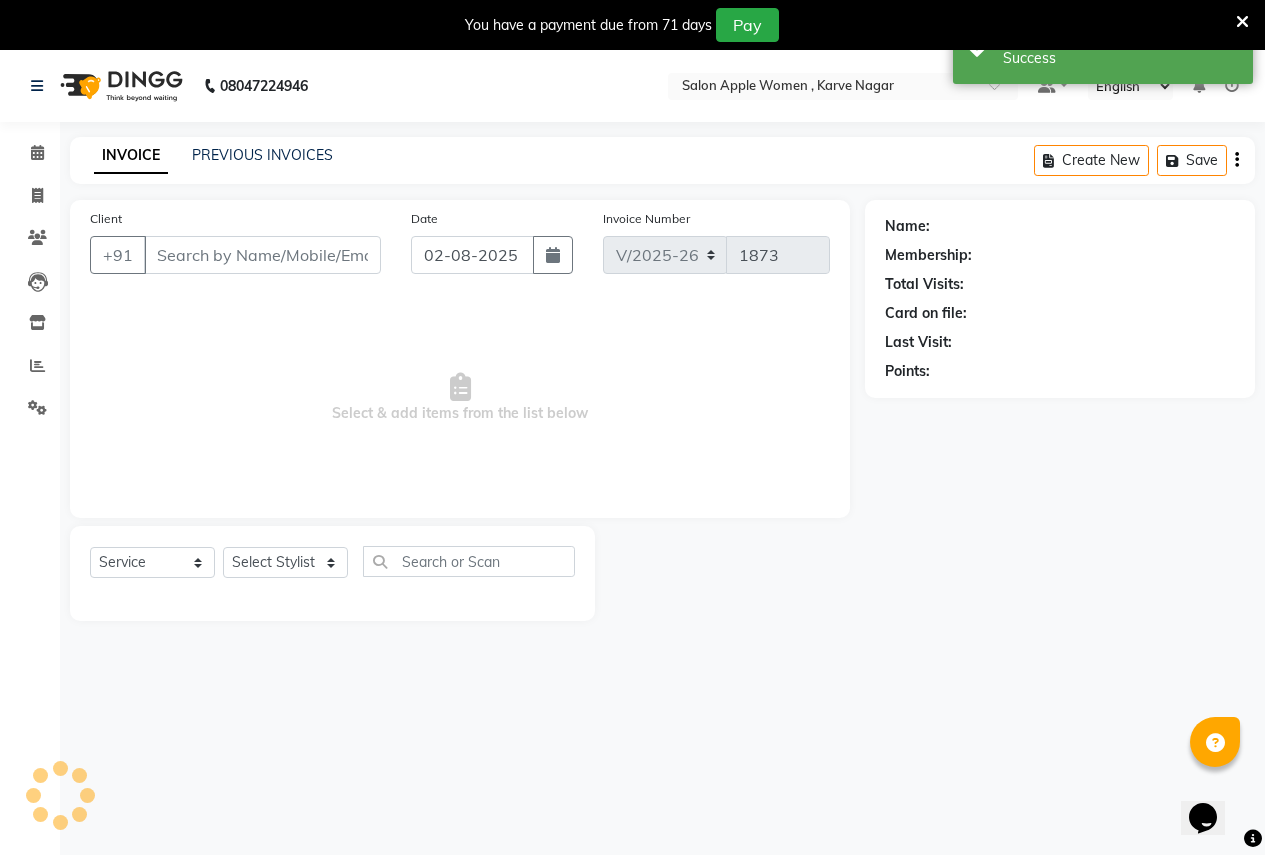 type on "[PHONE]" 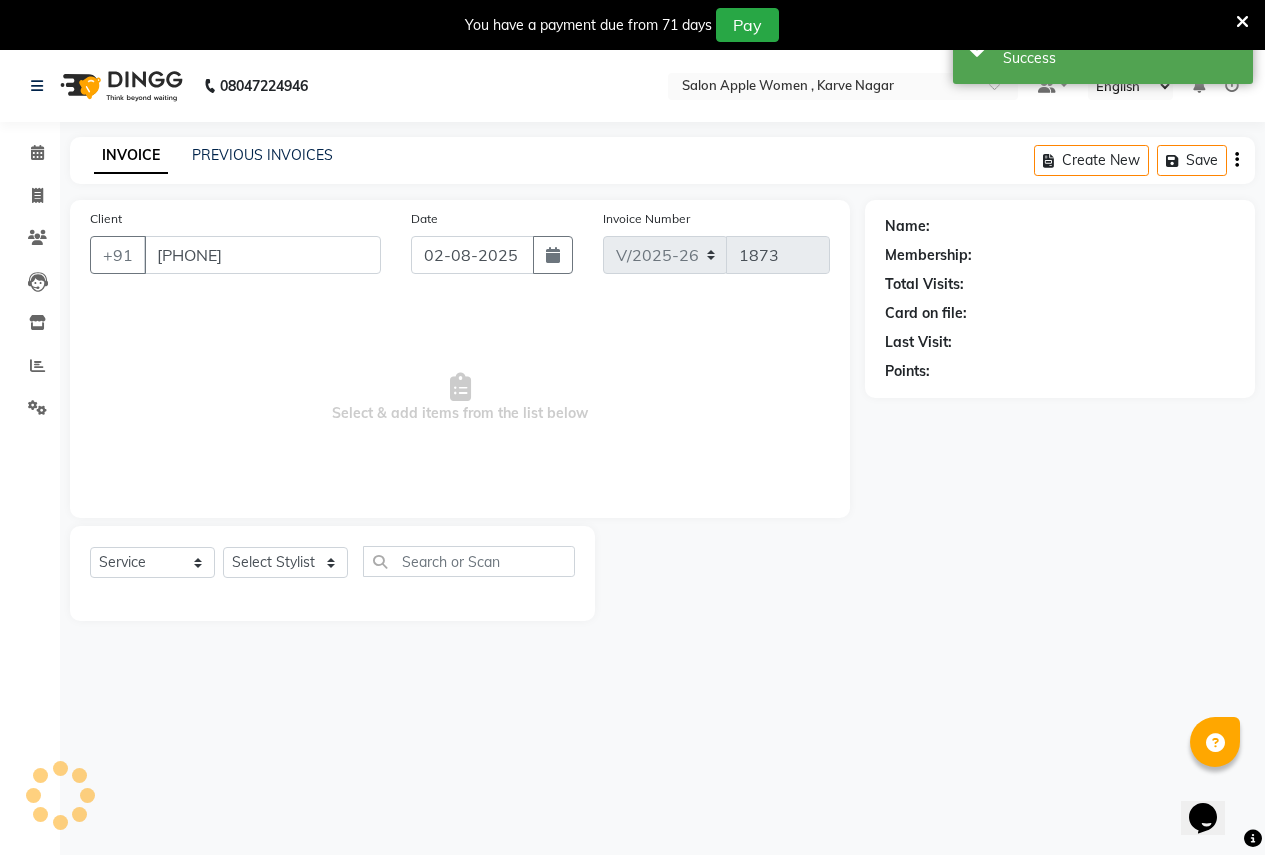 select on "57564" 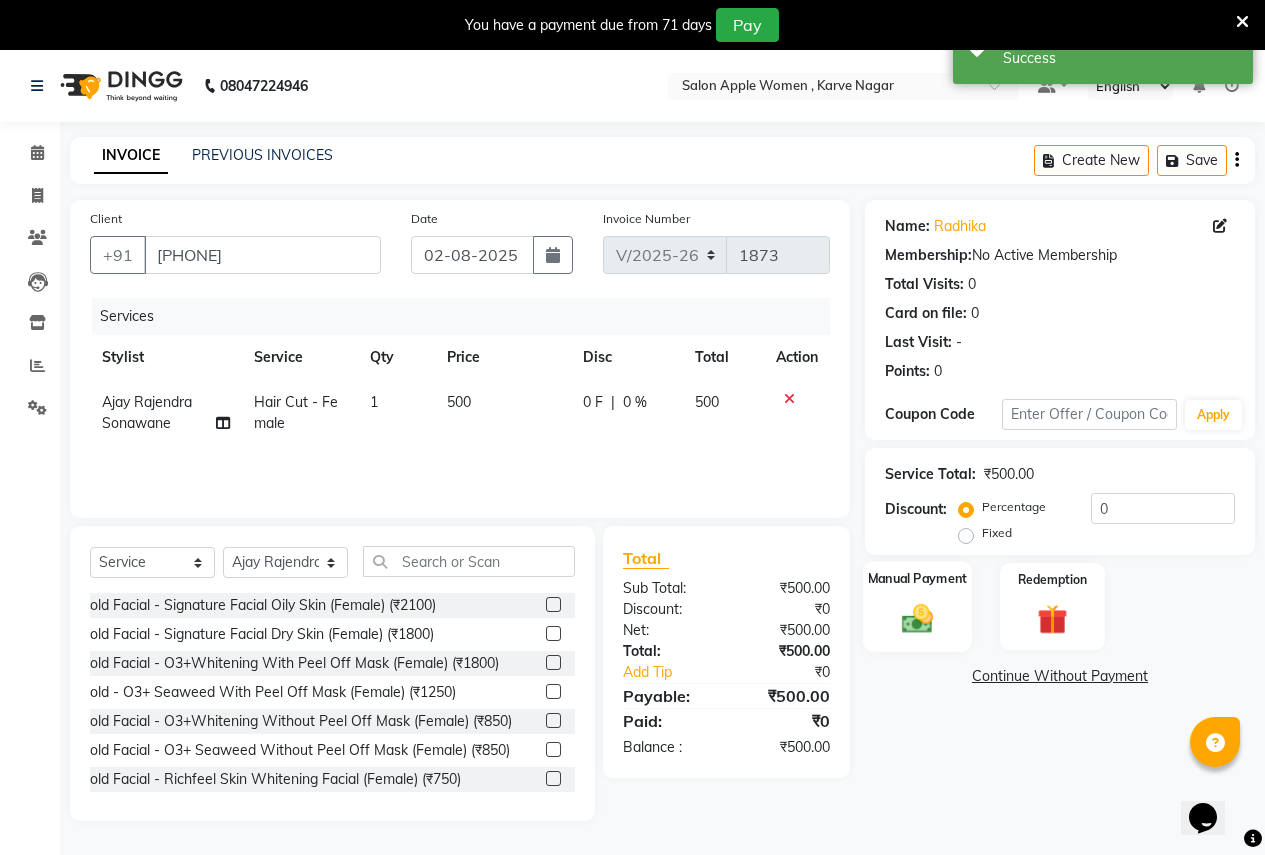click 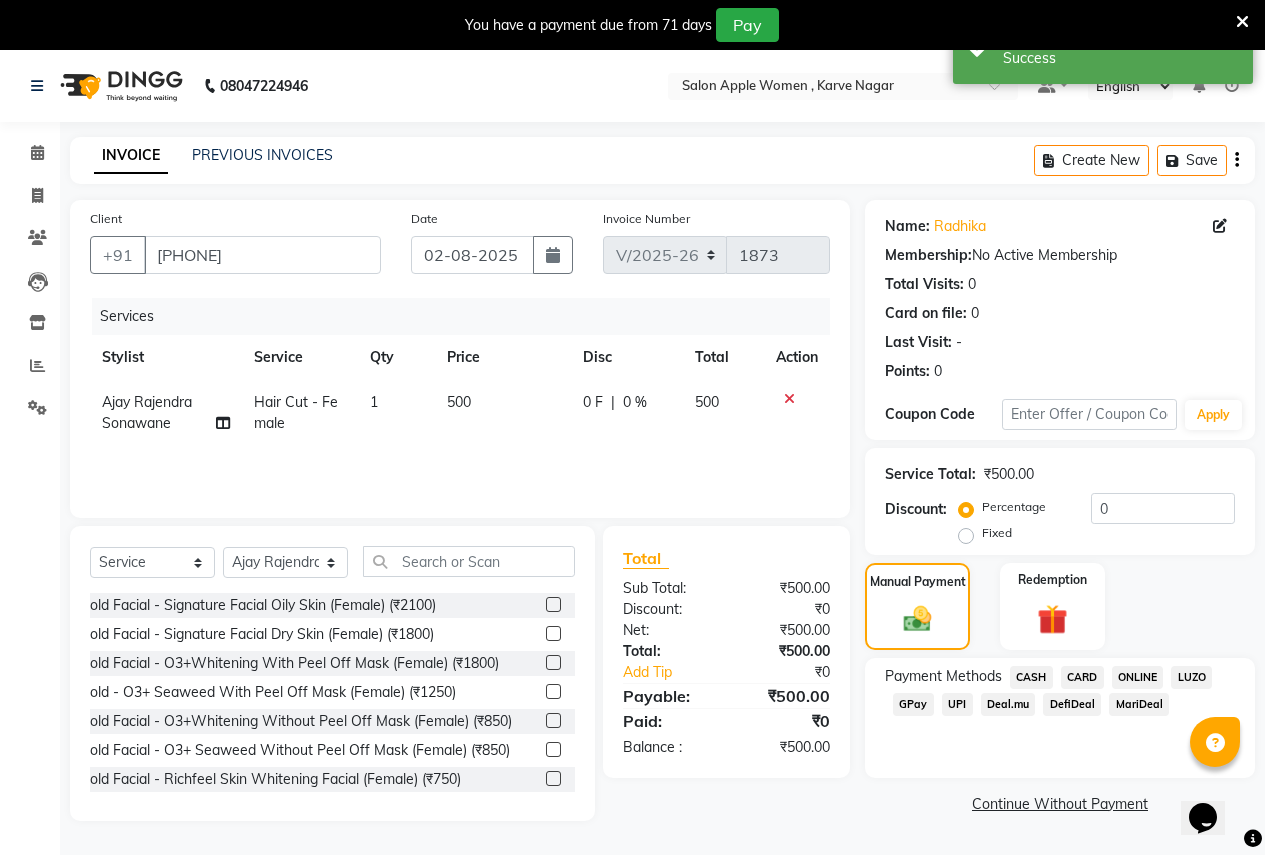 click on "ONLINE" 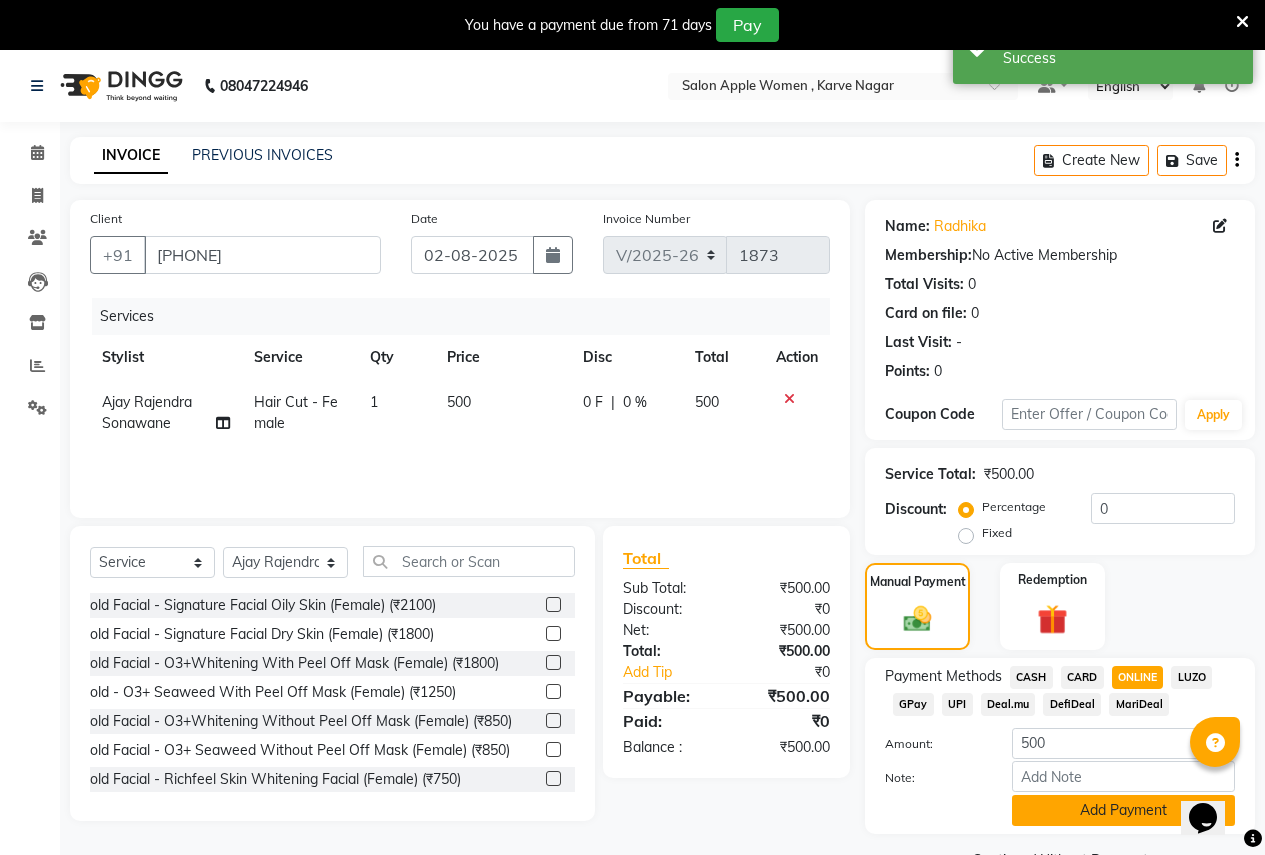 click on "Add Payment" 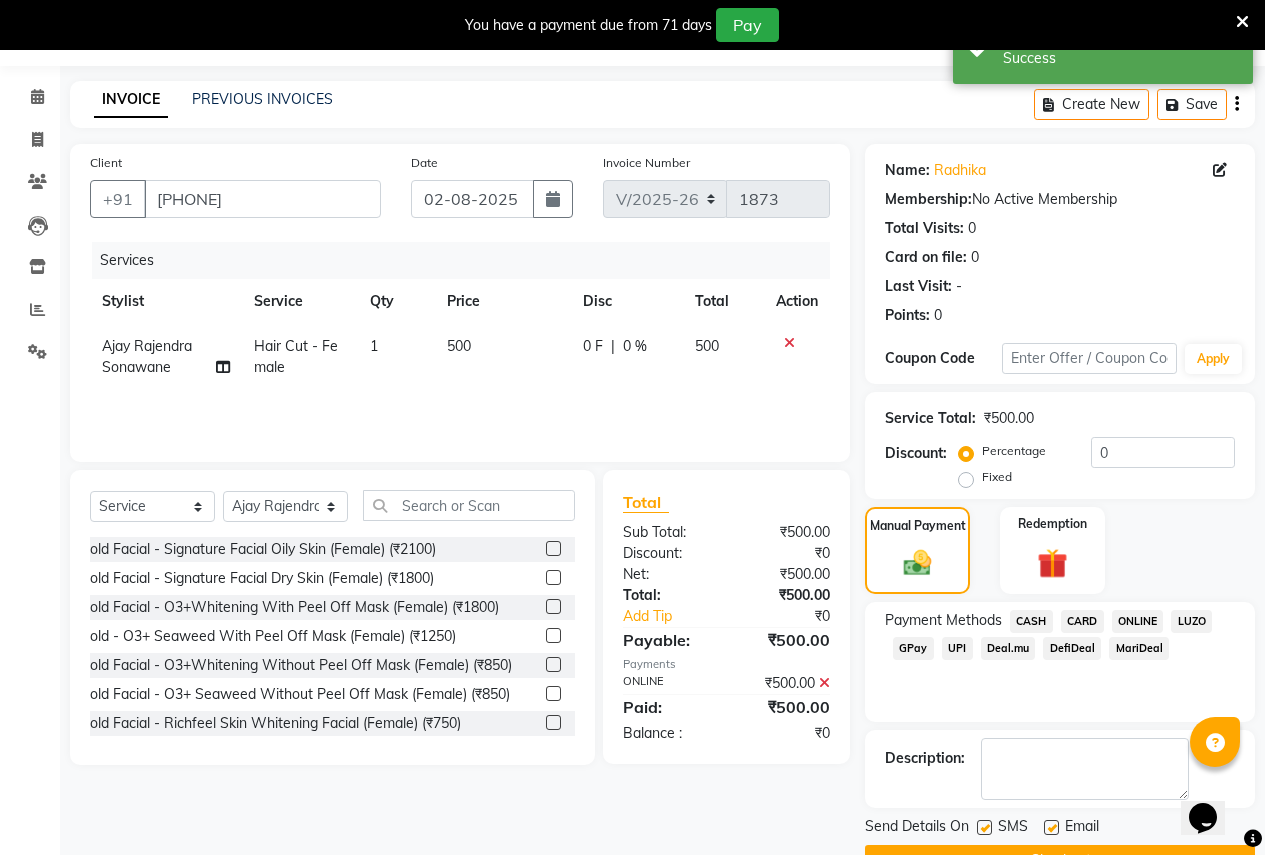 scroll, scrollTop: 107, scrollLeft: 0, axis: vertical 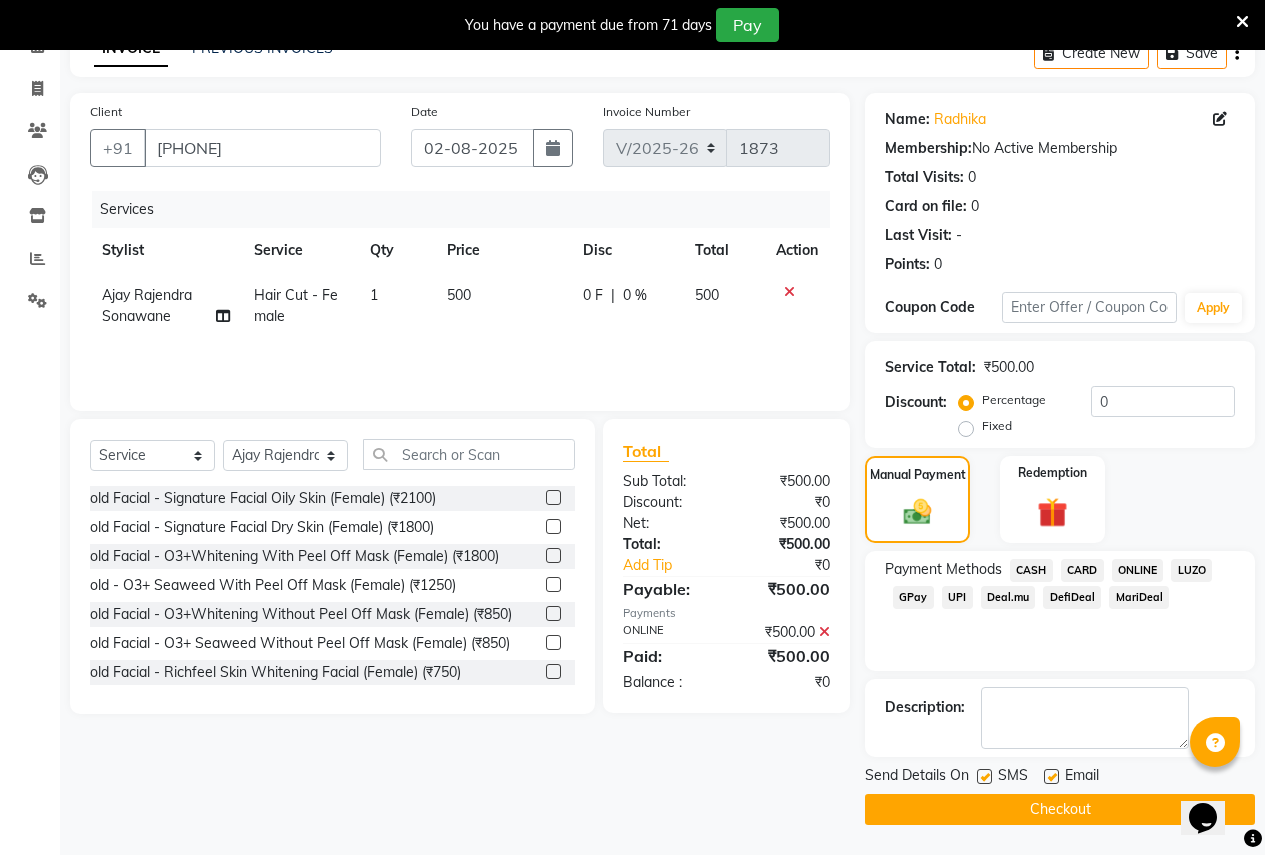 click on "Checkout" 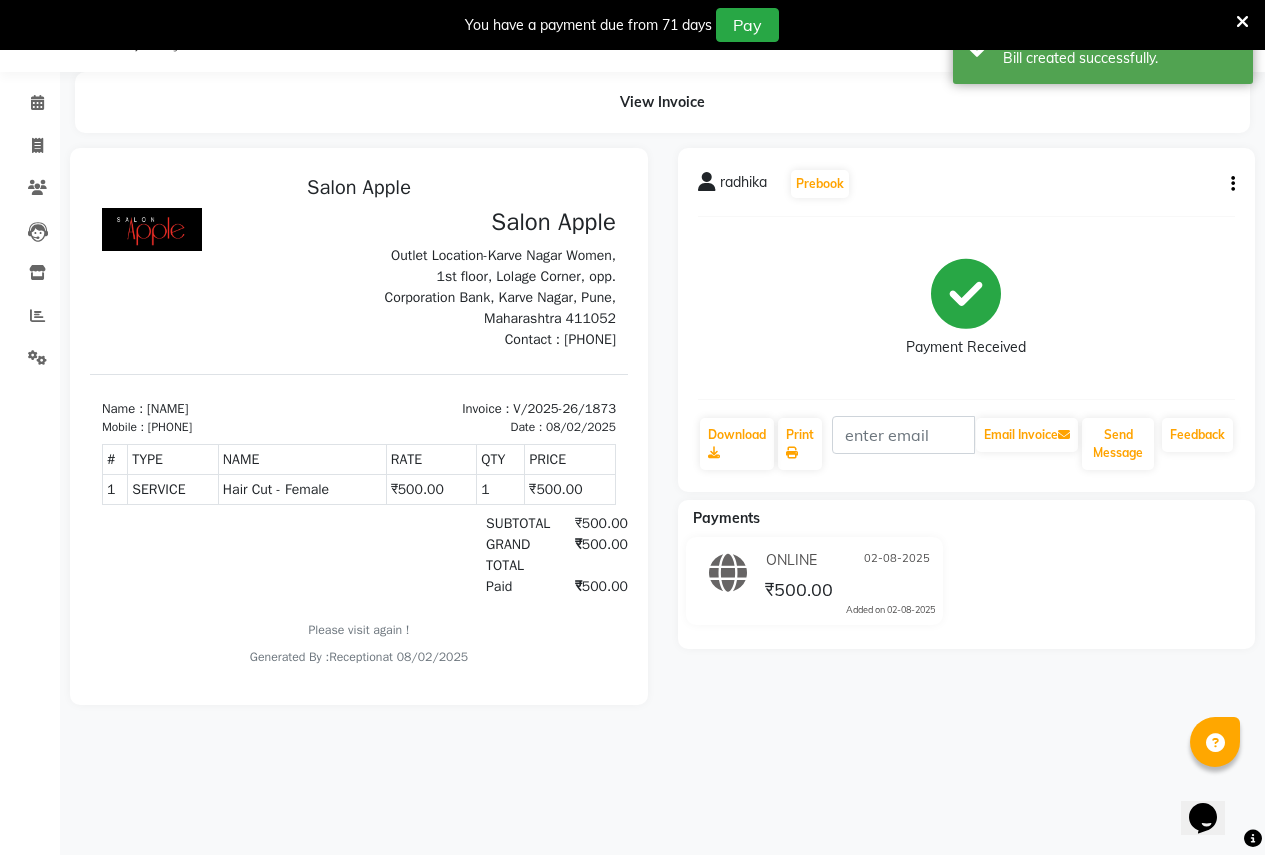 scroll, scrollTop: 0, scrollLeft: 0, axis: both 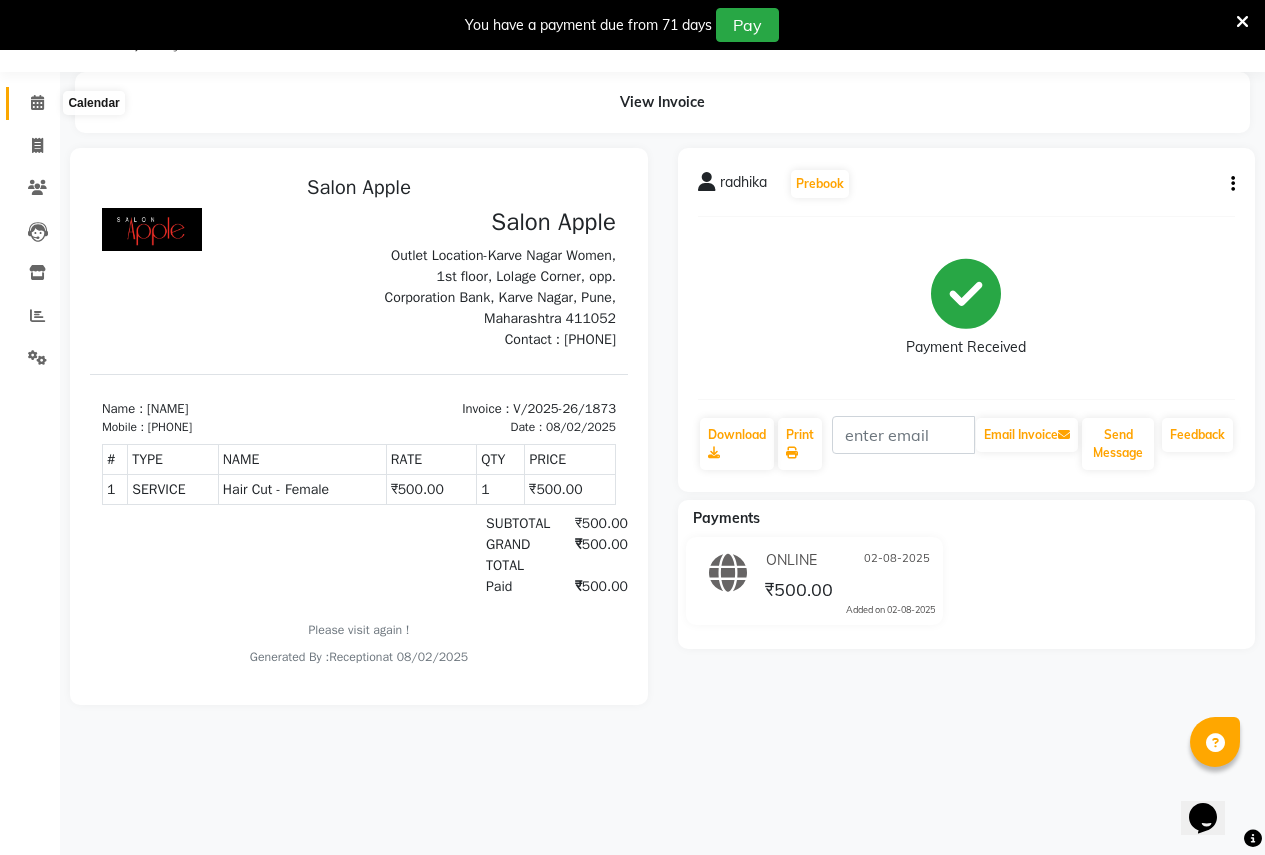 click 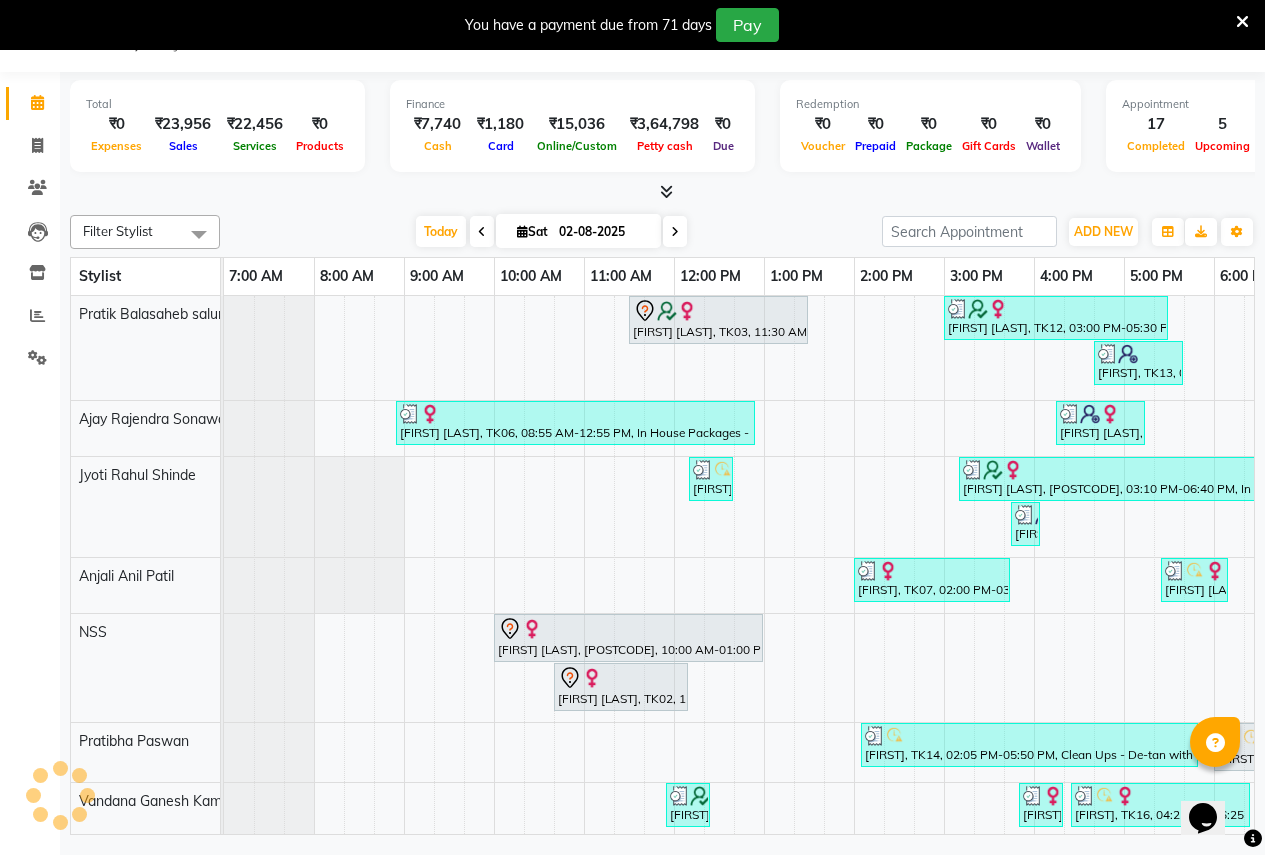 scroll, scrollTop: 0, scrollLeft: 0, axis: both 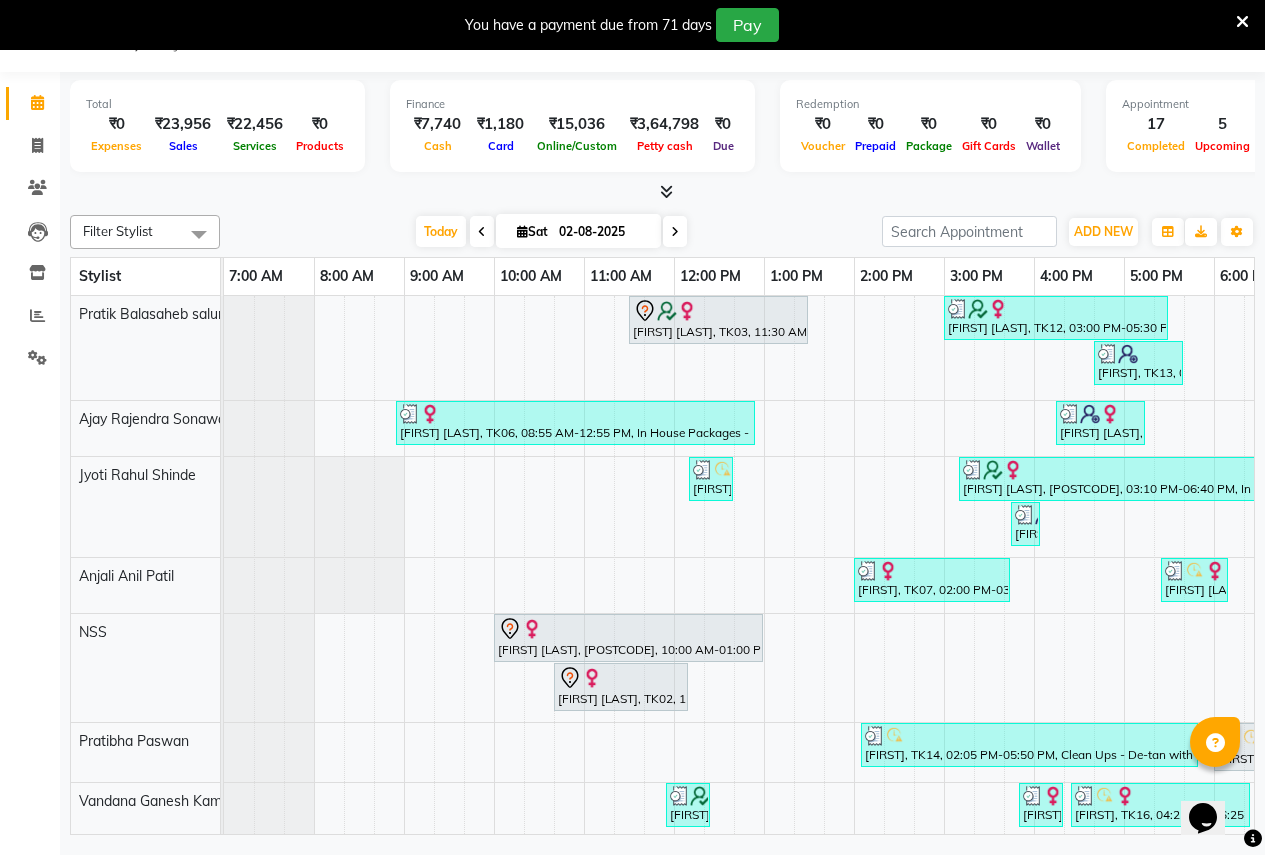 click at bounding box center [675, 232] 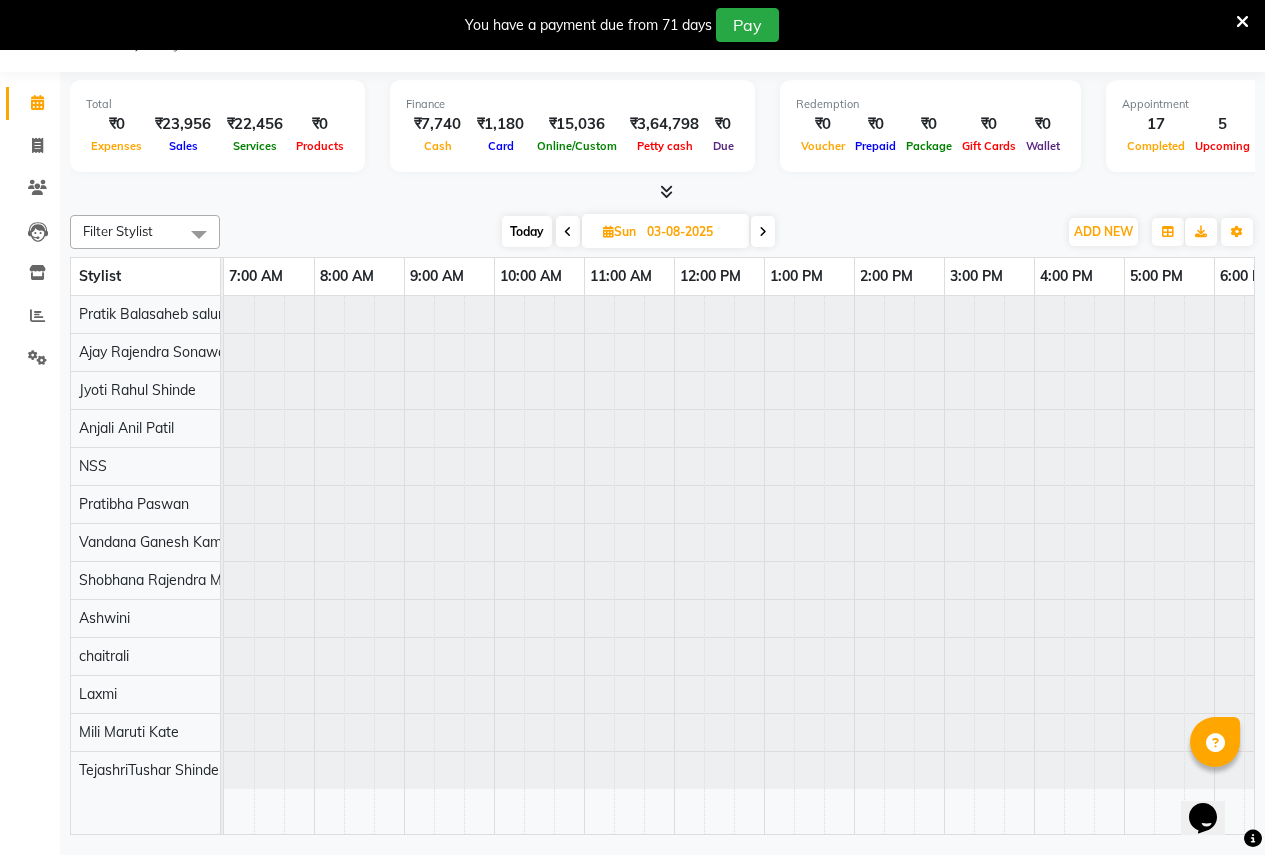 scroll, scrollTop: 0, scrollLeft: 410, axis: horizontal 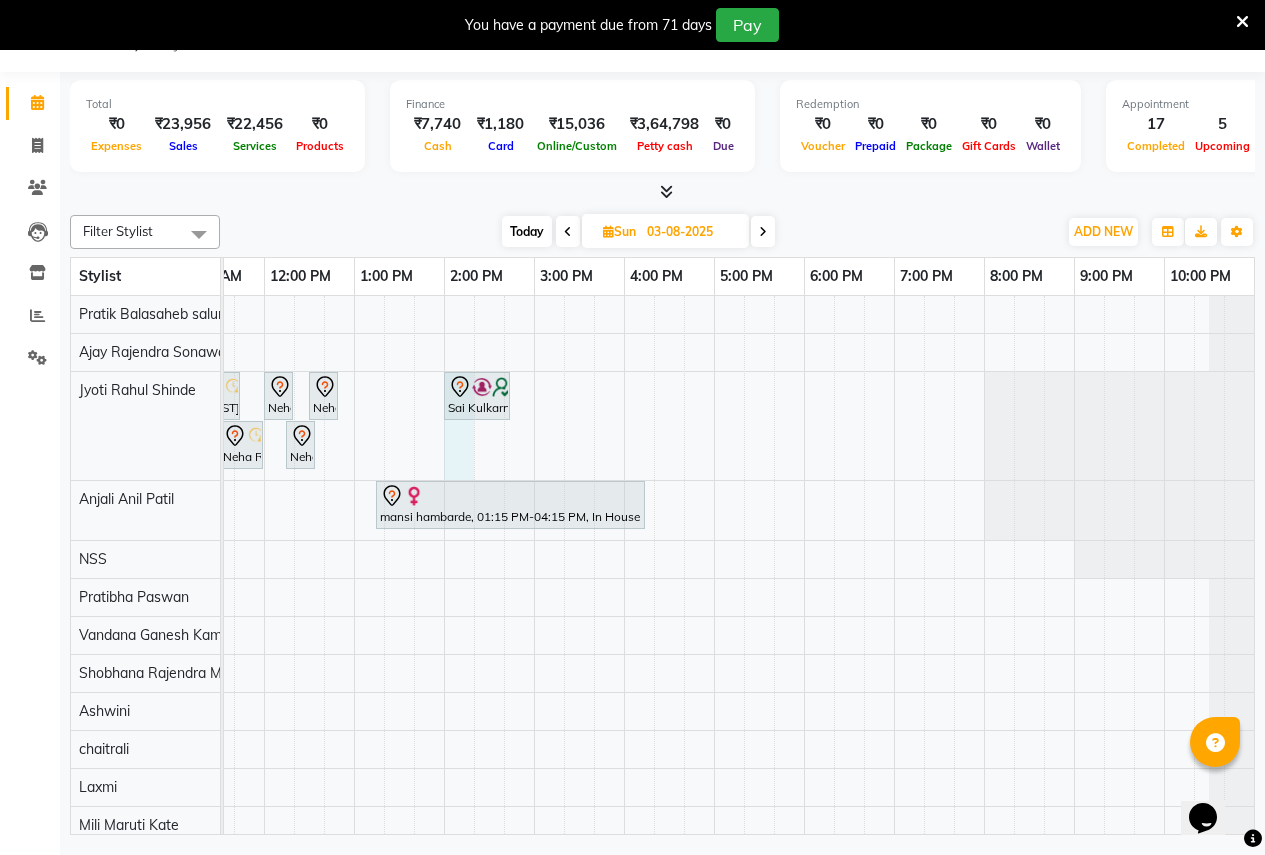 click on "Amruta, 10:00 AM-10:45 AM, Clean Ups - signature clean up oily skin - Female             Amruta, 10:45 AM-11:15 AM, 2g liposoluble flavoured waxing - Full legs - Female             Amruta, 11:15 AM-11:45 AM, Sugar wax - Regular - Under arms - Female             Neha Rajapurkar, 12:00 PM-12:15 PM, Threading - Eyebrows - Female             Neha Rajapurkar, 12:30 PM-12:45 PM, Threading - Chin - Female             Sai Kulkarni, 02:00 PM-02:45 PM, Clean Ups - O3+ face clean up - Female             Neha Rajapurkar, 11:00 AM-11:30 AM, Sugar wax - Regular - Full legs wax - Female             Neha Rajapurkar, 11:30 AM-12:00 PM, Sugar wax - Regular - Under arms - Female             Neha Rajapurkar, 12:15 PM-12:30 PM, Threading - Upper lips - Female             Rucha shinde, 10:00 AM-10:30 AM, old Waxing (Sugar Wax - Regular) - Full Legs Wax (Female)             Rucha shinde, 10:30 AM-11:00 AM, old Waxing (Sugar Wax - Regular) - Full Back (Female)" at bounding box center [534, 589] 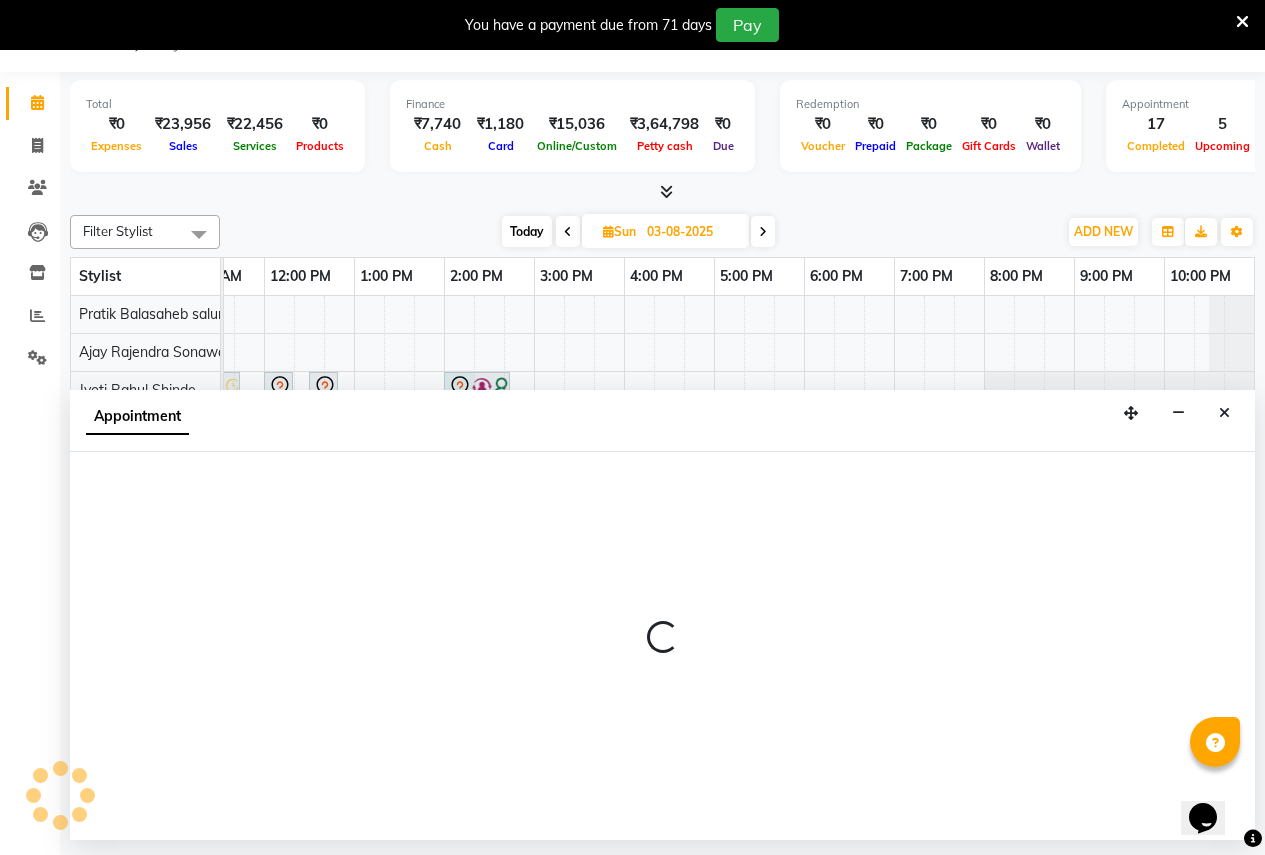 select on "3151" 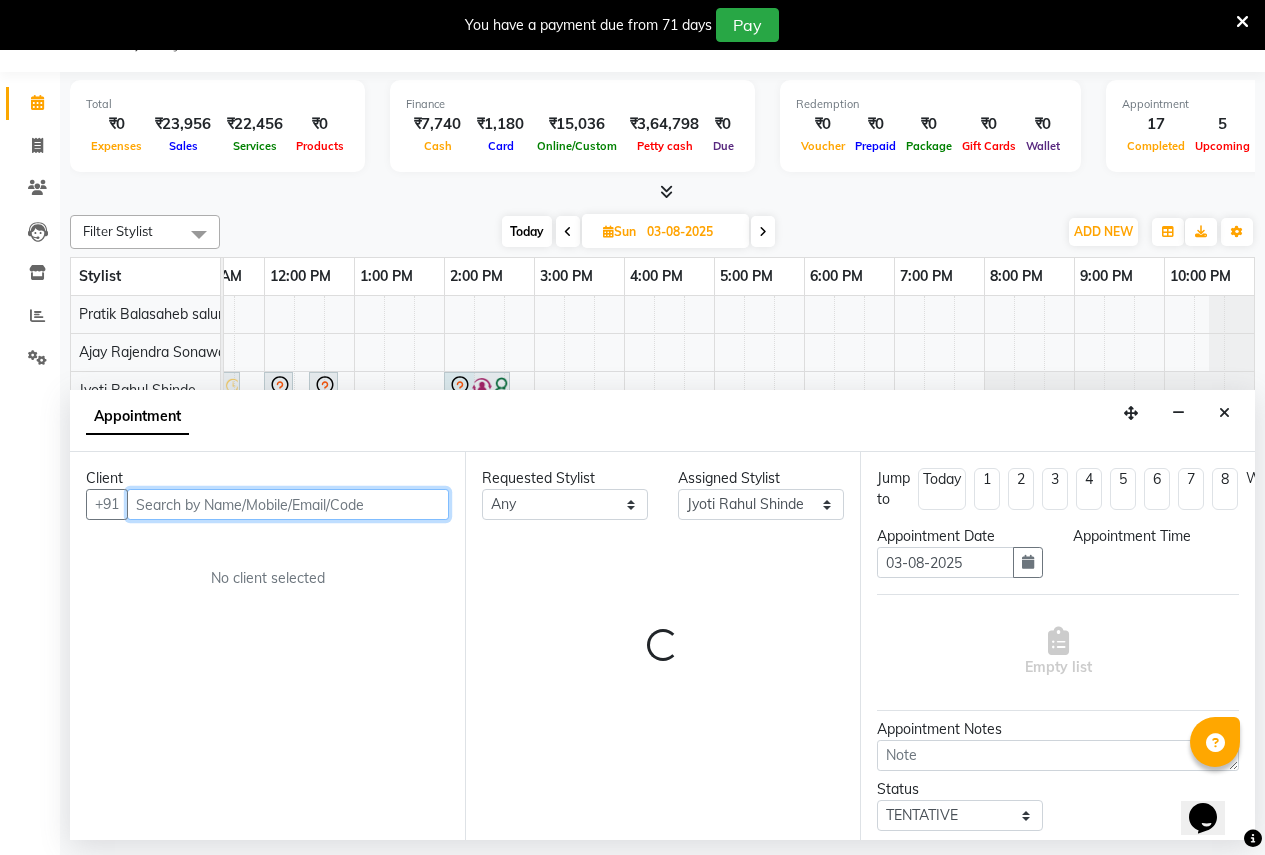select on "840" 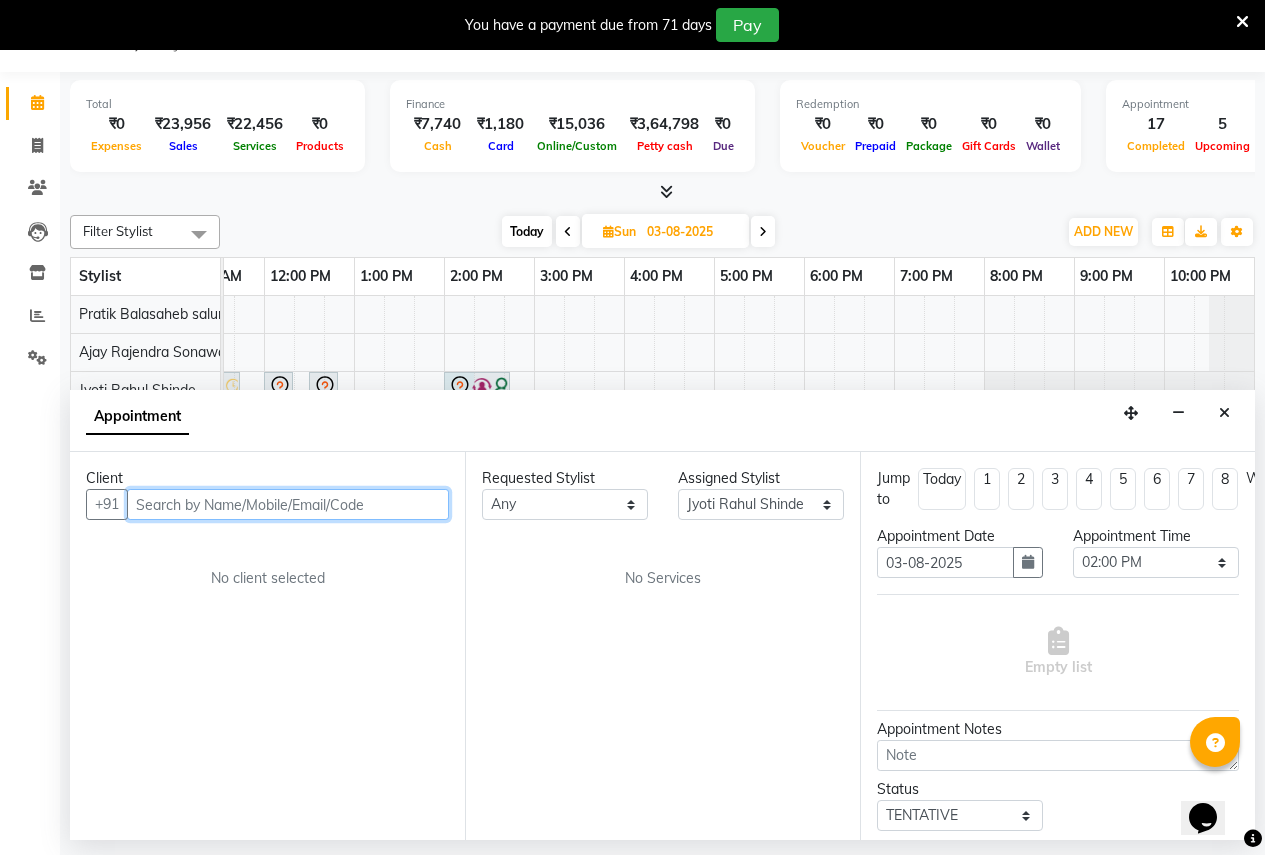 click at bounding box center (288, 504) 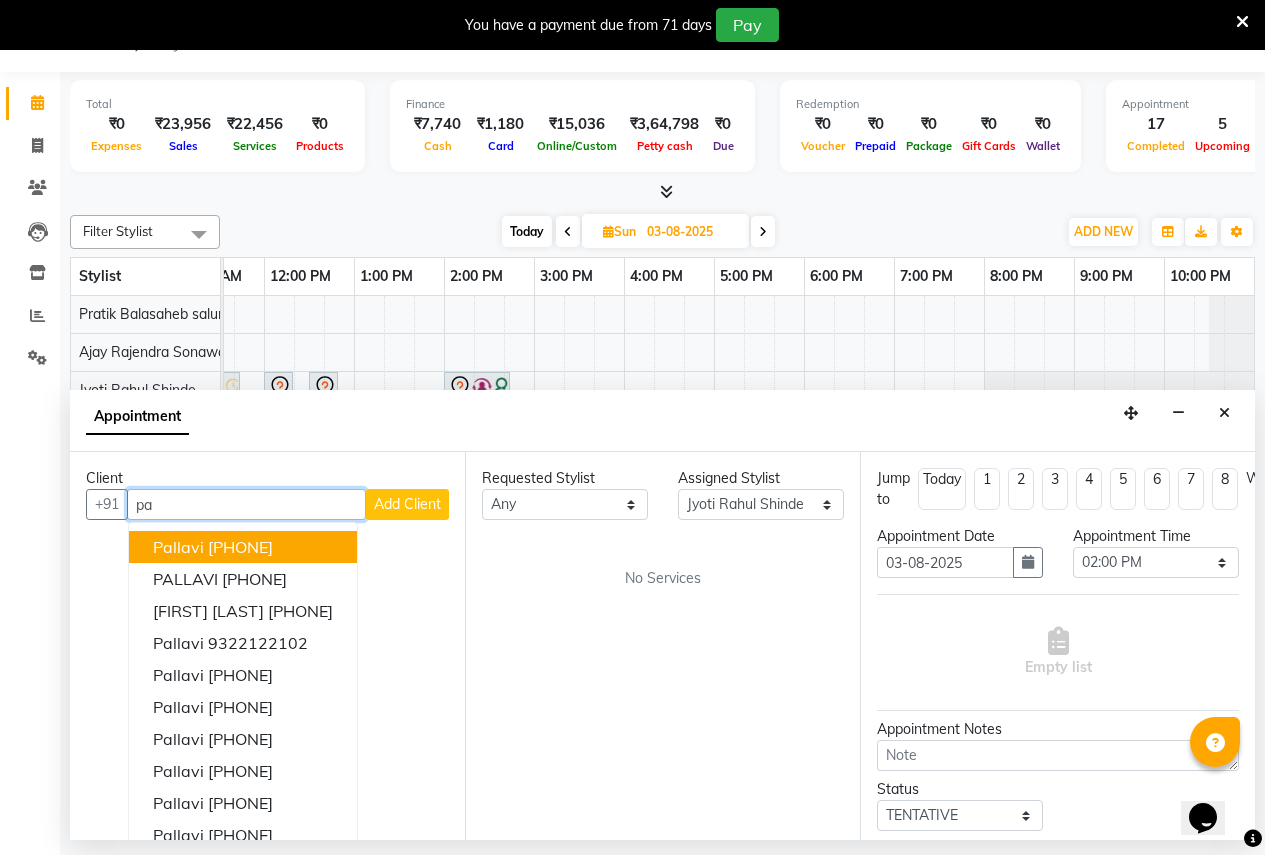 type on "p" 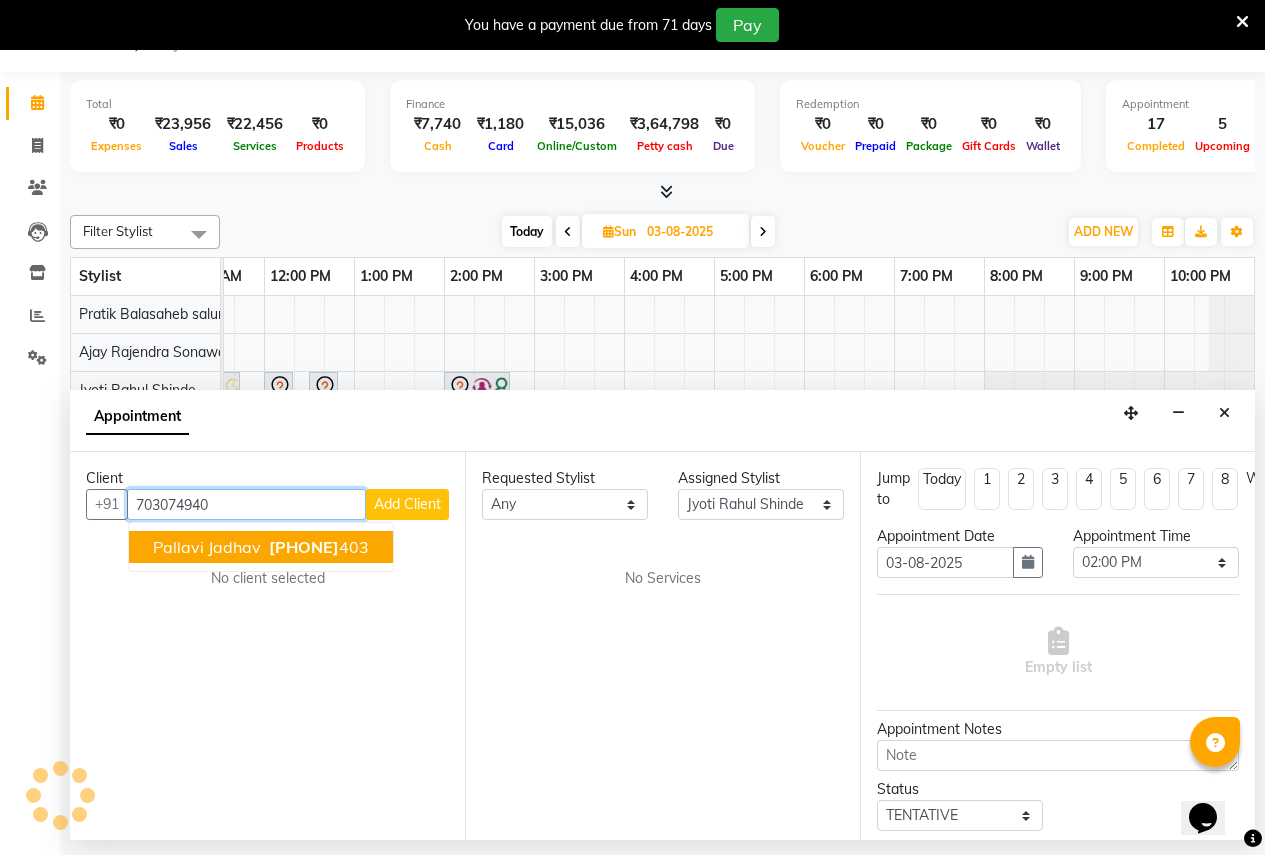 type on "[PHONE]" 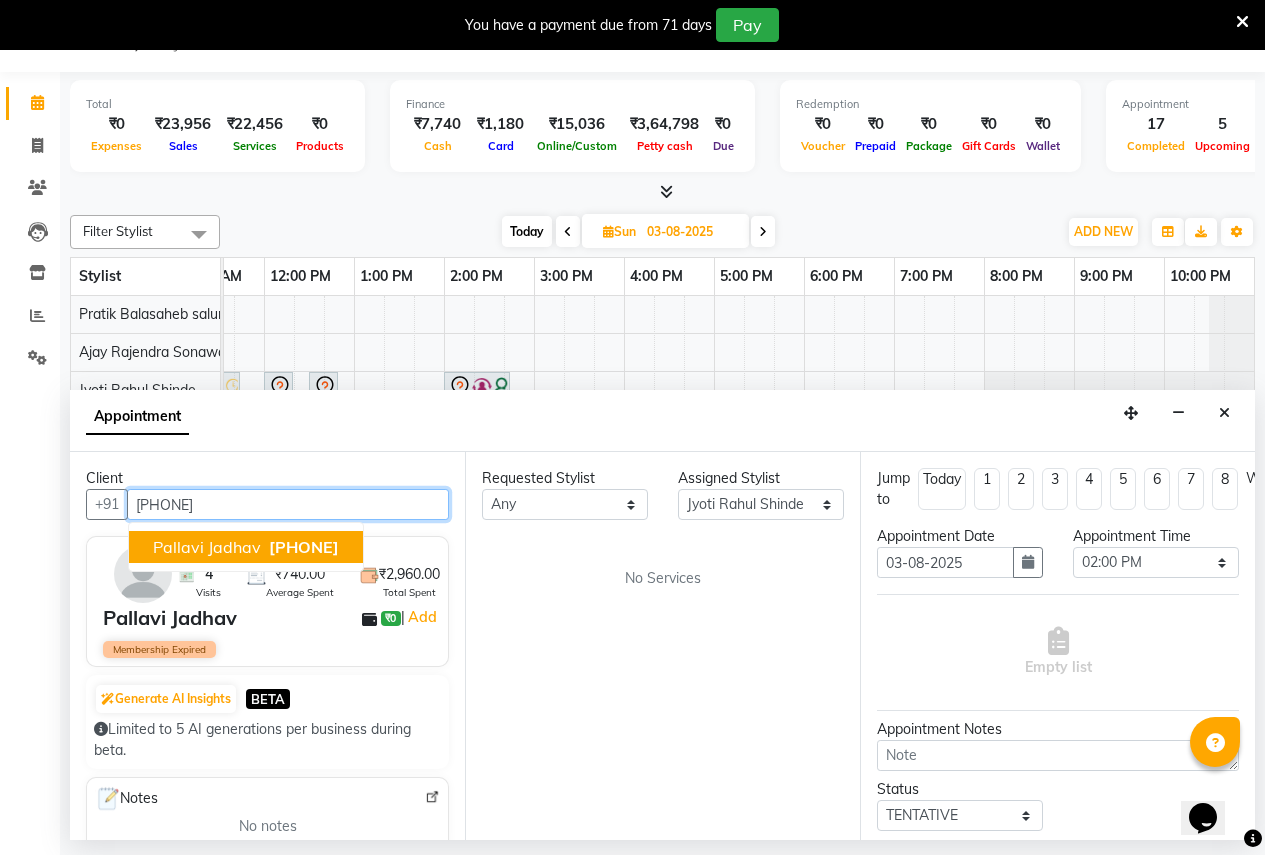 click on "[PHONE]" at bounding box center (304, 547) 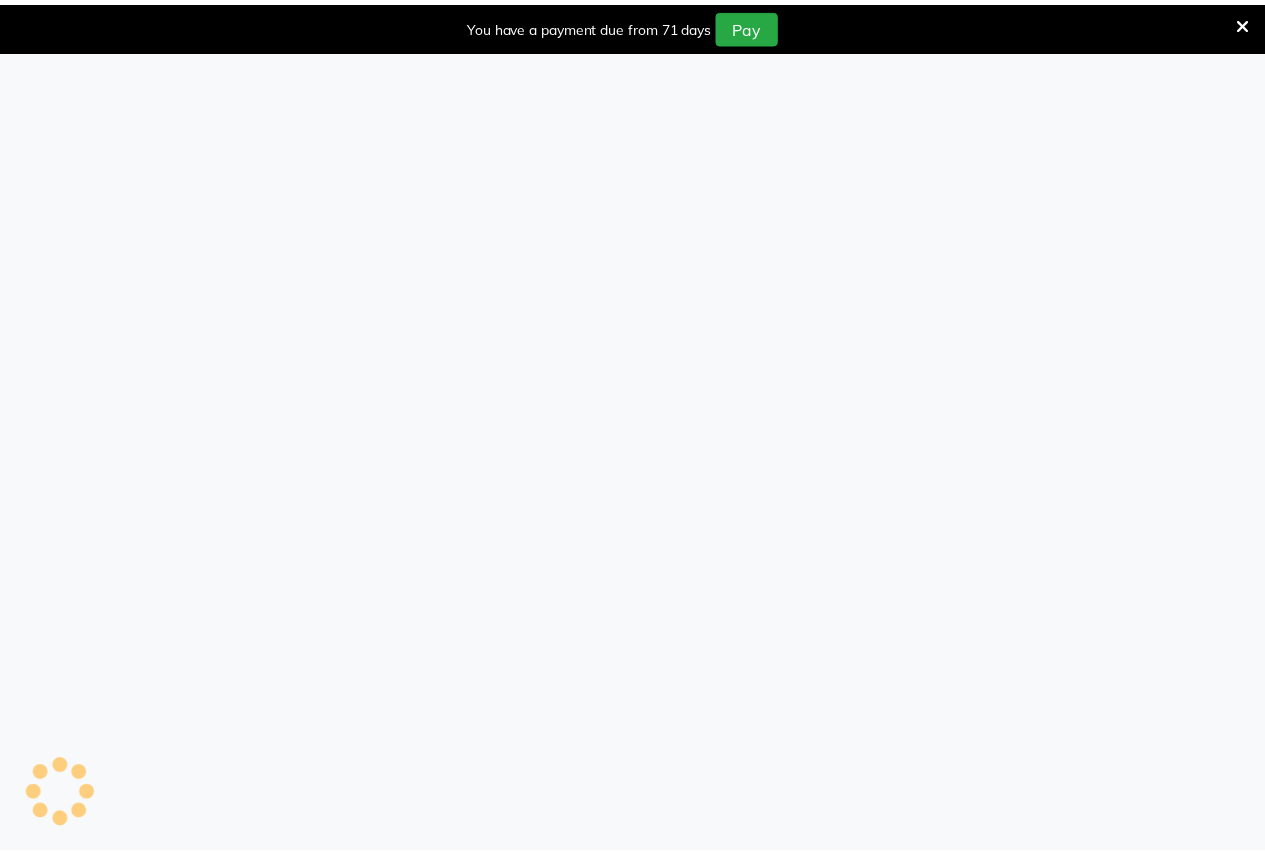 scroll, scrollTop: 0, scrollLeft: 0, axis: both 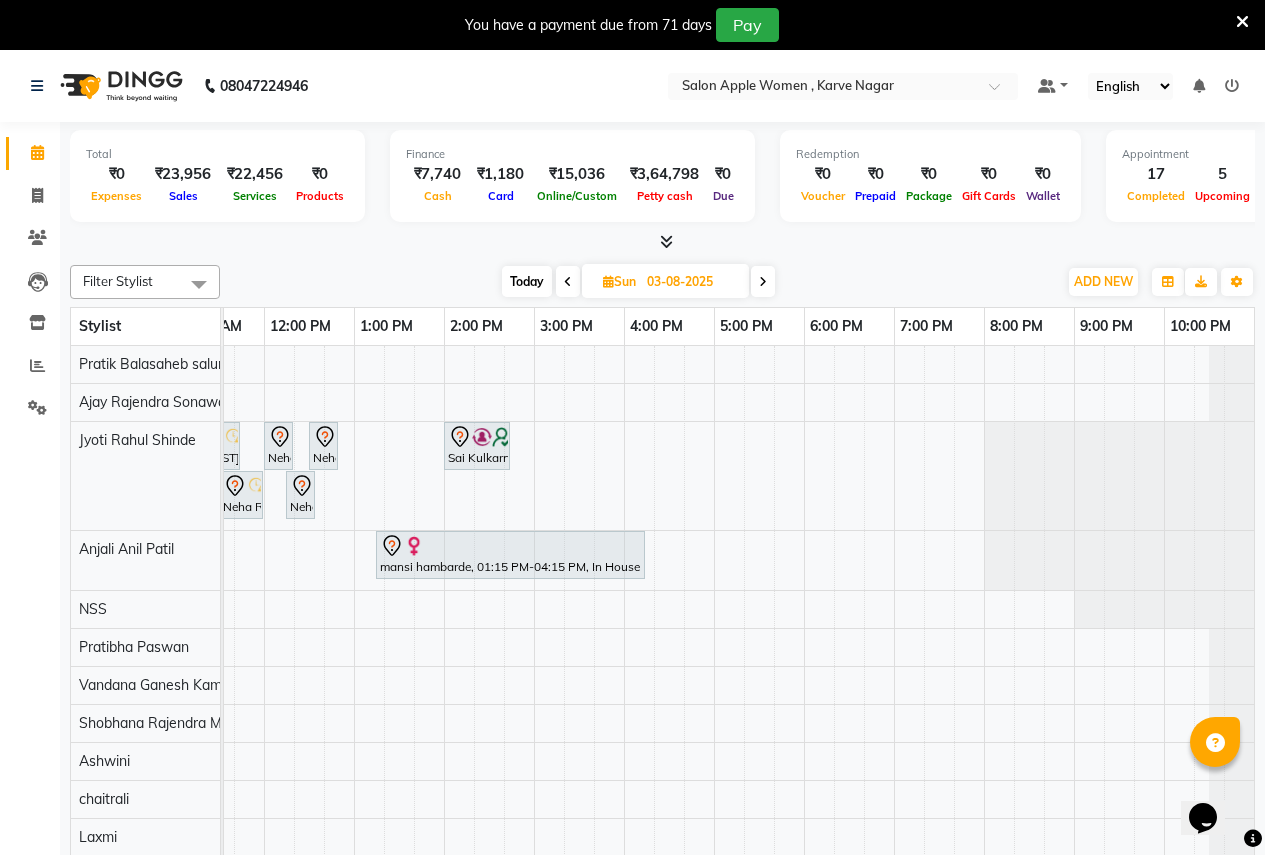 click on "Amruta, 10:00 AM-10:45 AM, Clean Ups - signature clean up oily skin - Female             Amruta, 10:45 AM-11:15 AM, 2g liposoluble flavoured waxing - Full legs - Female             Amruta, 11:15 AM-11:45 AM, Sugar wax - Regular - Under arms - Female             Neha Rajapurkar, 12:00 PM-12:15 PM, Threading - Eyebrows - Female             Neha Rajapurkar, 12:30 PM-12:45 PM, Threading - Chin - Female             Sai Kulkarni, 02:00 PM-02:45 PM, Clean Ups - O3+ face clean up - Female             Neha Rajapurkar, 11:00 AM-11:30 AM, Sugar wax - Regular - Full legs wax - Female             Neha Rajapurkar, 11:30 AM-12:00 PM, Sugar wax - Regular - Under arms - Female             Neha Rajapurkar, 12:15 PM-12:30 PM, Threading - Upper lips - Female             Rucha shinde, 10:00 AM-10:30 AM, old Waxing (Sugar Wax - Regular) - Full Legs Wax (Female)             Rucha shinde, 10:30 AM-11:00 AM, old Waxing (Sugar Wax - Regular) - Full Back (Female)" at bounding box center (534, 639) 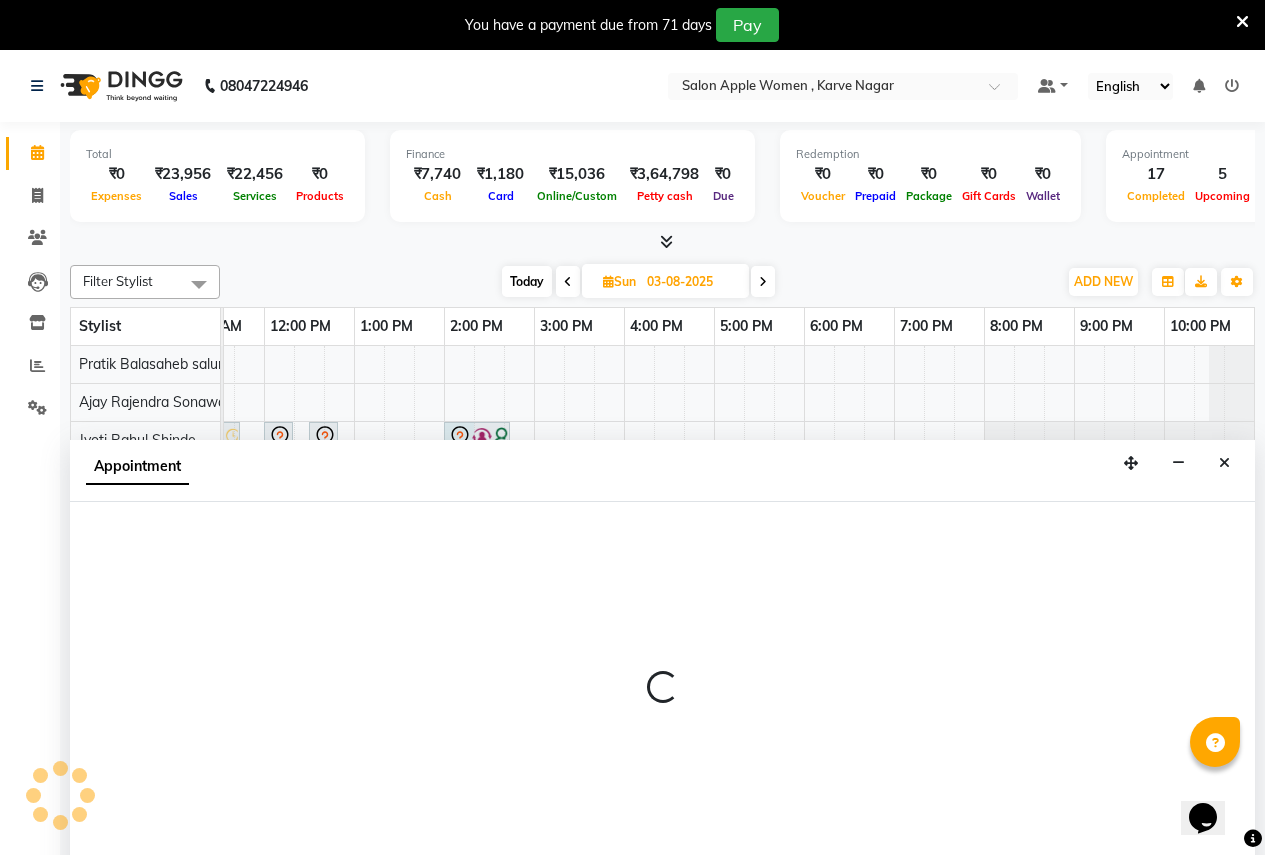 select on "3151" 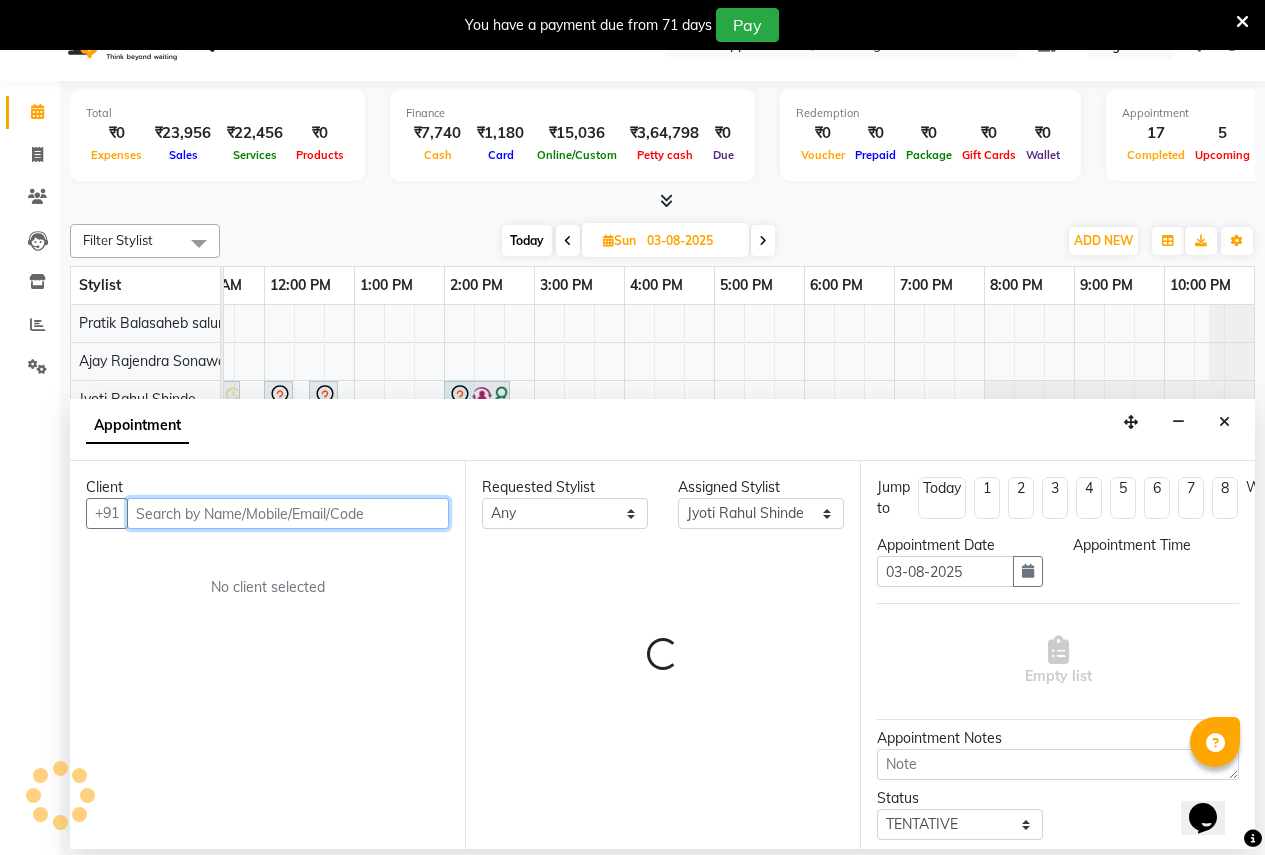 scroll, scrollTop: 50, scrollLeft: 0, axis: vertical 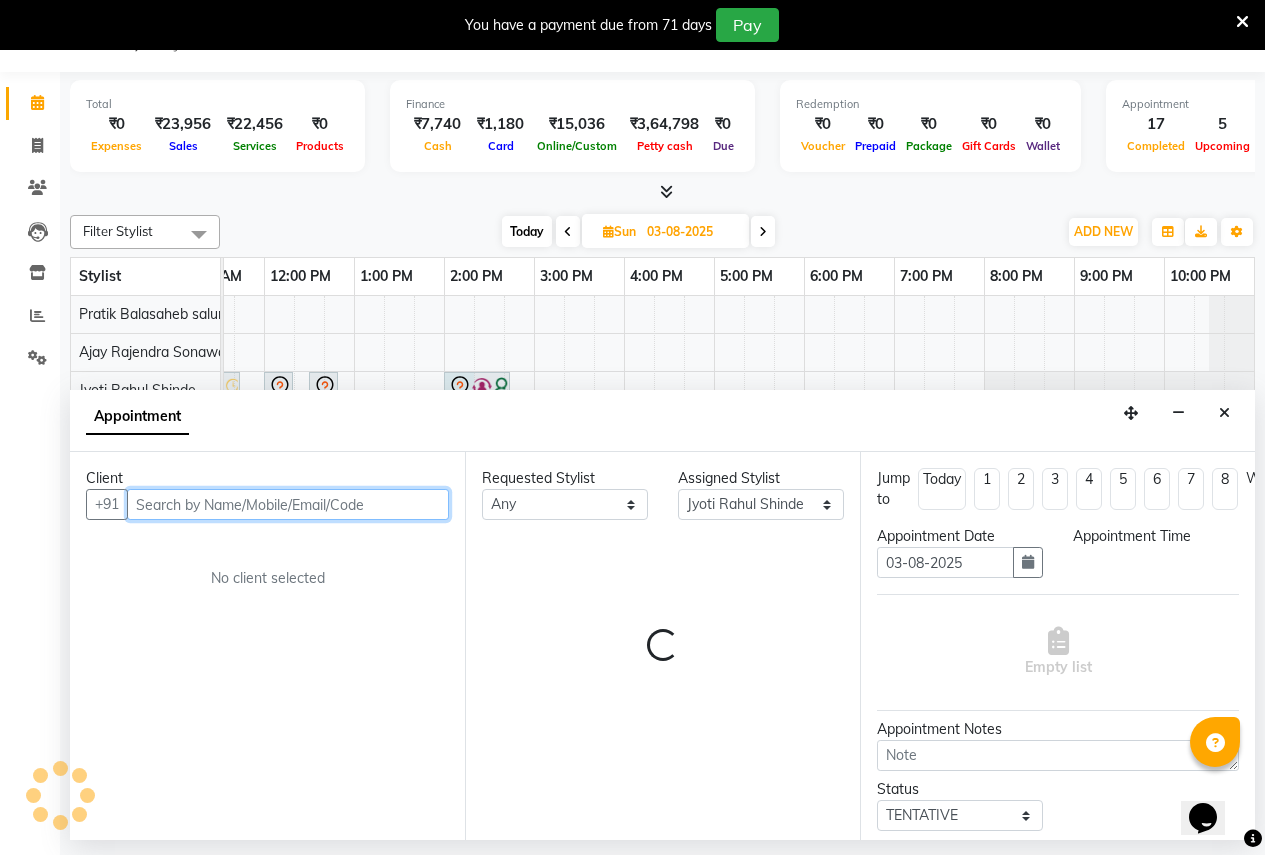 select on "840" 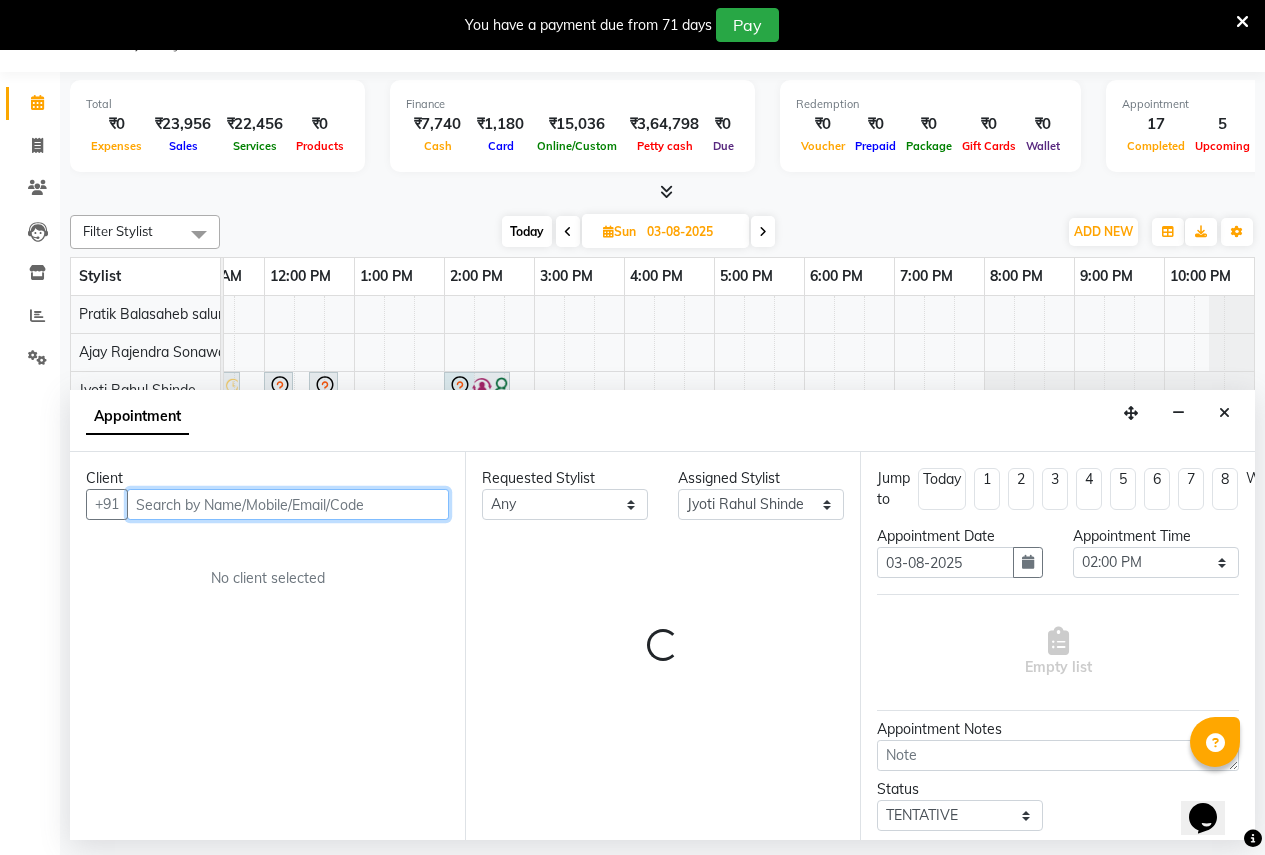 click at bounding box center (288, 504) 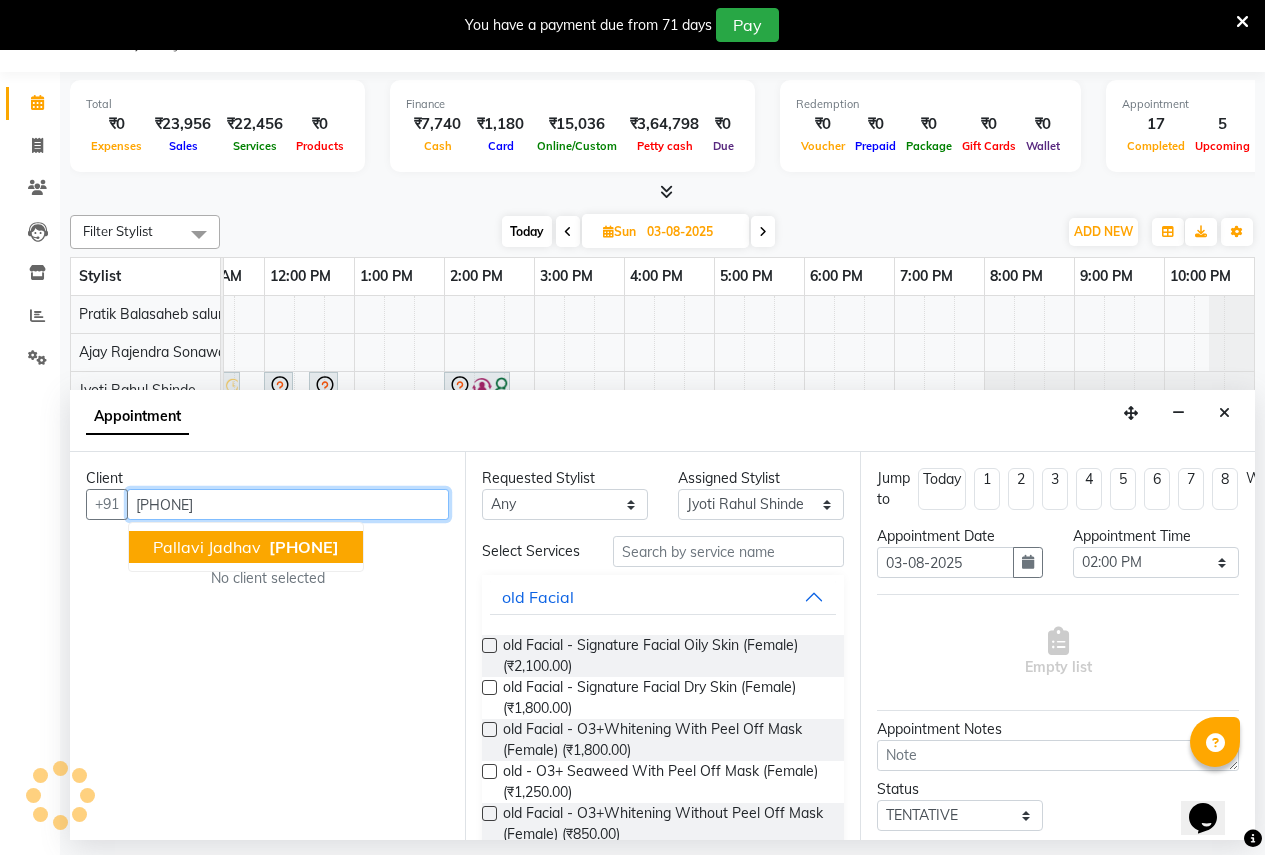 drag, startPoint x: 312, startPoint y: 534, endPoint x: 345, endPoint y: 563, distance: 43.931767 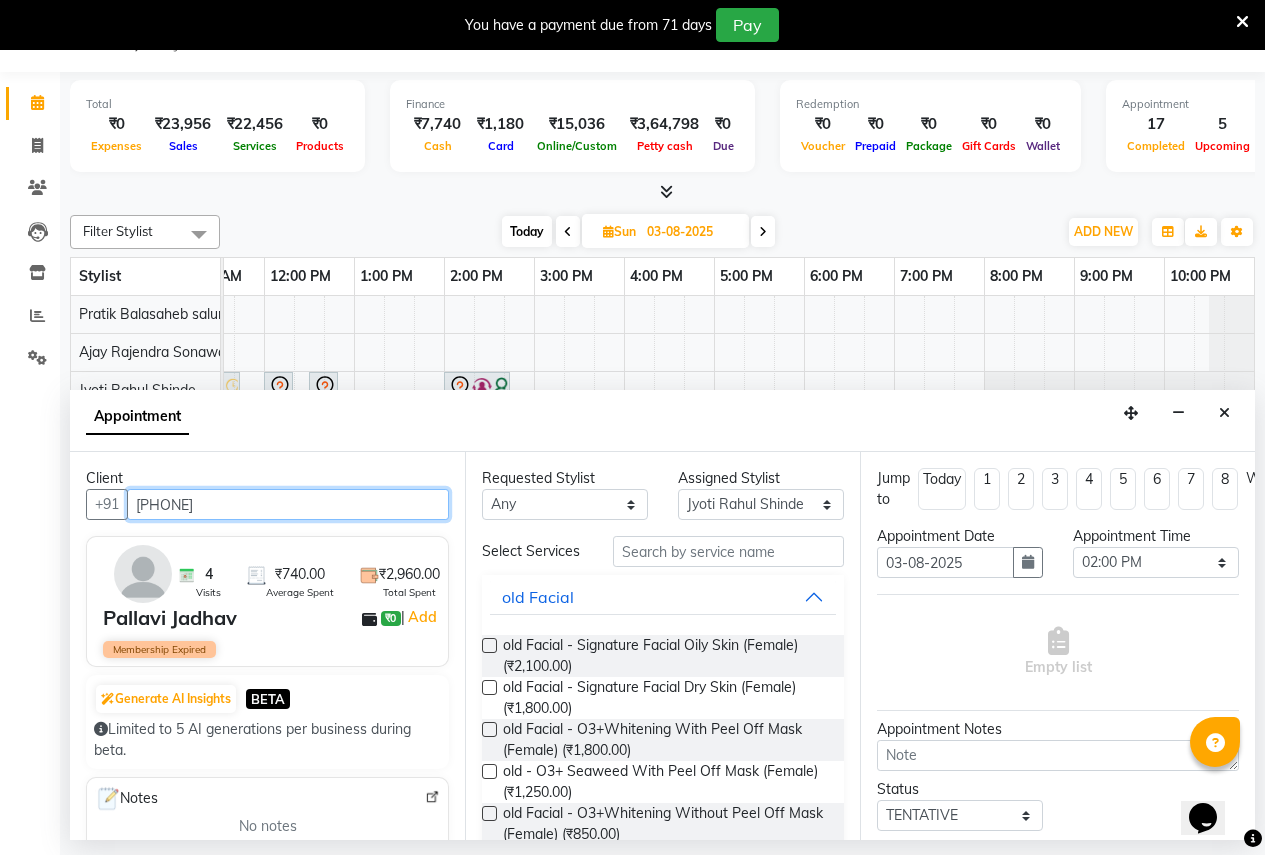 type on "7030749403" 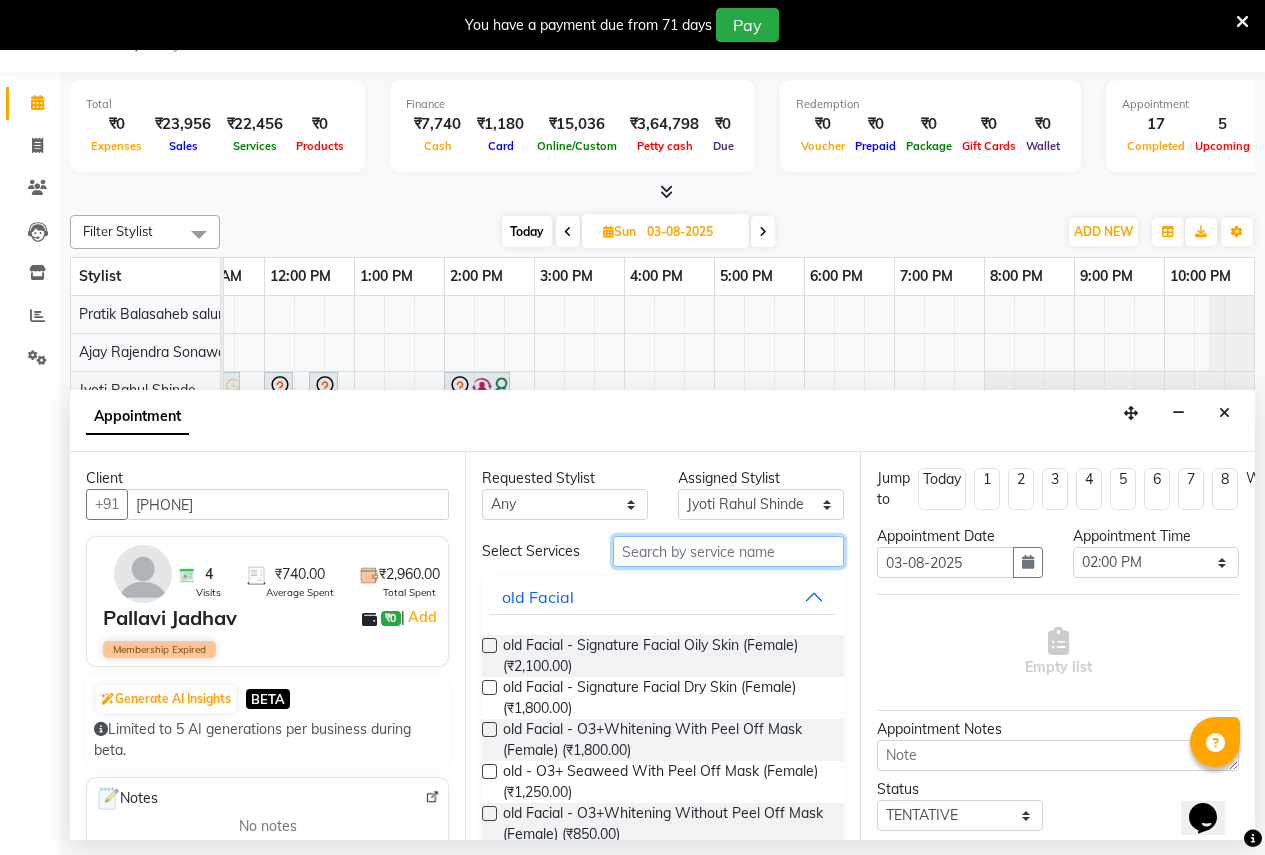 click at bounding box center [728, 551] 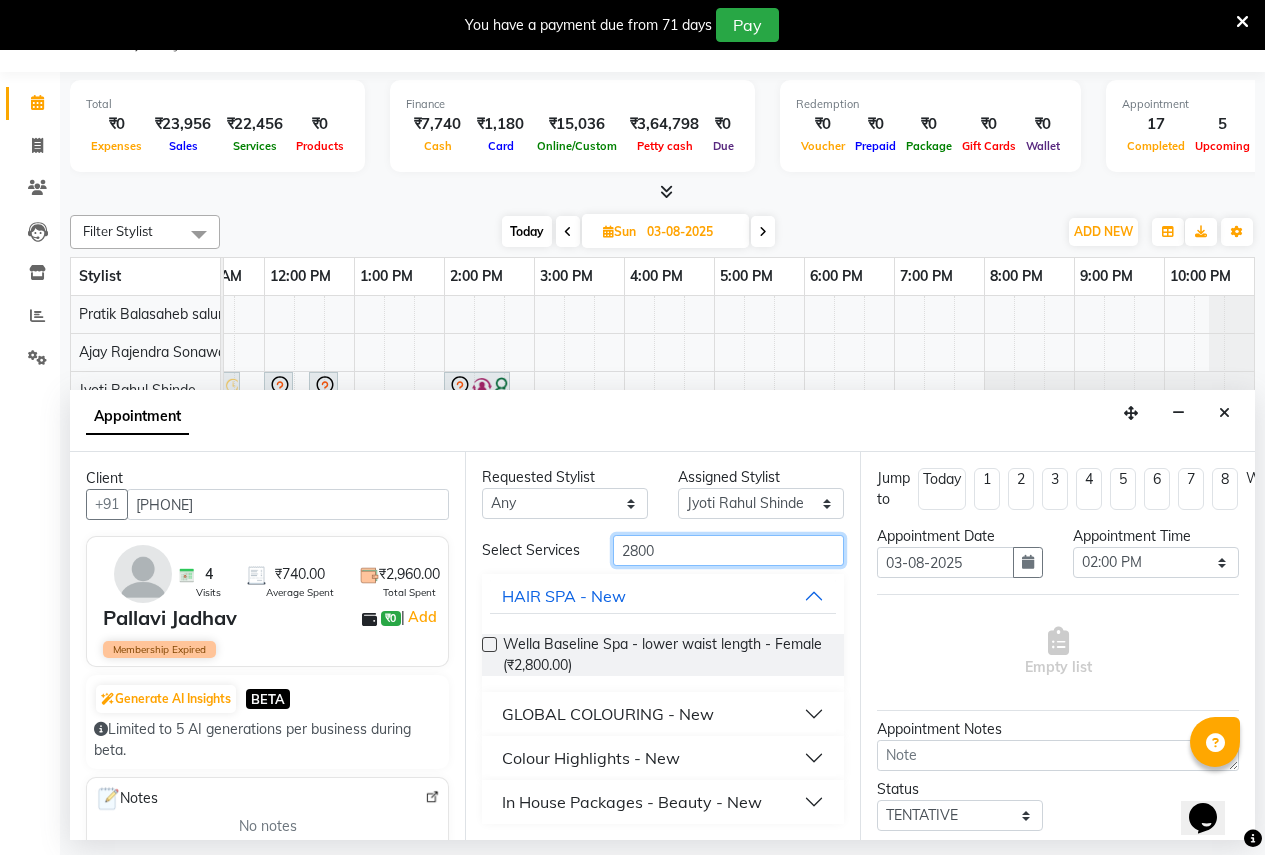 scroll, scrollTop: 12, scrollLeft: 0, axis: vertical 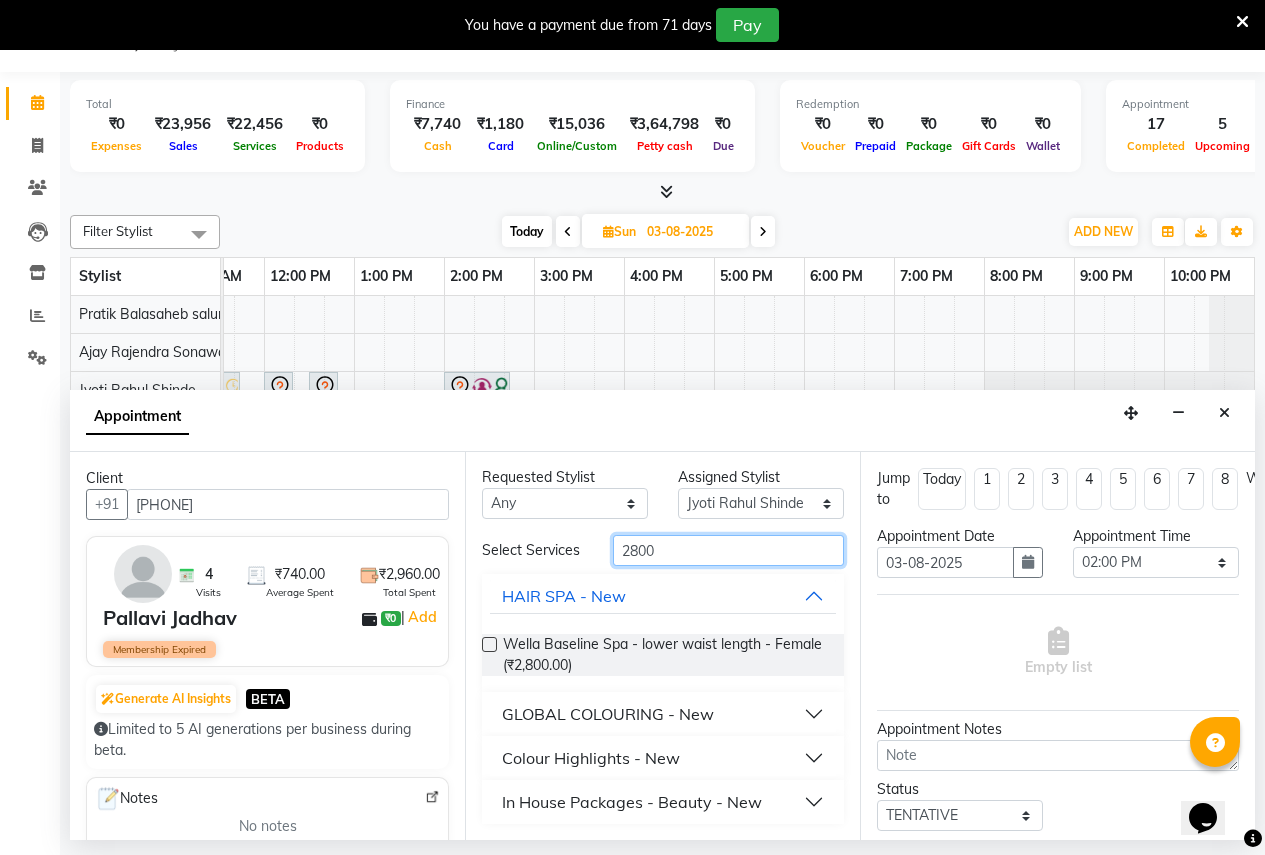 type on "2800" 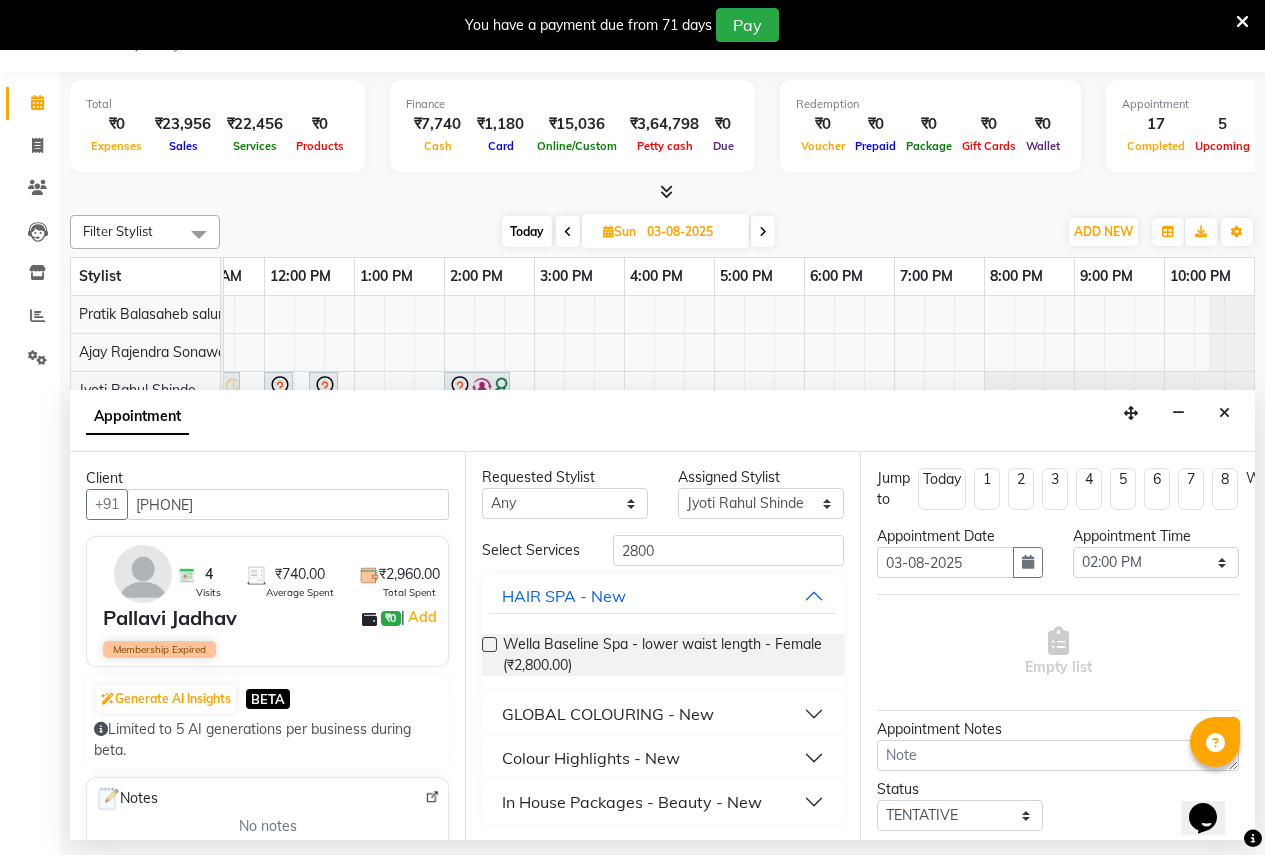 click on "In House Packages - Beauty - New" at bounding box center (632, 802) 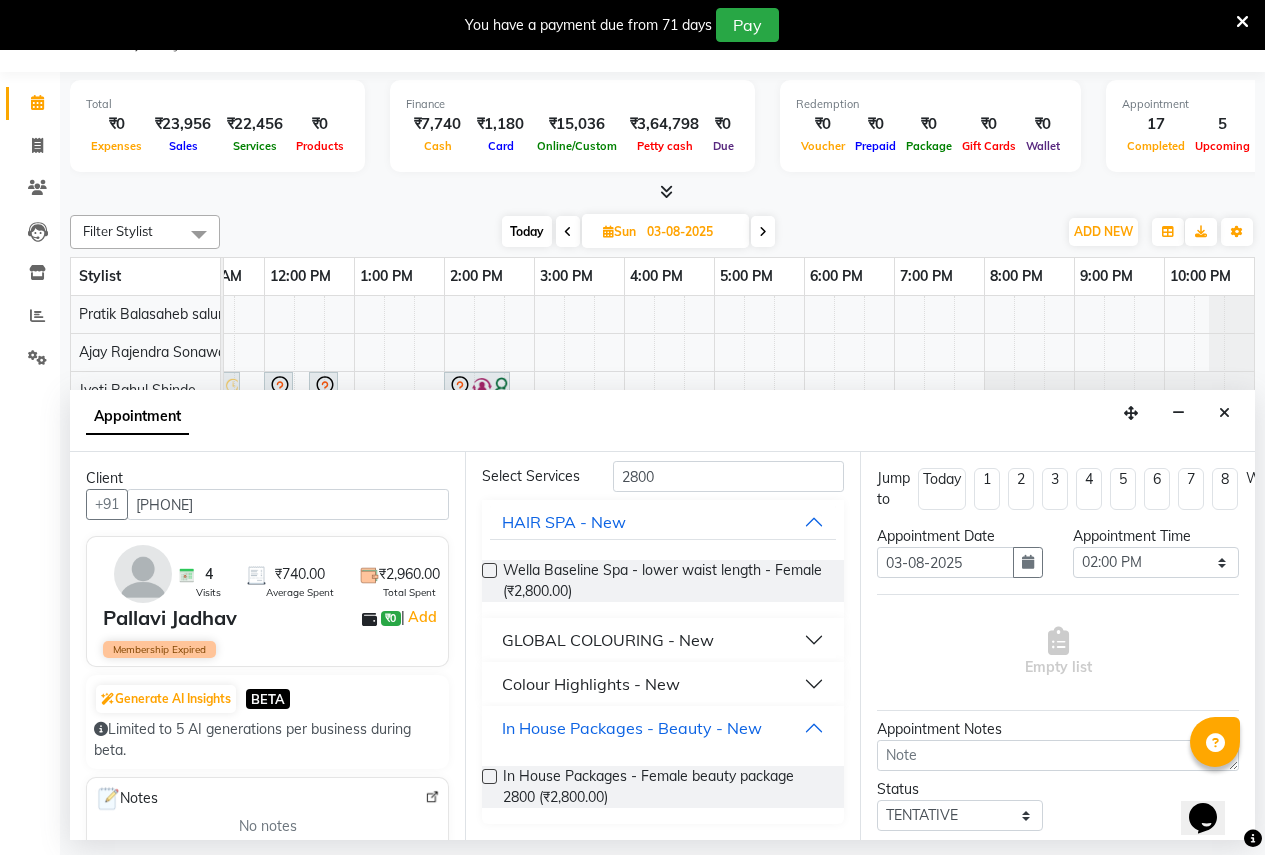 scroll, scrollTop: 86, scrollLeft: 0, axis: vertical 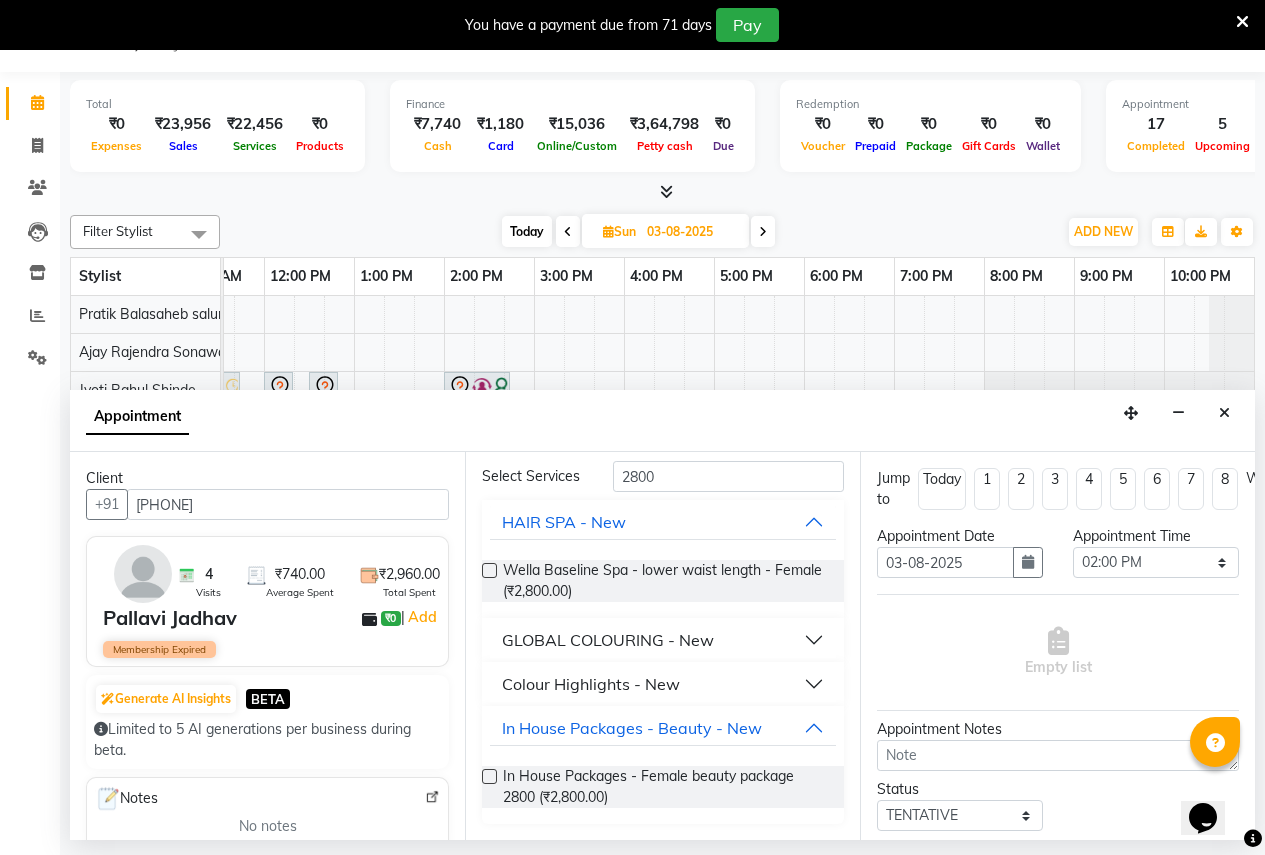 click at bounding box center (489, 776) 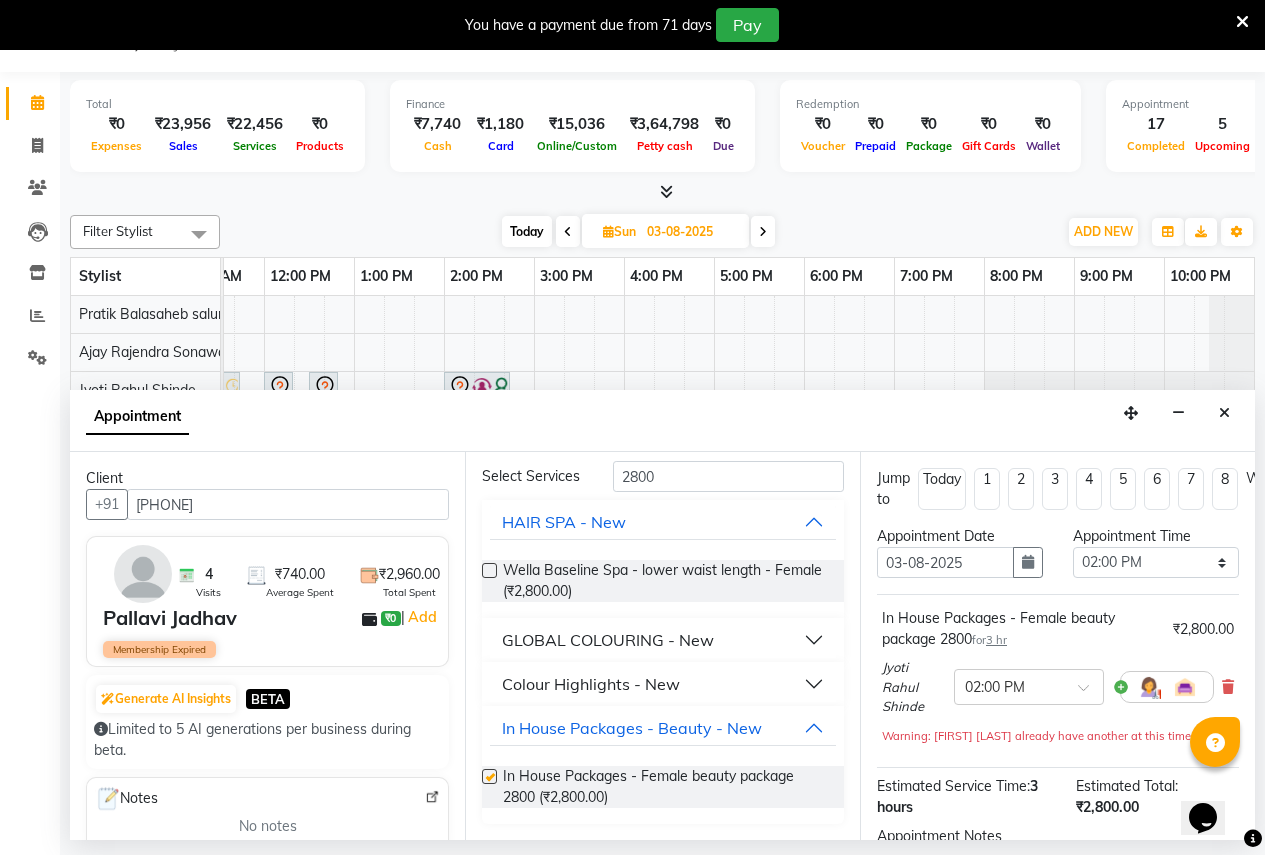 checkbox on "false" 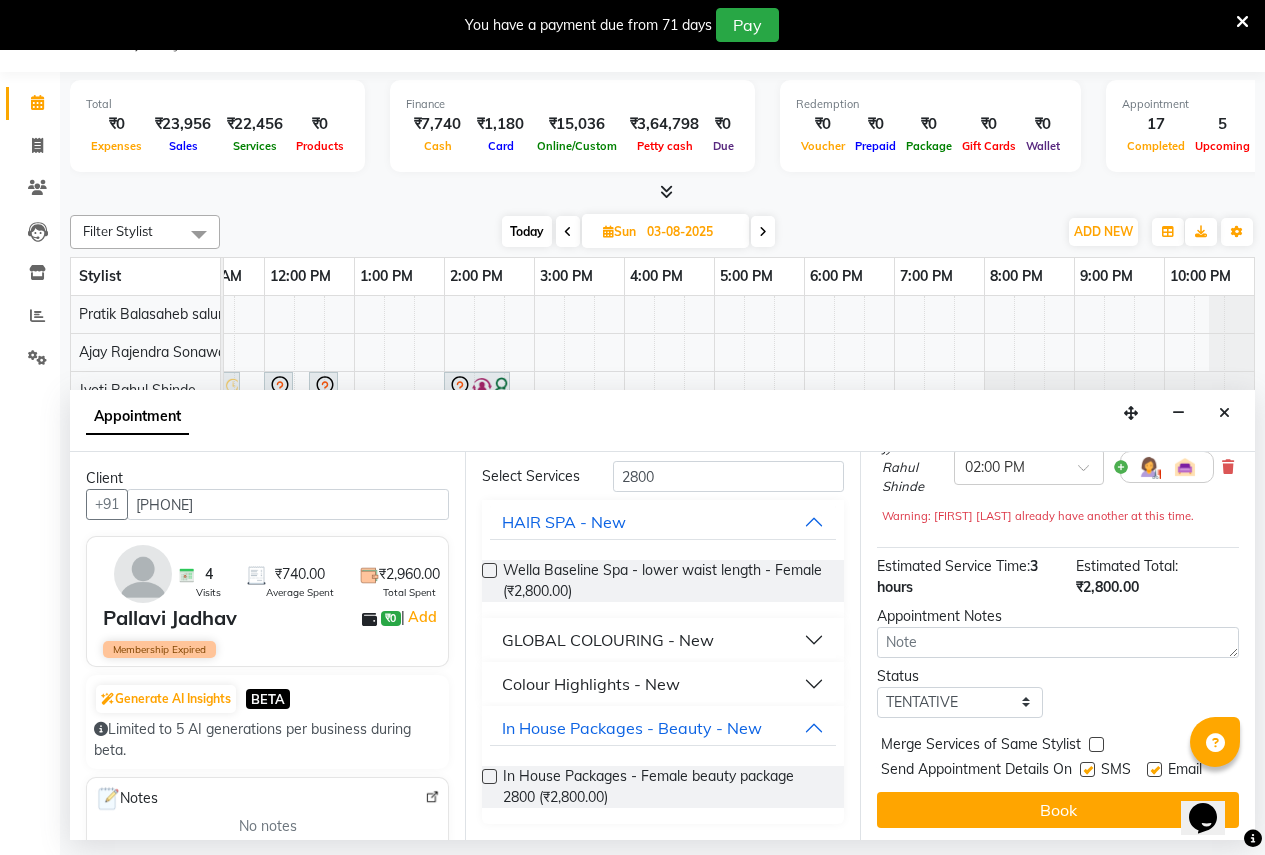 scroll, scrollTop: 239, scrollLeft: 0, axis: vertical 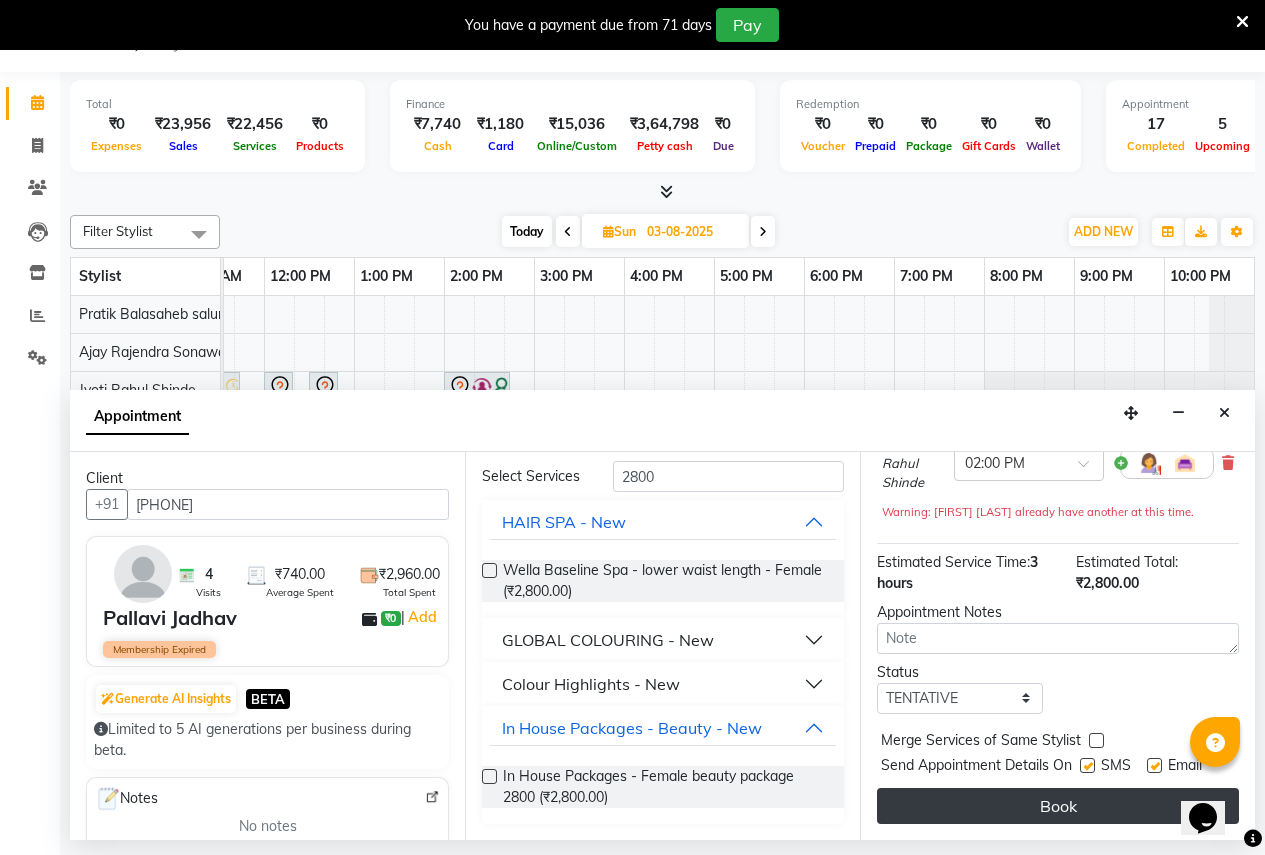 click on "Book" at bounding box center (1058, 806) 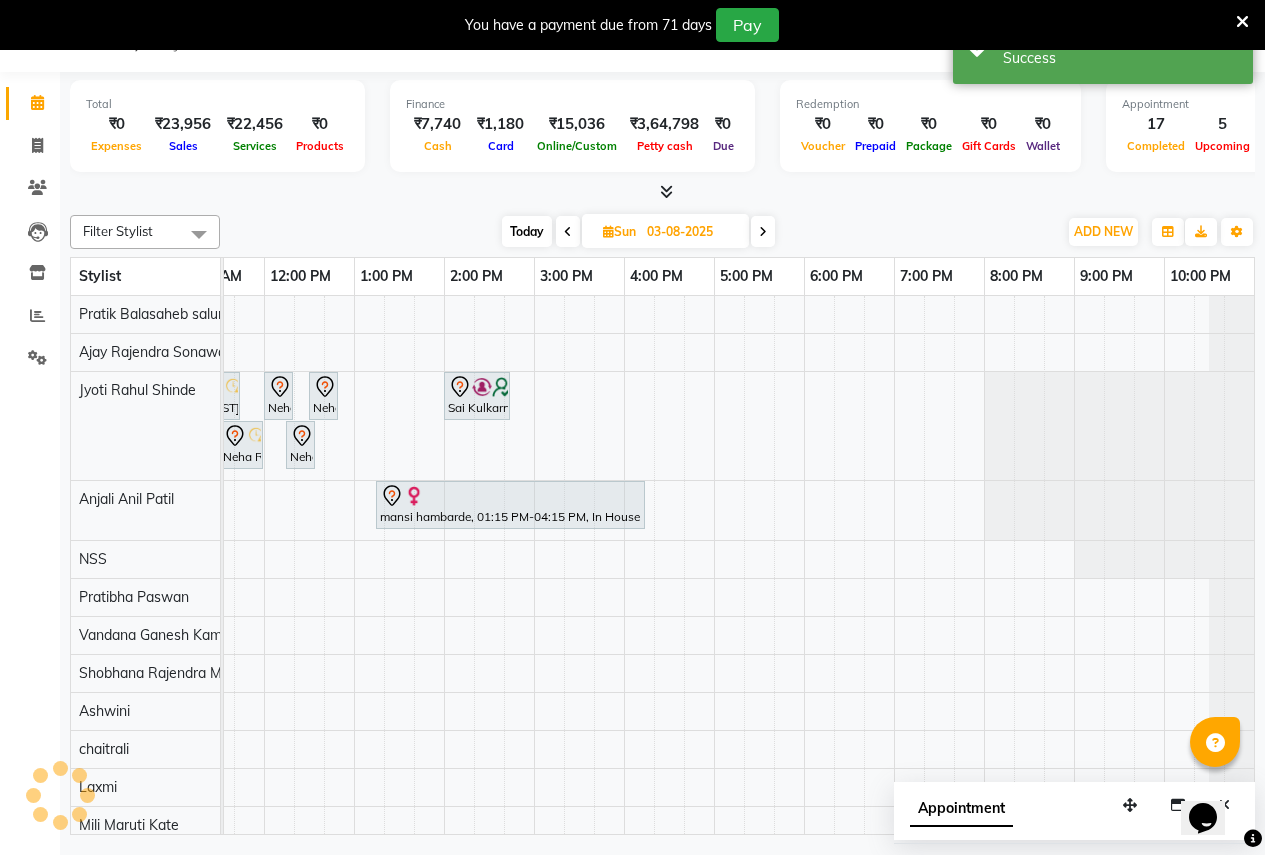 scroll, scrollTop: 0, scrollLeft: 0, axis: both 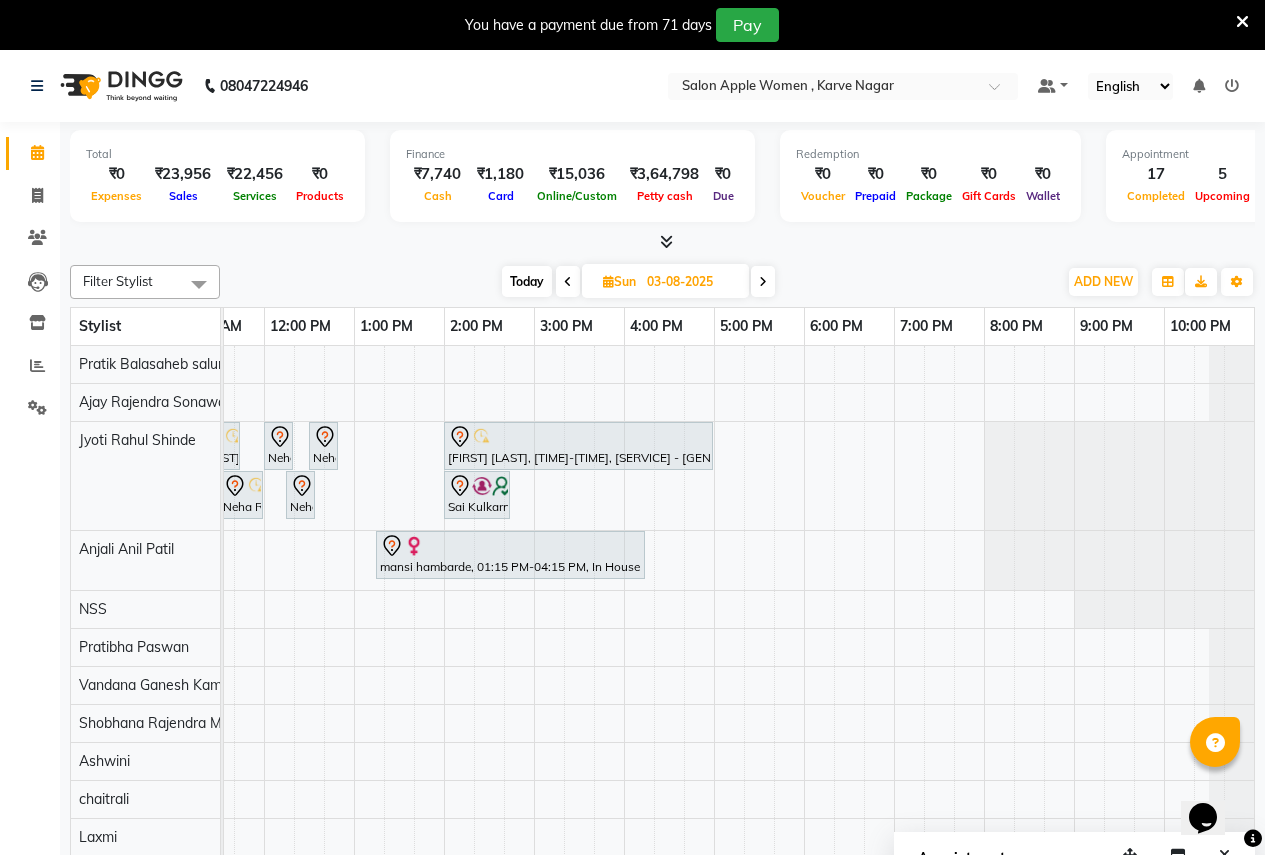 click on "Today" at bounding box center (527, 281) 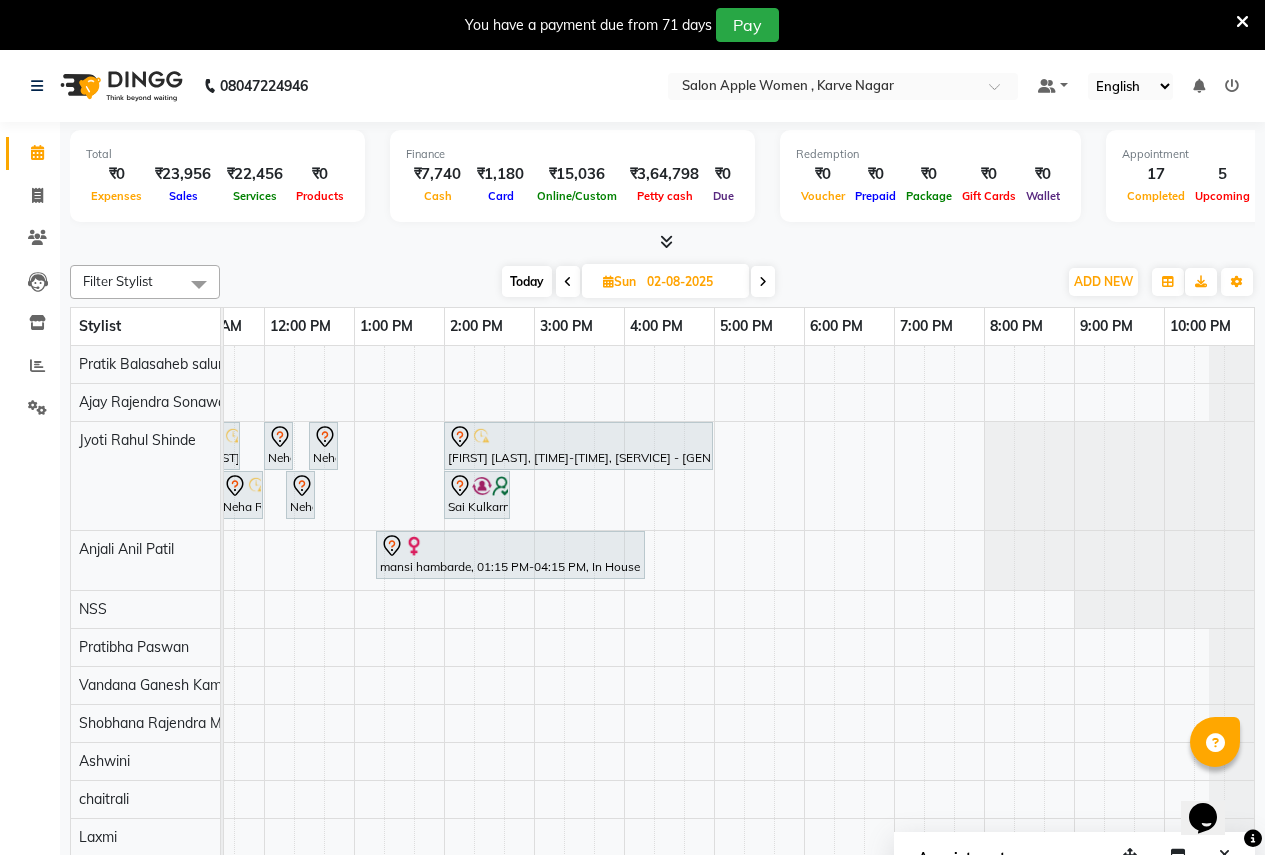 scroll, scrollTop: 0, scrollLeft: 0, axis: both 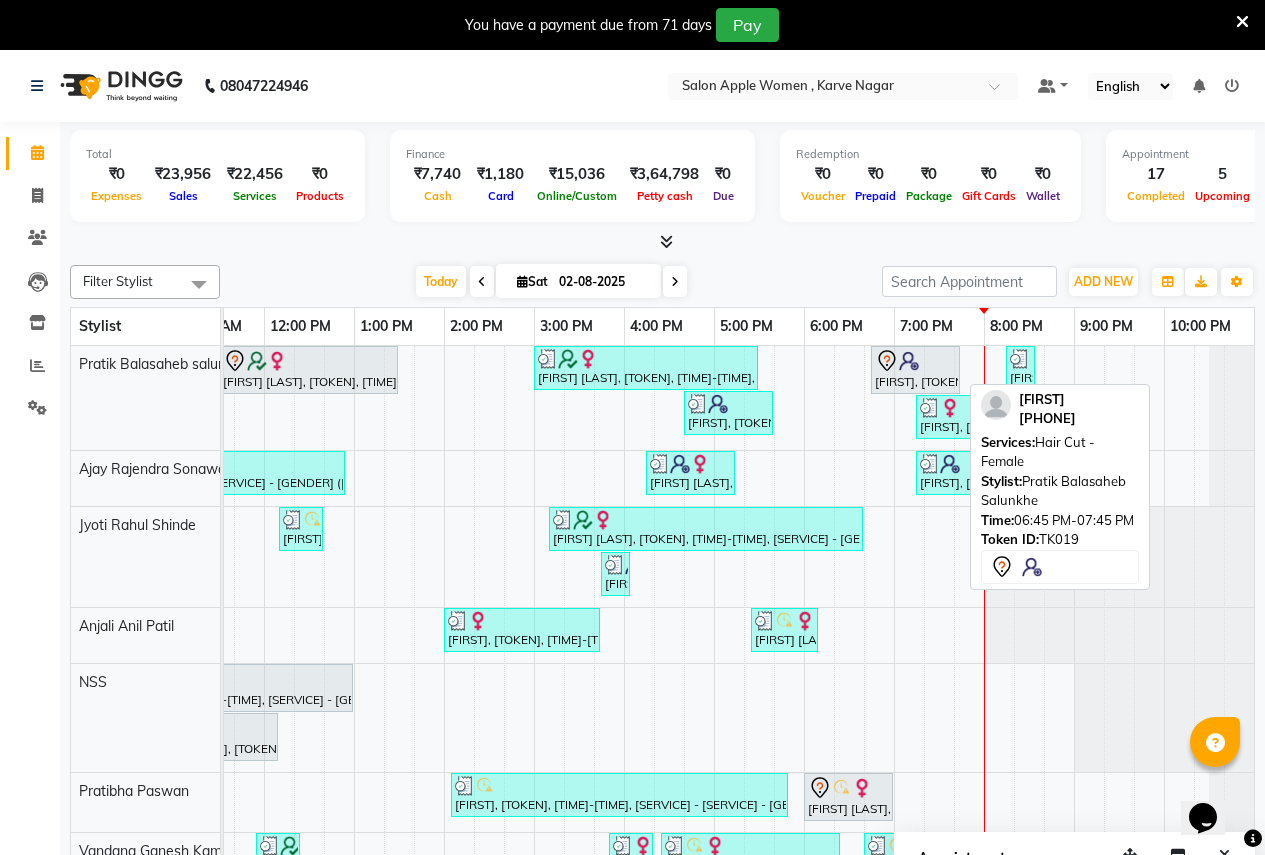 click at bounding box center [909, 361] 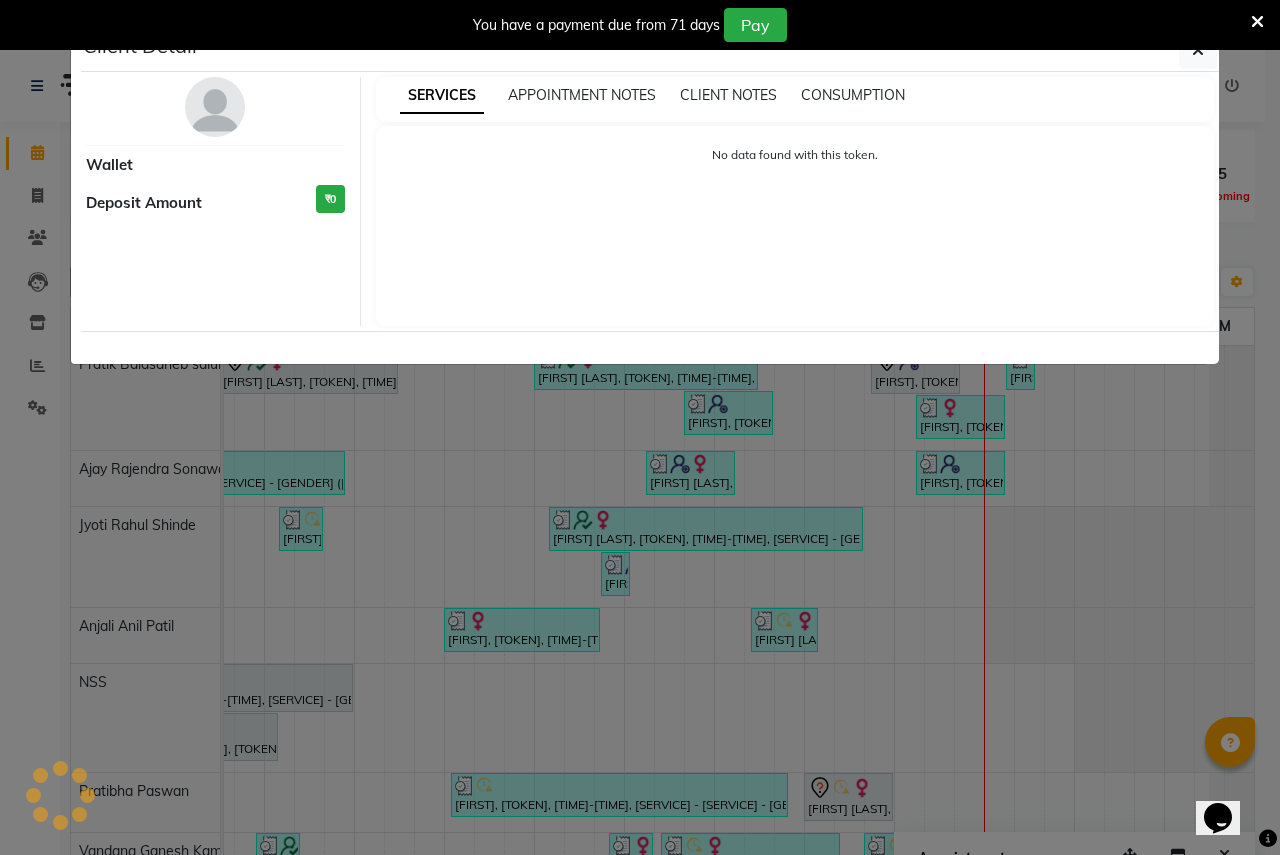 select on "7" 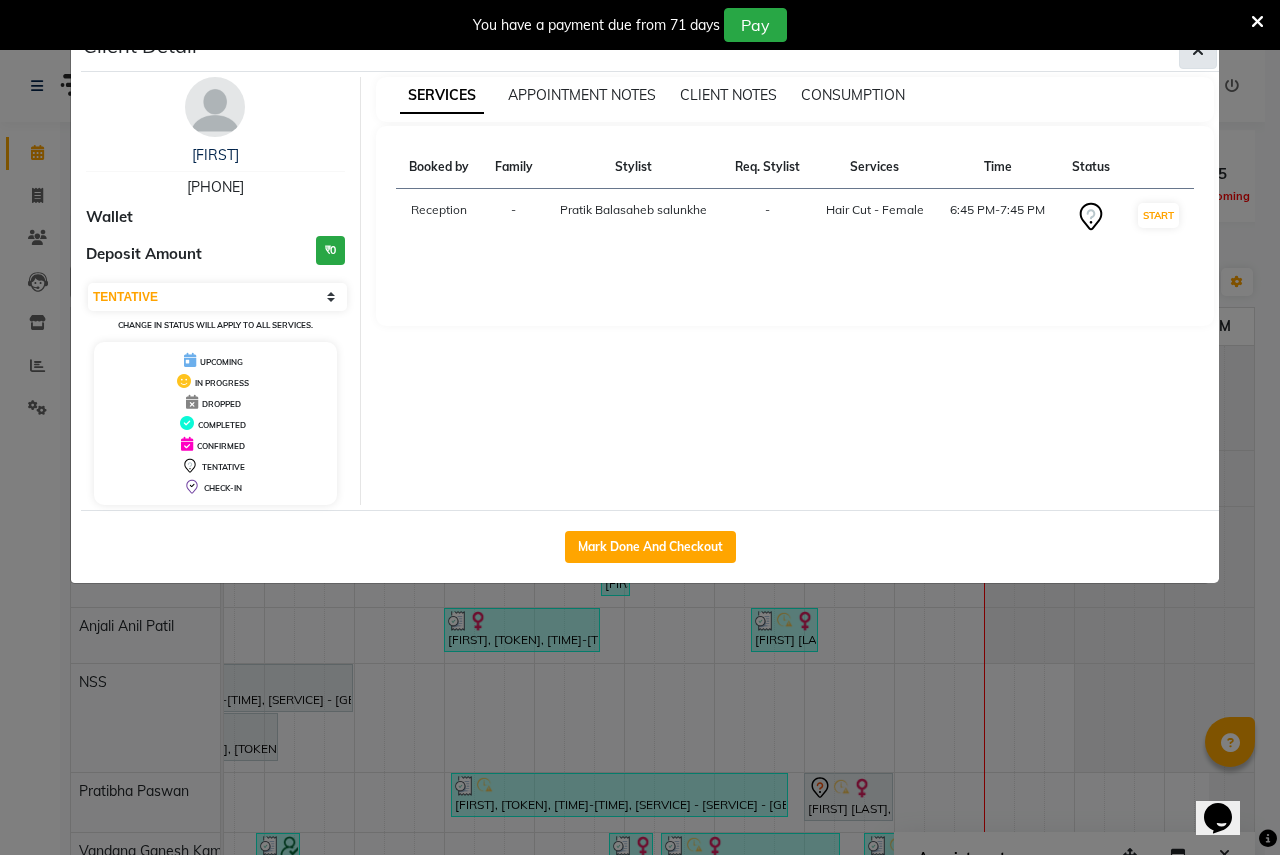 click 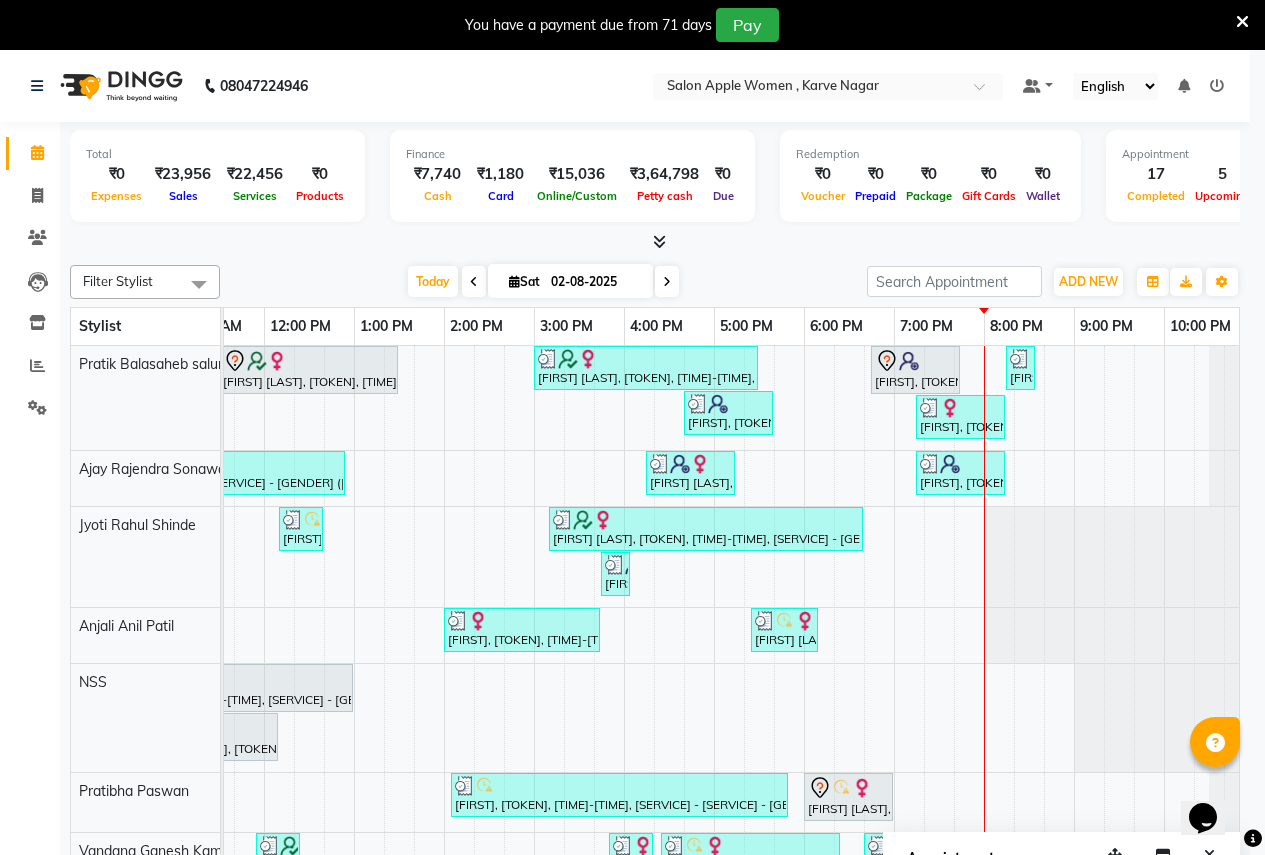 scroll, scrollTop: 0, scrollLeft: 395, axis: horizontal 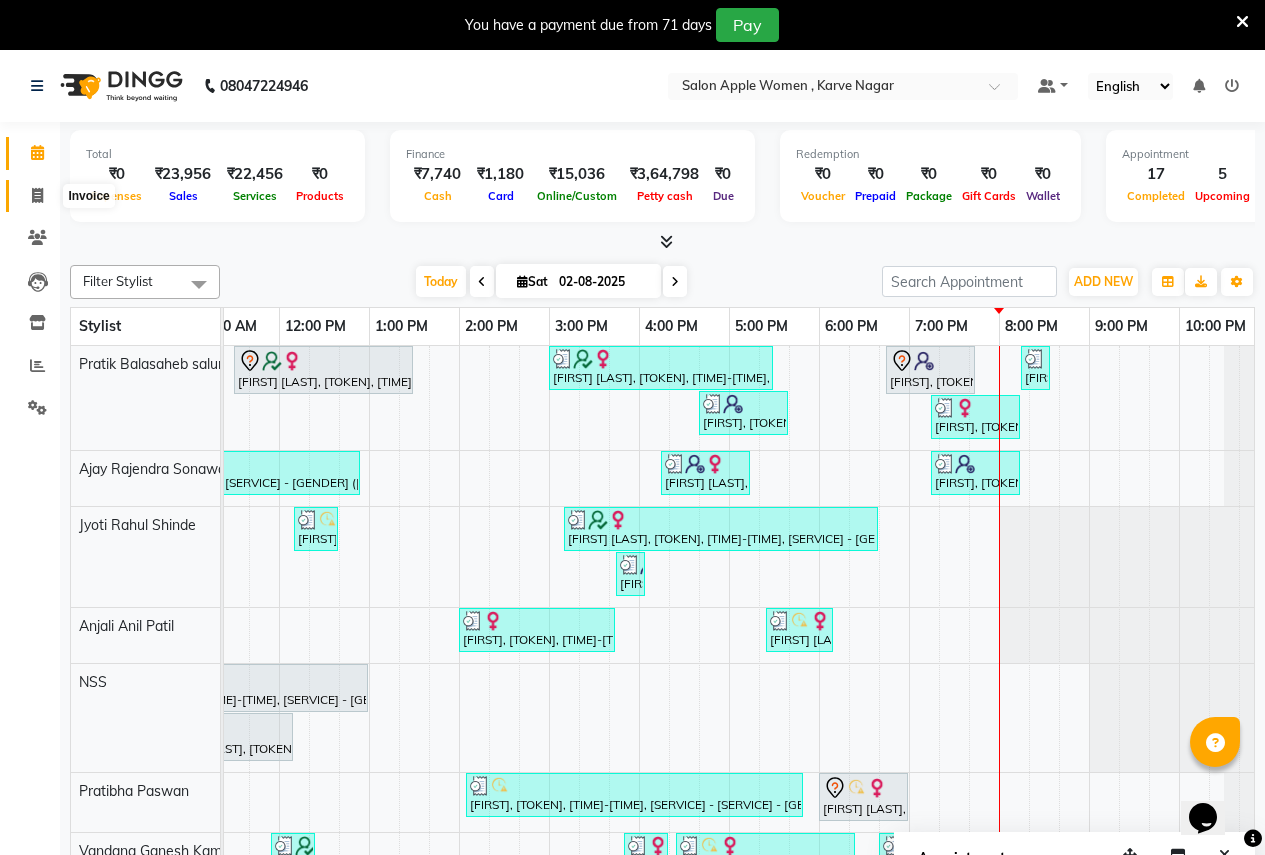 click 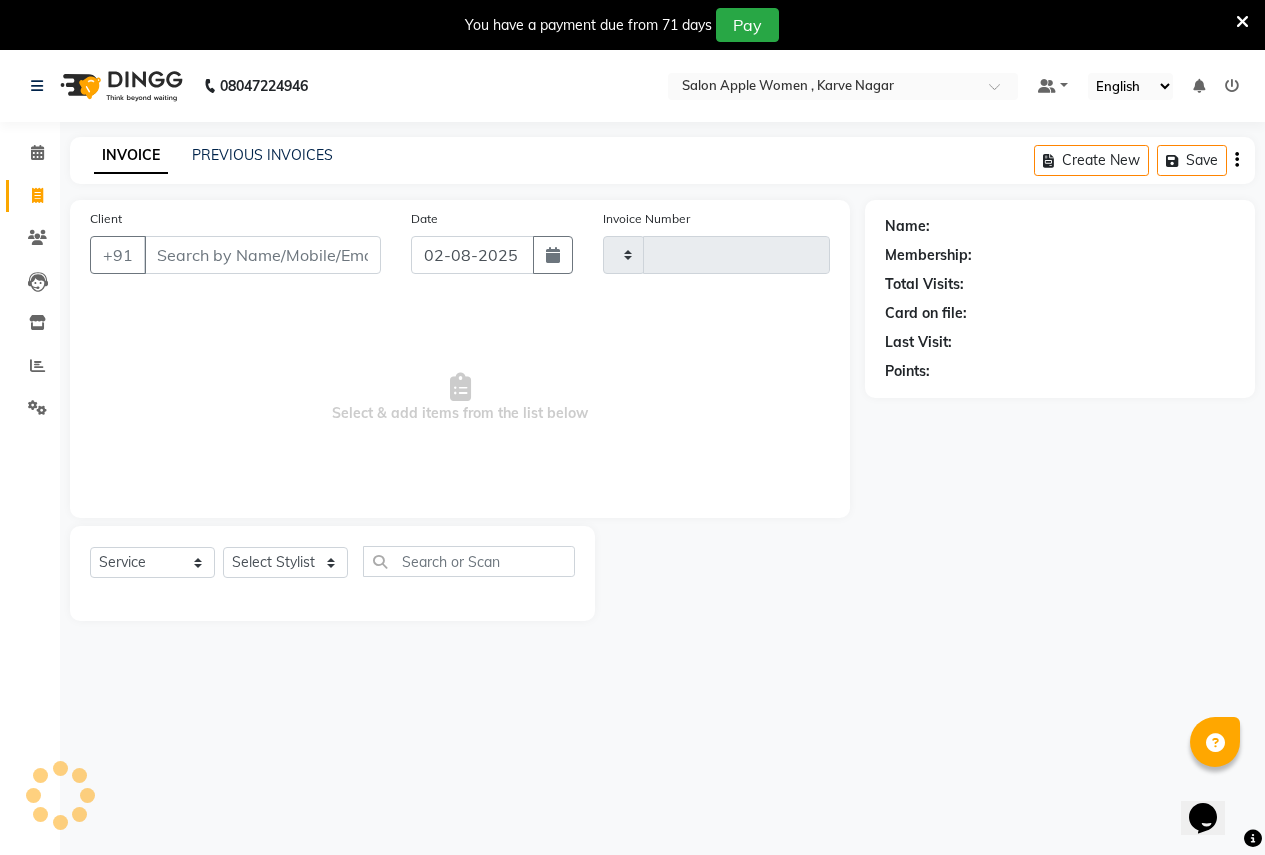 type on "1874" 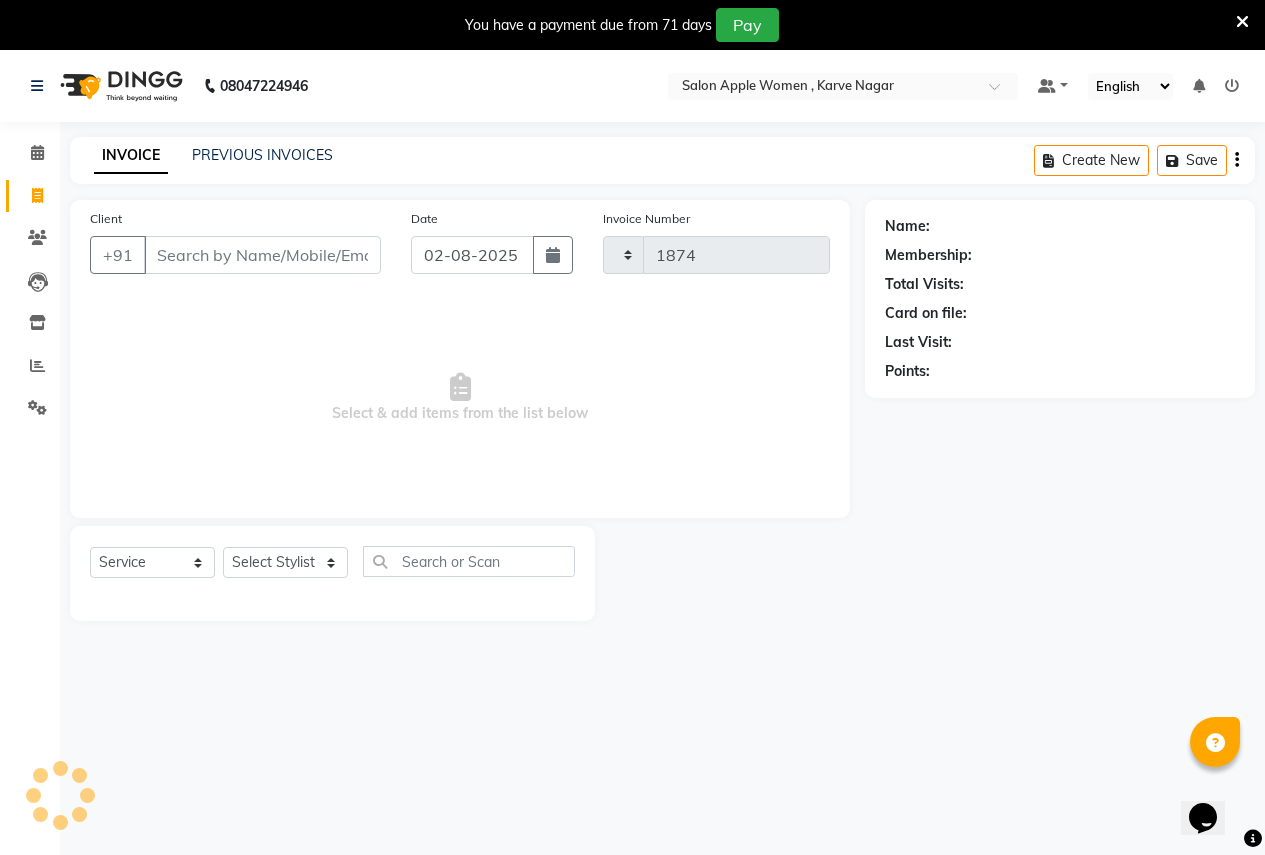 select on "96" 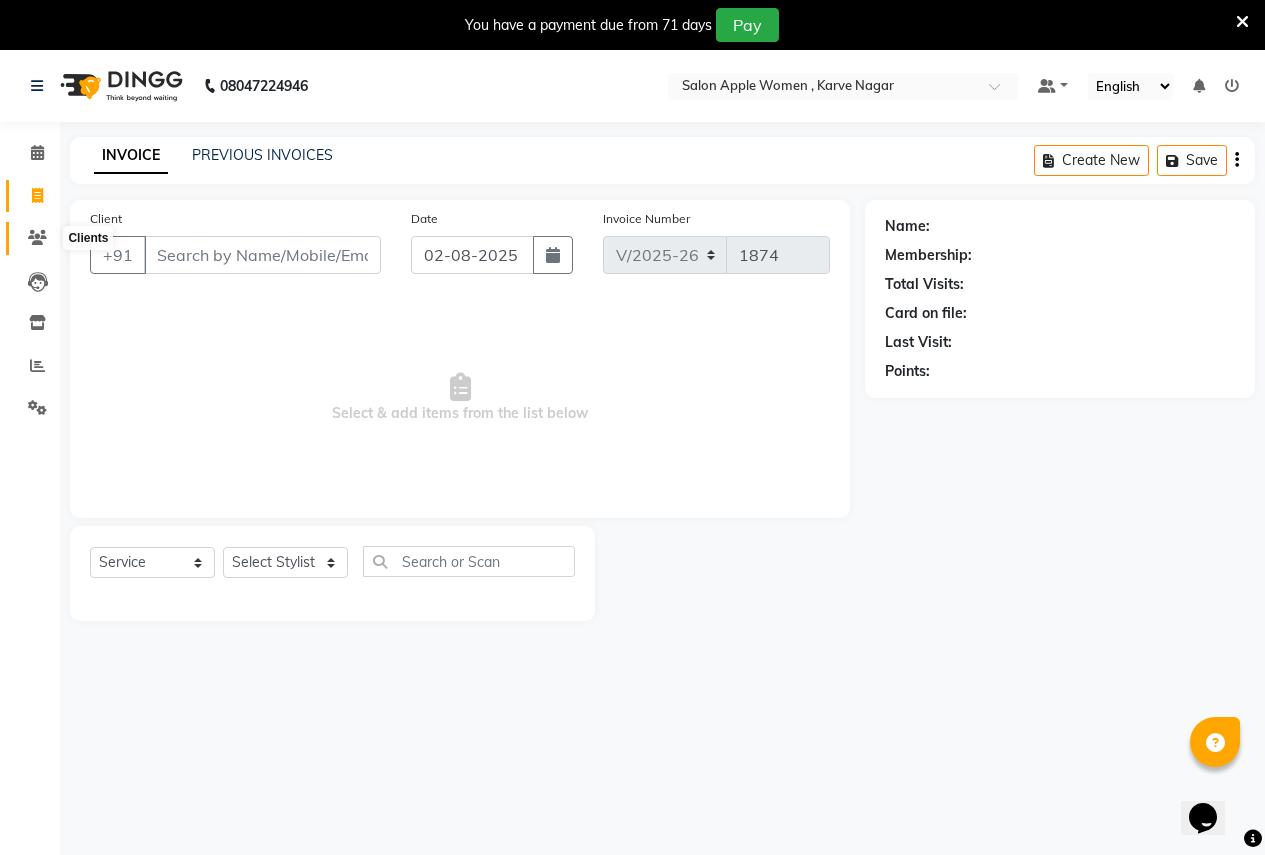 click 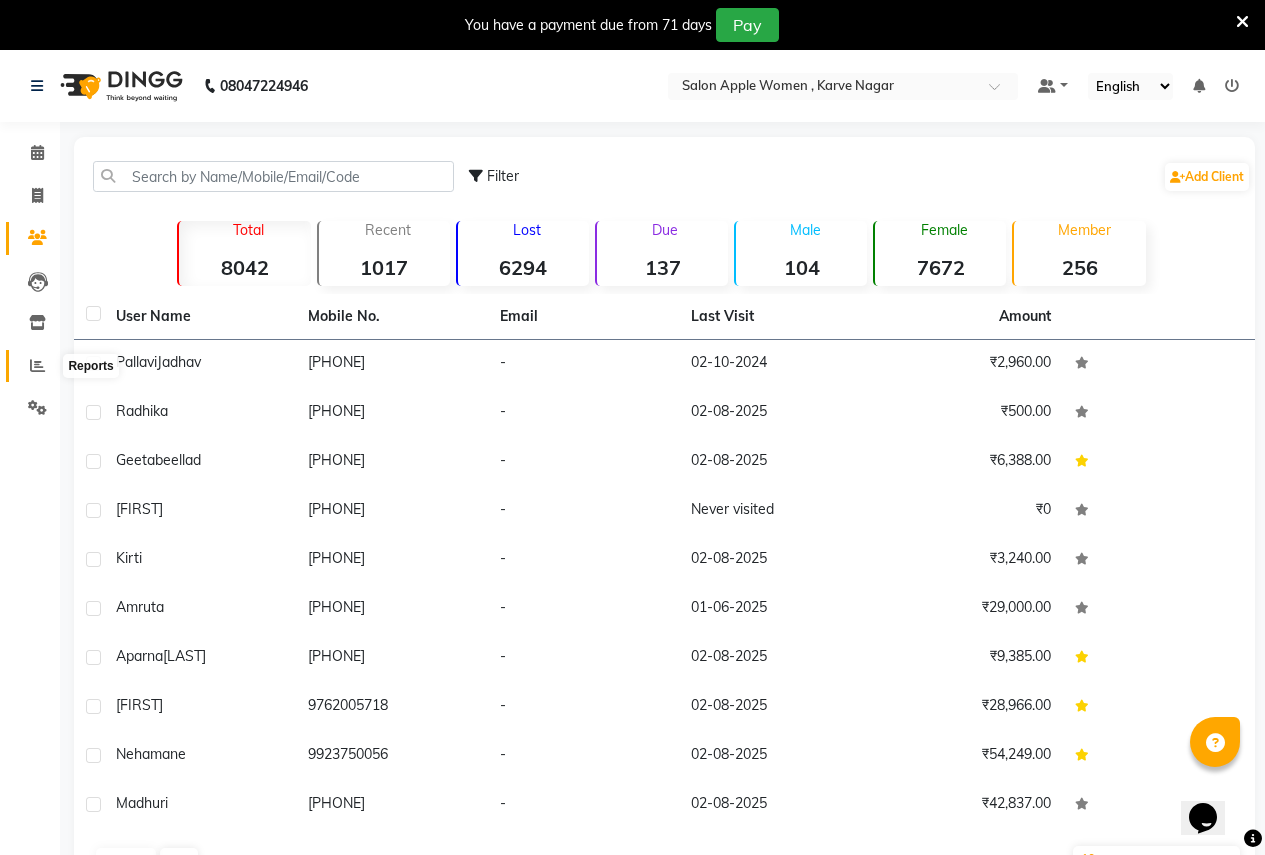 click 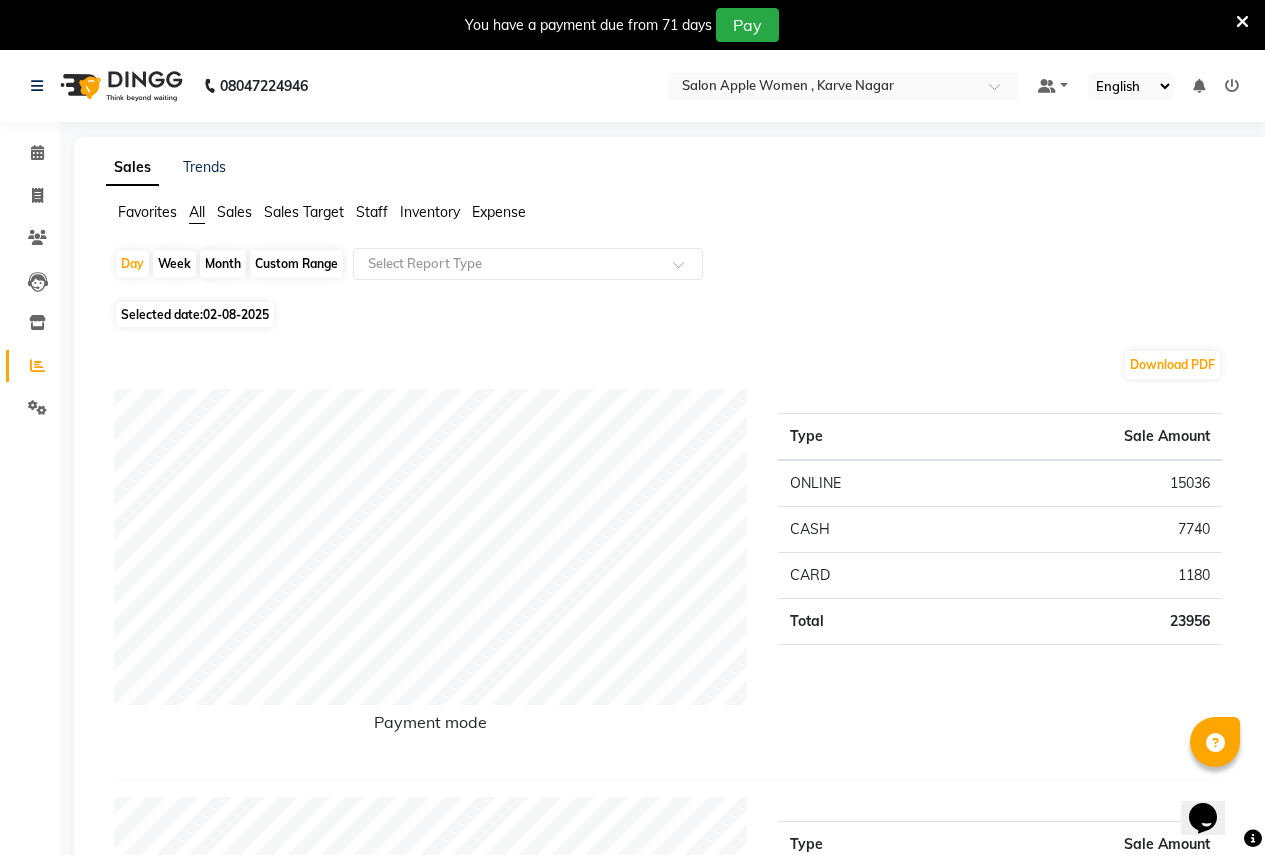 click on "Staff" 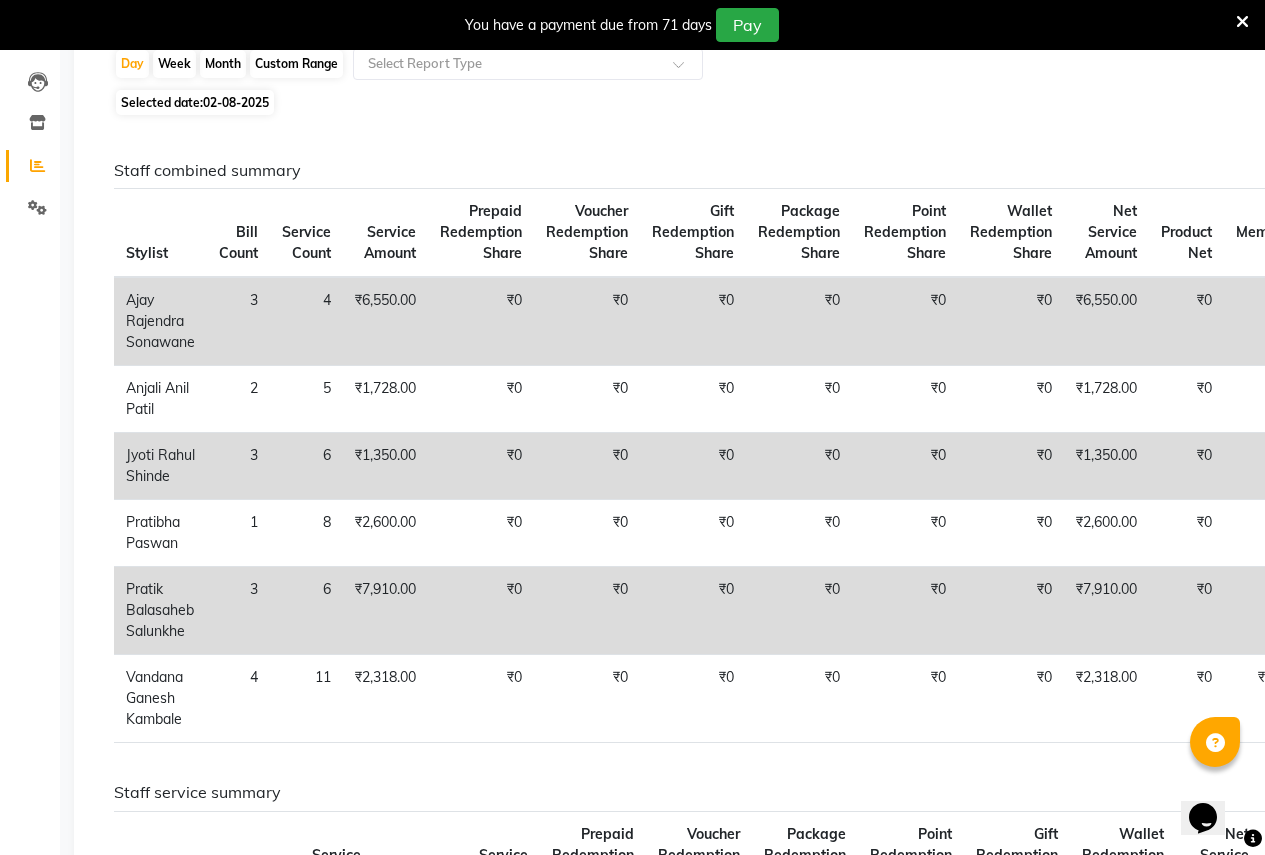 scroll, scrollTop: 0, scrollLeft: 0, axis: both 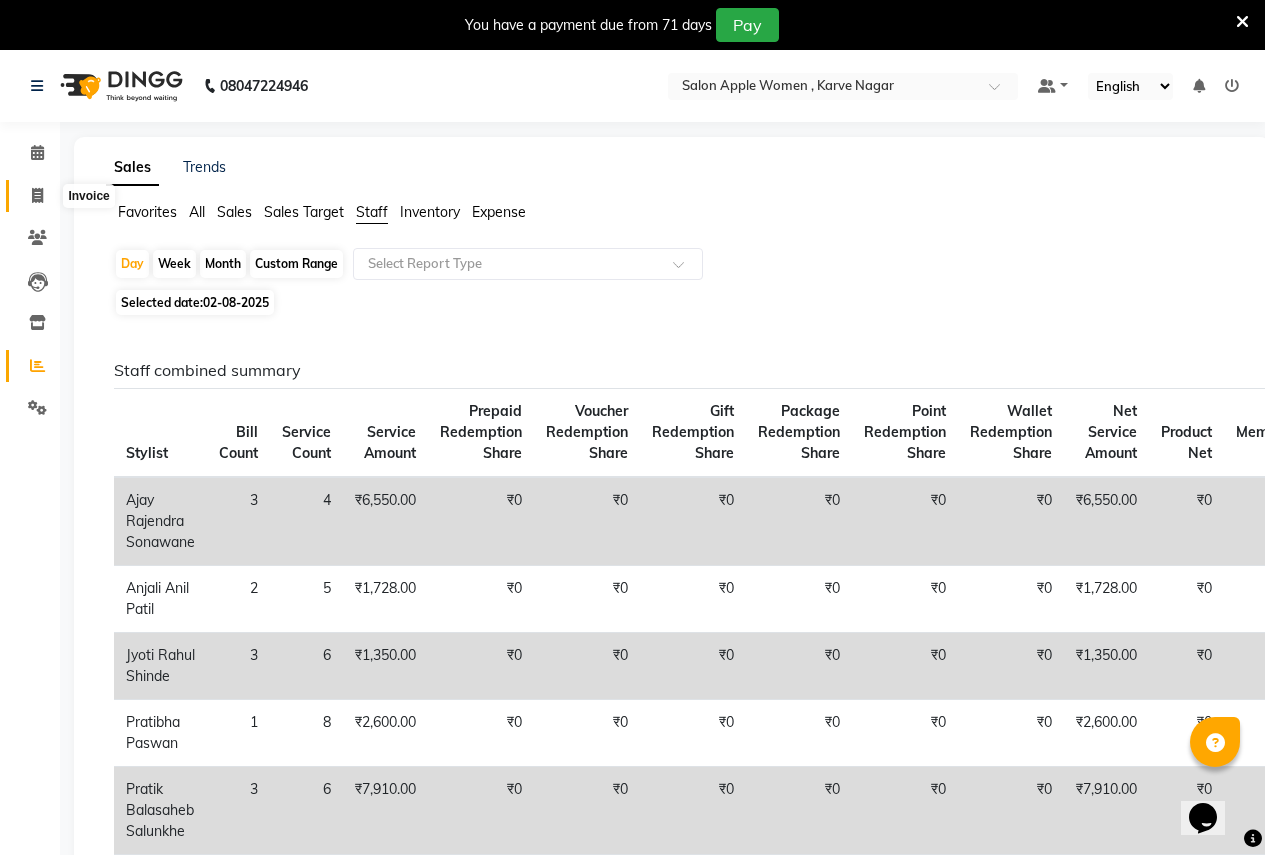 click 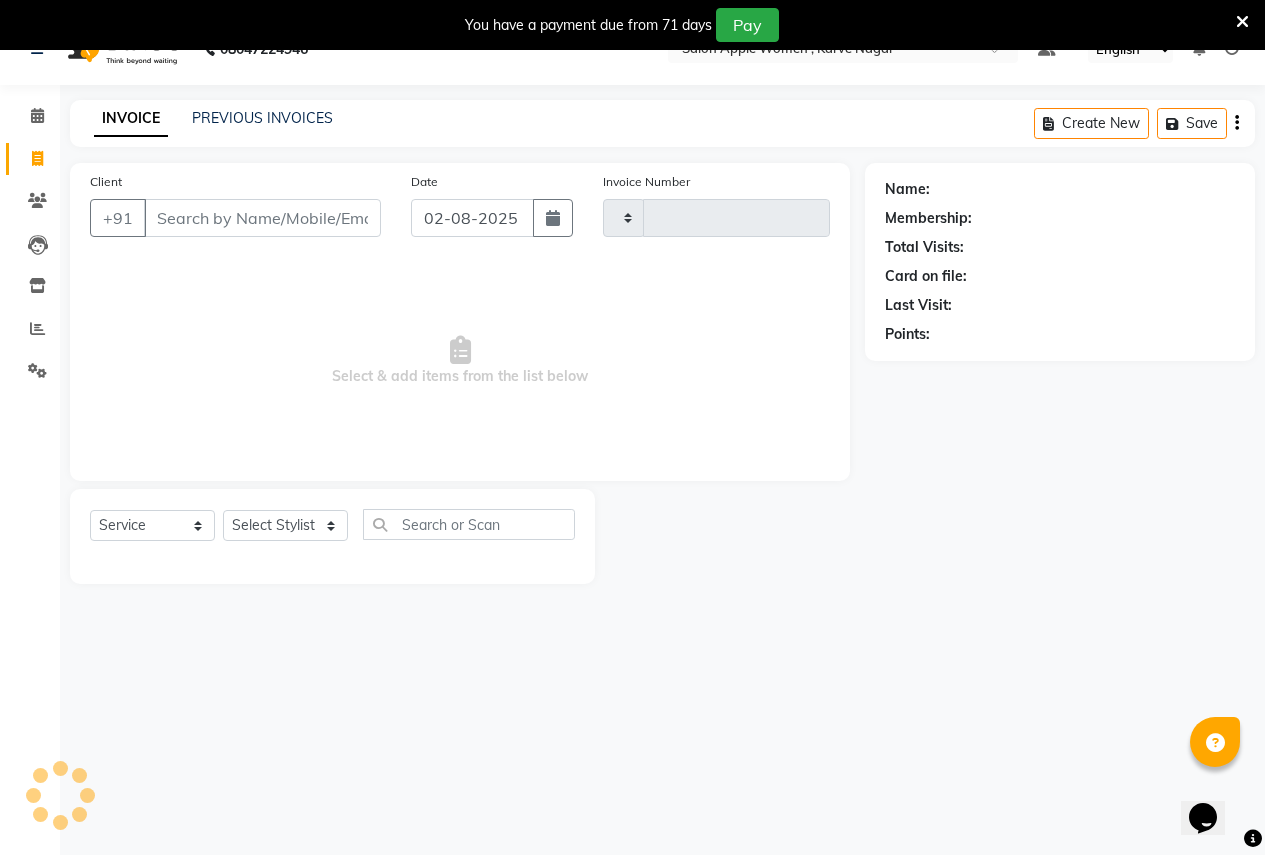 scroll, scrollTop: 50, scrollLeft: 0, axis: vertical 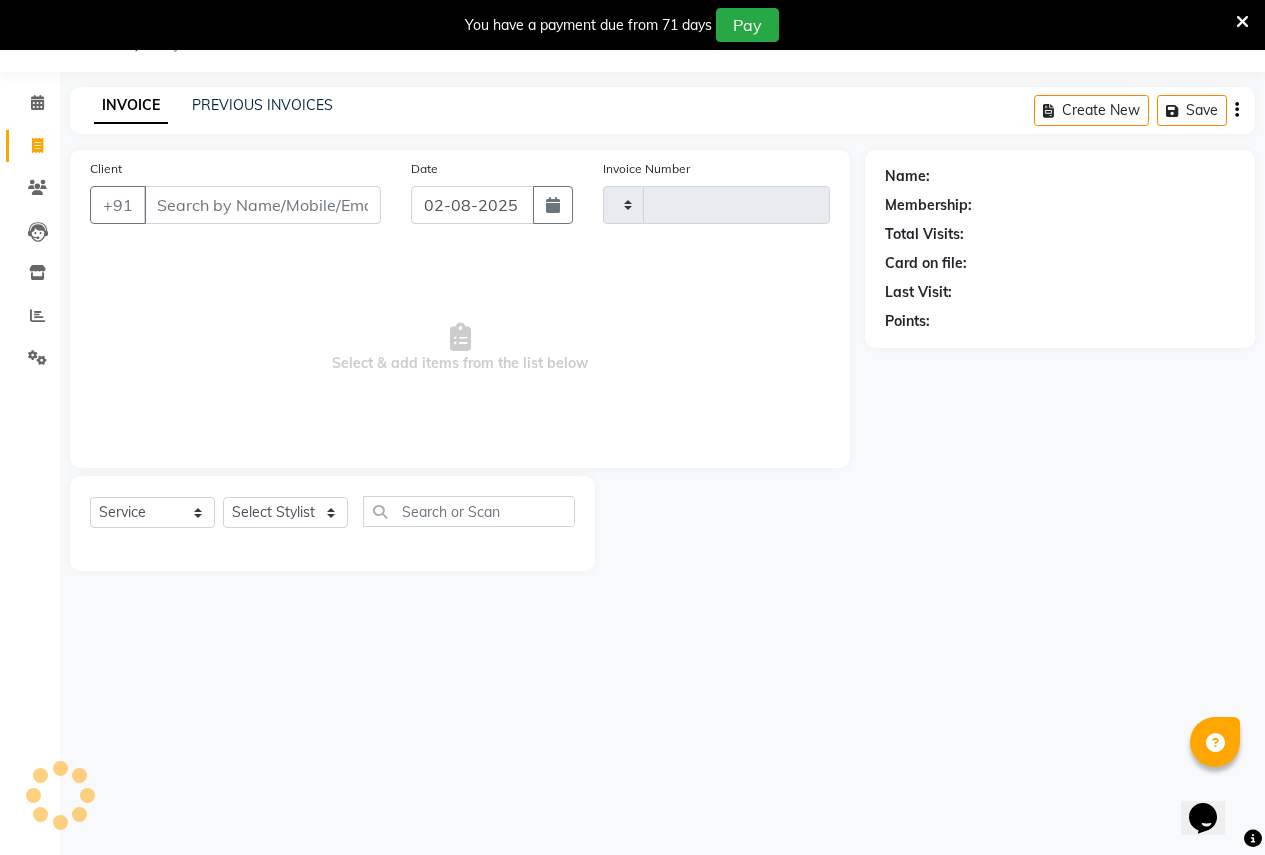 type on "1874" 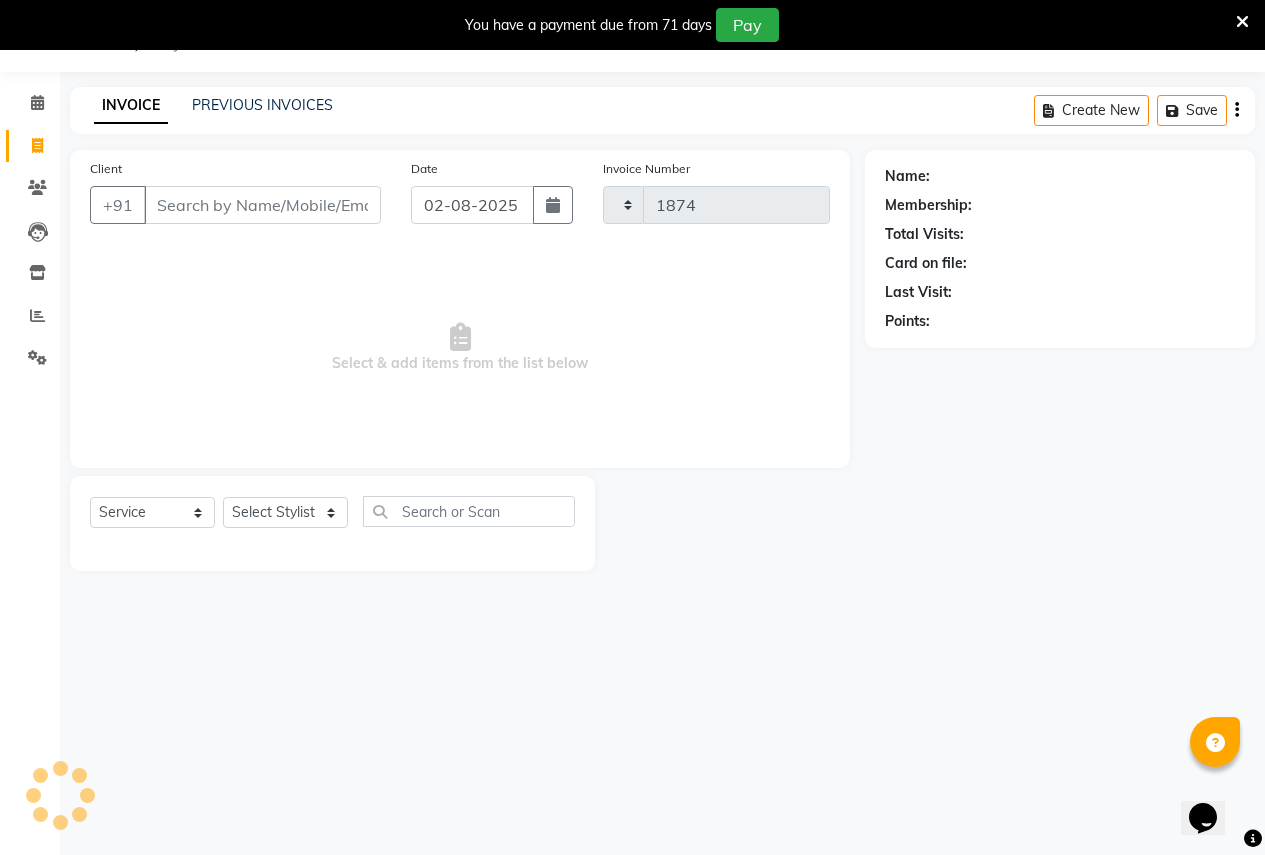 select on "96" 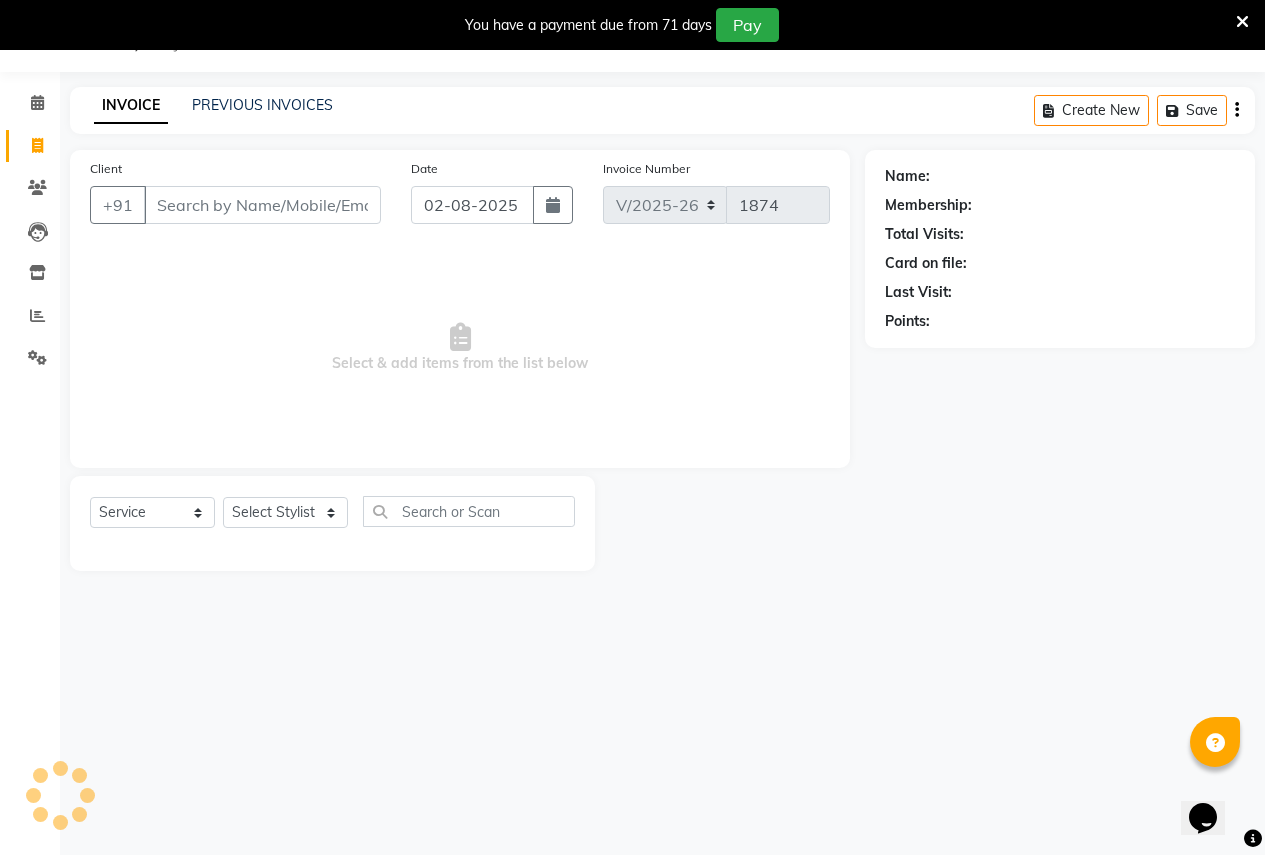 click on "Client" at bounding box center (262, 205) 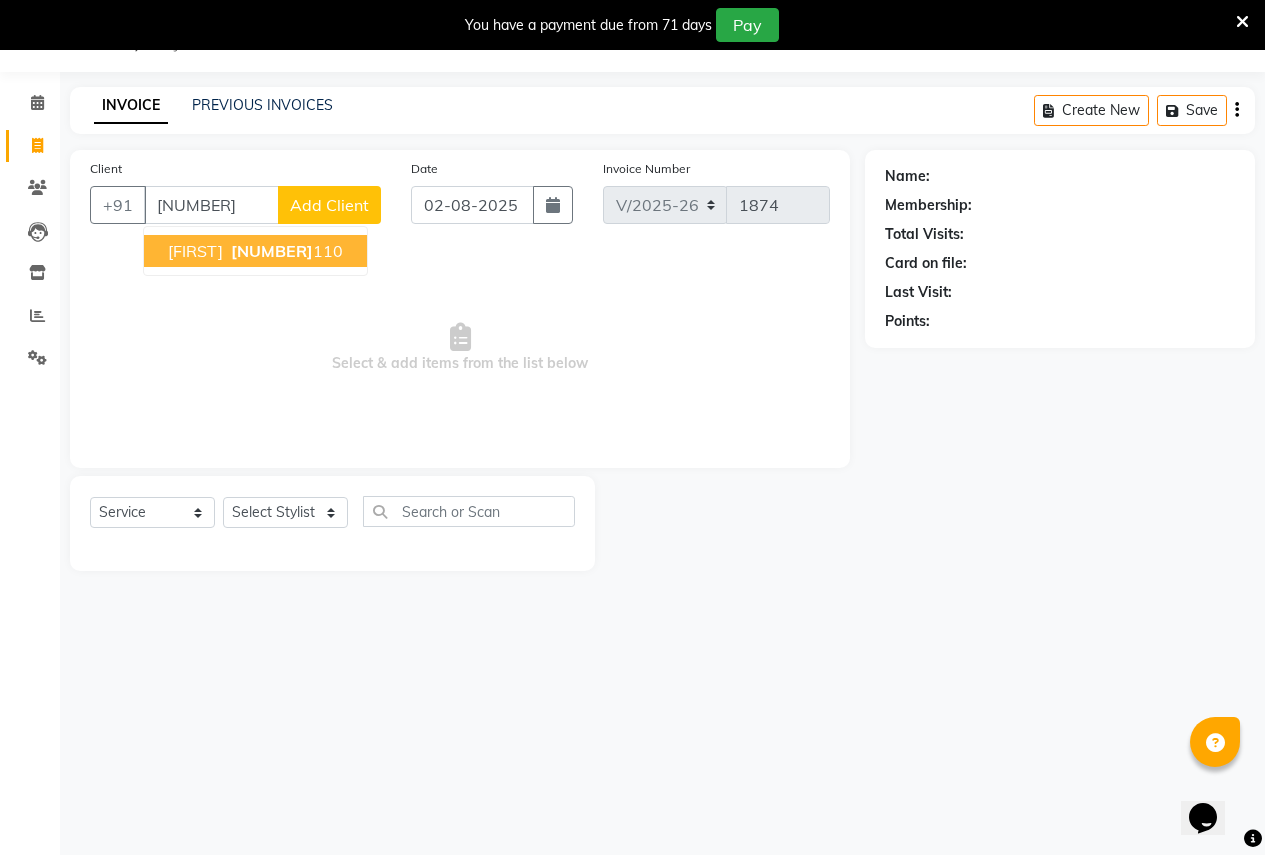 click on "9284795 110" at bounding box center [285, 251] 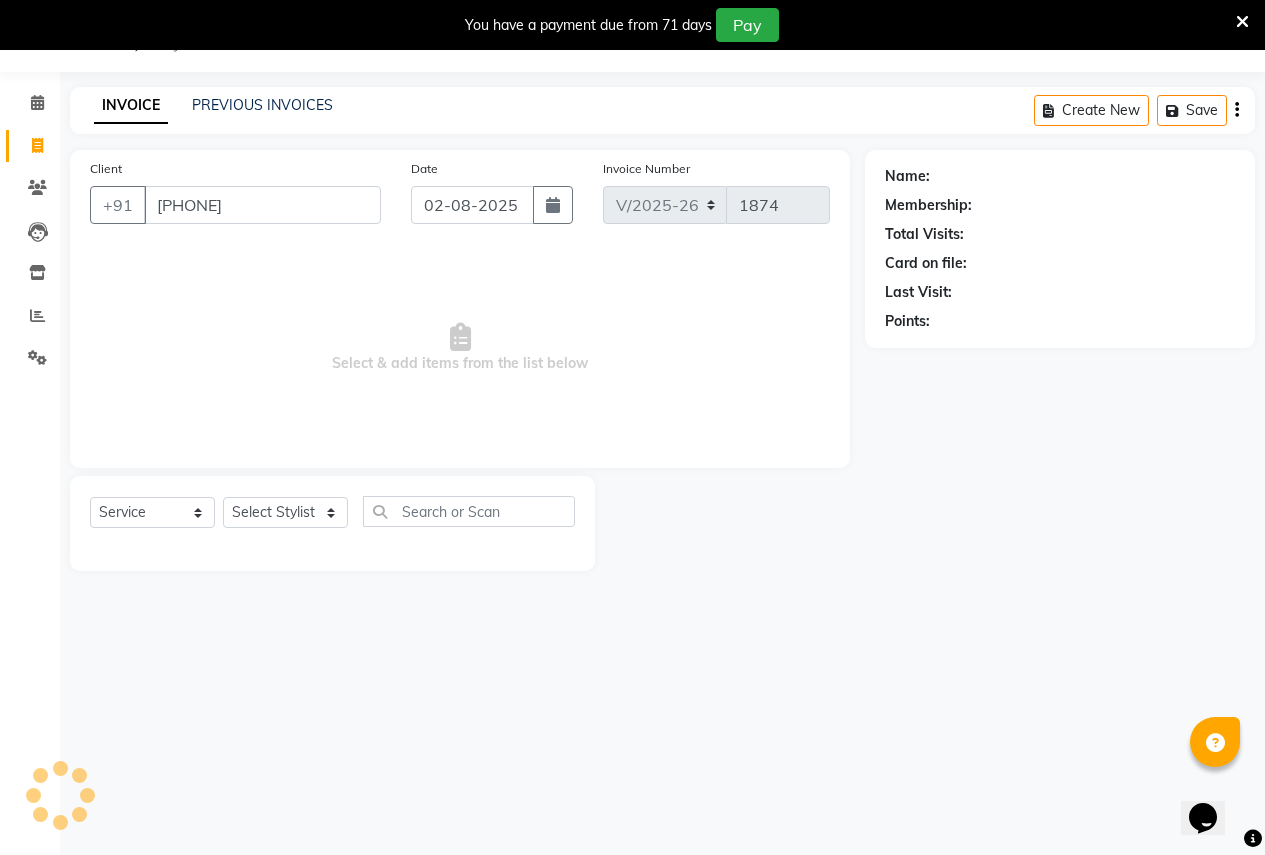 type on "[PHONE]" 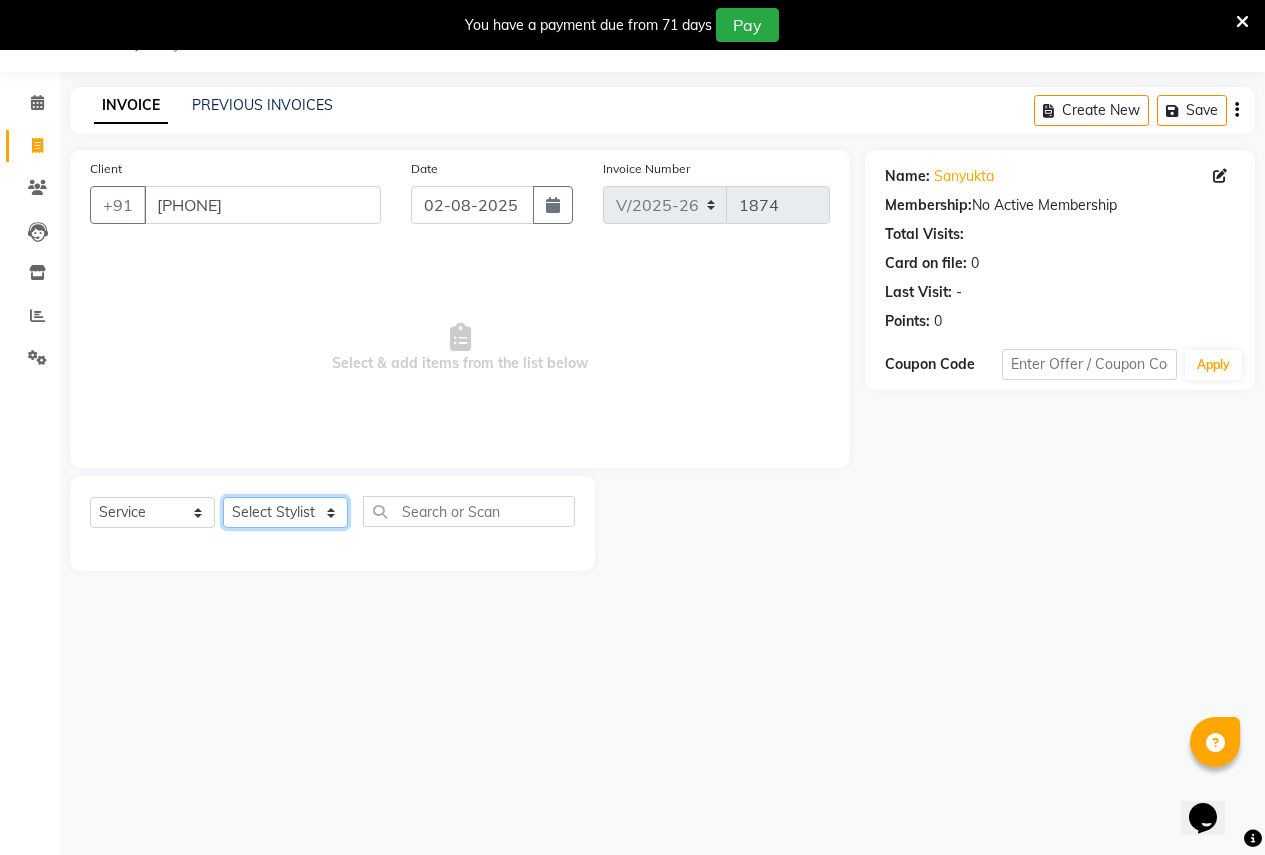 click on "Select Stylist Ajay Rajendra Sonawane Anjali Anil Patil Ashwini chaitrali Jyoti Rahul Shinde Laxmi Mili Maruti Kate NSS Pratibha Paswan Pratik Balasaheb salunkhe Reception  Reshma Operations Head Shobhana Rajendra Muly TejashriTushar Shinde Vandana Ganesh Kambale" 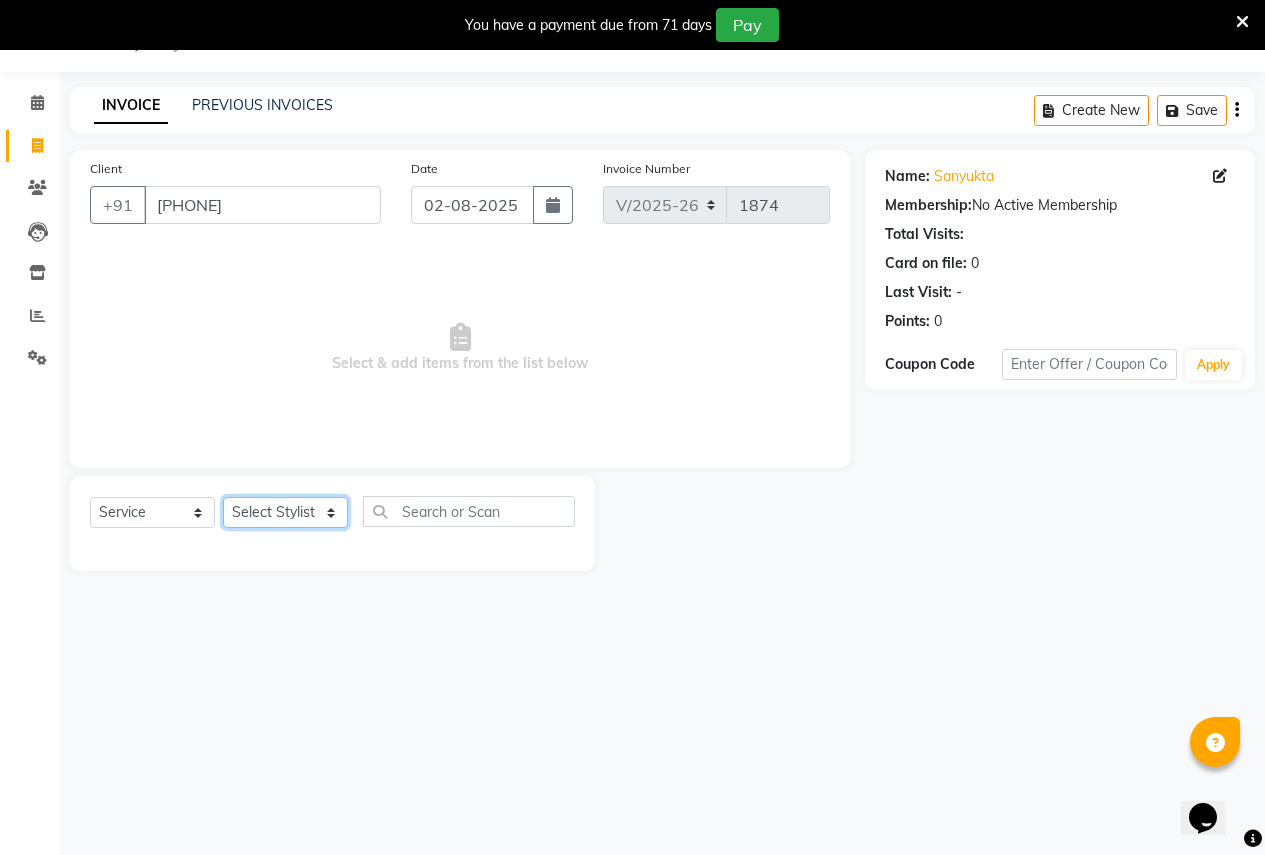 select on "70309" 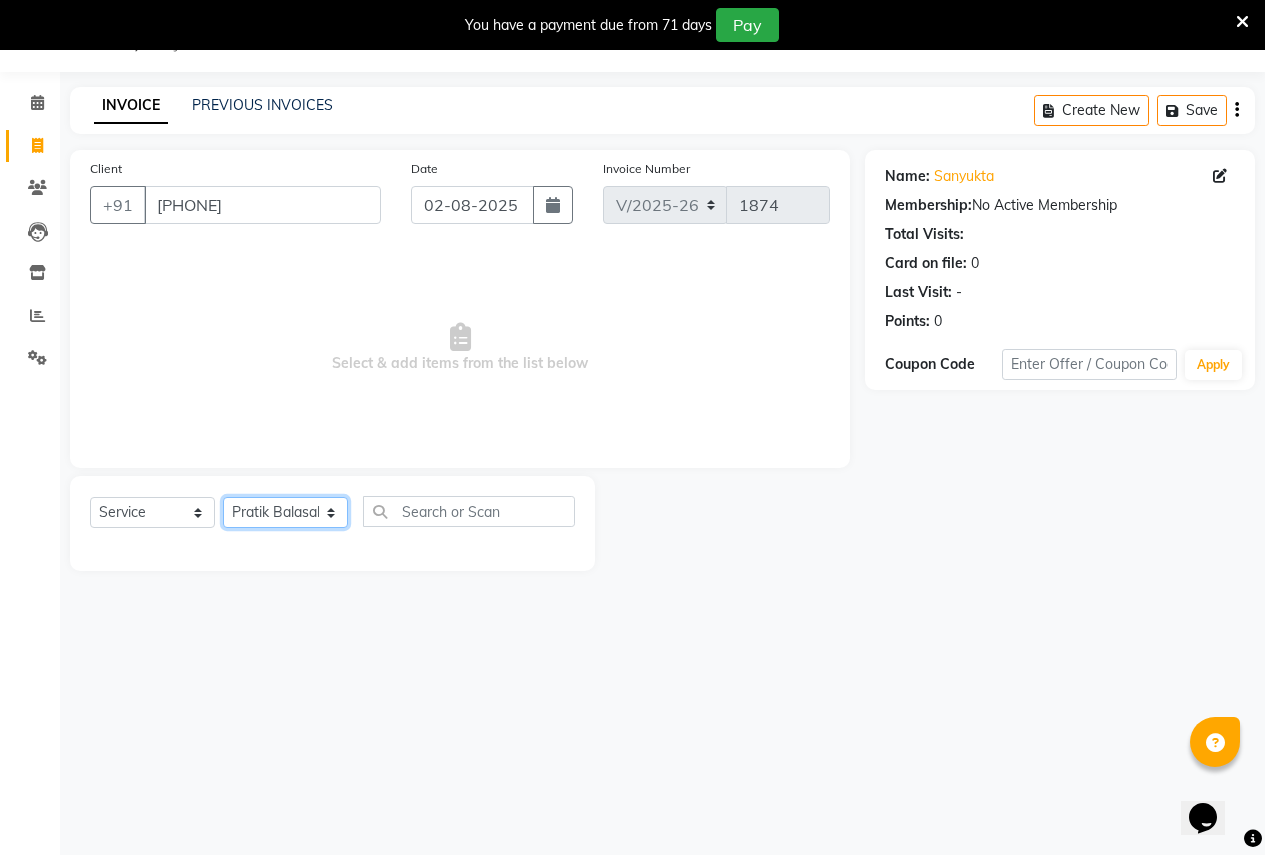 click on "Select Stylist Ajay Rajendra Sonawane Anjali Anil Patil Ashwini chaitrali Jyoti Rahul Shinde Laxmi Mili Maruti Kate NSS Pratibha Paswan Pratik Balasaheb salunkhe Reception  Reshma Operations Head Shobhana Rajendra Muly TejashriTushar Shinde Vandana Ganesh Kambale" 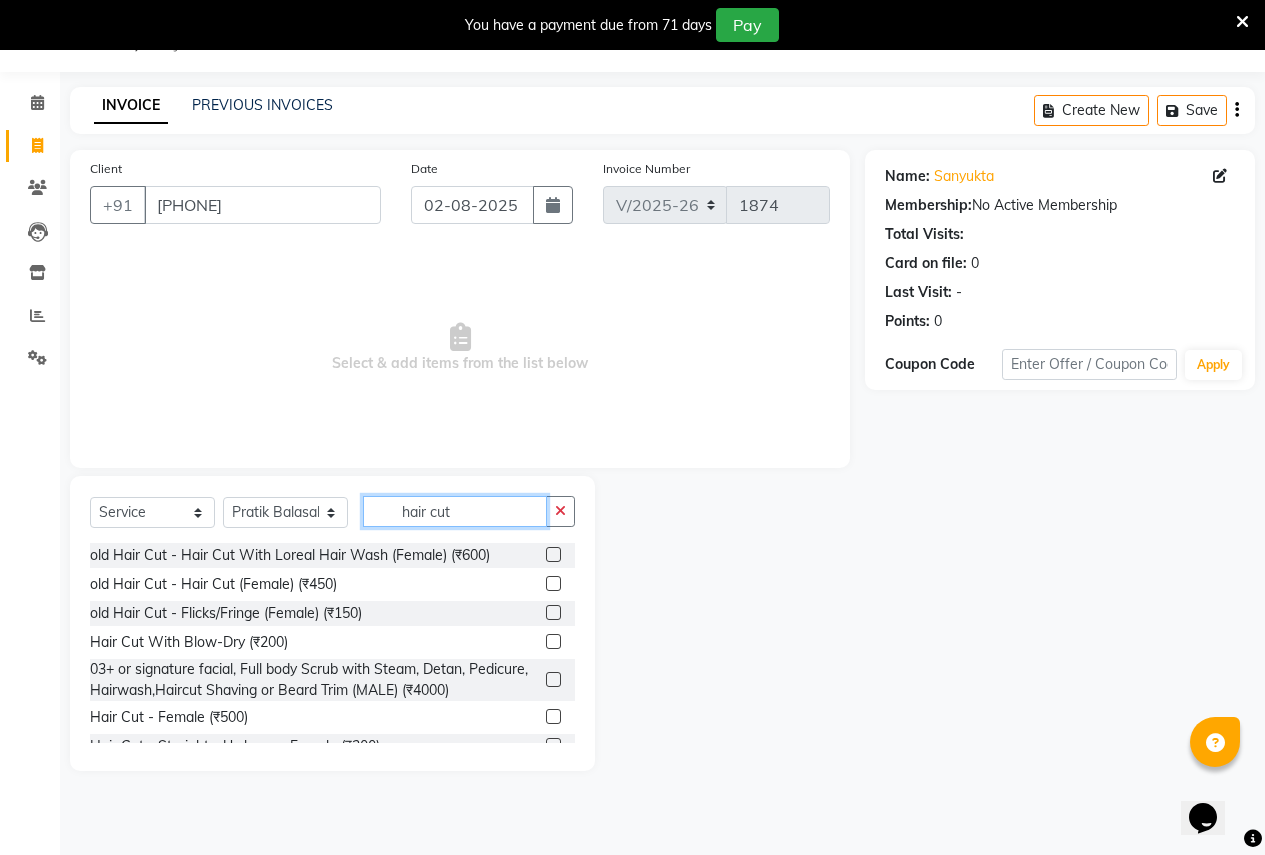 type on "hair cut" 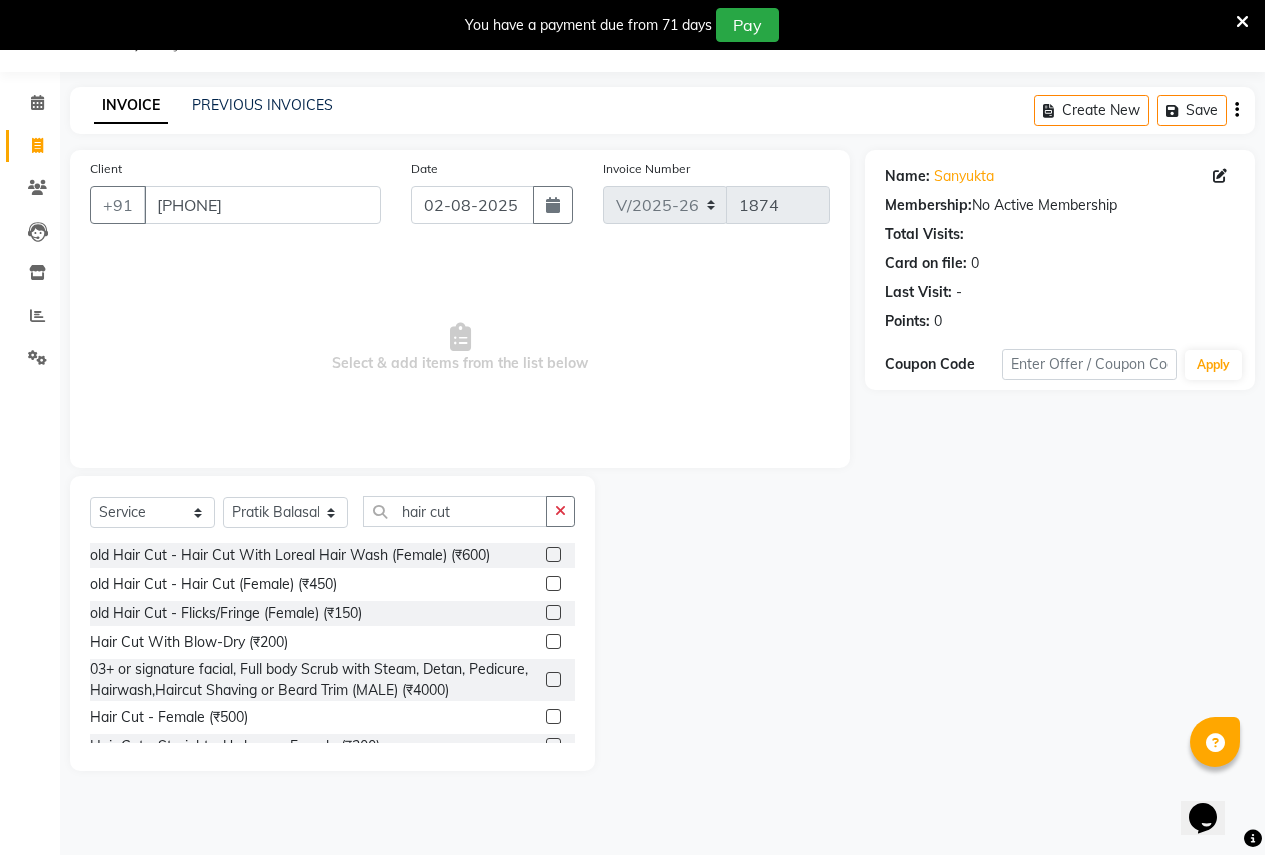 click 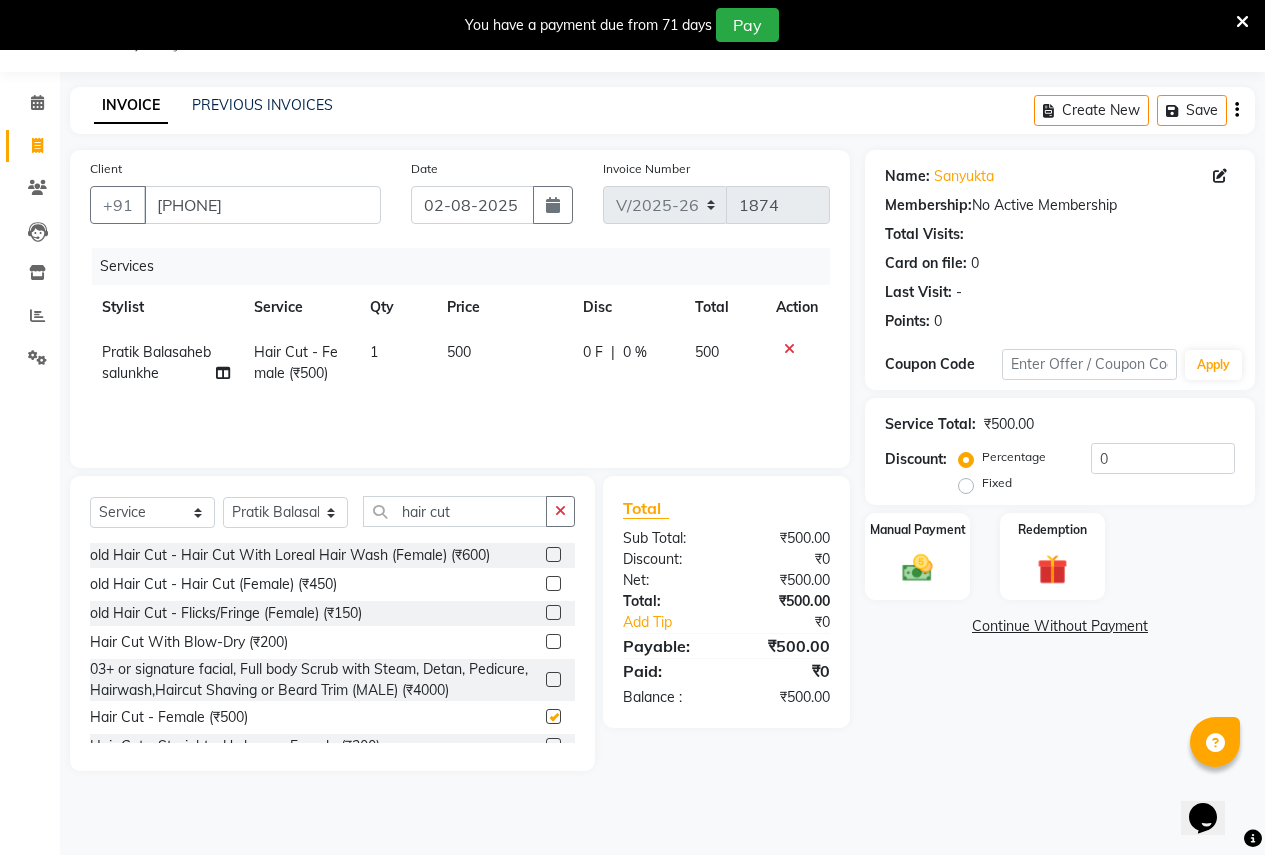 checkbox on "false" 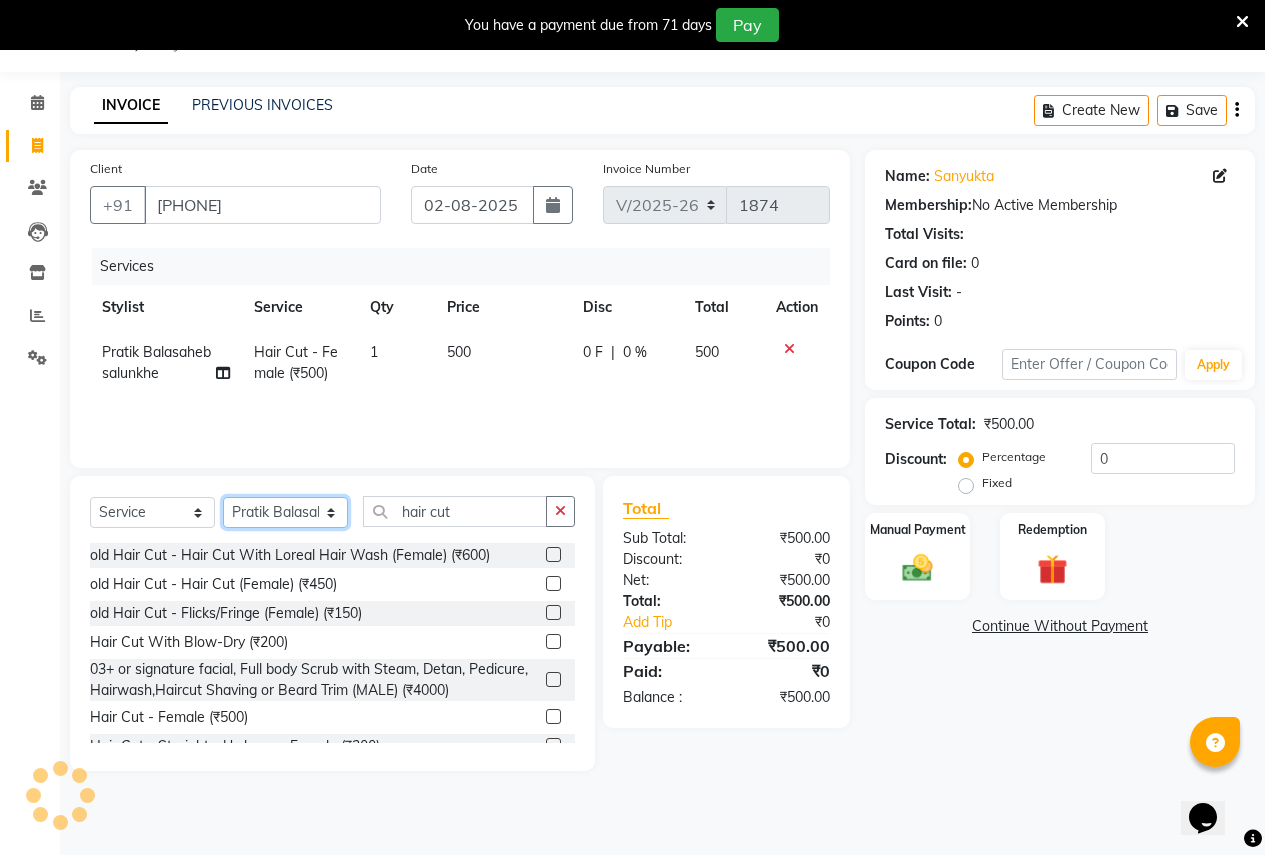 click on "Select Stylist Ajay Rajendra Sonawane Anjali Anil Patil Ashwini chaitrali Jyoti Rahul Shinde Laxmi Mili Maruti Kate NSS Pratibha Paswan Pratik Balasaheb salunkhe Reception  Reshma Operations Head Shobhana Rajendra Muly TejashriTushar Shinde Vandana Ganesh Kambale" 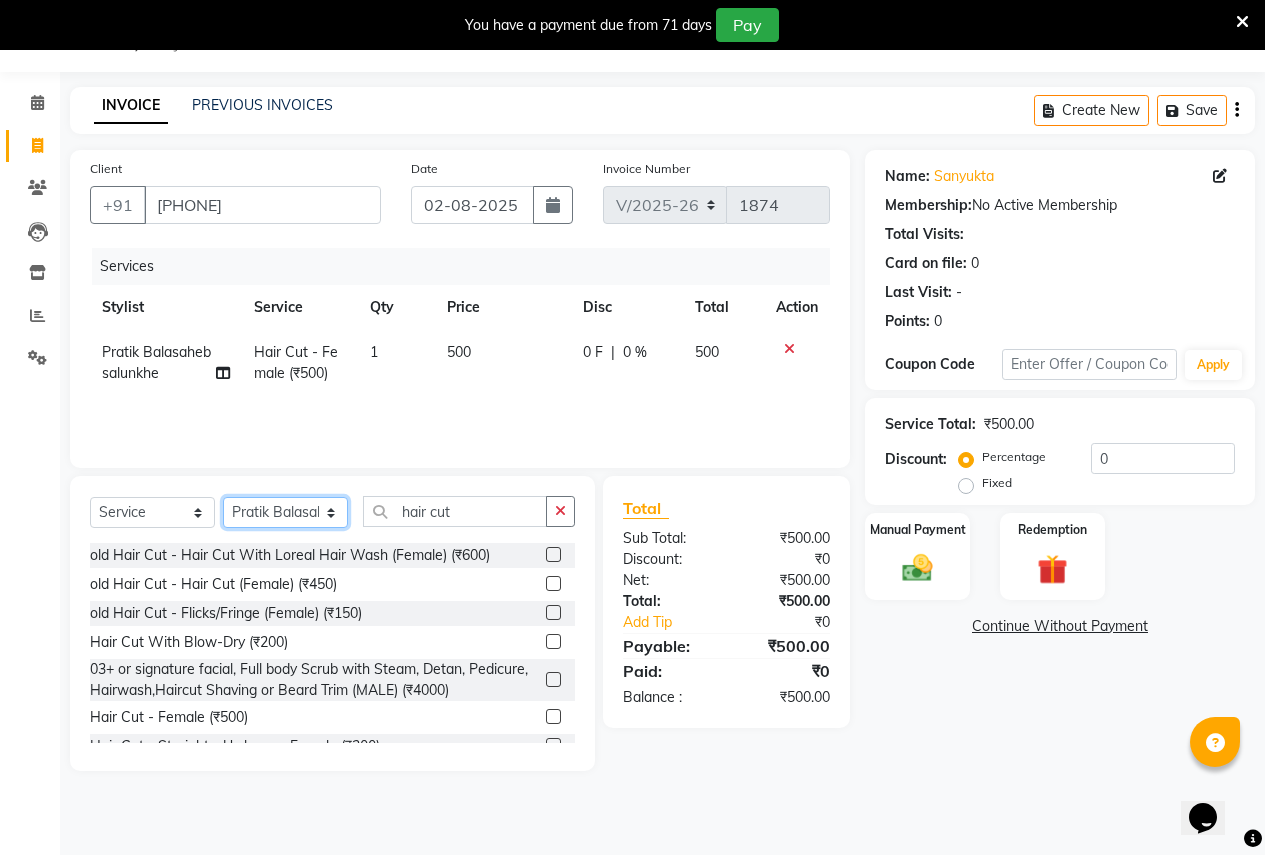 select on "3151" 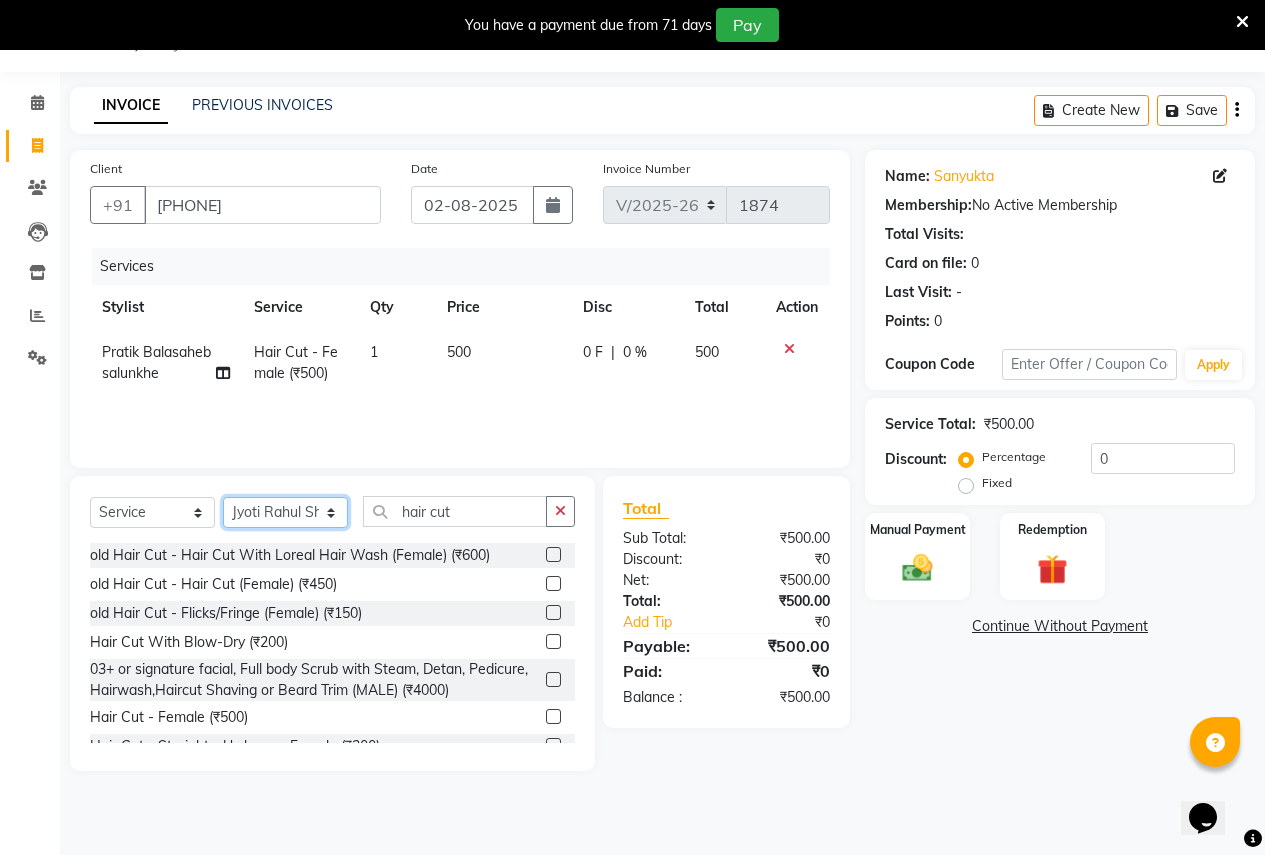 click on "Select Stylist Ajay Rajendra Sonawane Anjali Anil Patil Ashwini chaitrali Jyoti Rahul Shinde Laxmi Mili Maruti Kate NSS Pratibha Paswan Pratik Balasaheb salunkhe Reception  Reshma Operations Head Shobhana Rajendra Muly TejashriTushar Shinde Vandana Ganesh Kambale" 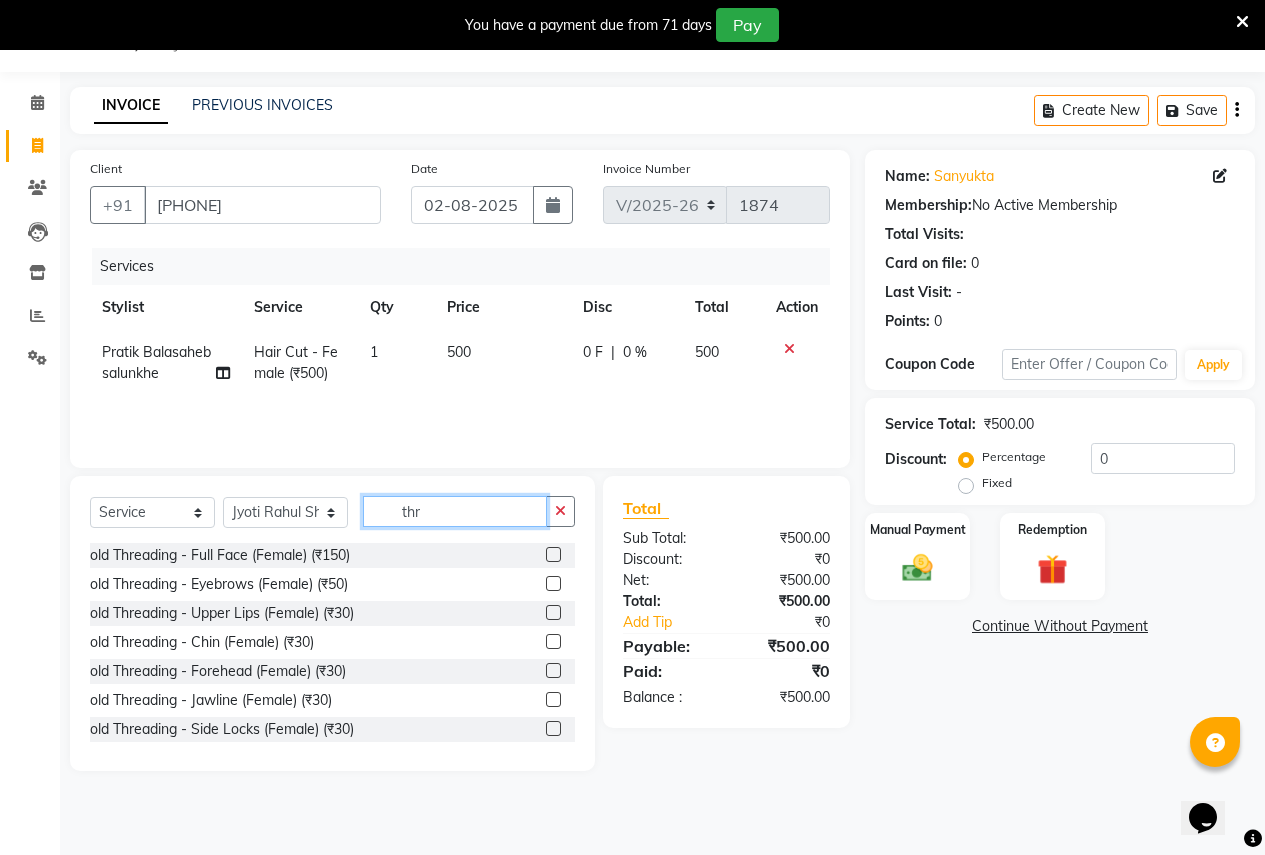 scroll, scrollTop: 100, scrollLeft: 0, axis: vertical 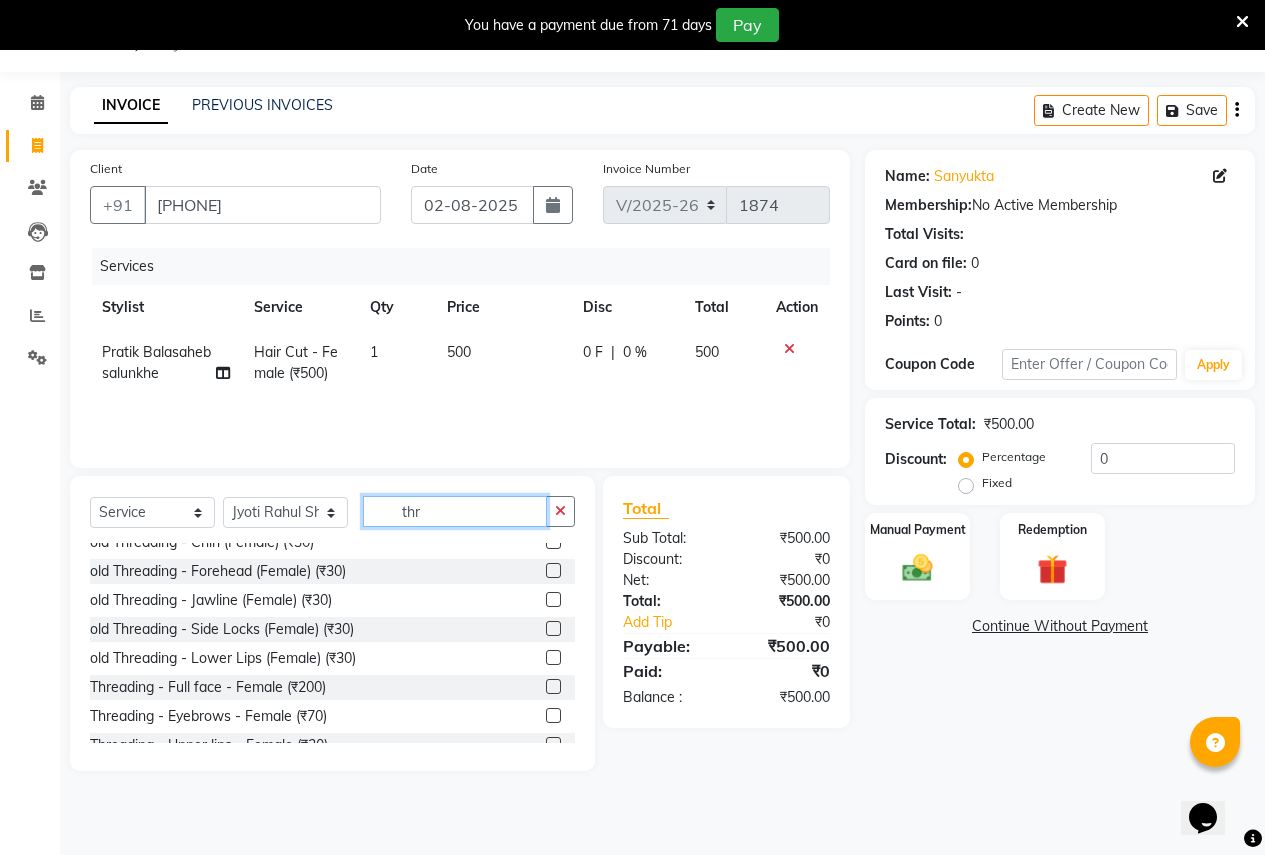 type on "thr" 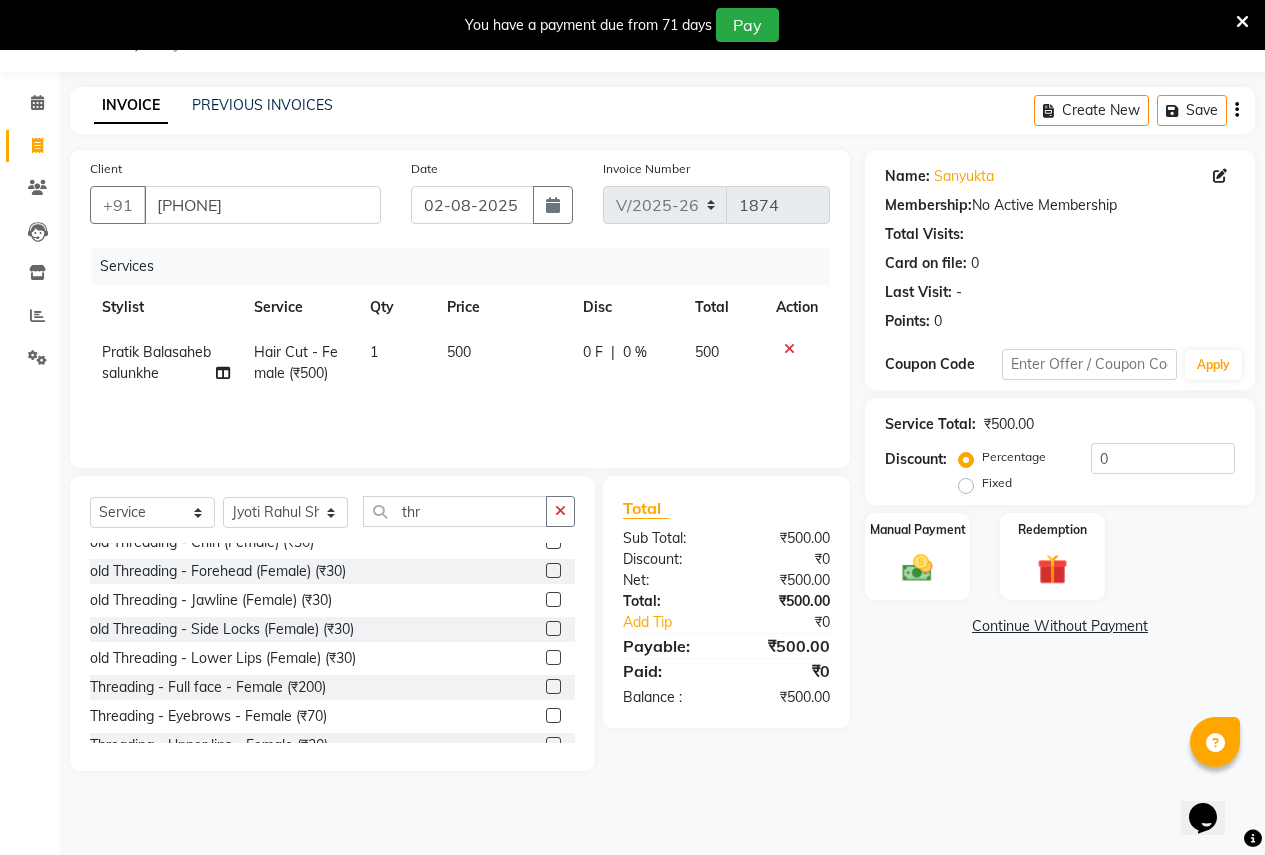 click 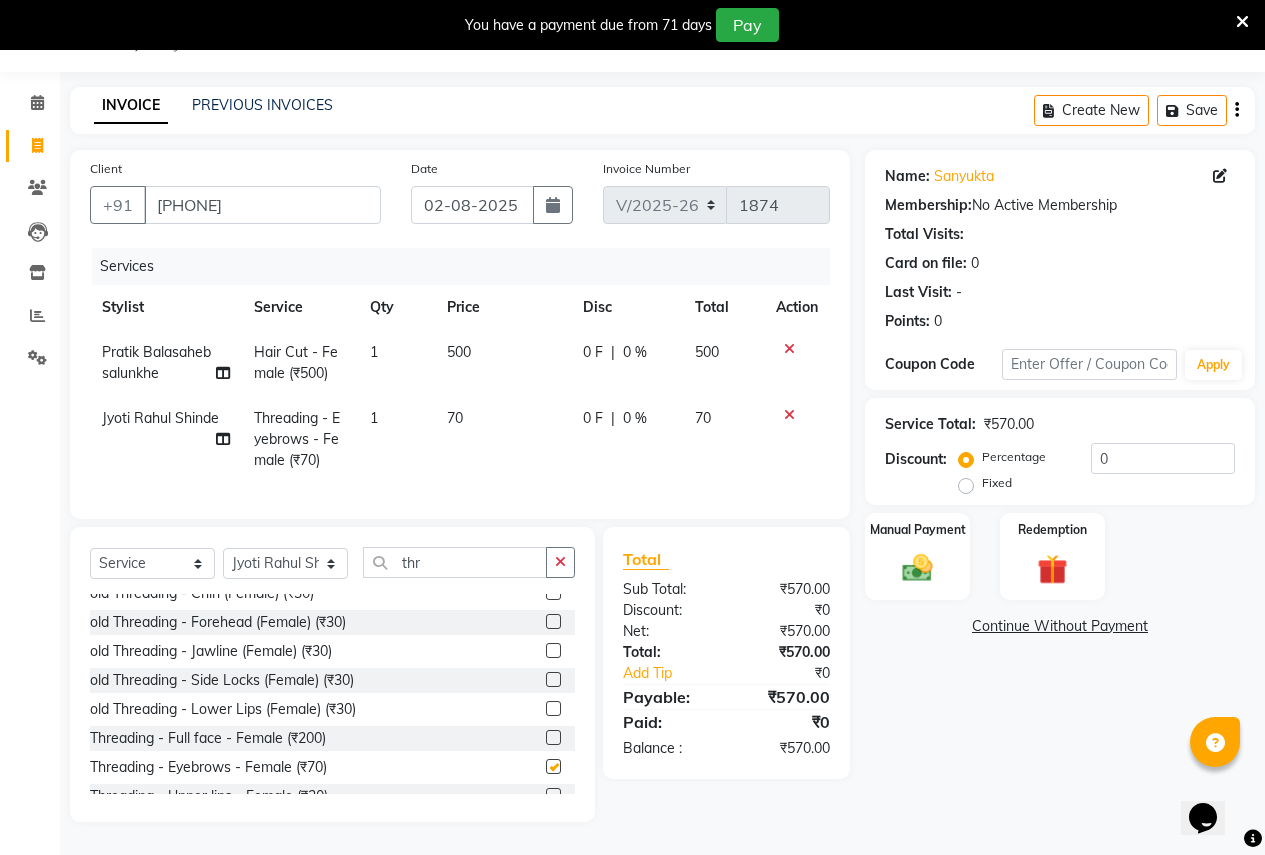 checkbox on "false" 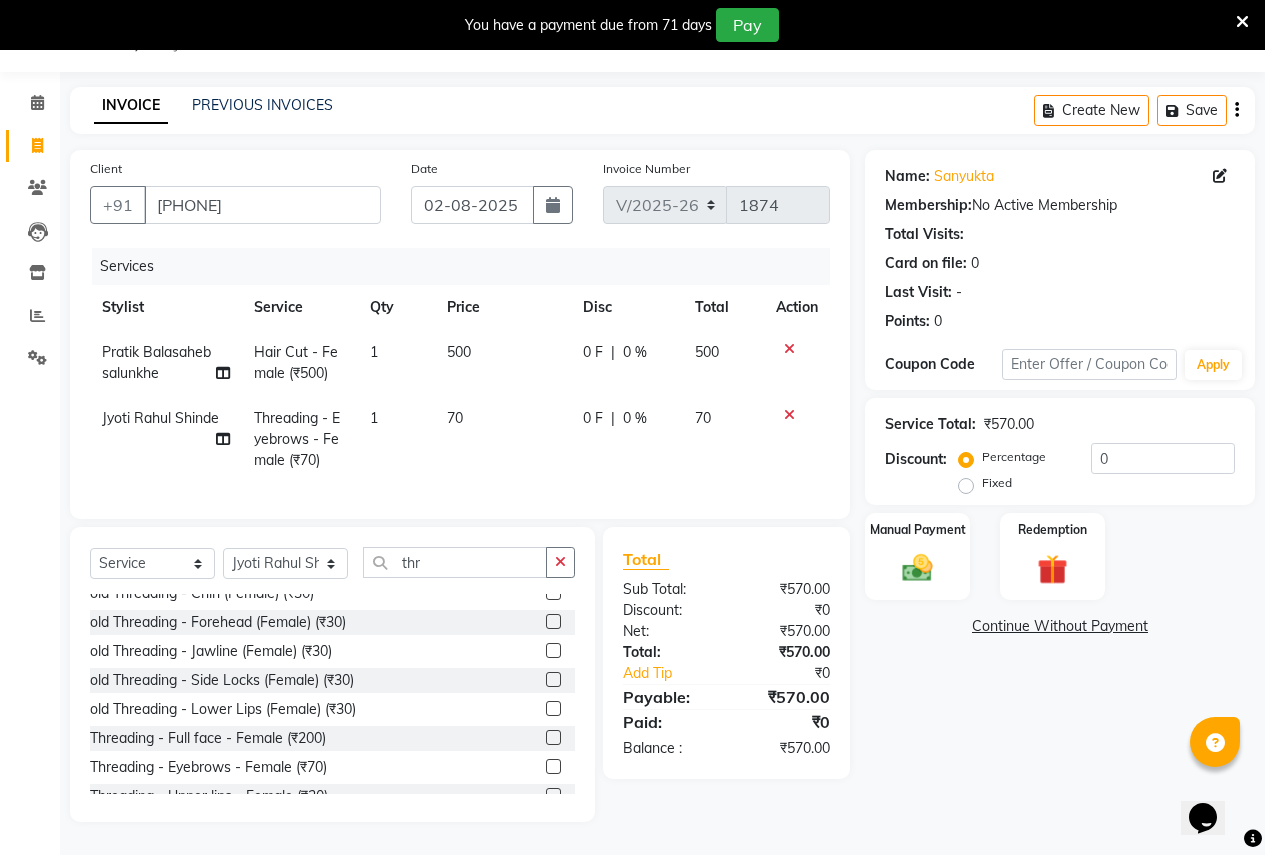 scroll, scrollTop: 62, scrollLeft: 0, axis: vertical 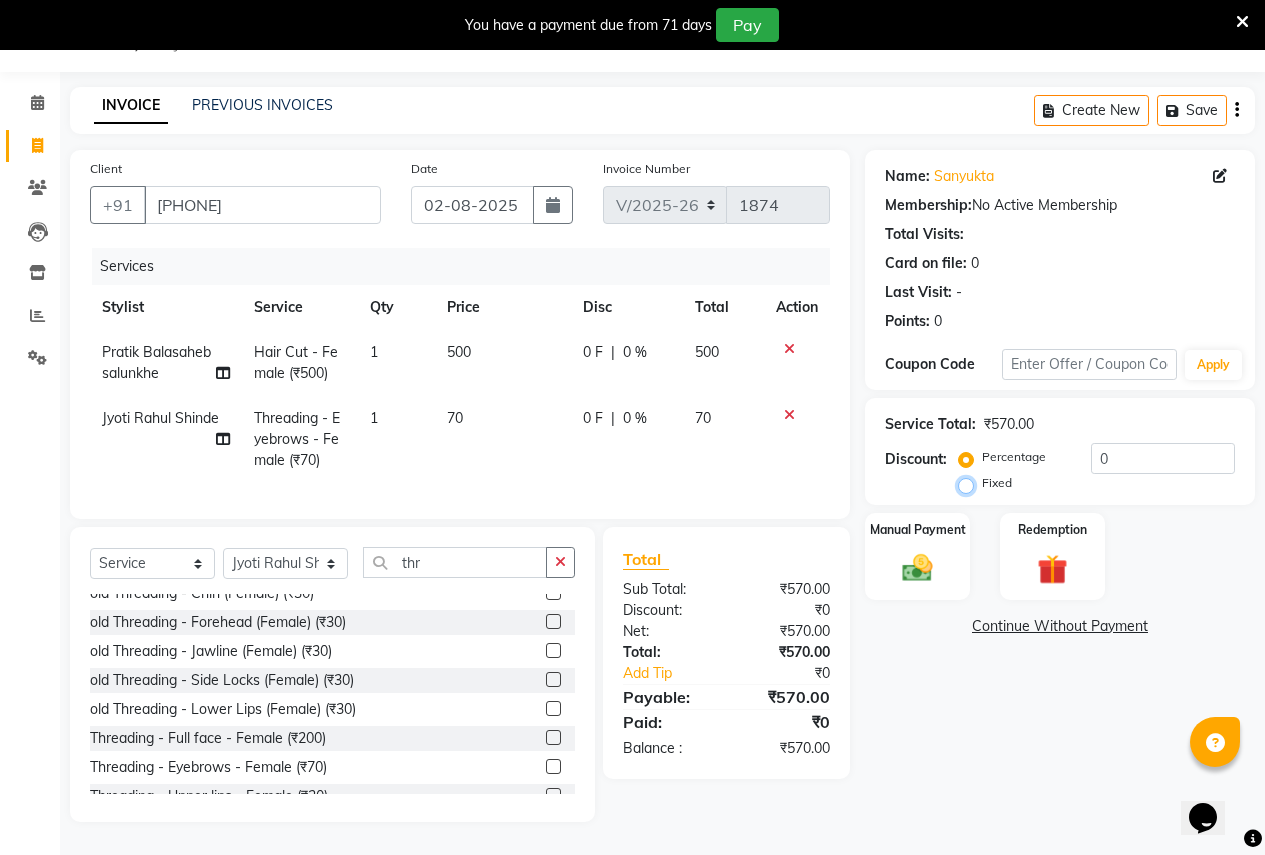 click on "Fixed" at bounding box center [970, 483] 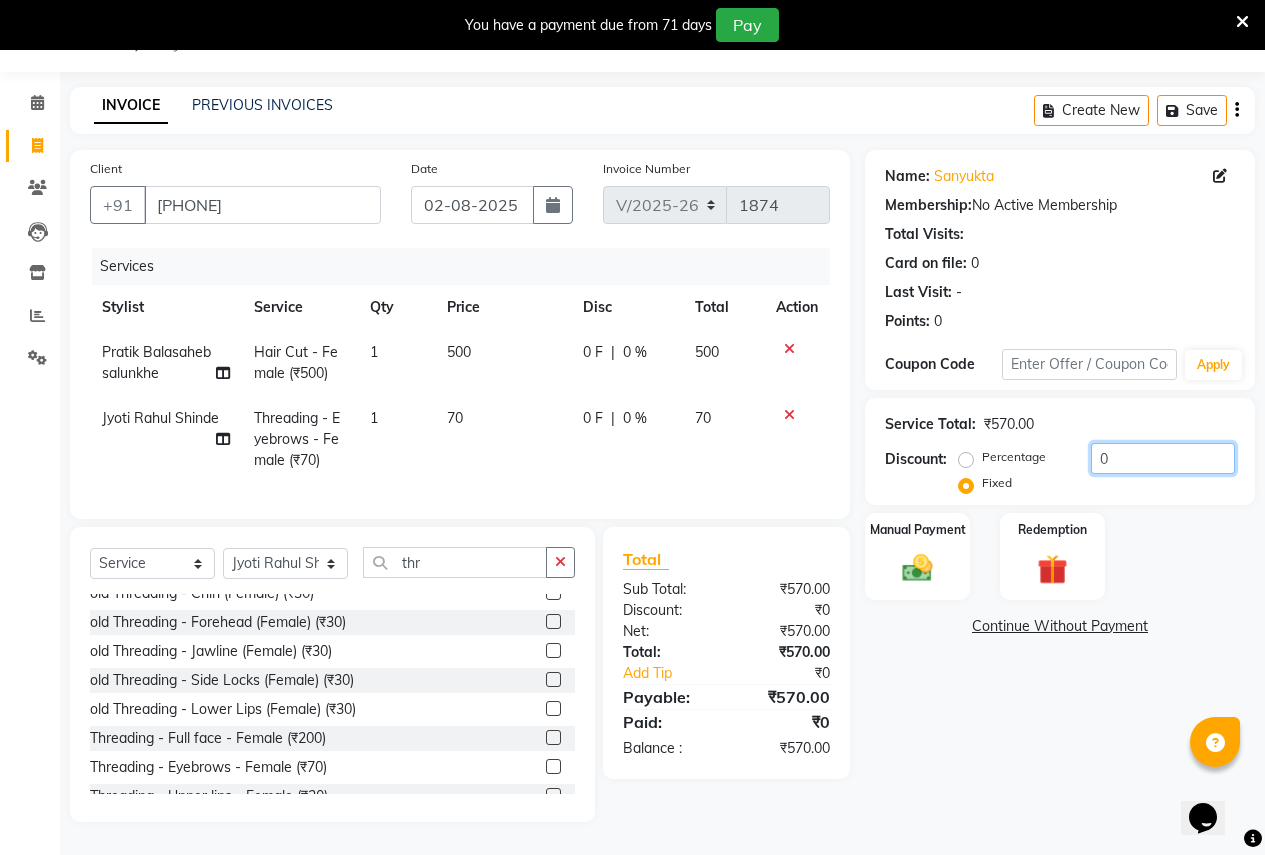 click on "0" 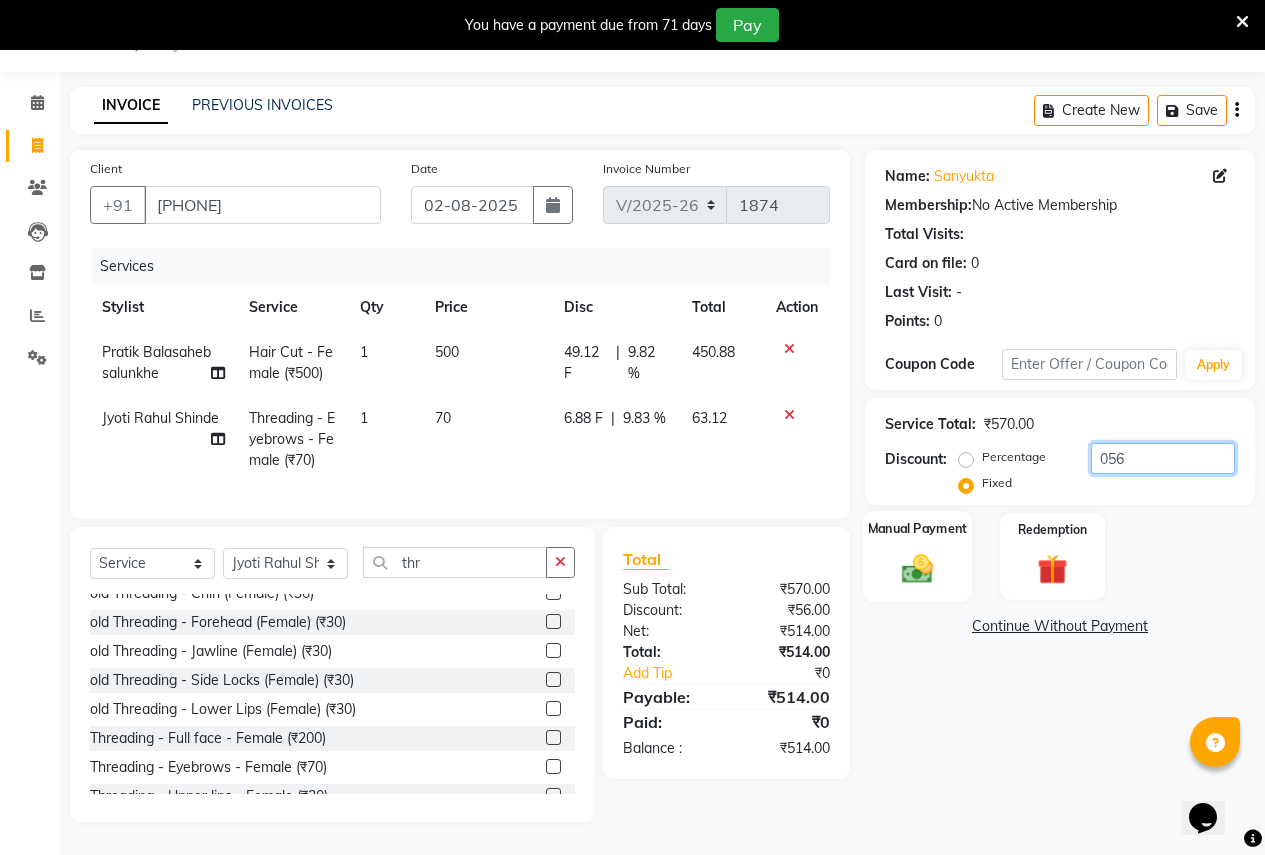 type on "056" 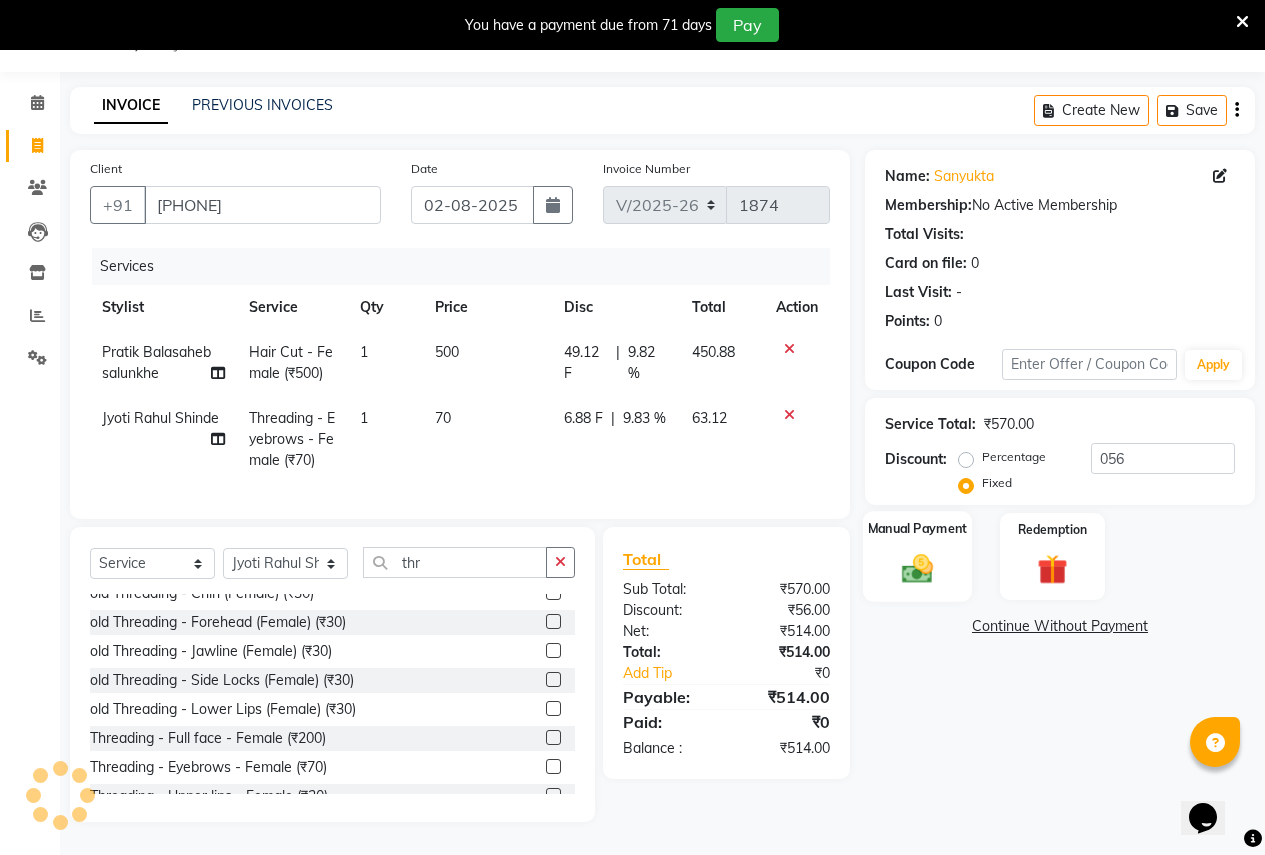 click 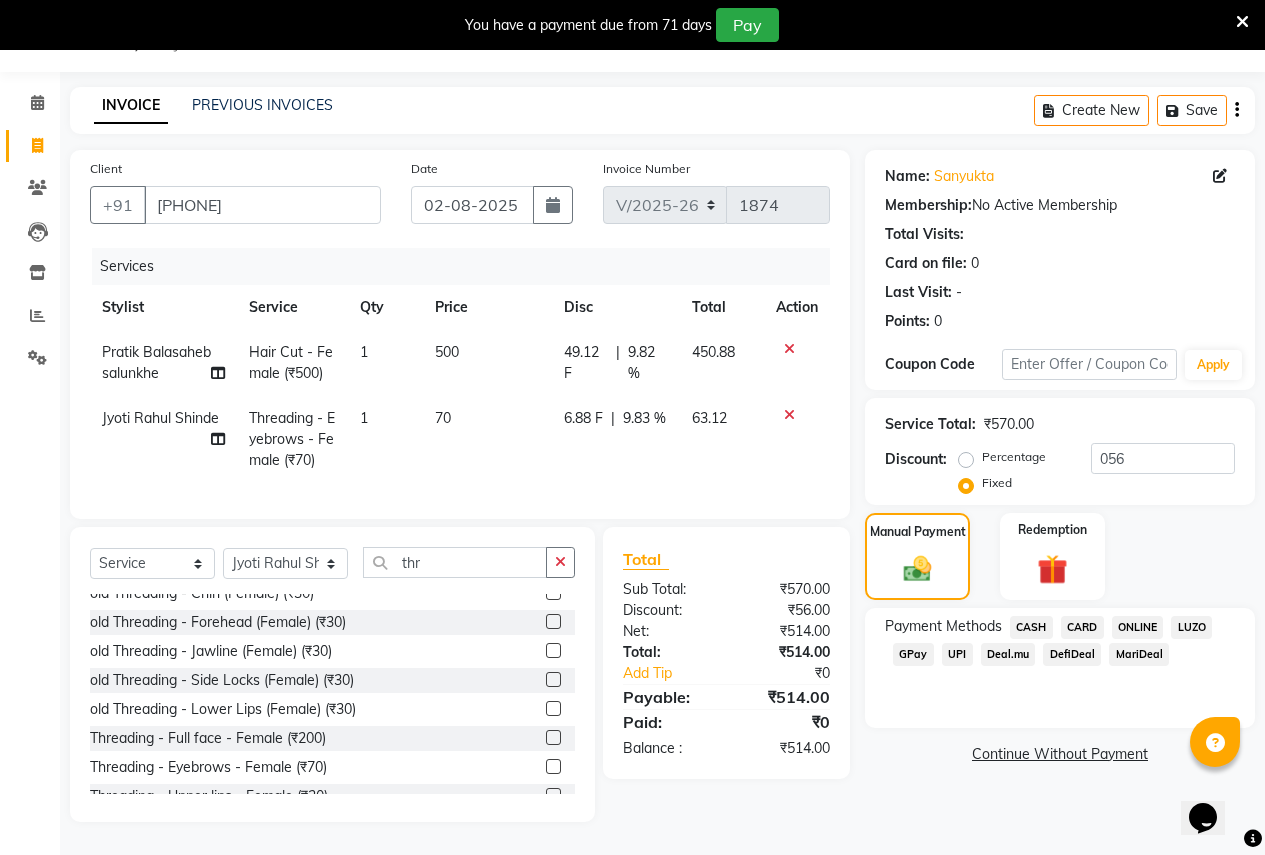 click on "LUZO" 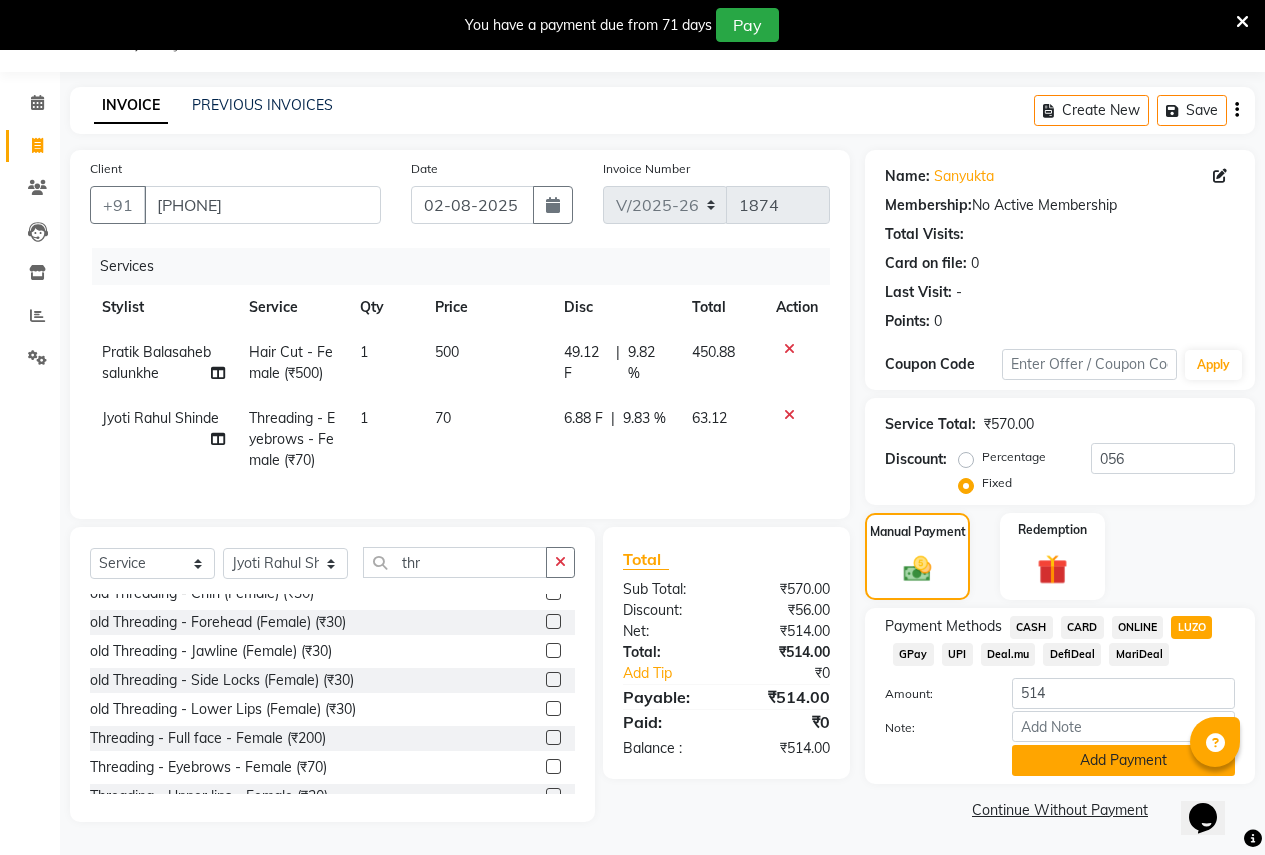 click on "Add Payment" 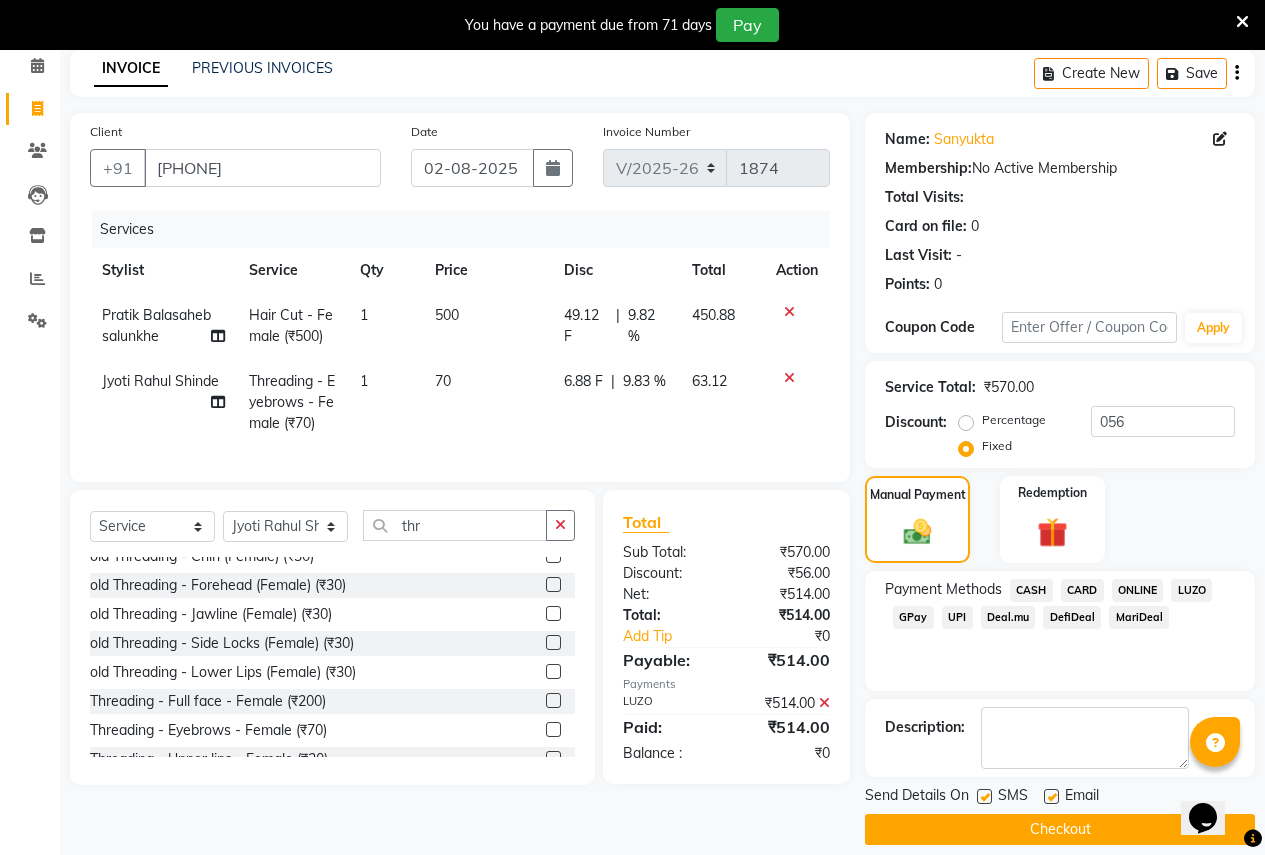scroll, scrollTop: 107, scrollLeft: 0, axis: vertical 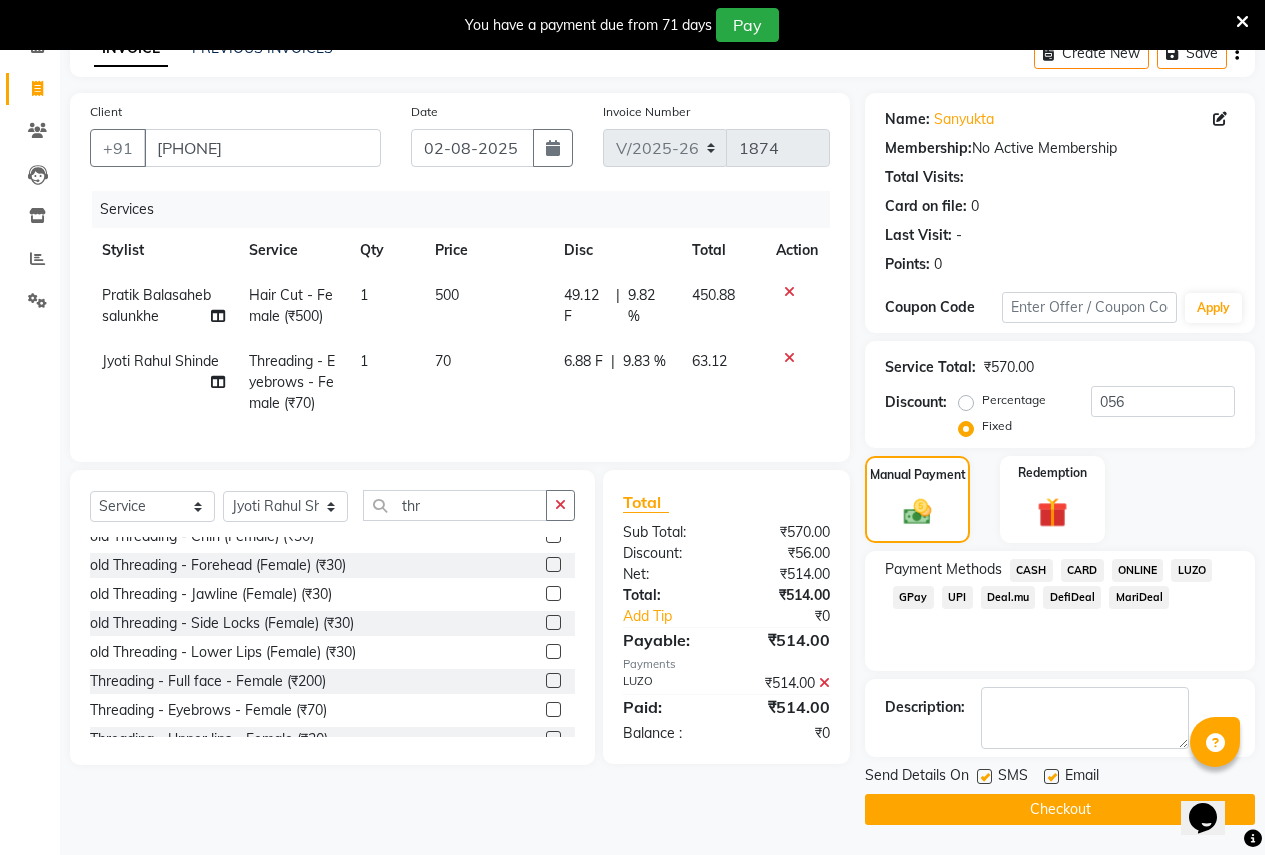 click on "Checkout" 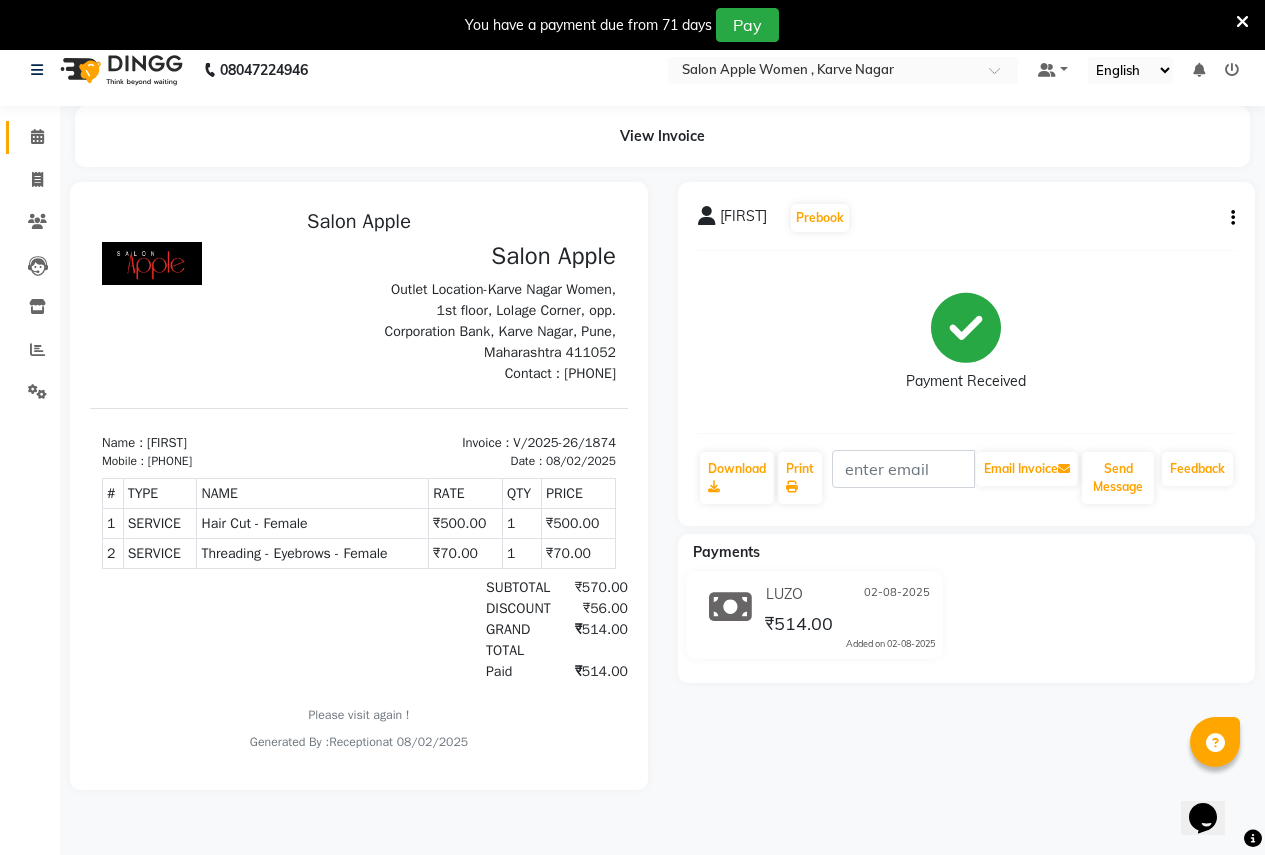 scroll, scrollTop: 0, scrollLeft: 0, axis: both 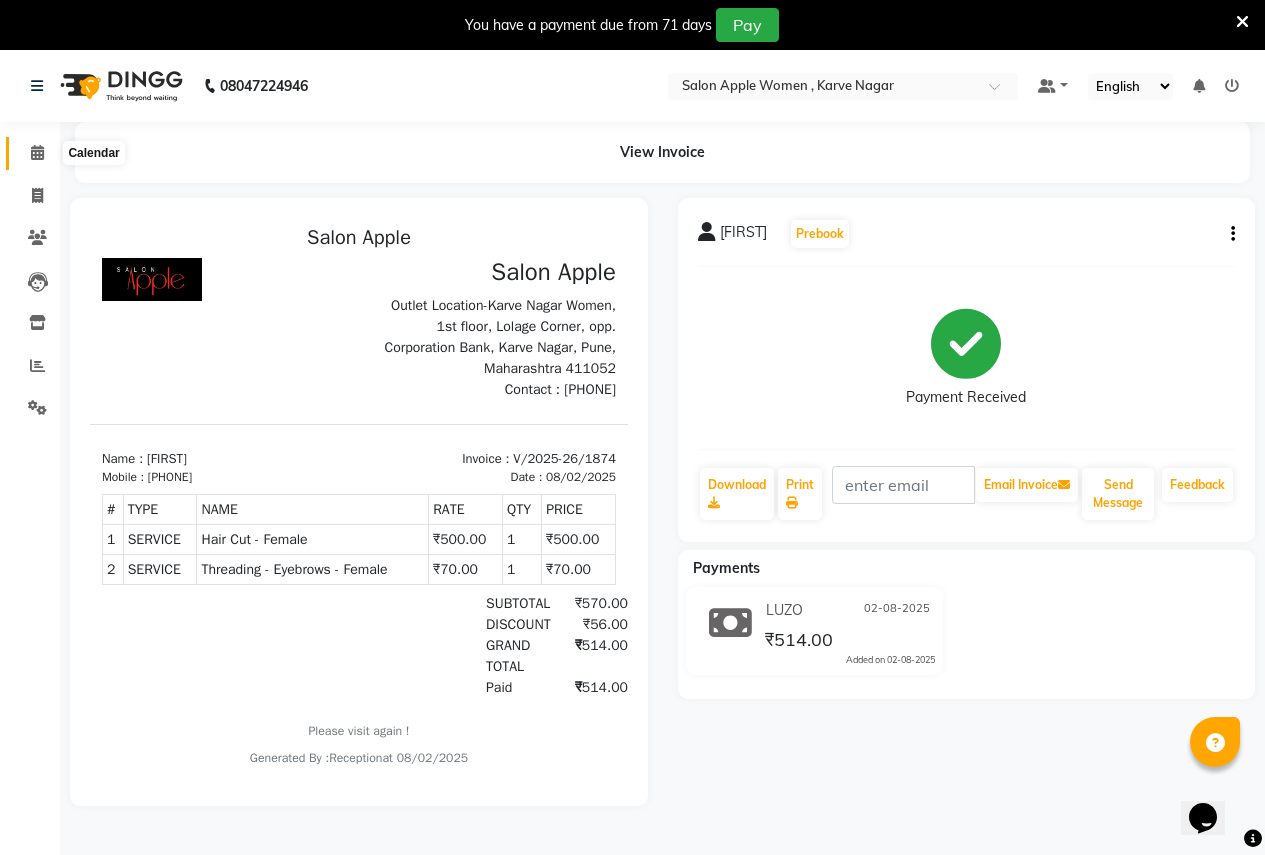 click 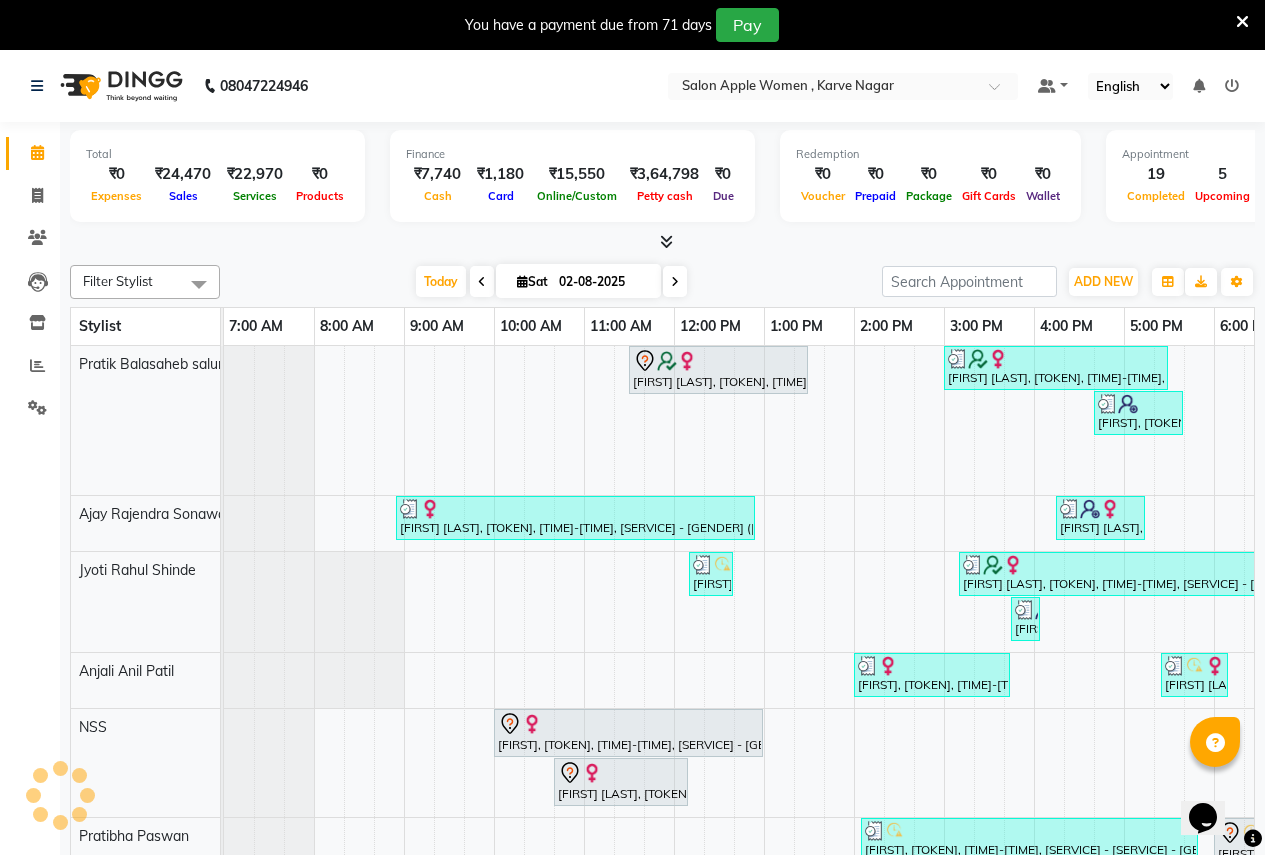 scroll, scrollTop: 0, scrollLeft: 0, axis: both 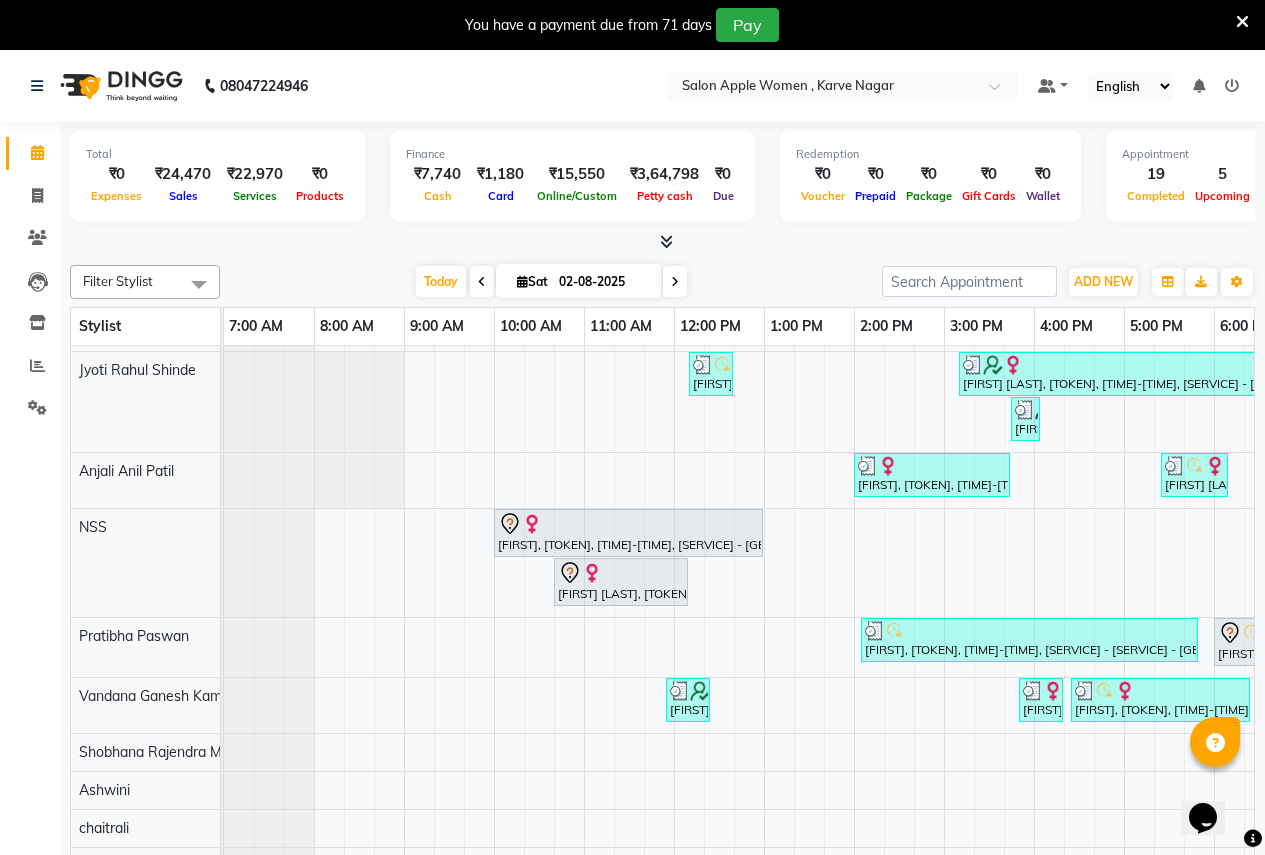 click at bounding box center [675, 281] 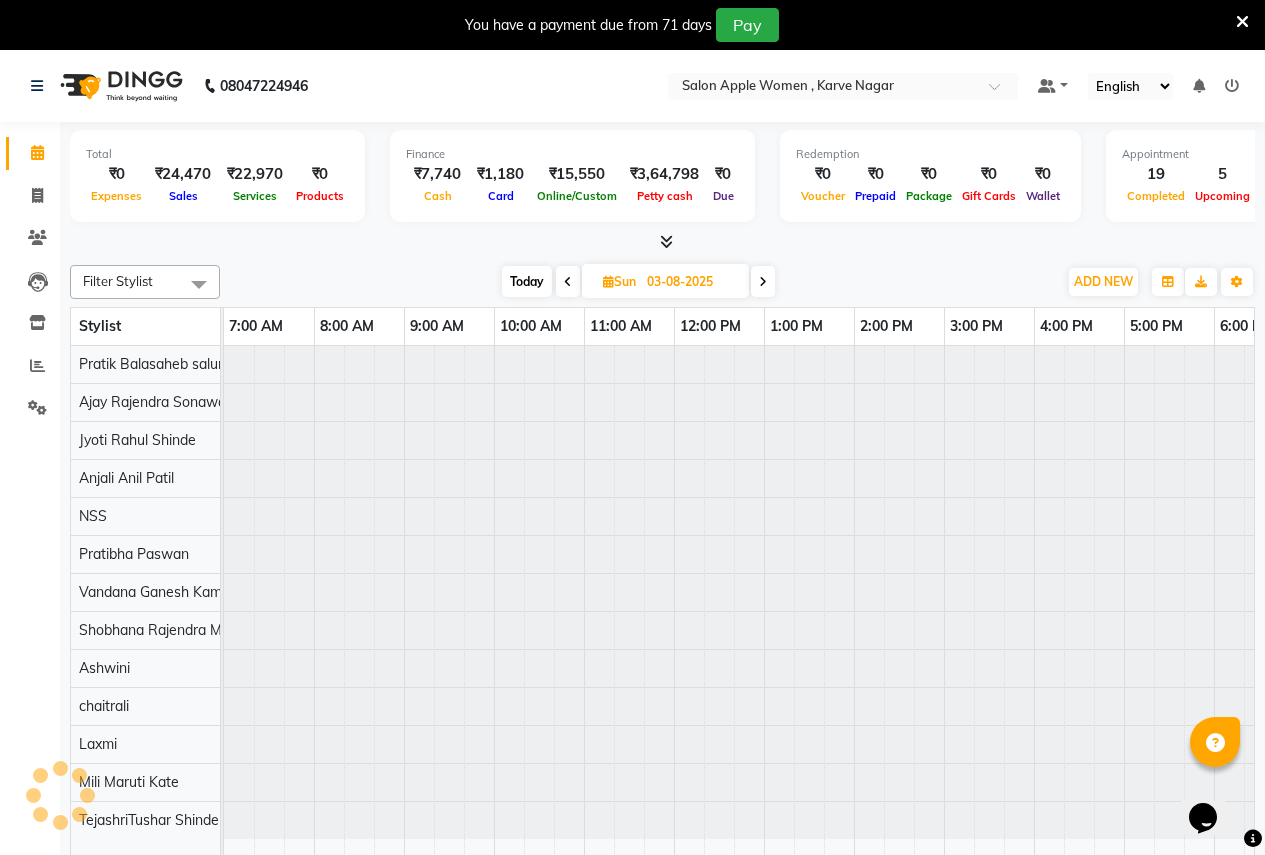 scroll, scrollTop: 0, scrollLeft: 0, axis: both 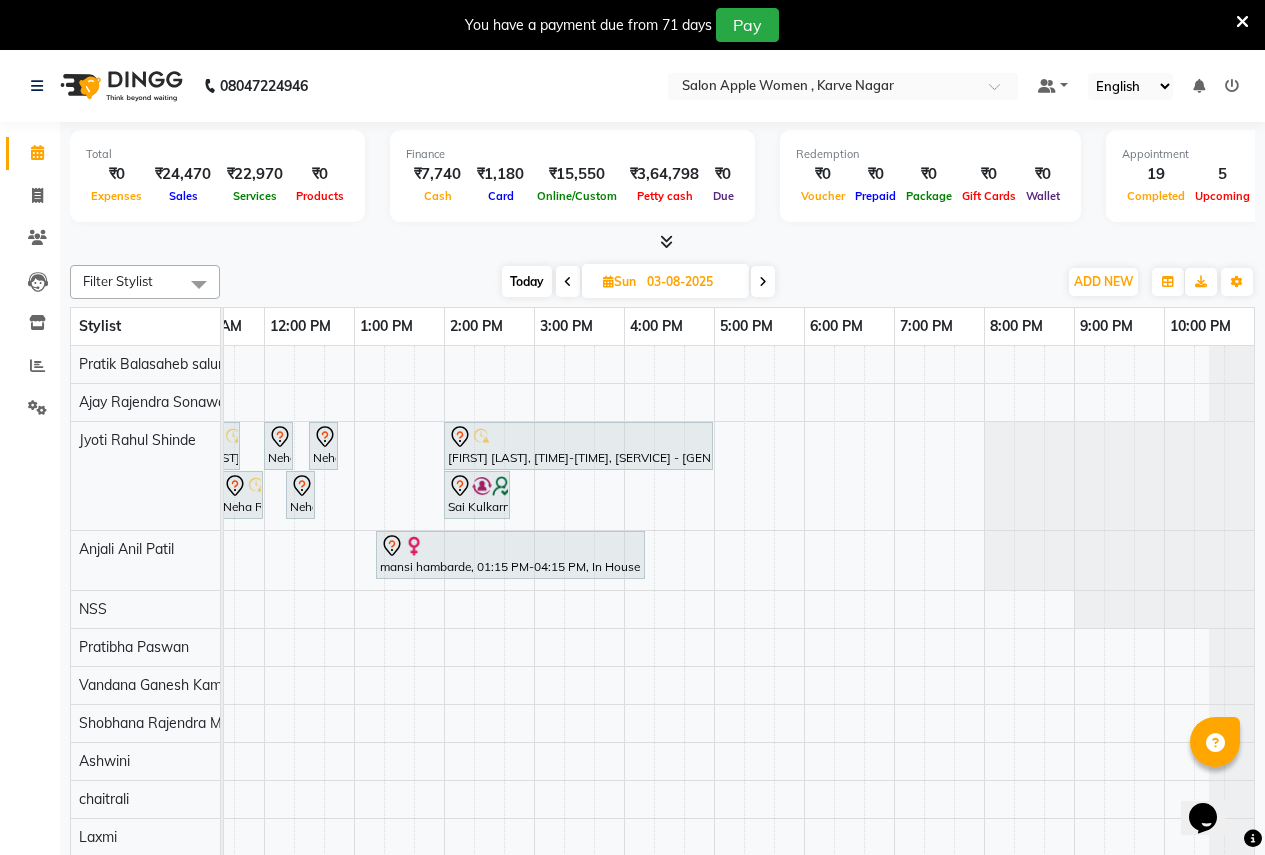click on "Today" at bounding box center (527, 281) 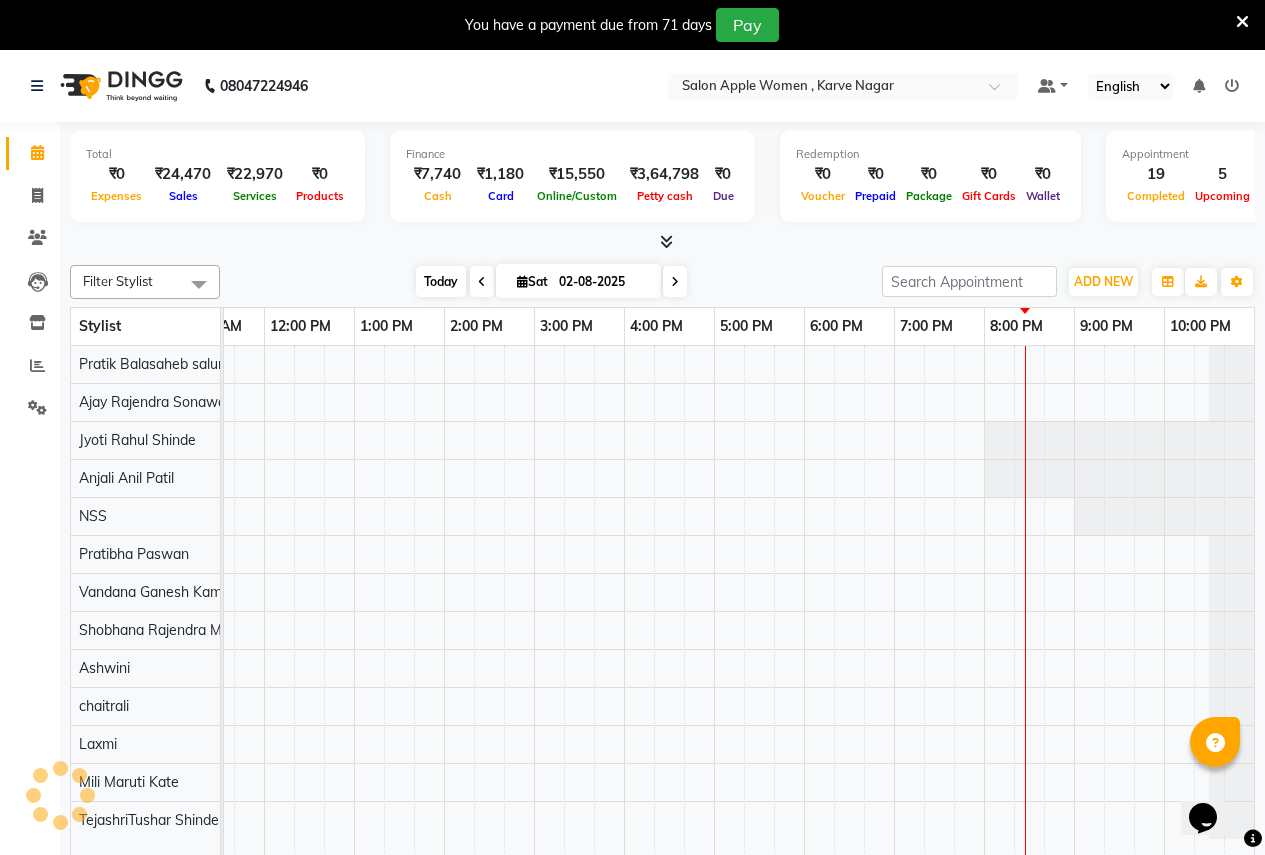 scroll, scrollTop: 0, scrollLeft: 410, axis: horizontal 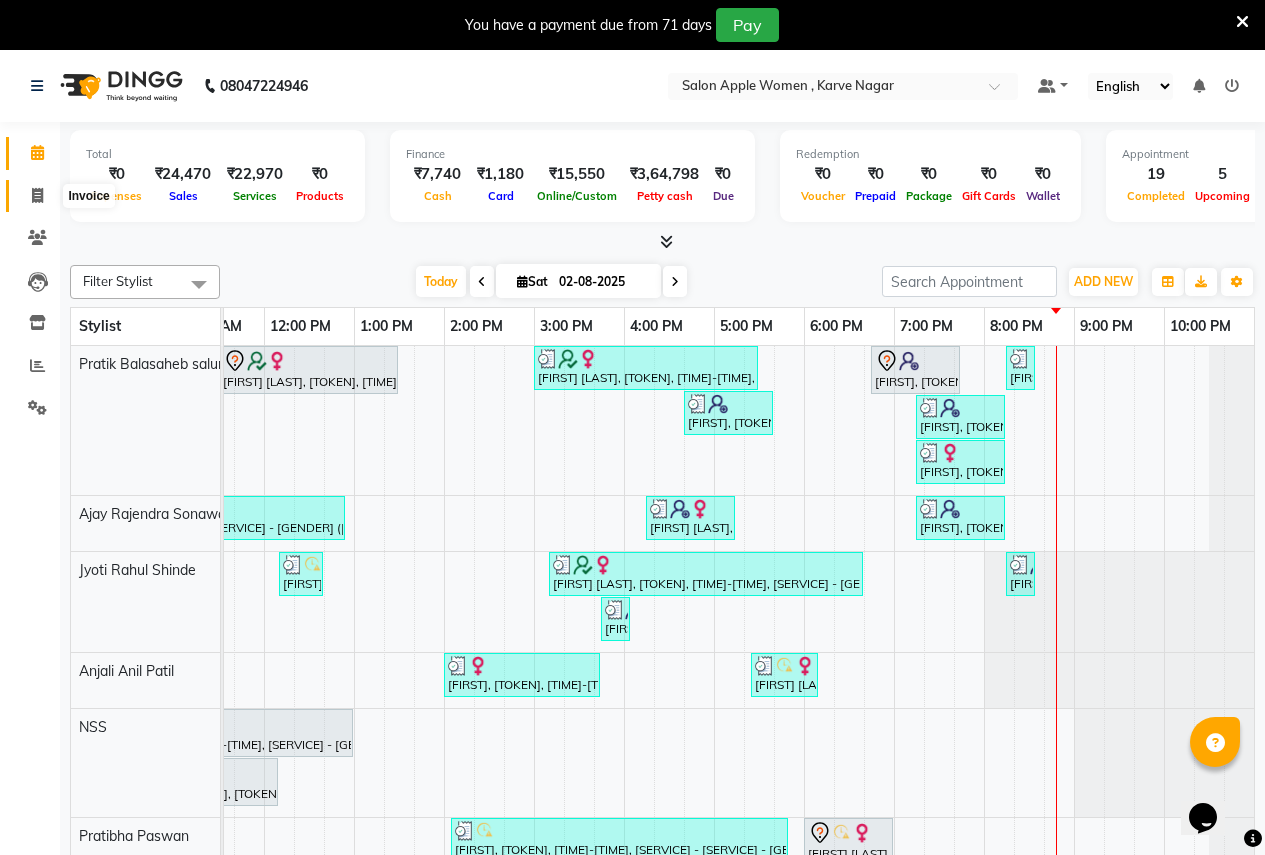 click 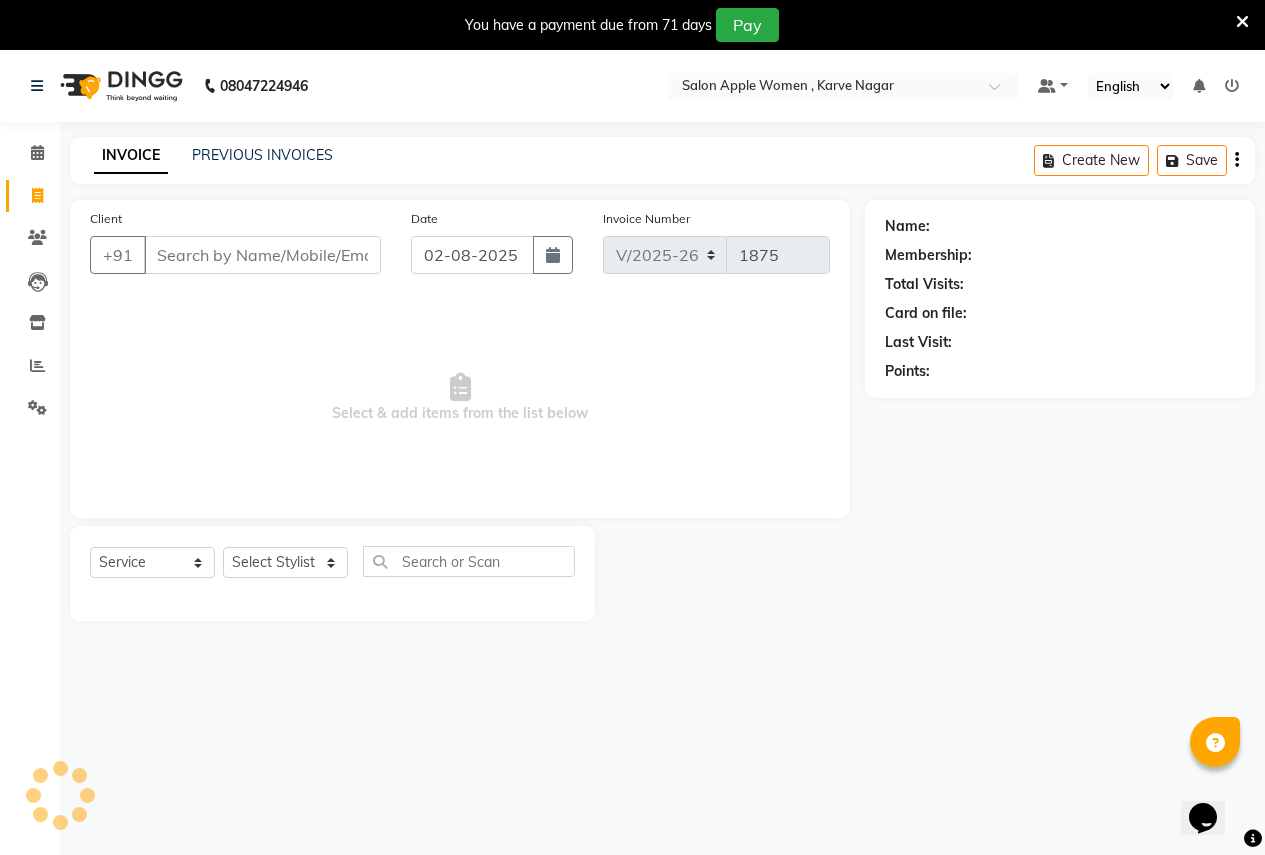 click on "Client" at bounding box center [262, 255] 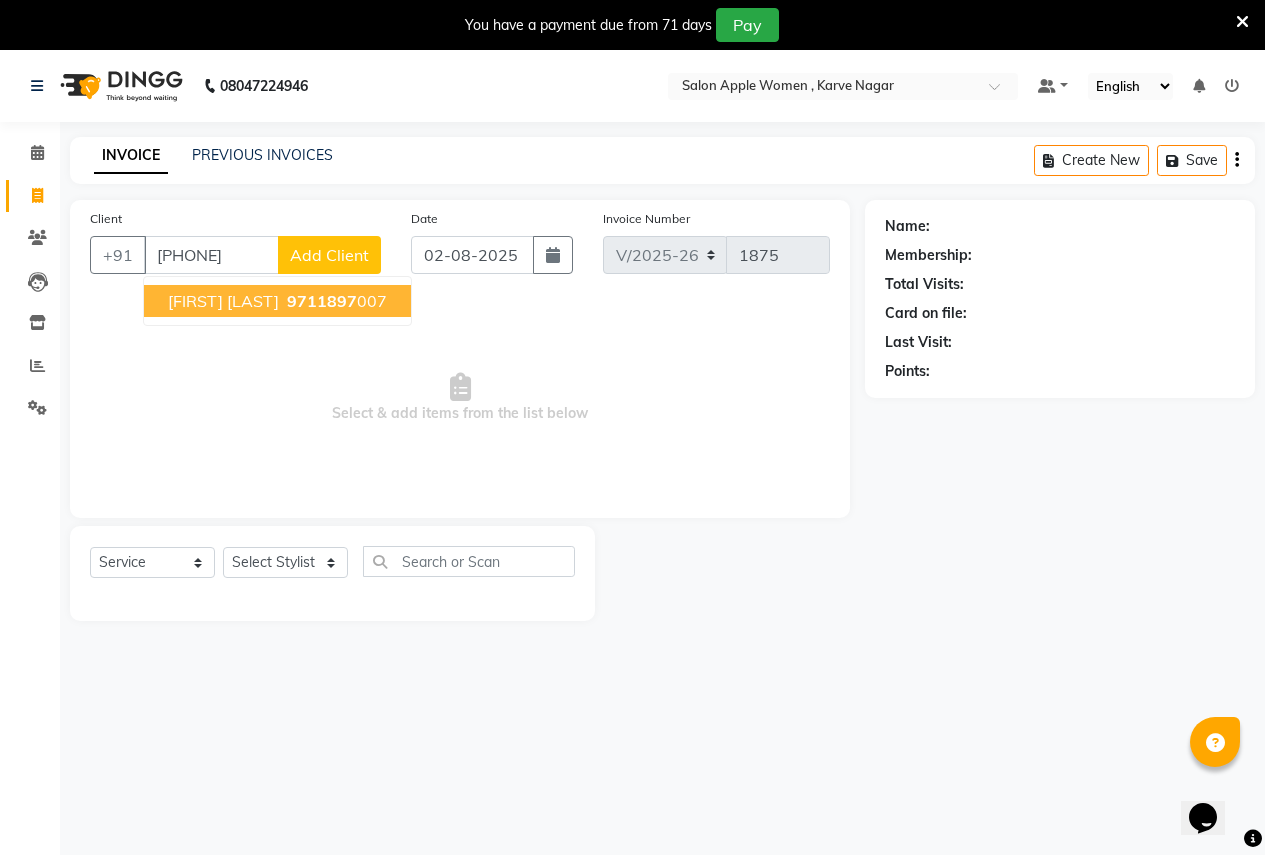 type on "9711897007" 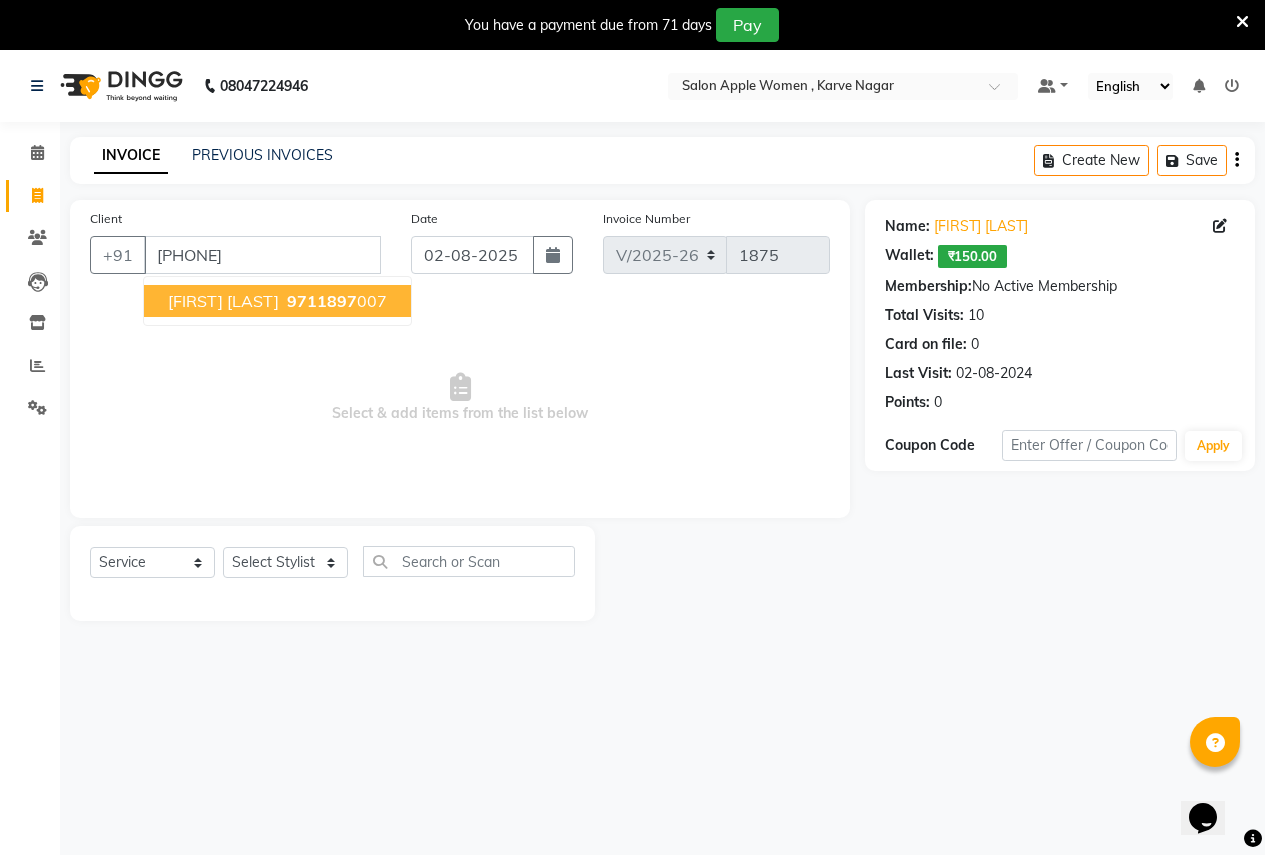 click on "Shruti Halgekar   9711897 007" at bounding box center [277, 301] 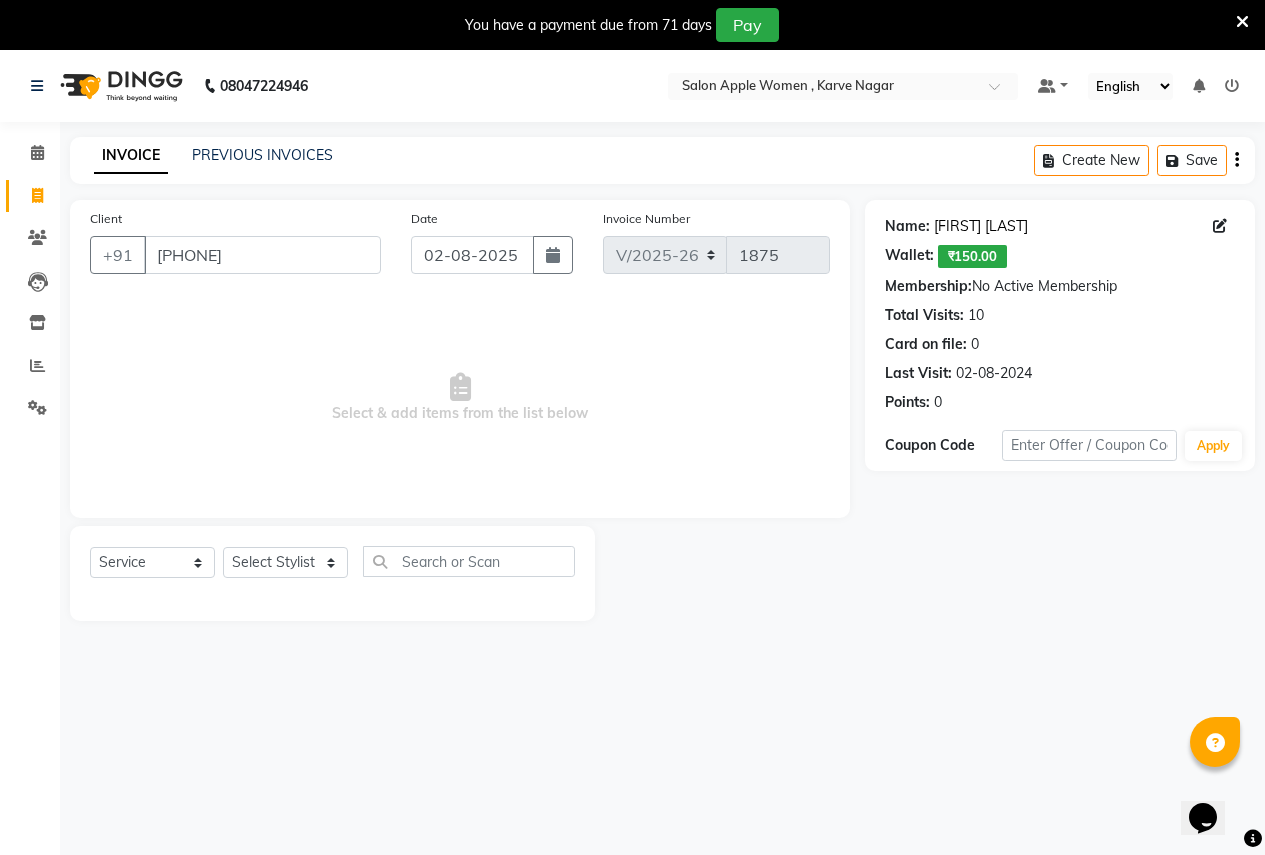 click on "Shruti Halgekar" 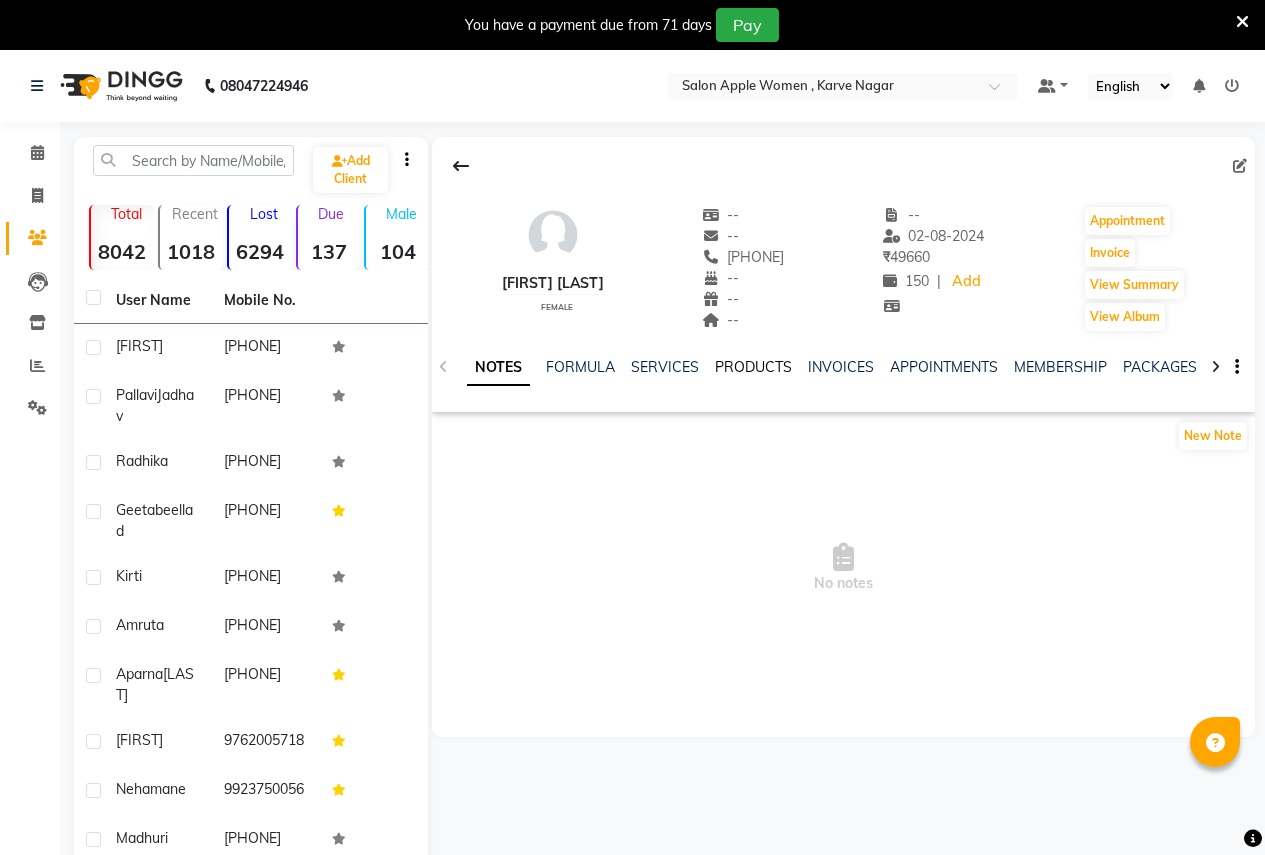 scroll, scrollTop: 0, scrollLeft: 0, axis: both 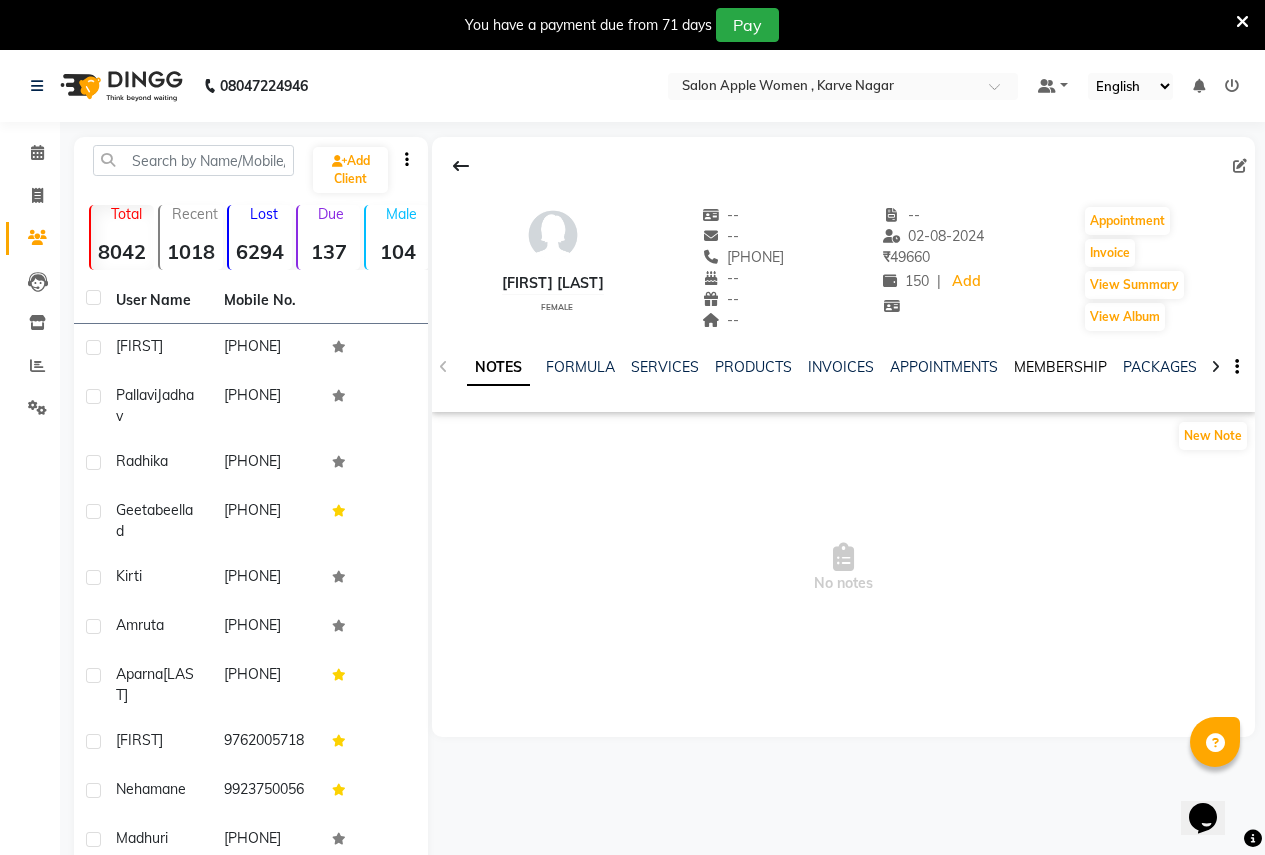 click on "MEMBERSHIP" 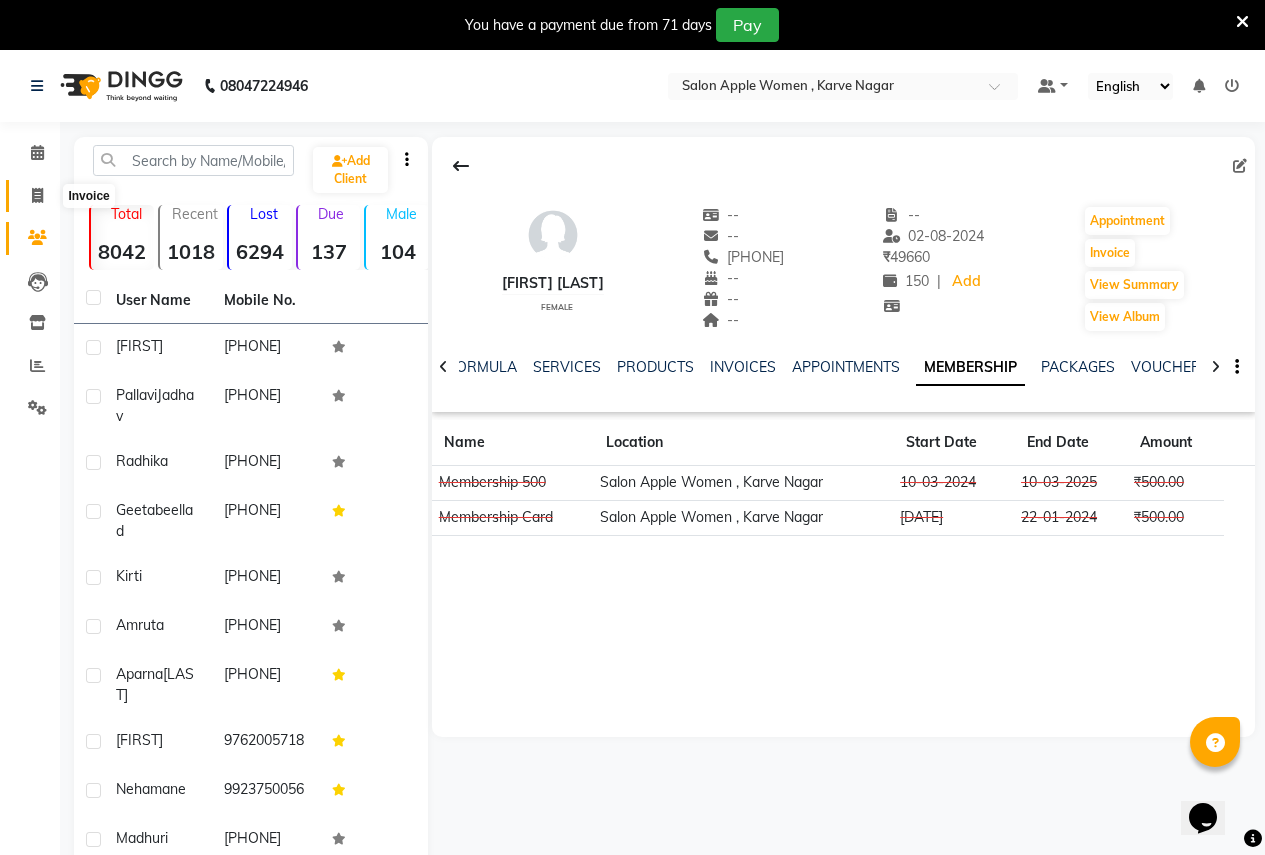 click 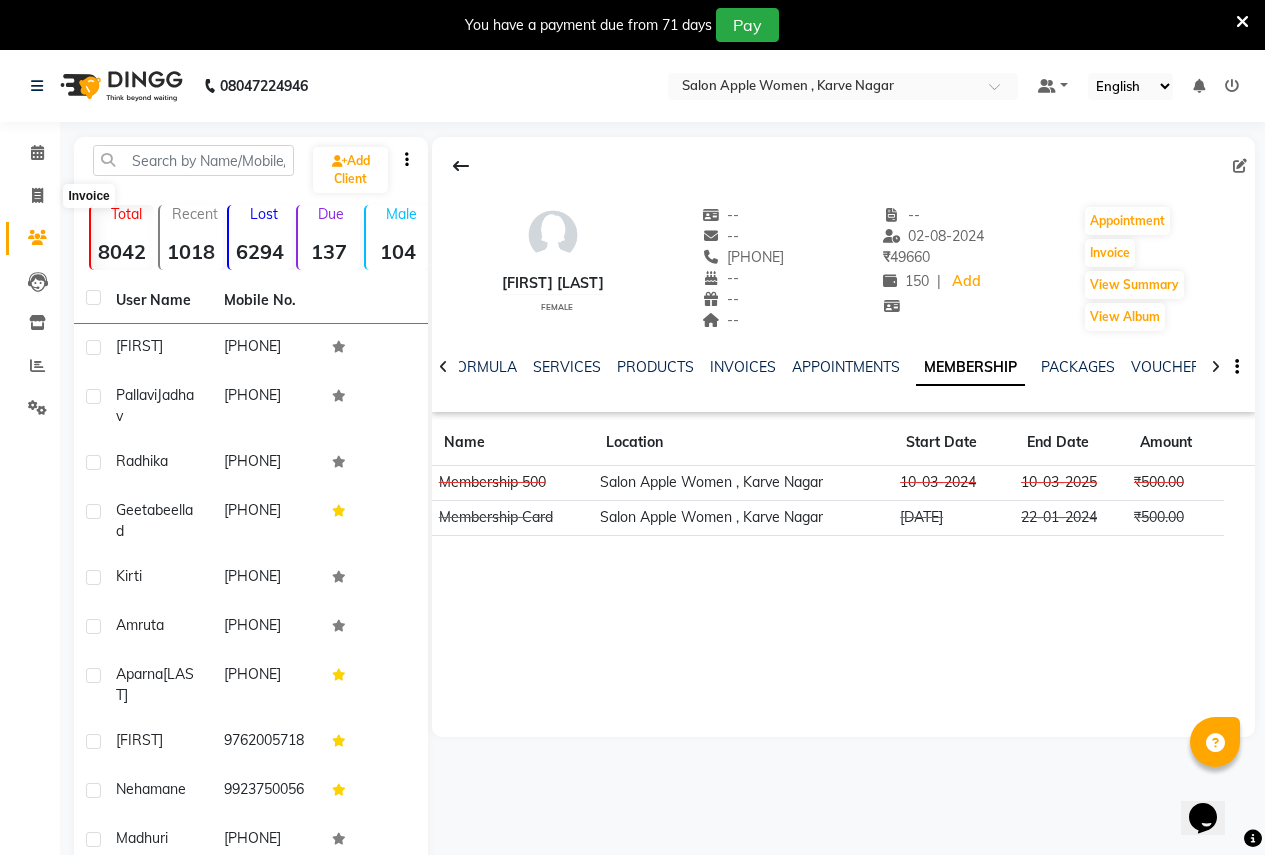 select on "service" 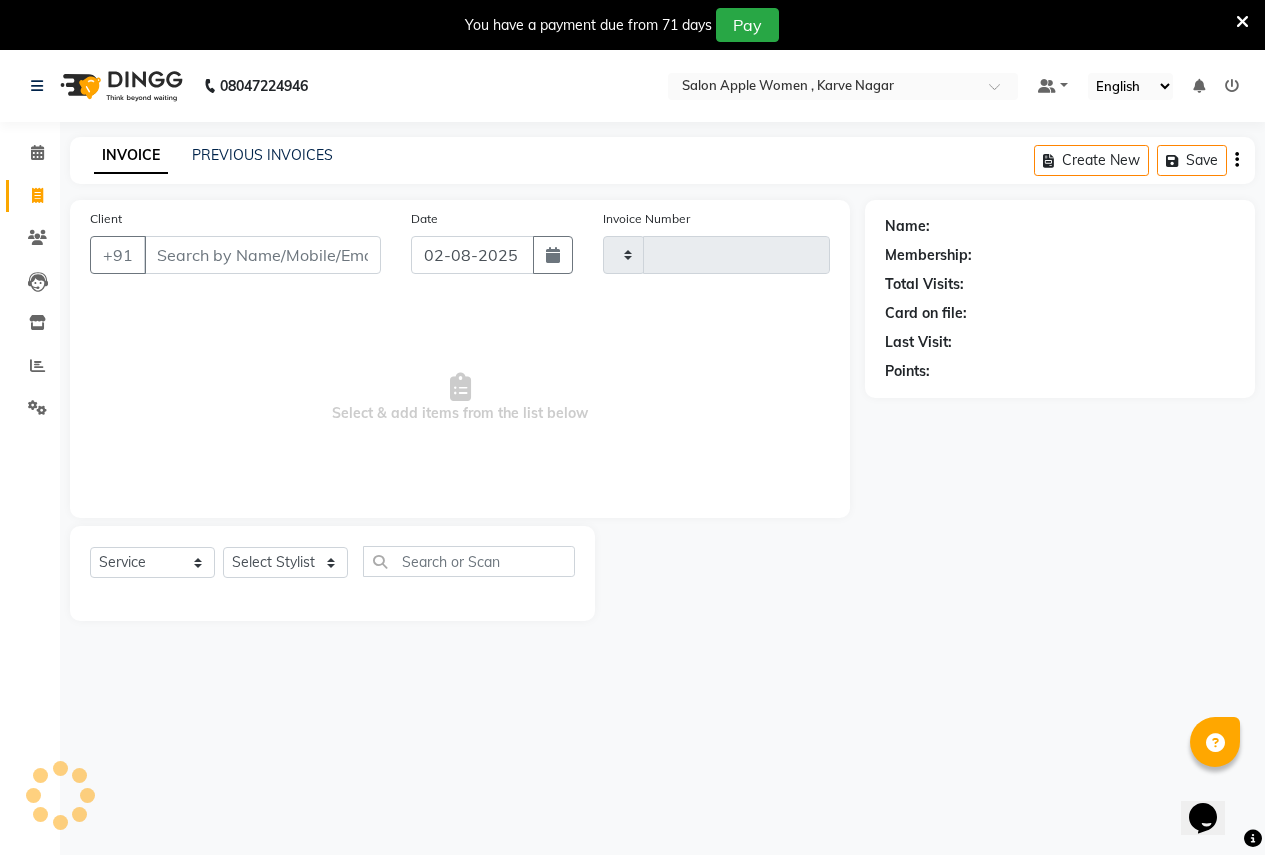 type on "1875" 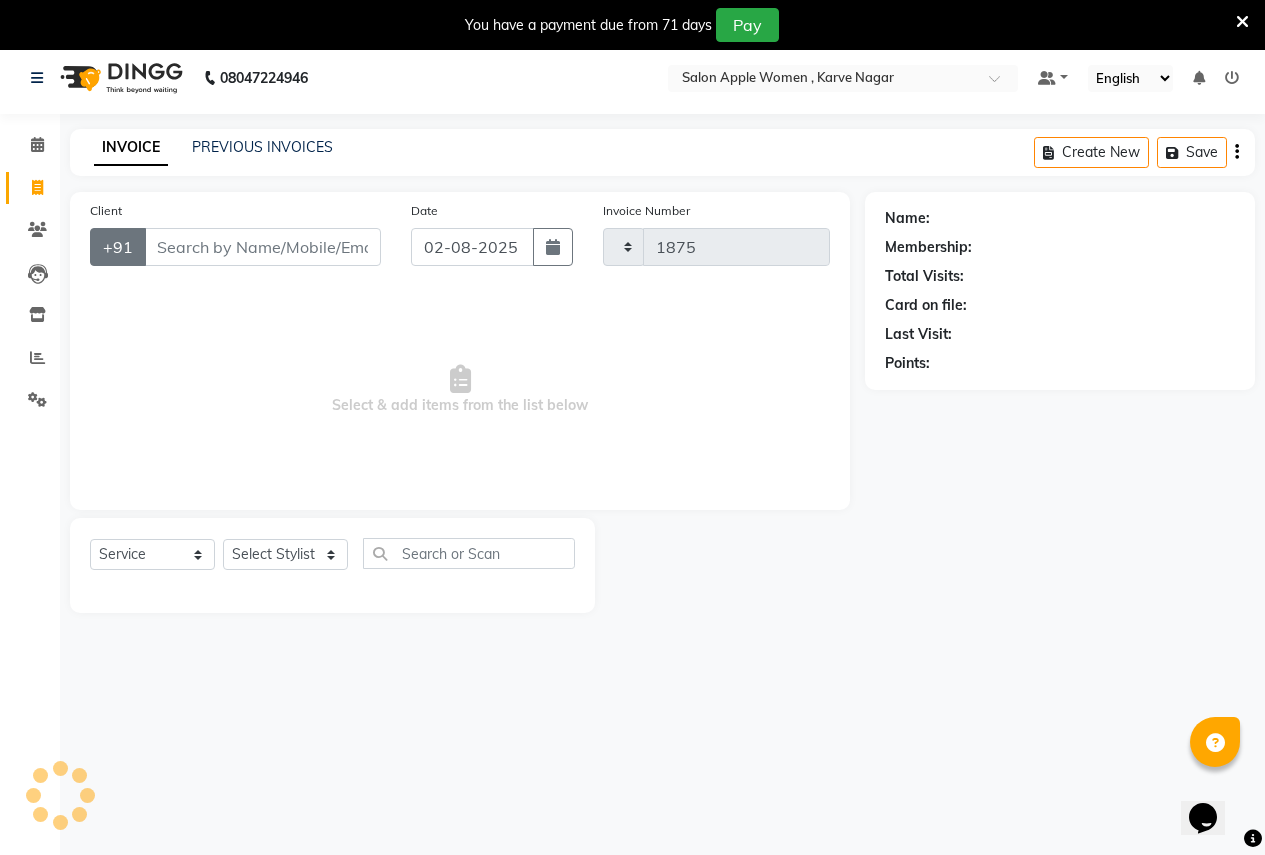 scroll, scrollTop: 50, scrollLeft: 0, axis: vertical 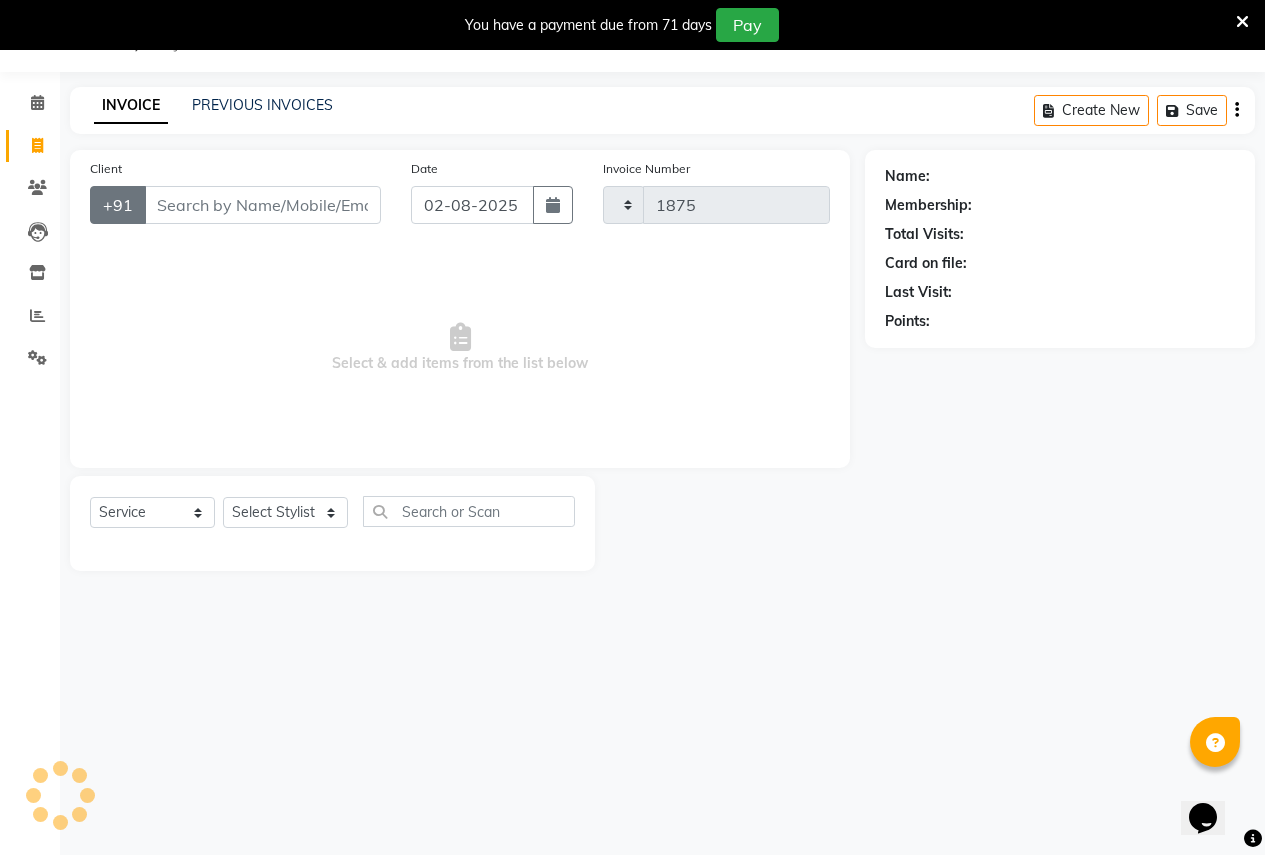select on "96" 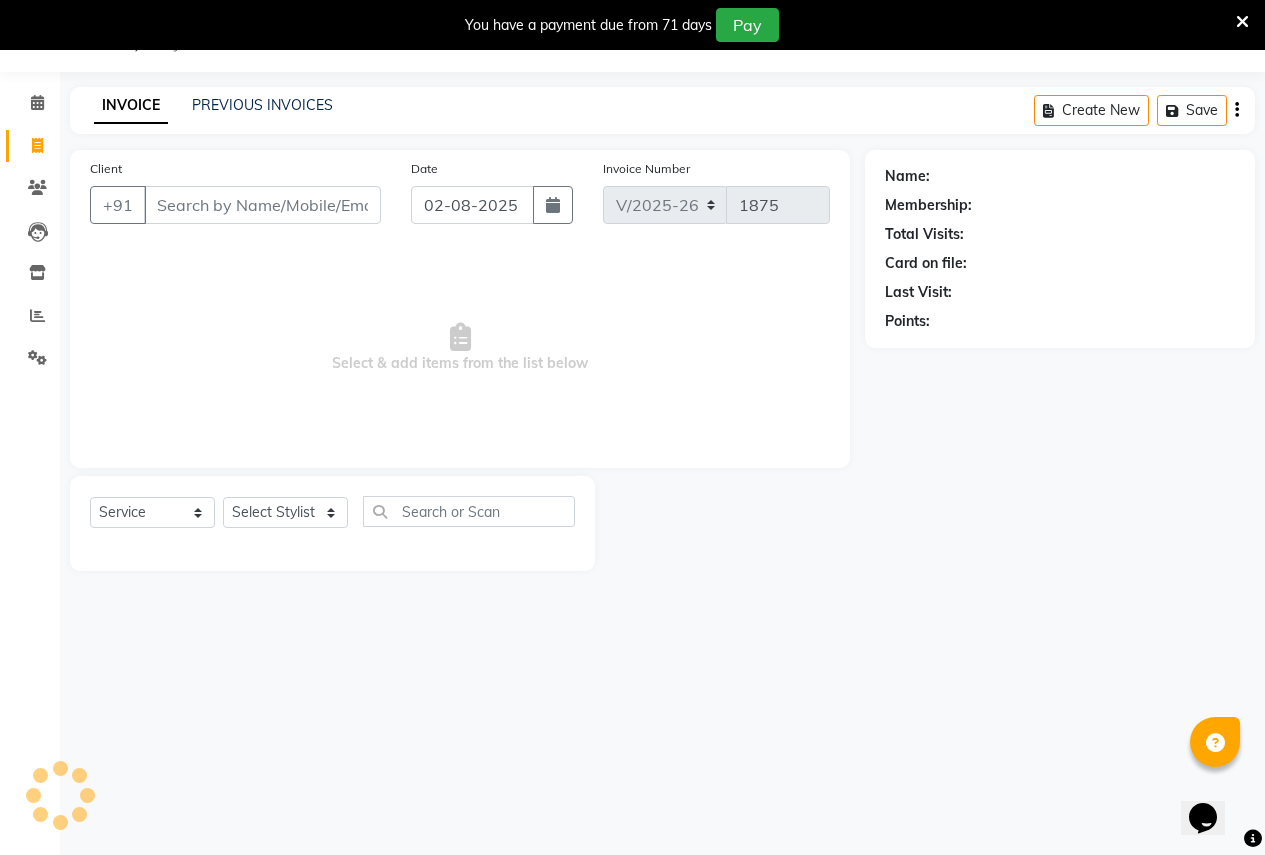 click on "Client" at bounding box center [262, 205] 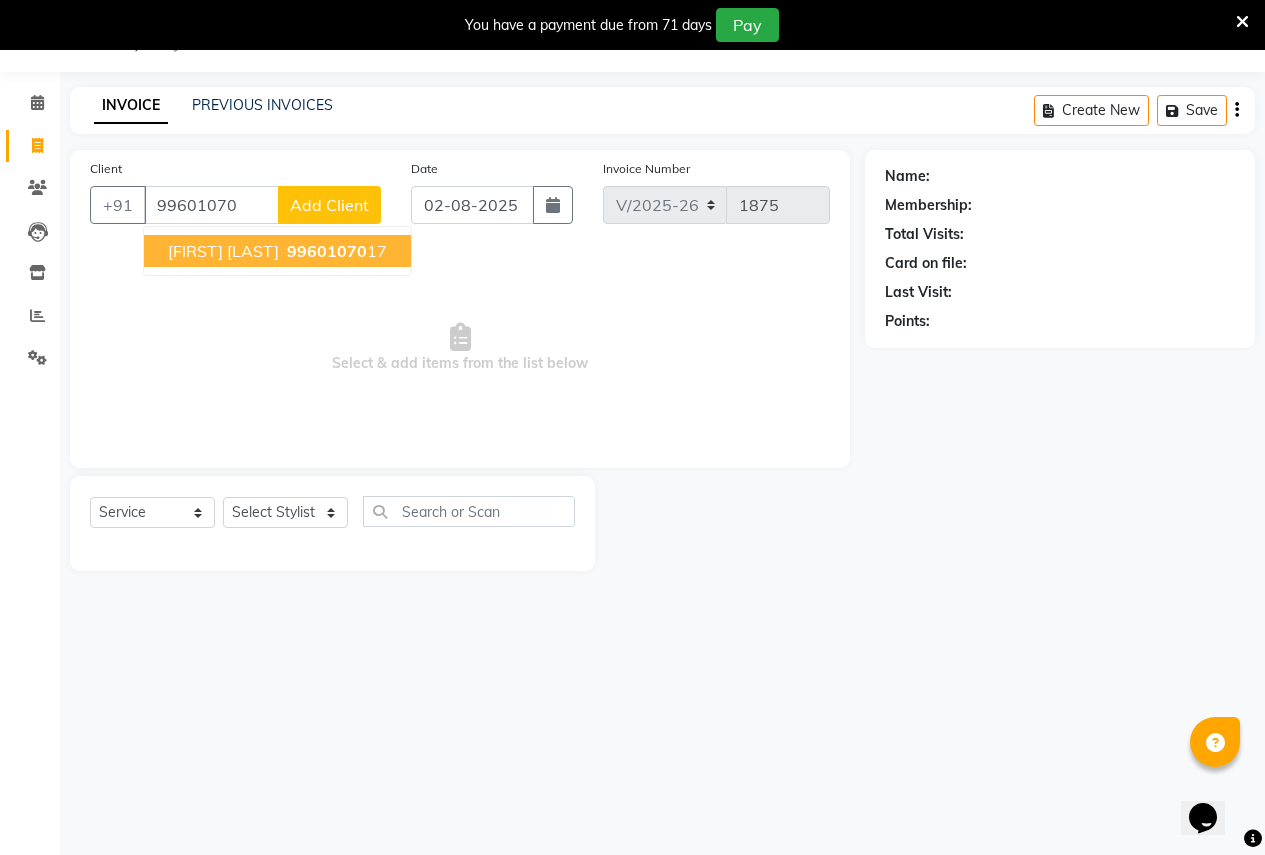 click on "darshana wankhede" at bounding box center [223, 251] 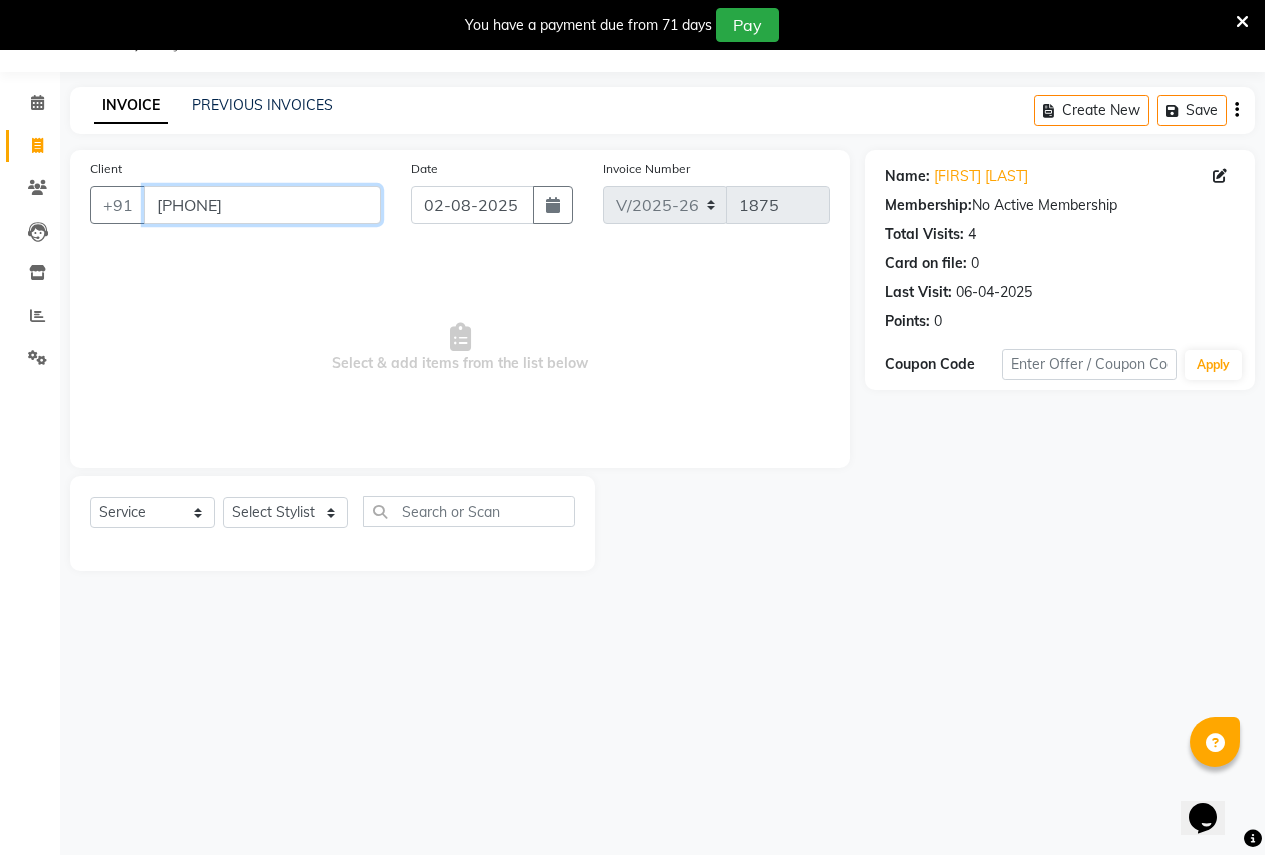 click on "9960107017" at bounding box center [262, 205] 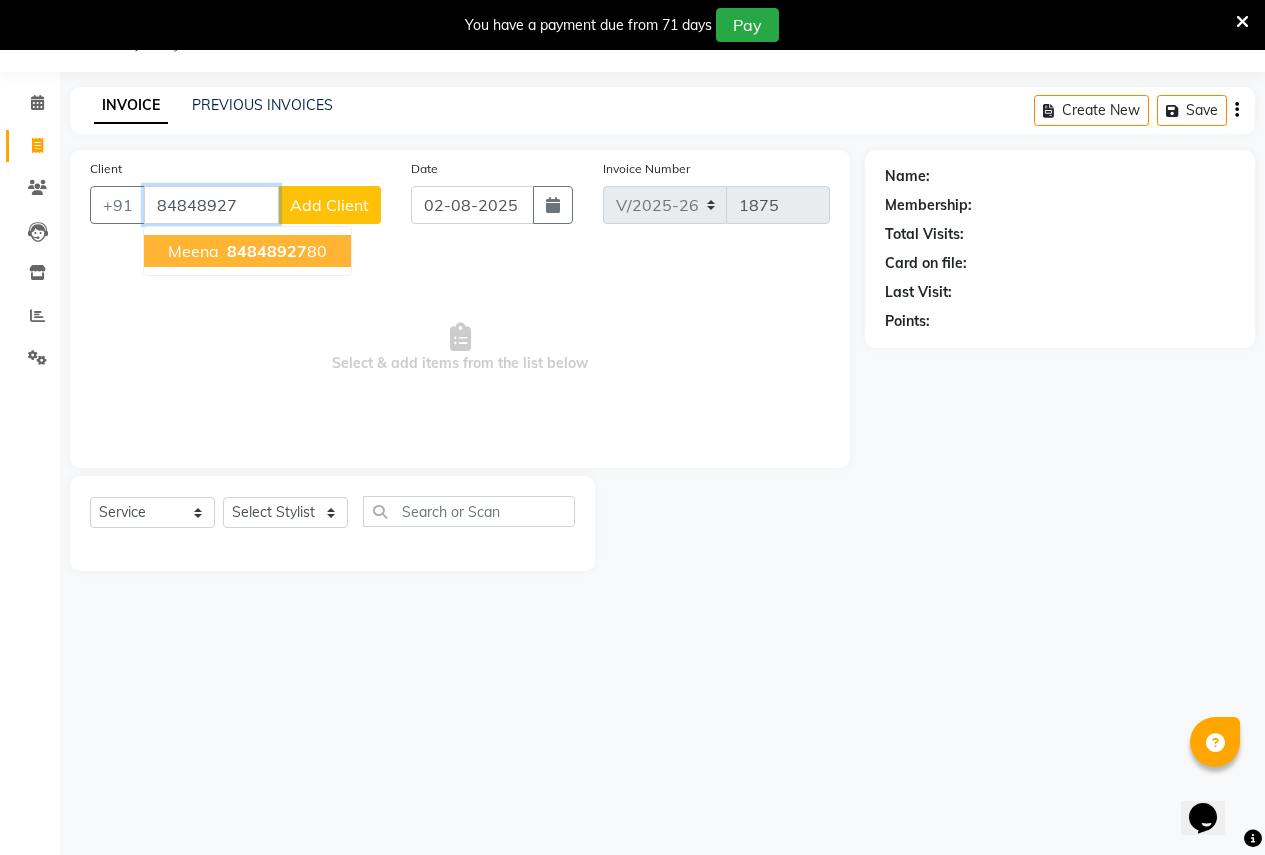 click on "84848927" at bounding box center (267, 251) 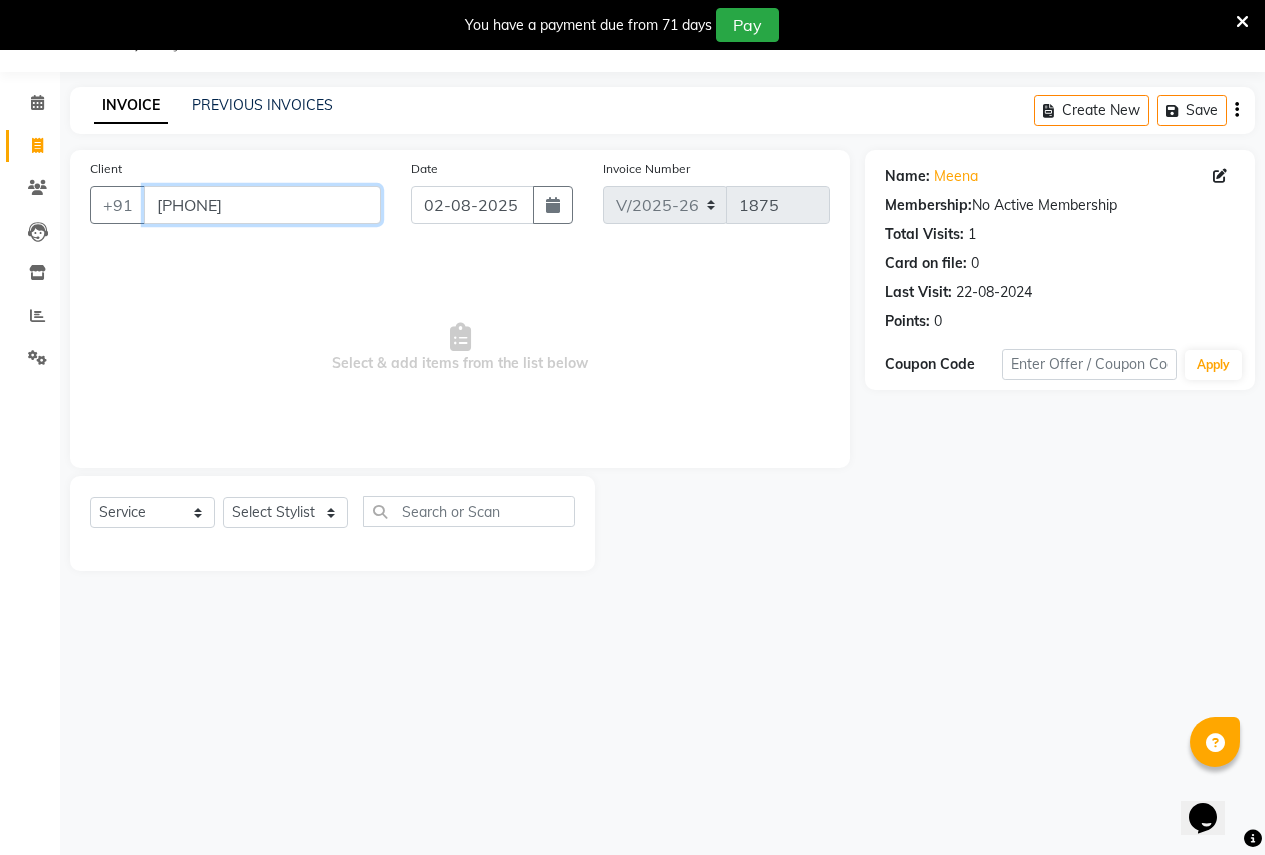 click on "8484892780" at bounding box center (262, 205) 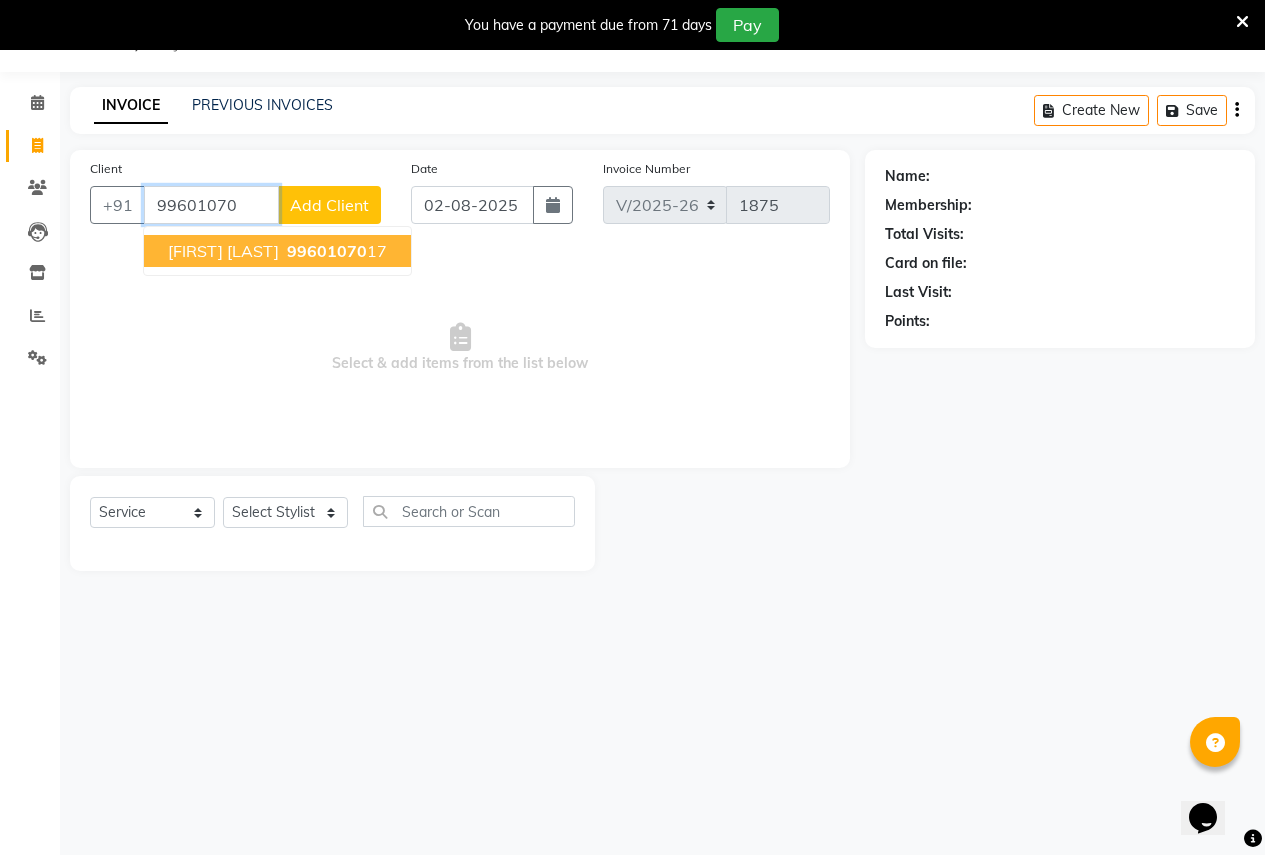 click on "darshana wankhede" at bounding box center (223, 251) 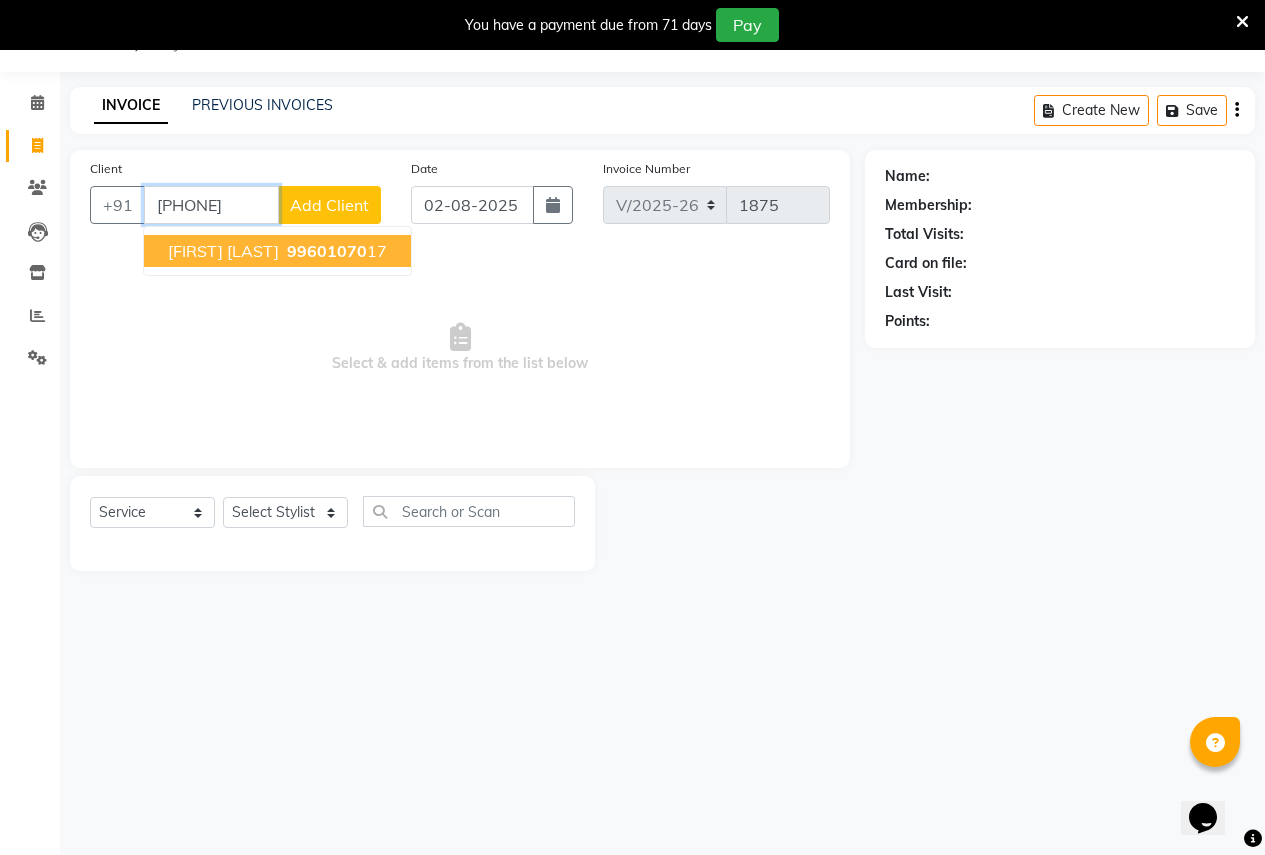 type on "9960107017" 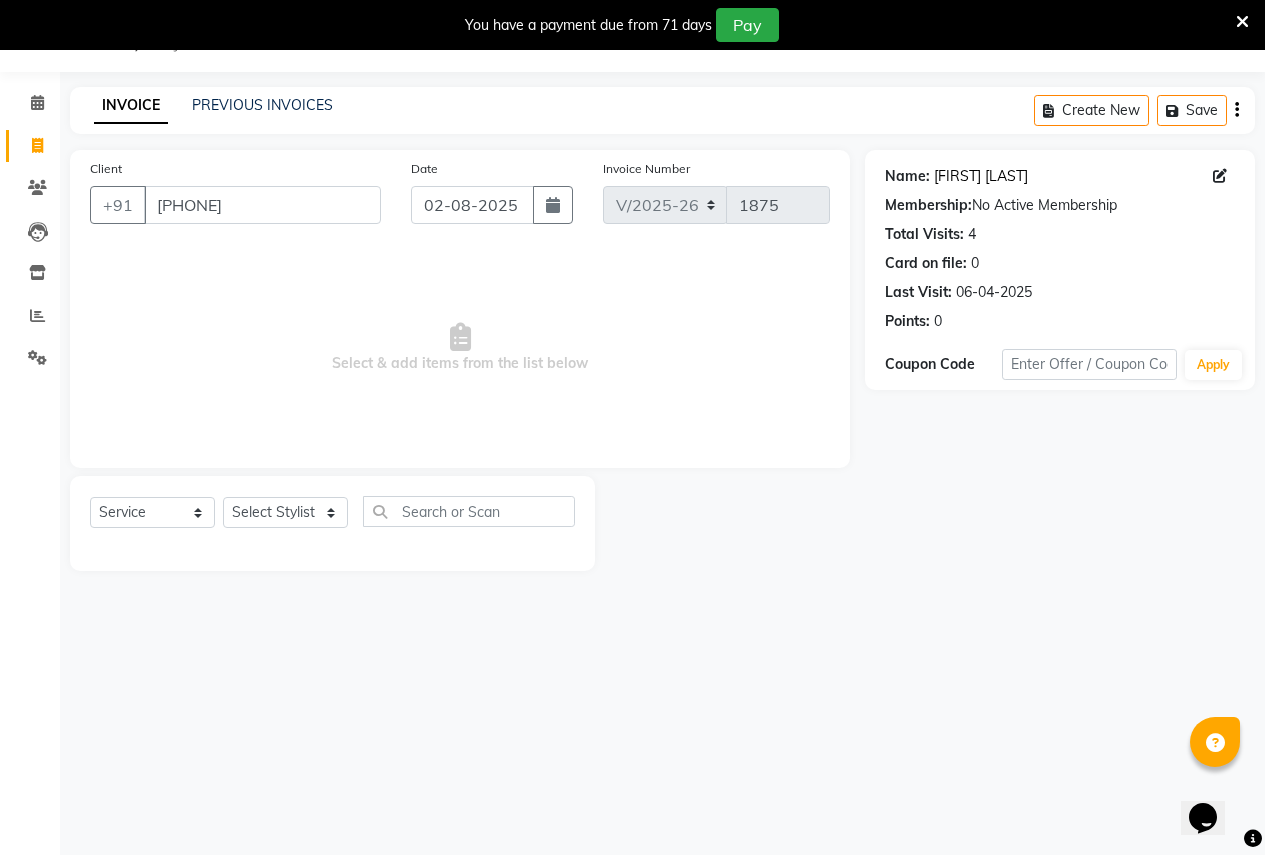 click on "Darshana Wankhede" 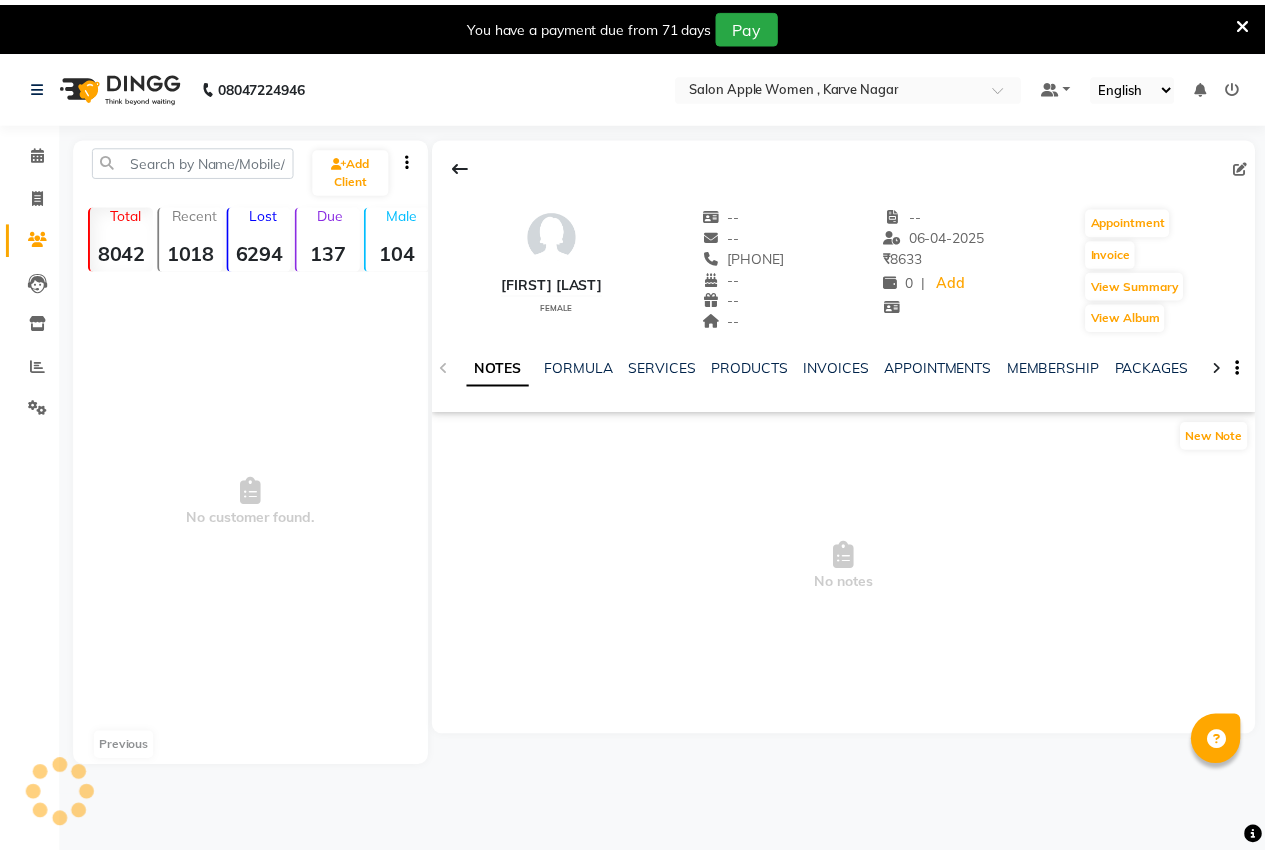 scroll, scrollTop: 0, scrollLeft: 0, axis: both 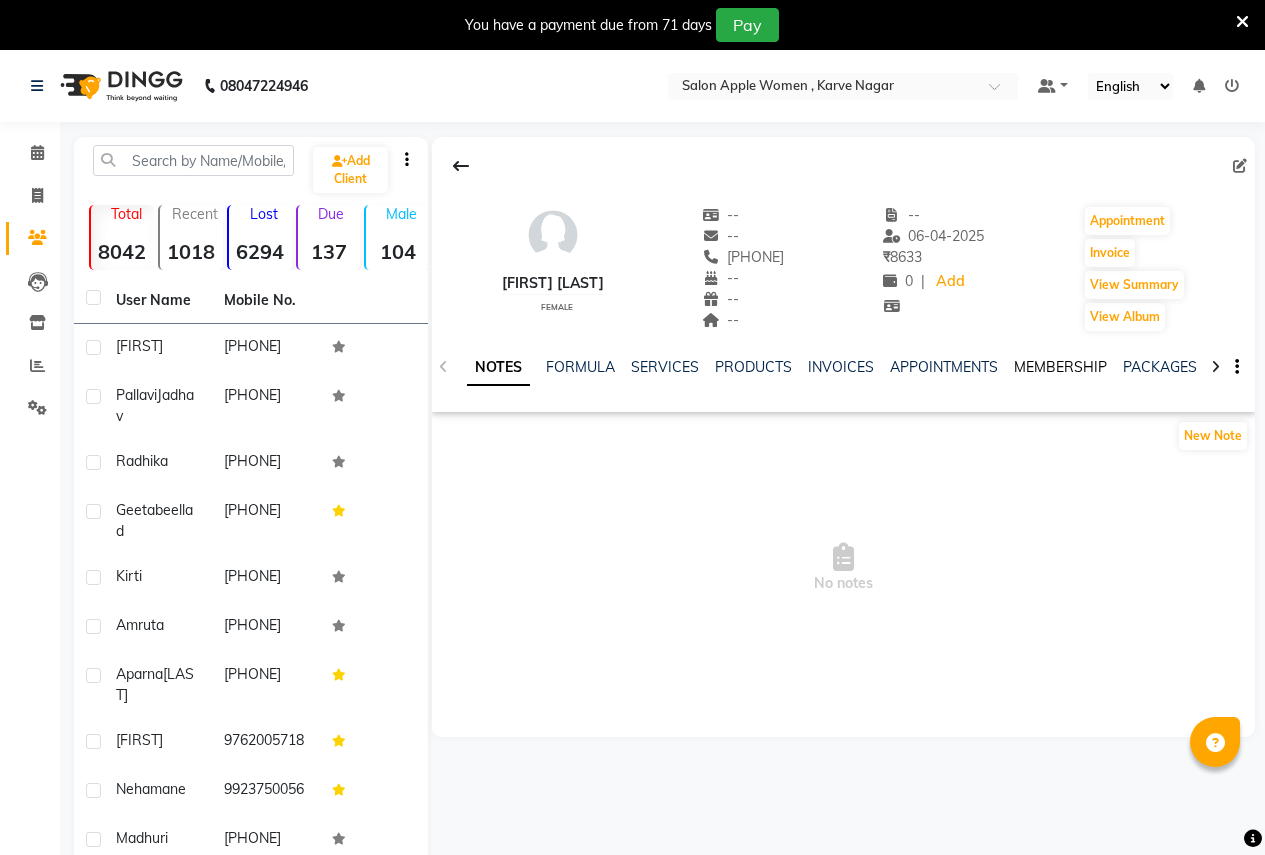 click on "MEMBERSHIP" 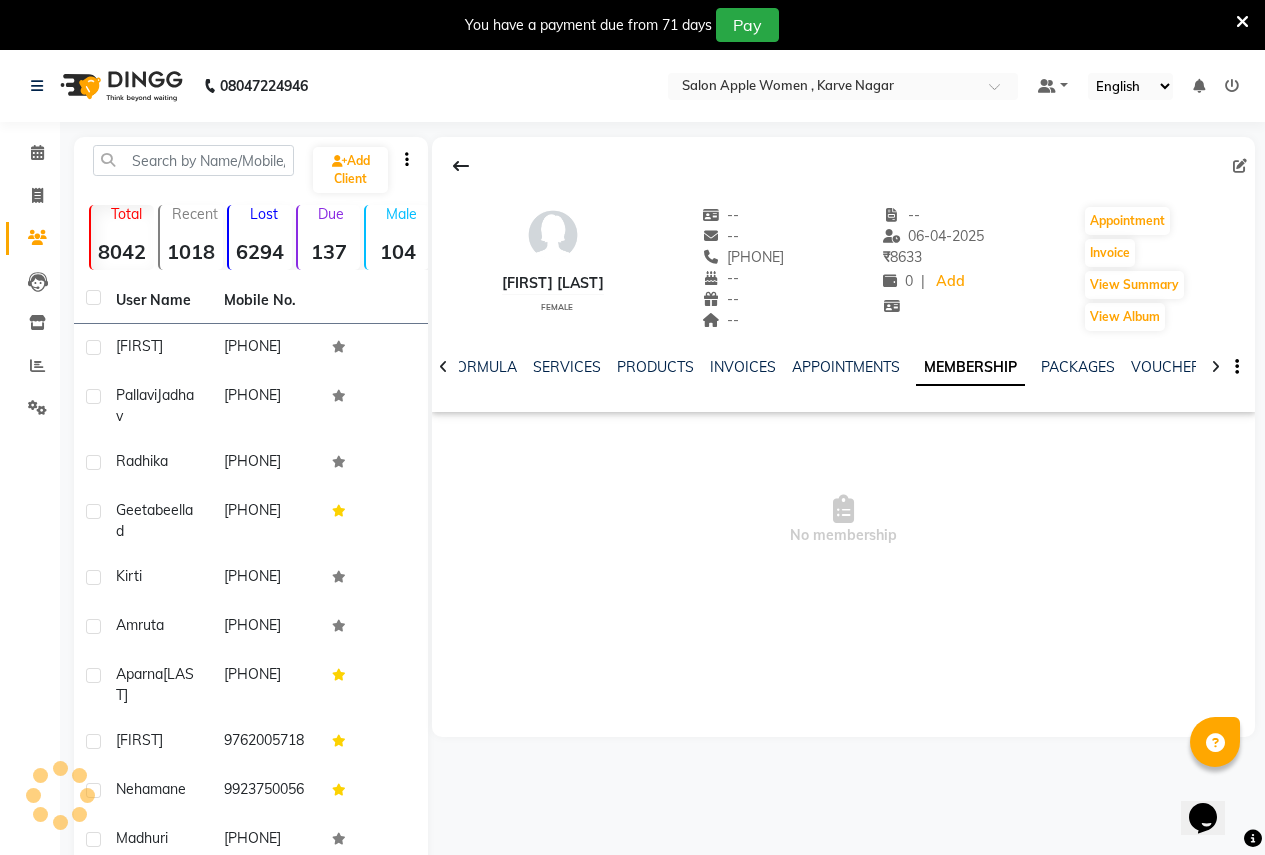 scroll, scrollTop: 0, scrollLeft: 0, axis: both 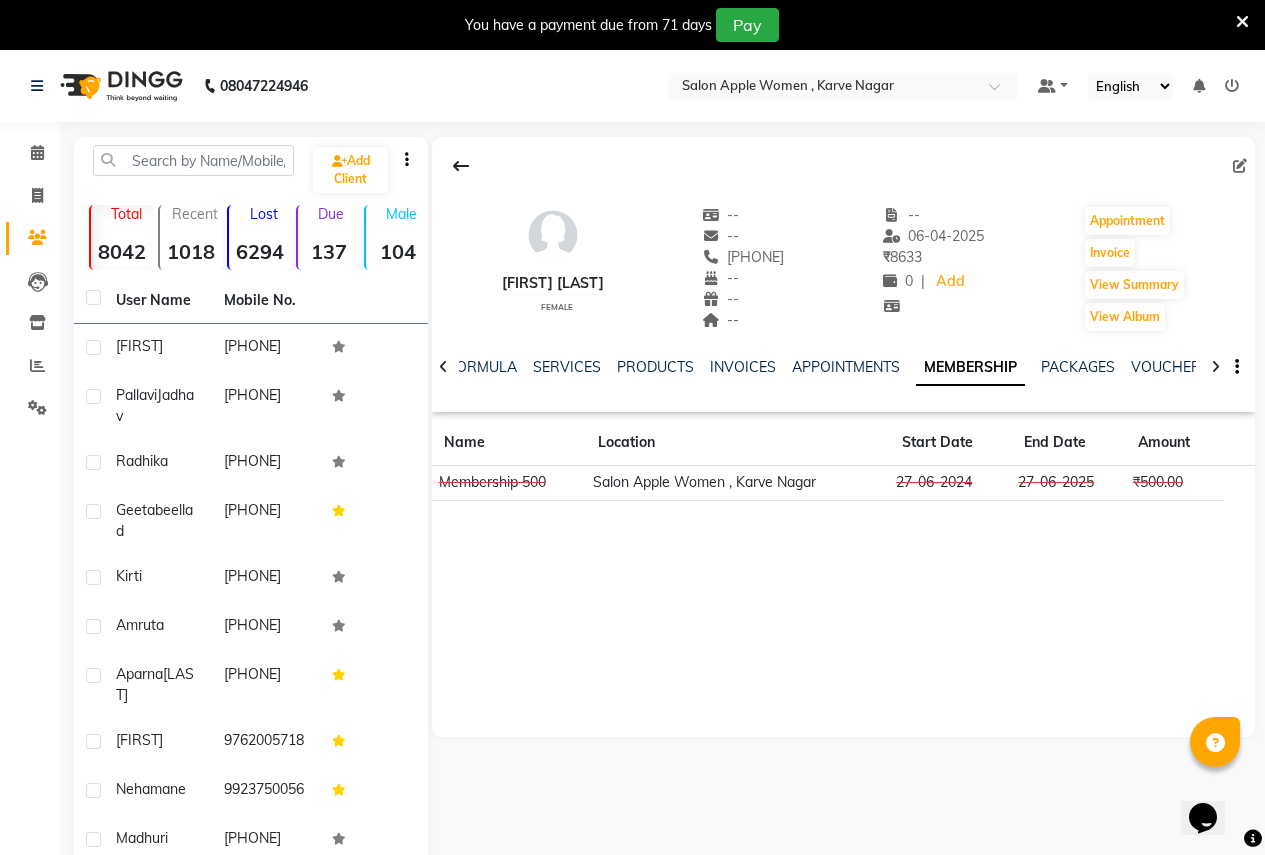 drag, startPoint x: 662, startPoint y: 660, endPoint x: 907, endPoint y: 467, distance: 311.8878 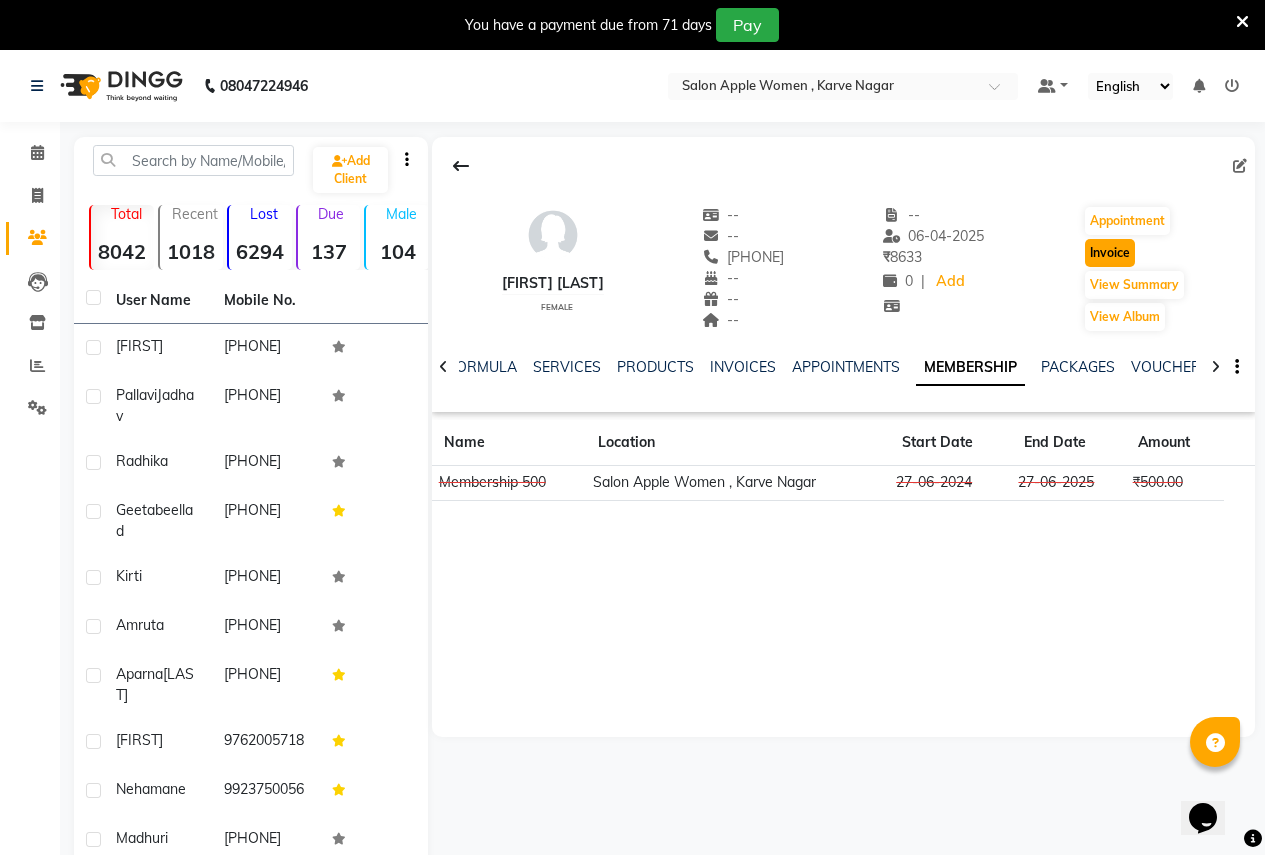 click on "Invoice" 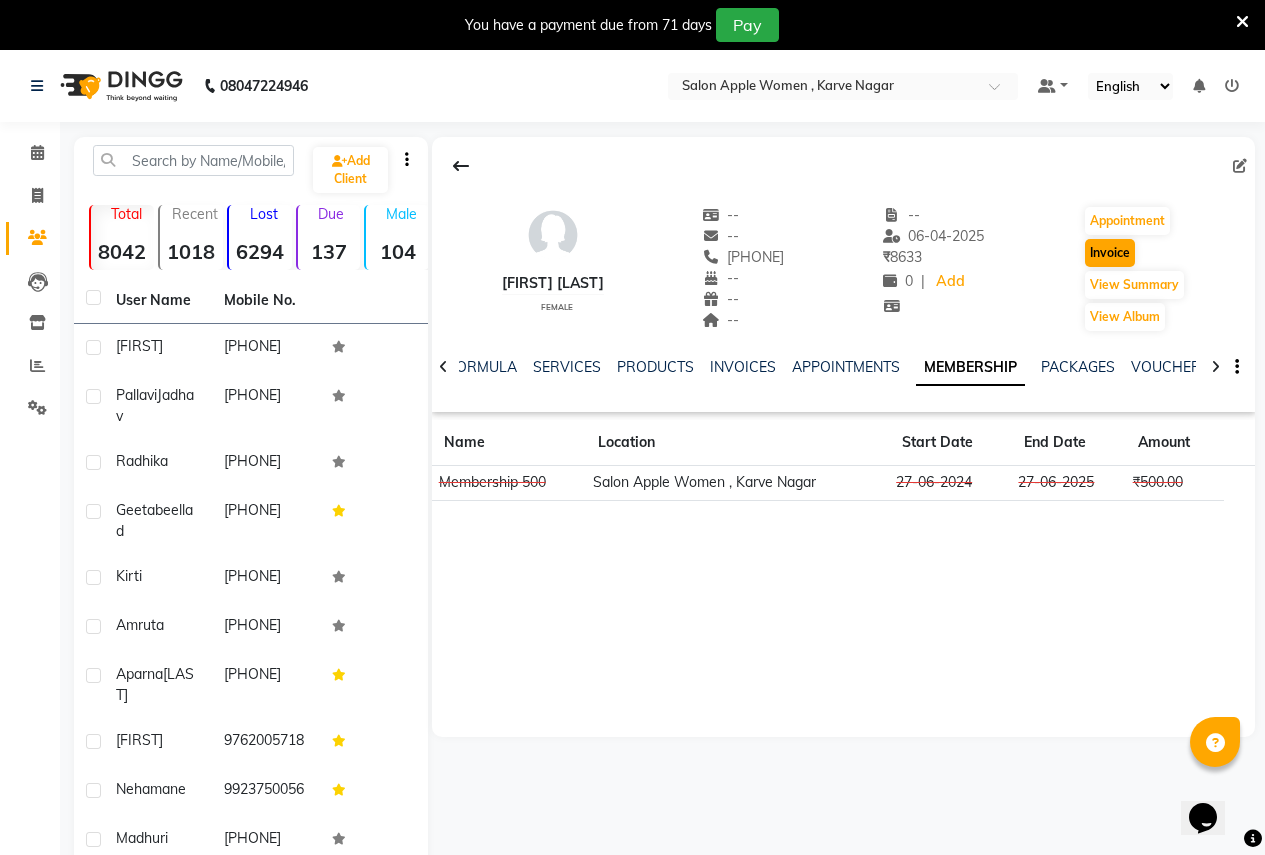 scroll, scrollTop: 50, scrollLeft: 0, axis: vertical 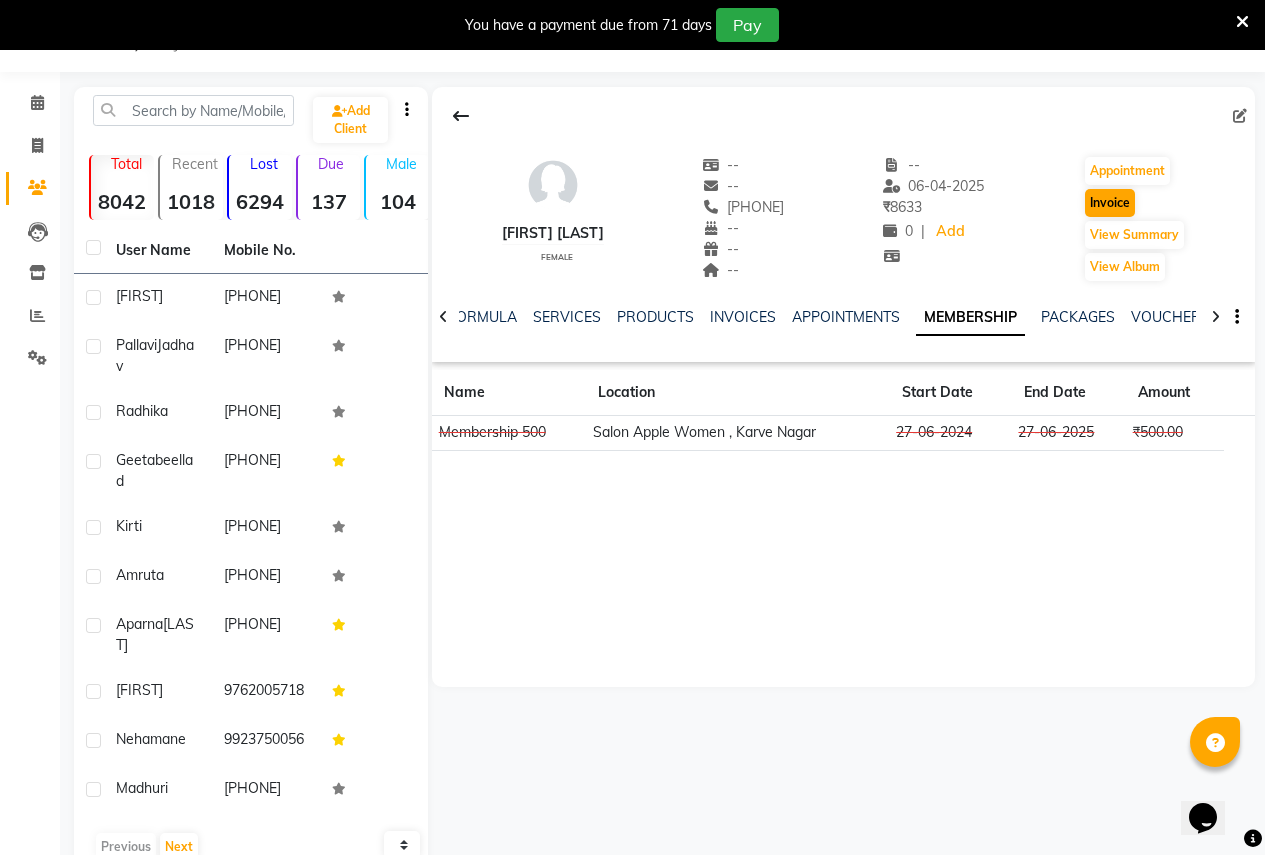 select on "96" 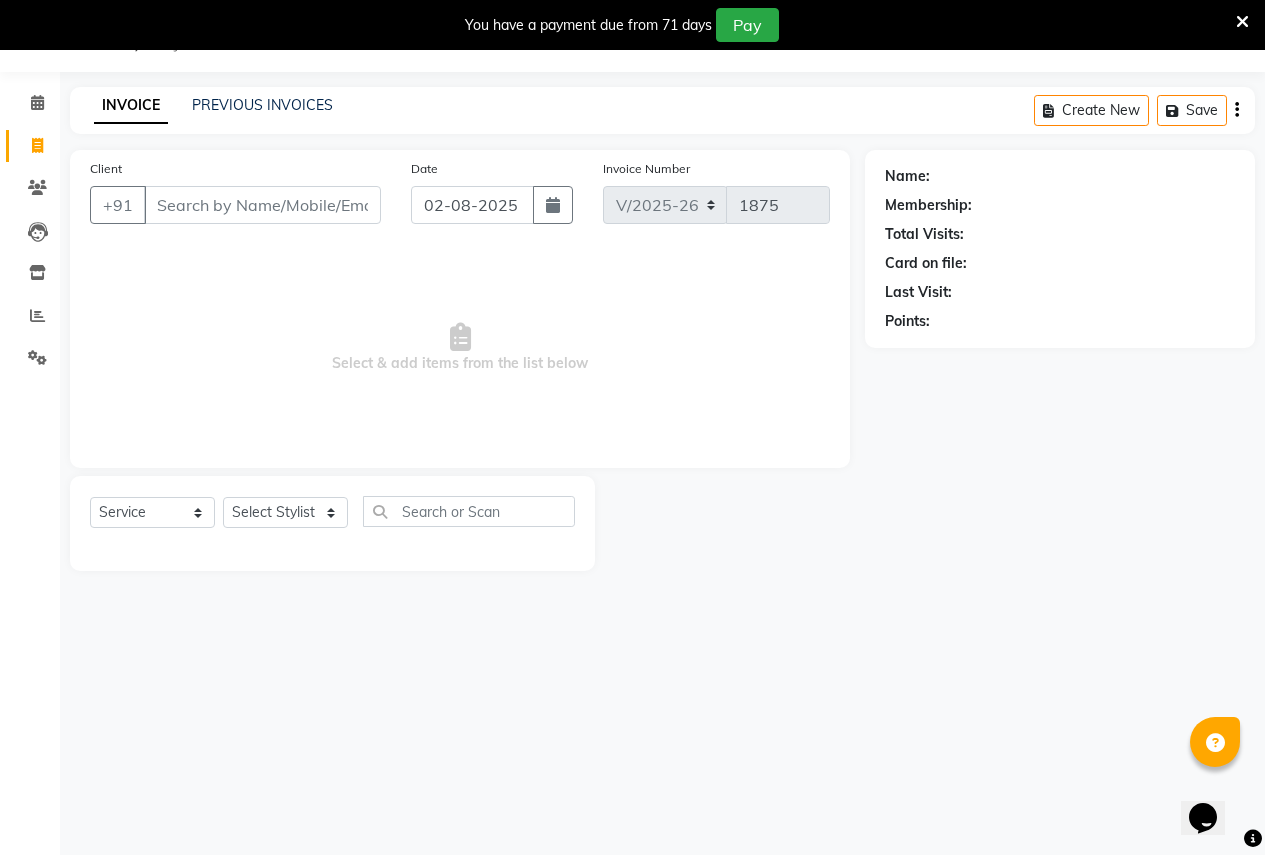 type on "[PHONE]" 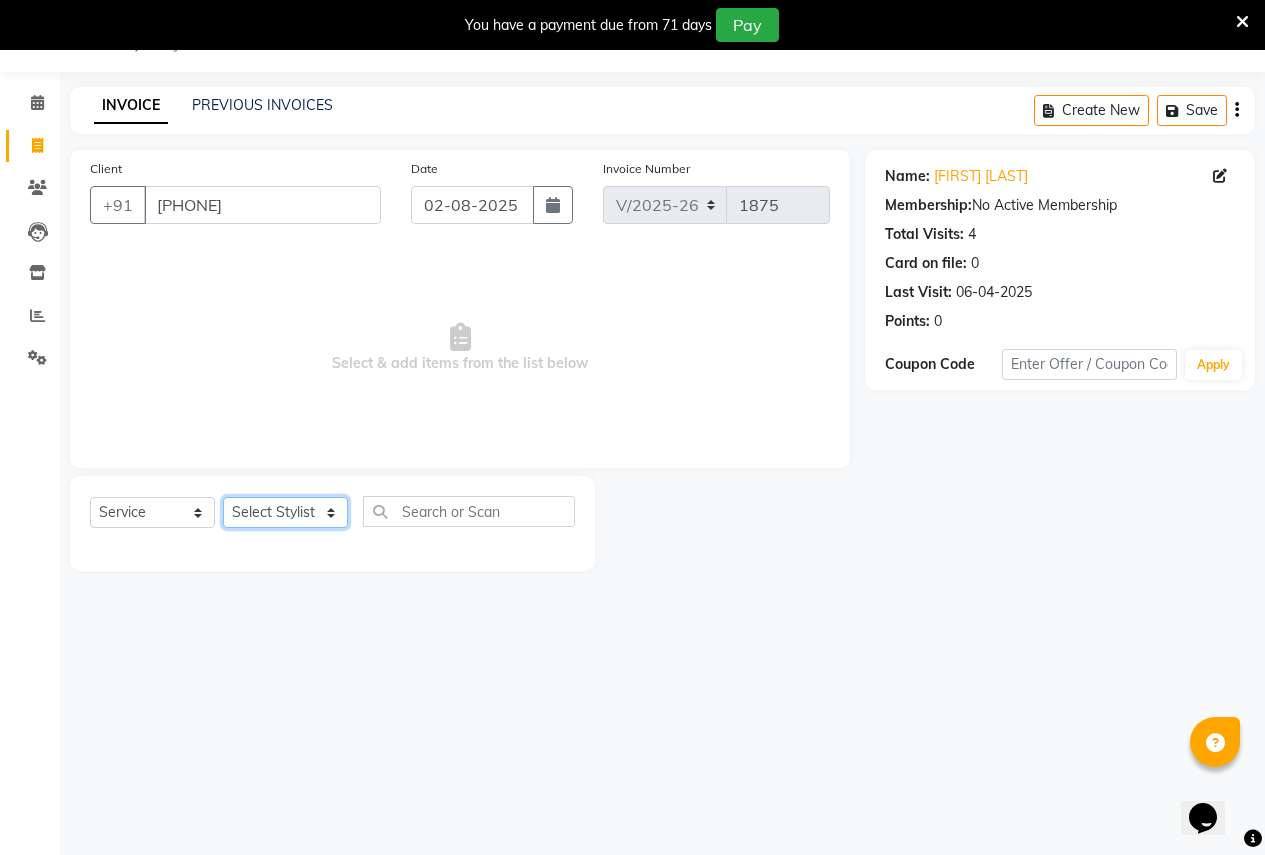 click on "Select Stylist Ajay Rajendra Sonawane Anjali Anil Patil Ashwini chaitrali Jyoti Rahul Shinde Laxmi Mili Maruti Kate NSS Pratibha Paswan Pratik Balasaheb salunkhe Reception  Reshma Operations Head Shobhana Rajendra Muly TejashriTushar Shinde Vandana Ganesh Kambale" 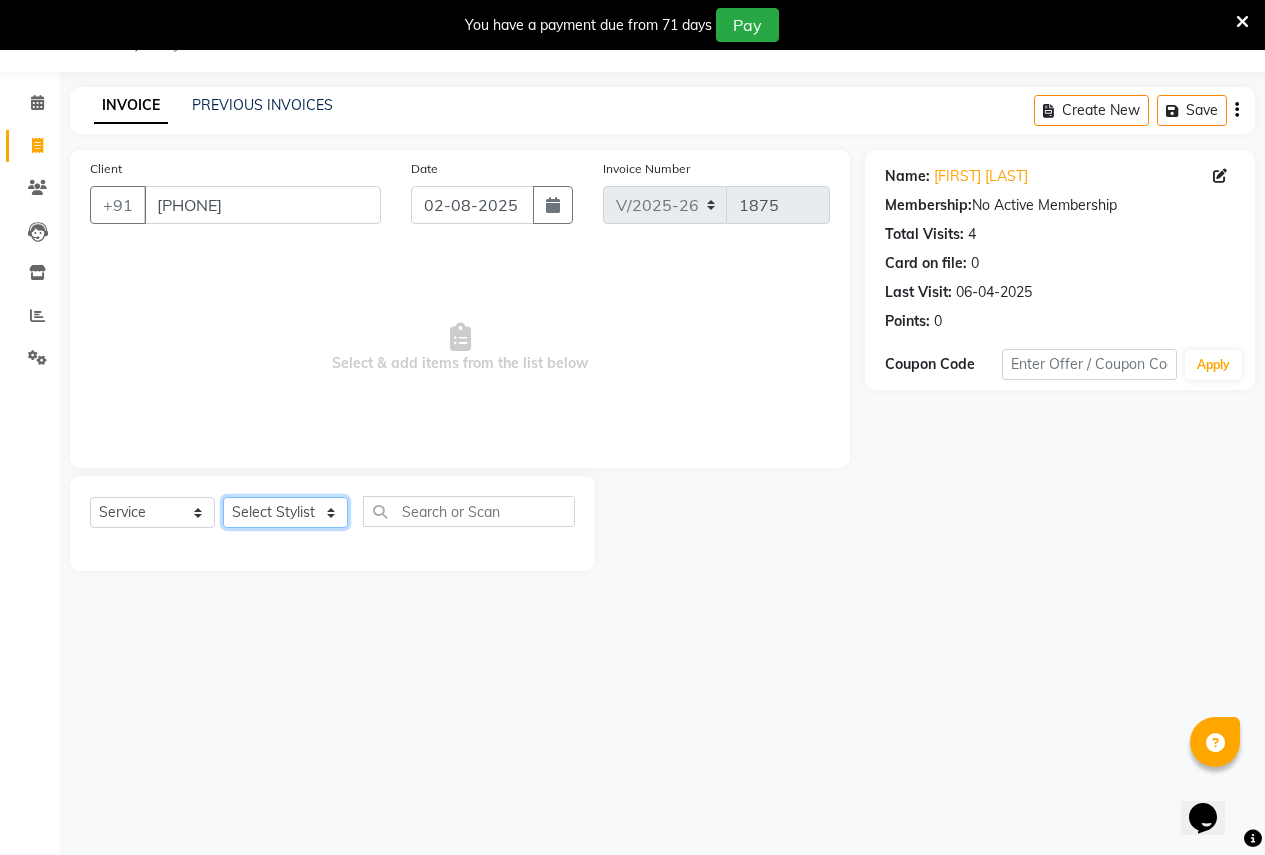select on "57562" 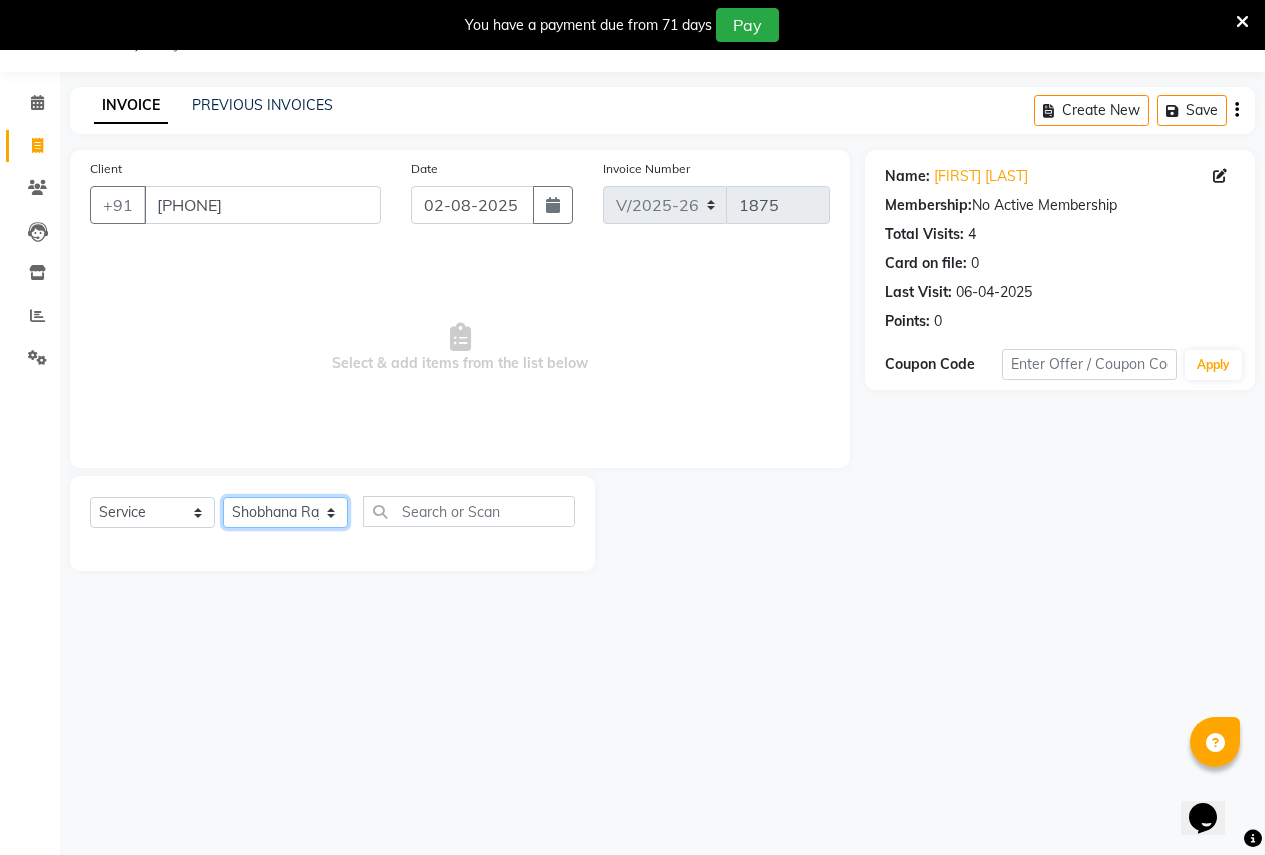 click on "Select Stylist Ajay Rajendra Sonawane Anjali Anil Patil Ashwini chaitrali Jyoti Rahul Shinde Laxmi Mili Maruti Kate NSS Pratibha Paswan Pratik Balasaheb salunkhe Reception  Reshma Operations Head Shobhana Rajendra Muly TejashriTushar Shinde Vandana Ganesh Kambale" 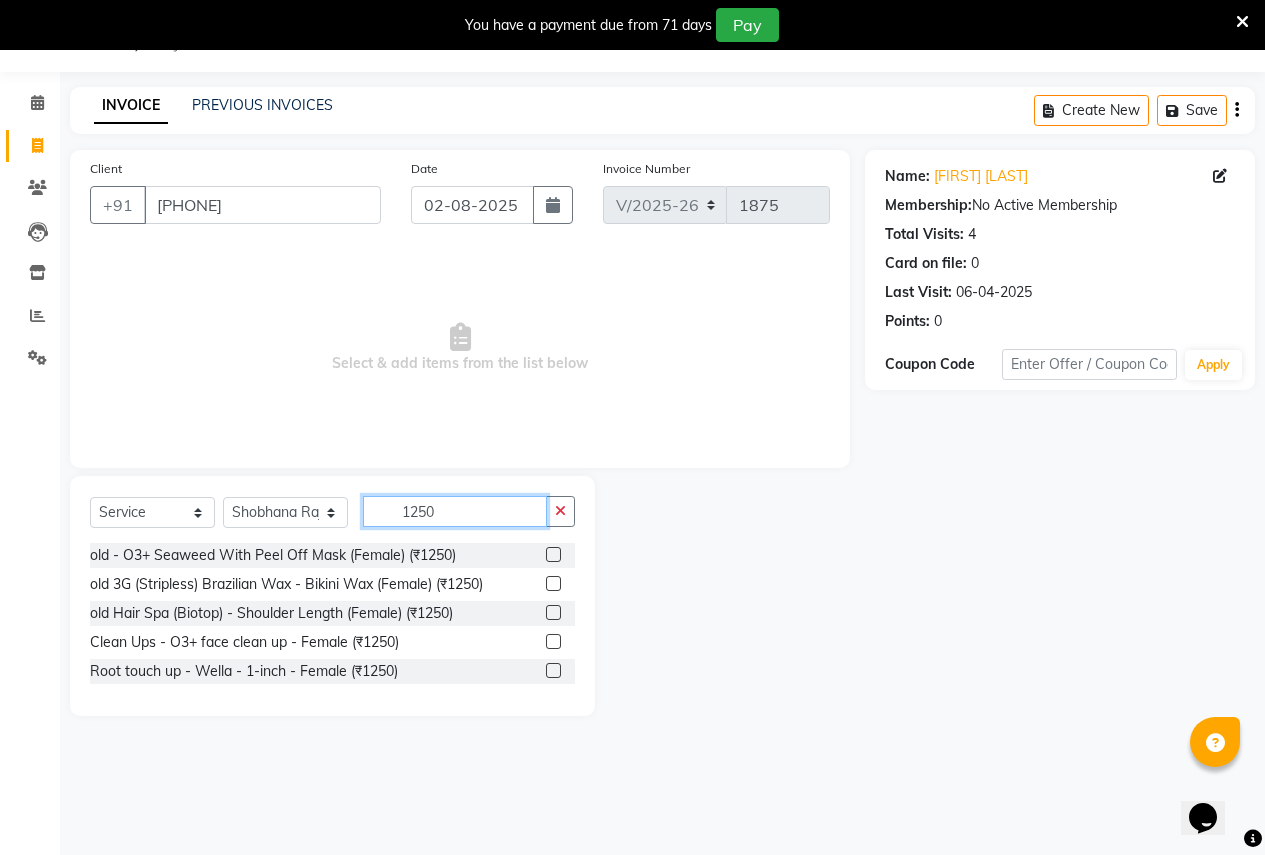 type on "1250" 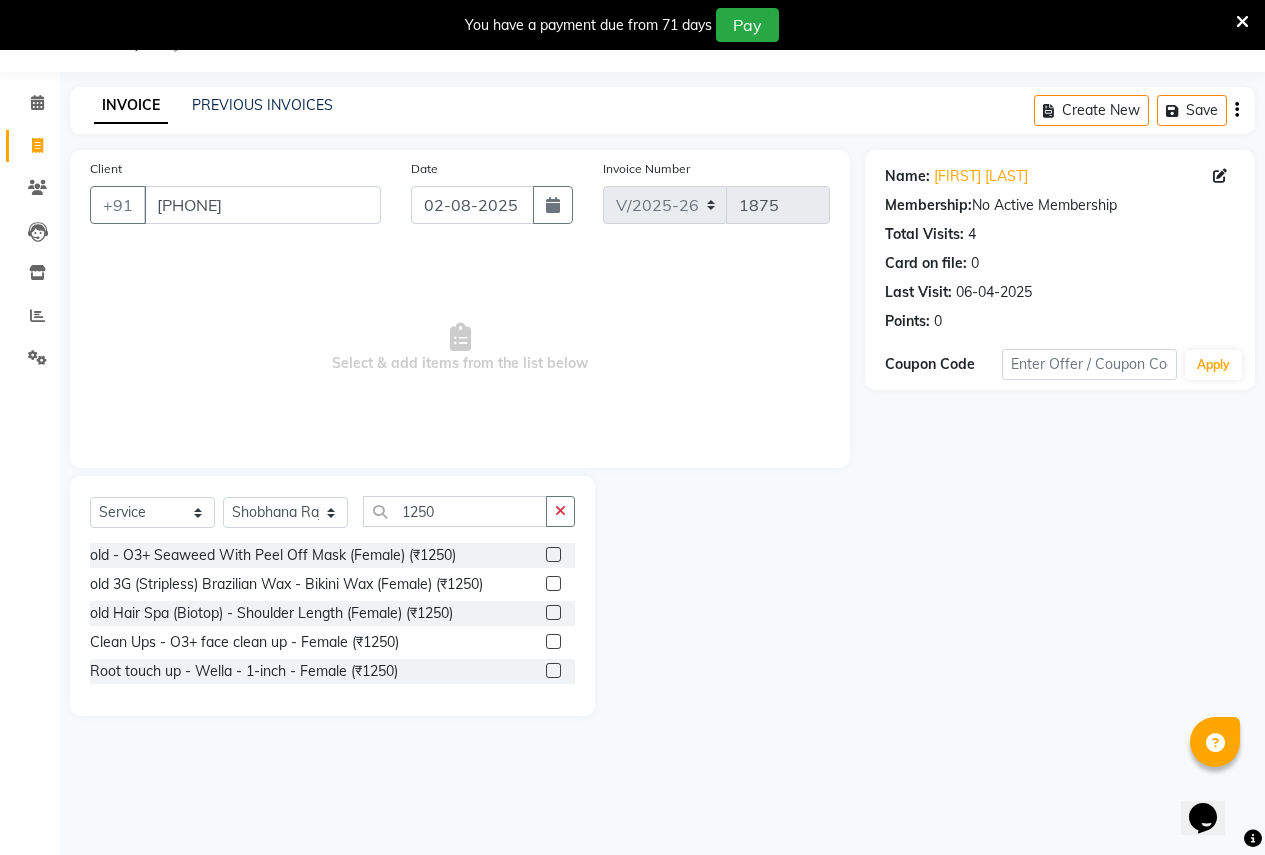click 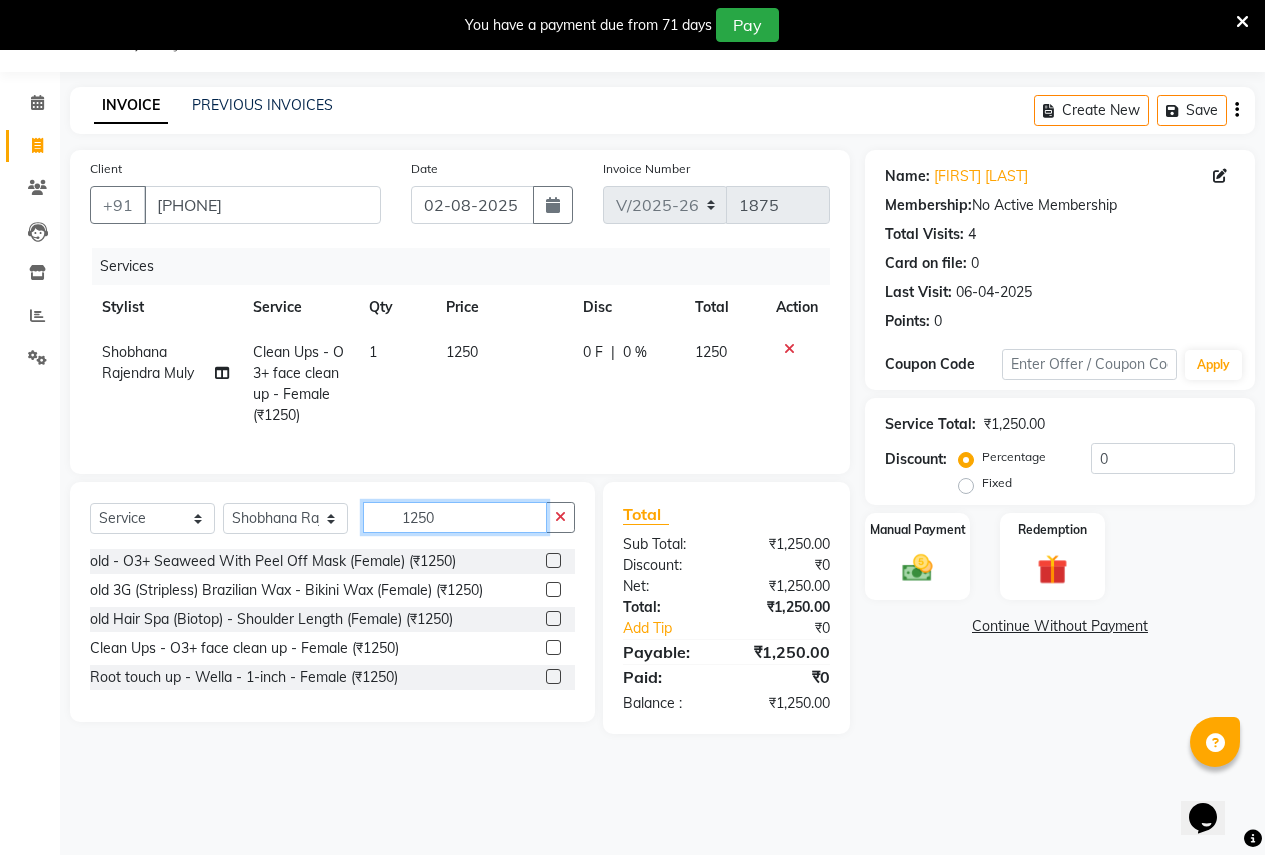 click on "1250" 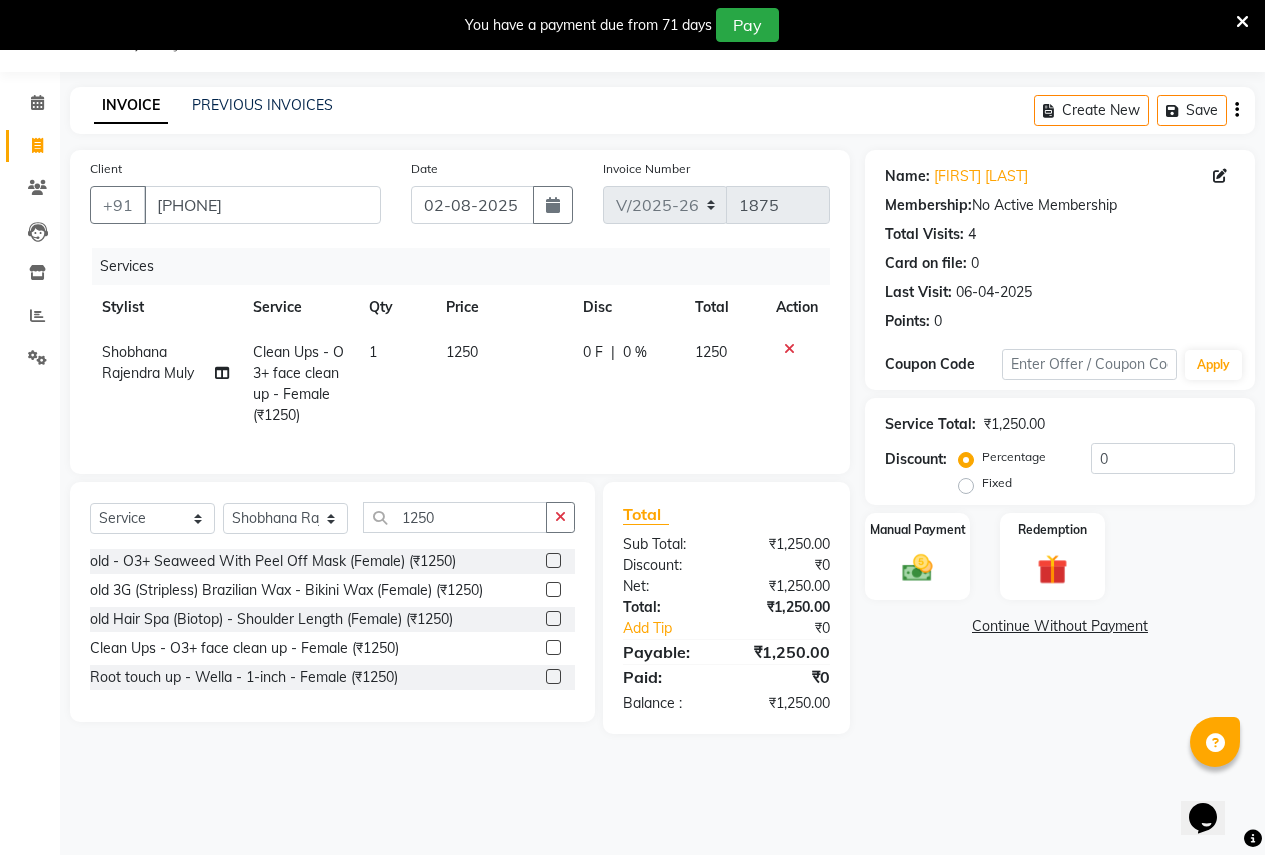 click 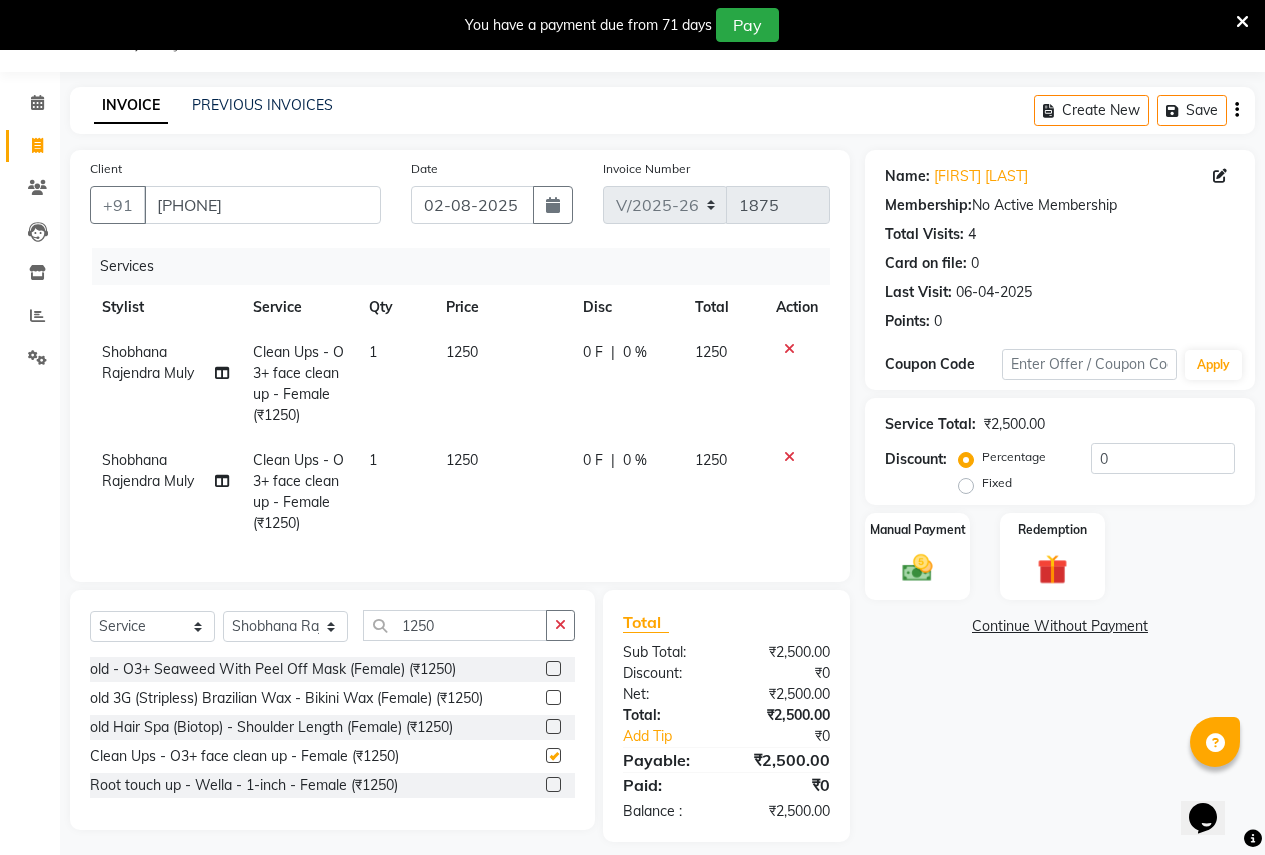 checkbox on "false" 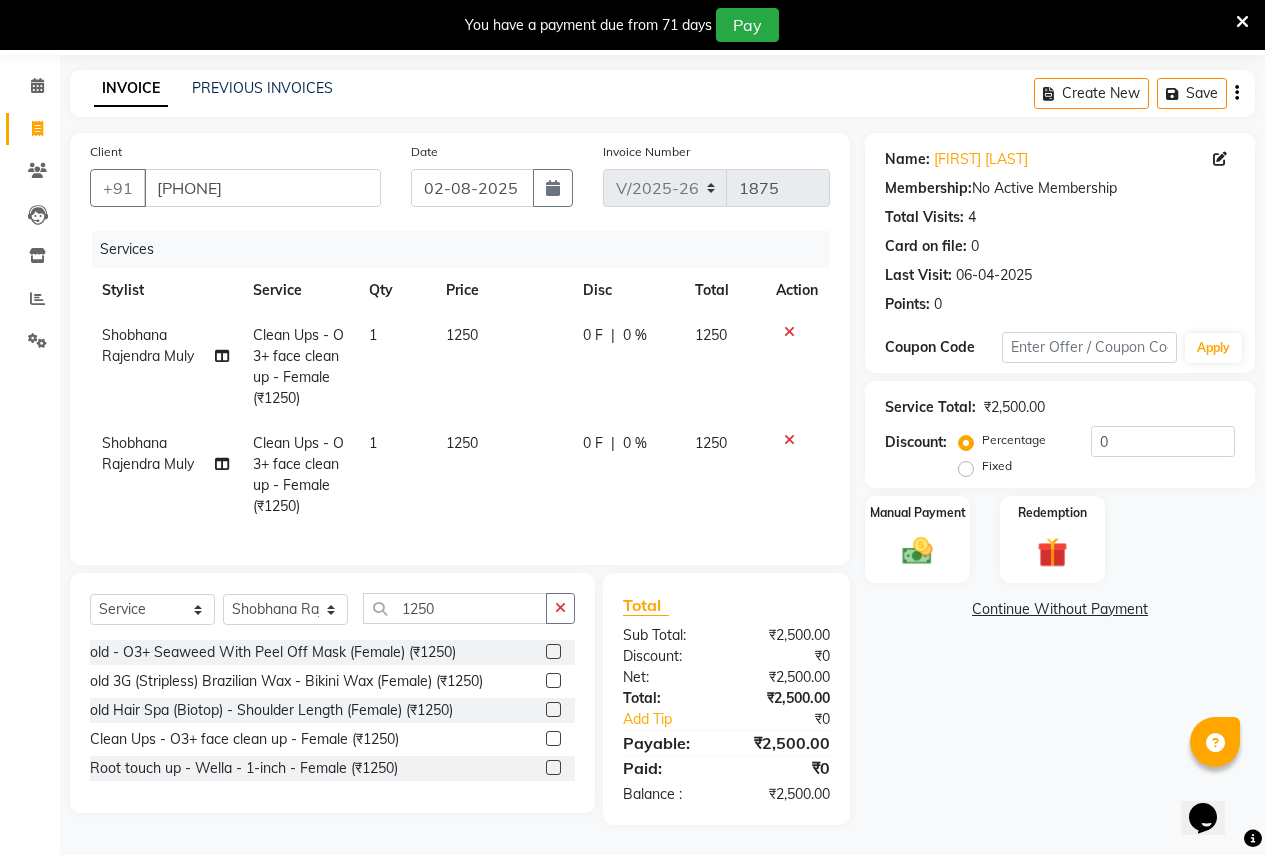 scroll, scrollTop: 82, scrollLeft: 0, axis: vertical 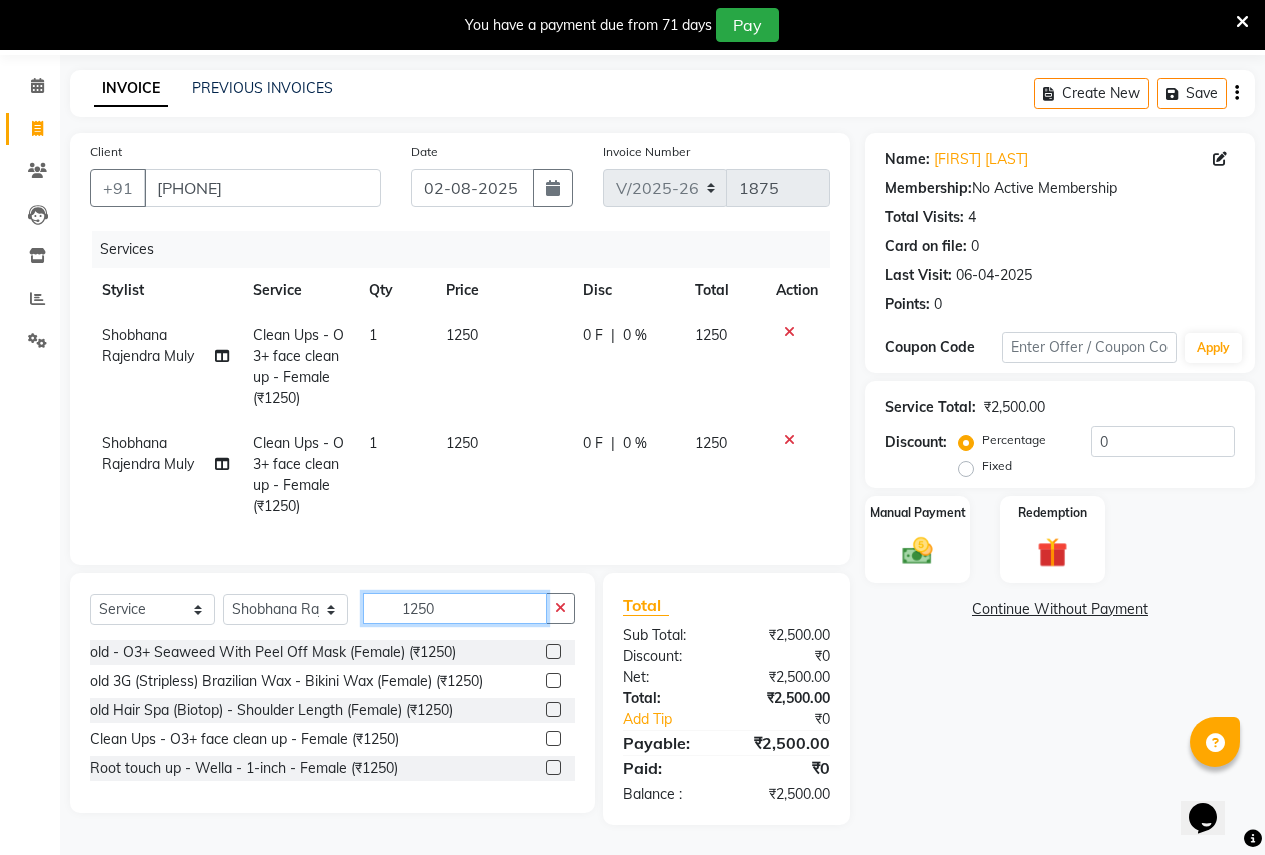 click on "1250" 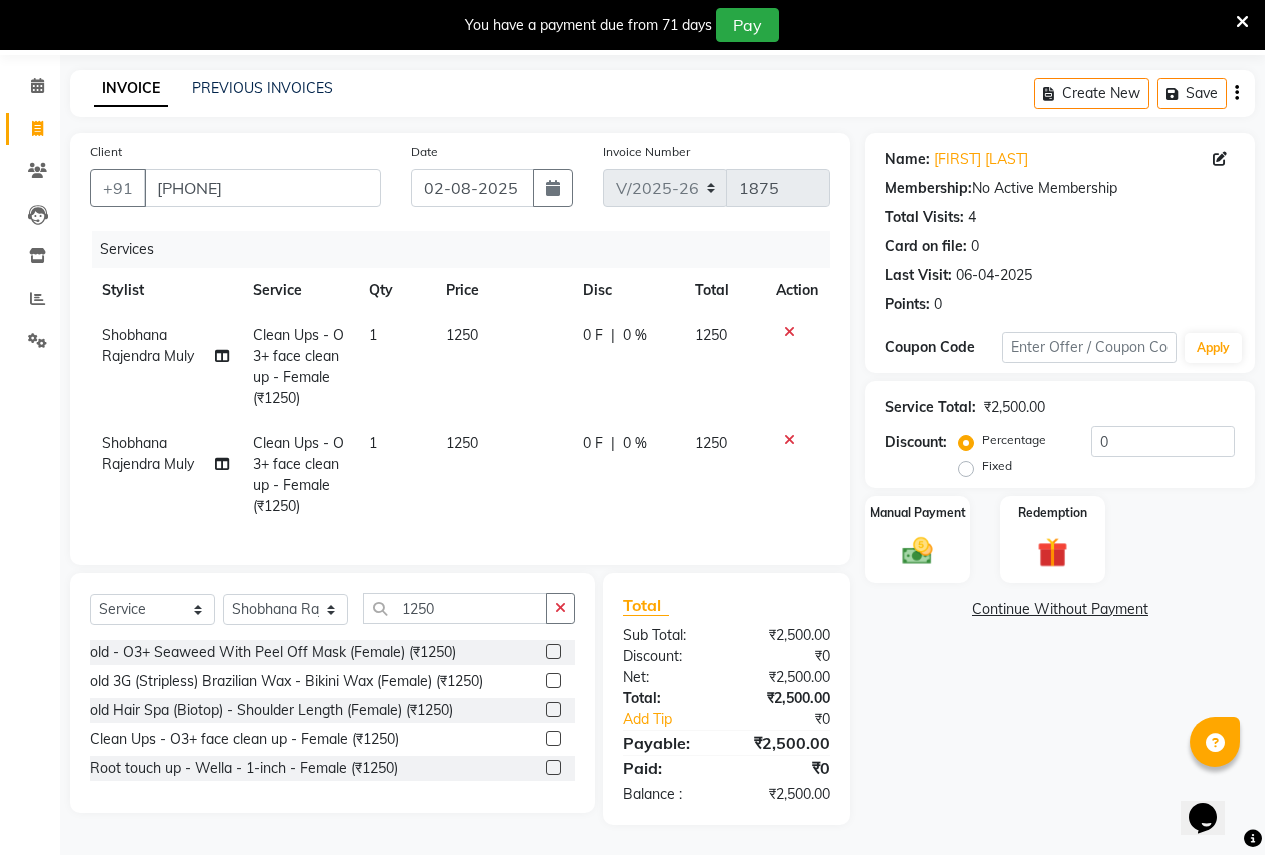 click on "Shobhana Rajendra Muly" 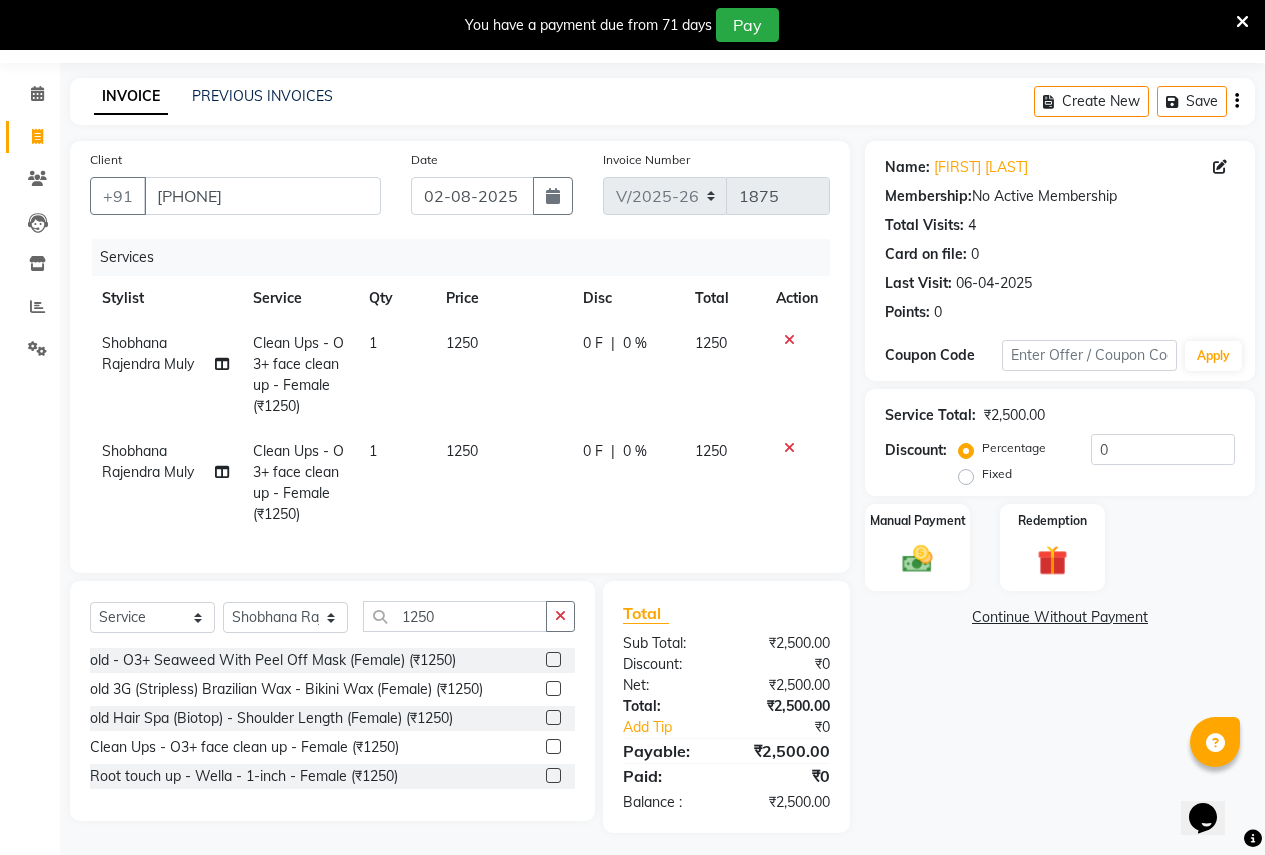 select on "57562" 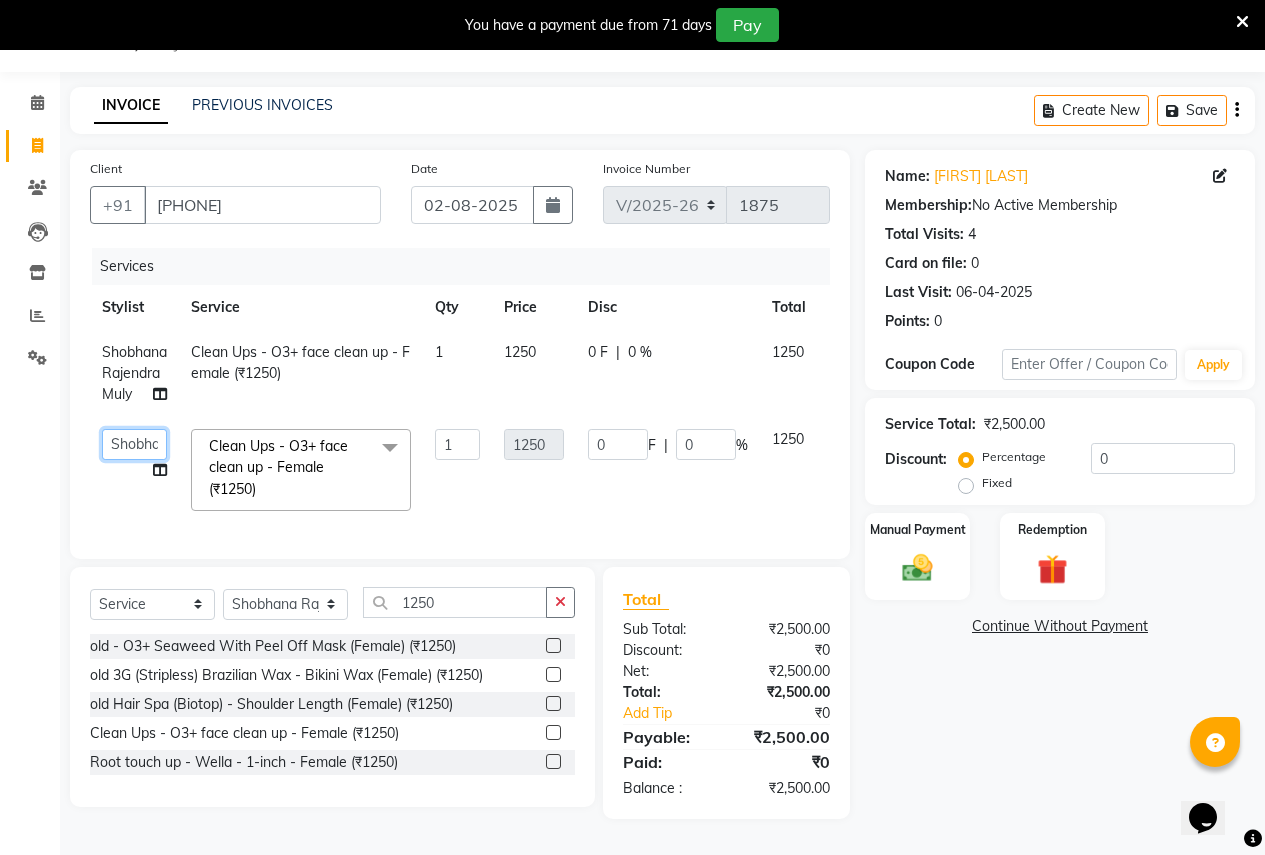 click on "[FIRST] [LAST]   [FIRST] [LAST]   [FIRST]   [FIRST]   [FIRST] [LAST]   [FIRST]   [FIRST] [LAST]   NSS   [FIRST] [LAST]   [FIRST] [LAST]   Reception    [FIRST] [LAST]   [FIRST] [LAST]   [FIRST][LAST]   [FIRST] [LAST]" 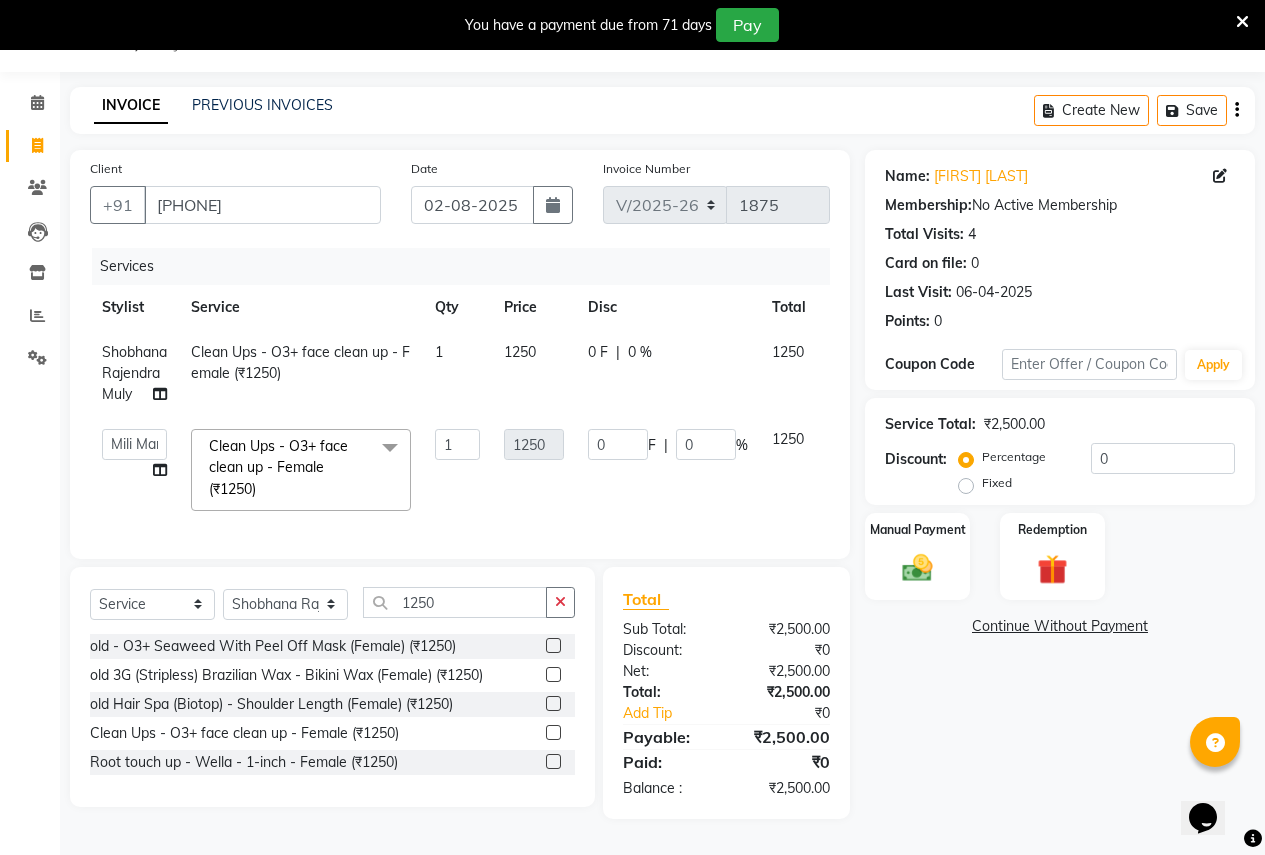 select on "70311" 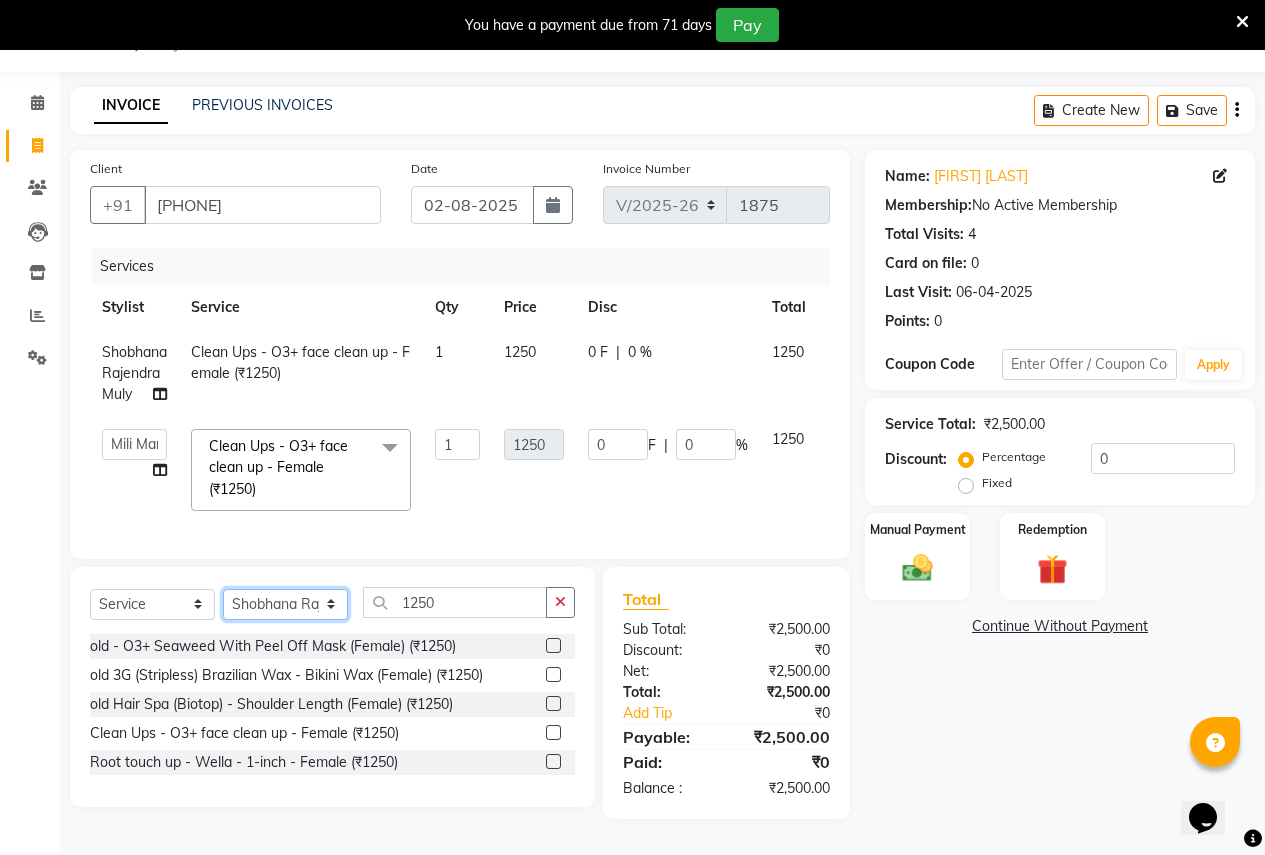 click on "Select Stylist Ajay Rajendra Sonawane Anjali Anil Patil Ashwini chaitrali Jyoti Rahul Shinde Laxmi Mili Maruti Kate NSS Pratibha Paswan Pratik Balasaheb salunkhe Reception  Reshma Operations Head Shobhana Rajendra Muly TejashriTushar Shinde Vandana Ganesh Kambale" 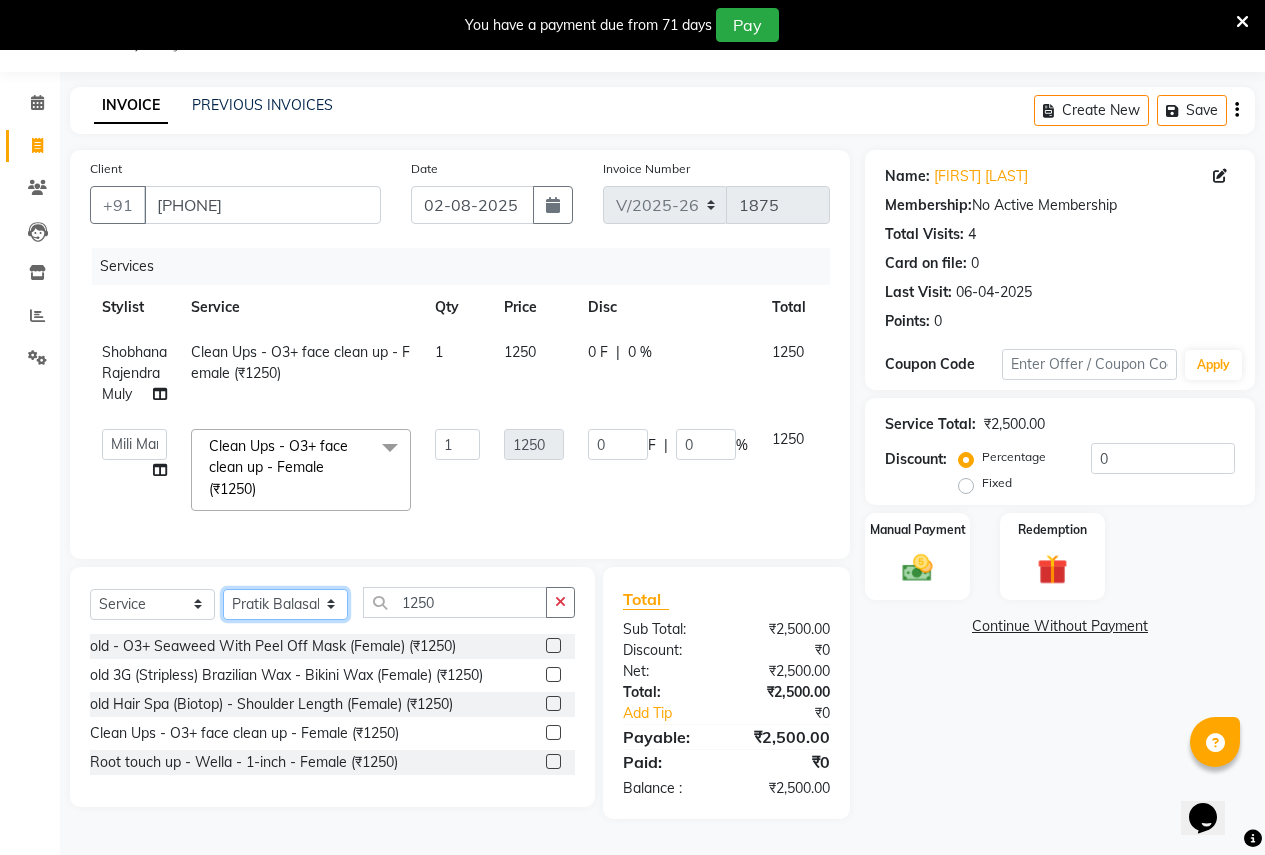 click on "Select Stylist Ajay Rajendra Sonawane Anjali Anil Patil Ashwini chaitrali Jyoti Rahul Shinde Laxmi Mili Maruti Kate NSS Pratibha Paswan Pratik Balasaheb salunkhe Reception  Reshma Operations Head Shobhana Rajendra Muly TejashriTushar Shinde Vandana Ganesh Kambale" 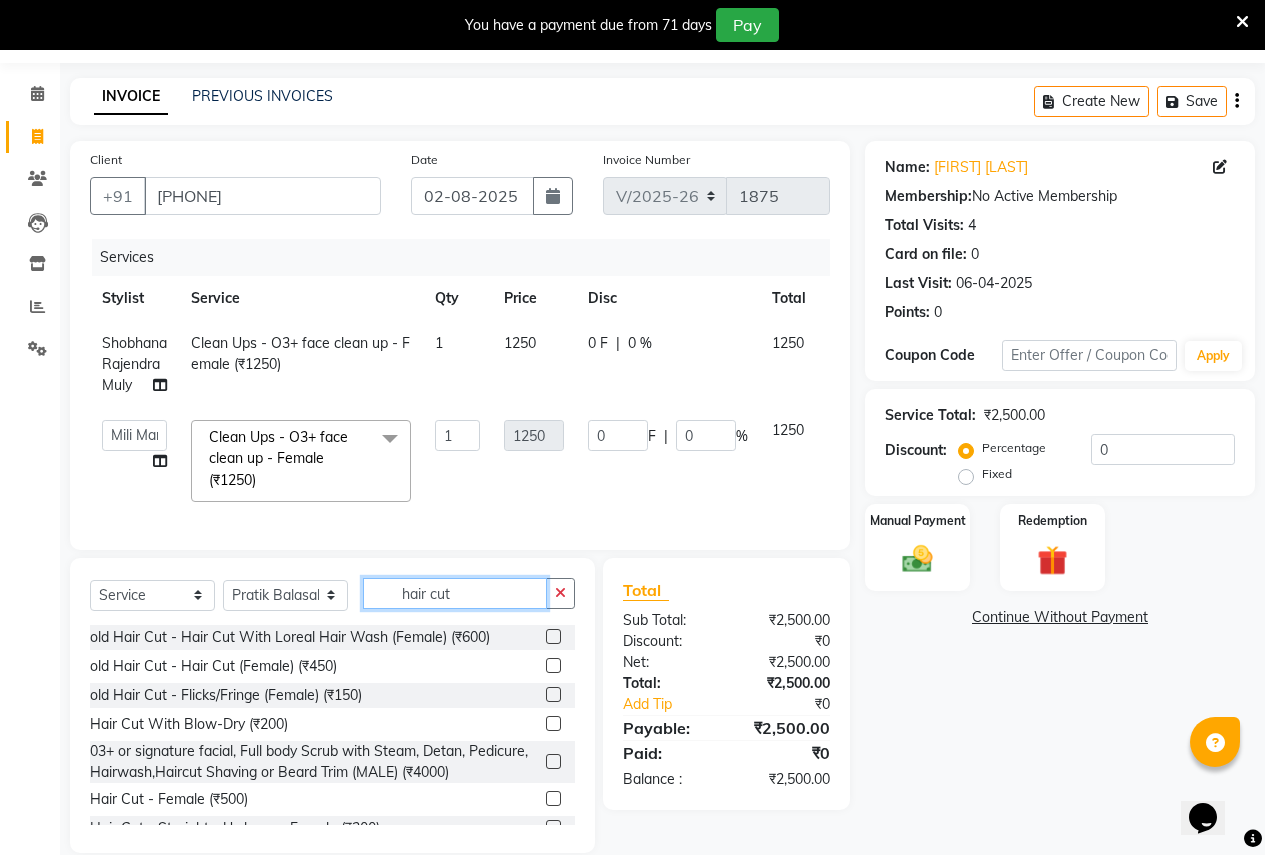 type on "hair cut" 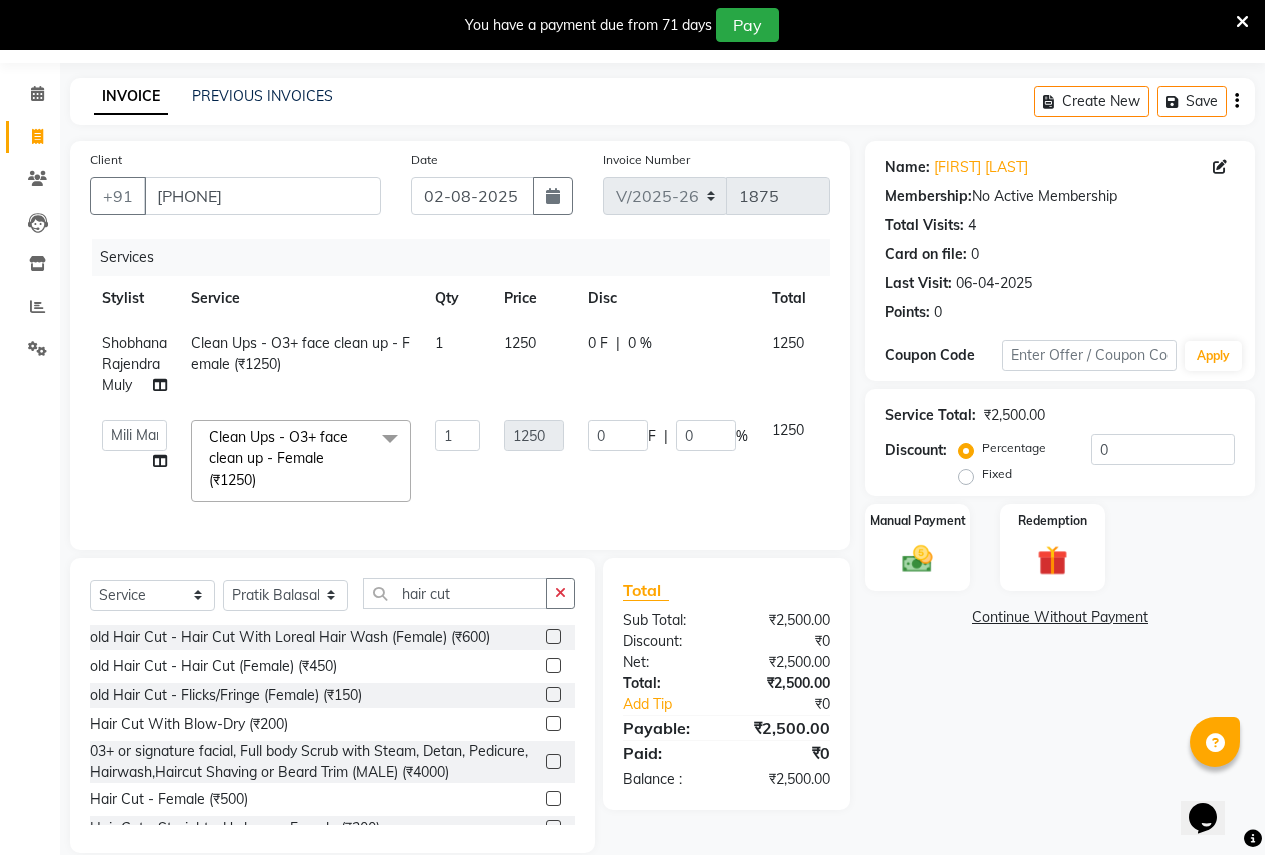 drag, startPoint x: 538, startPoint y: 811, endPoint x: 507, endPoint y: 677, distance: 137.53908 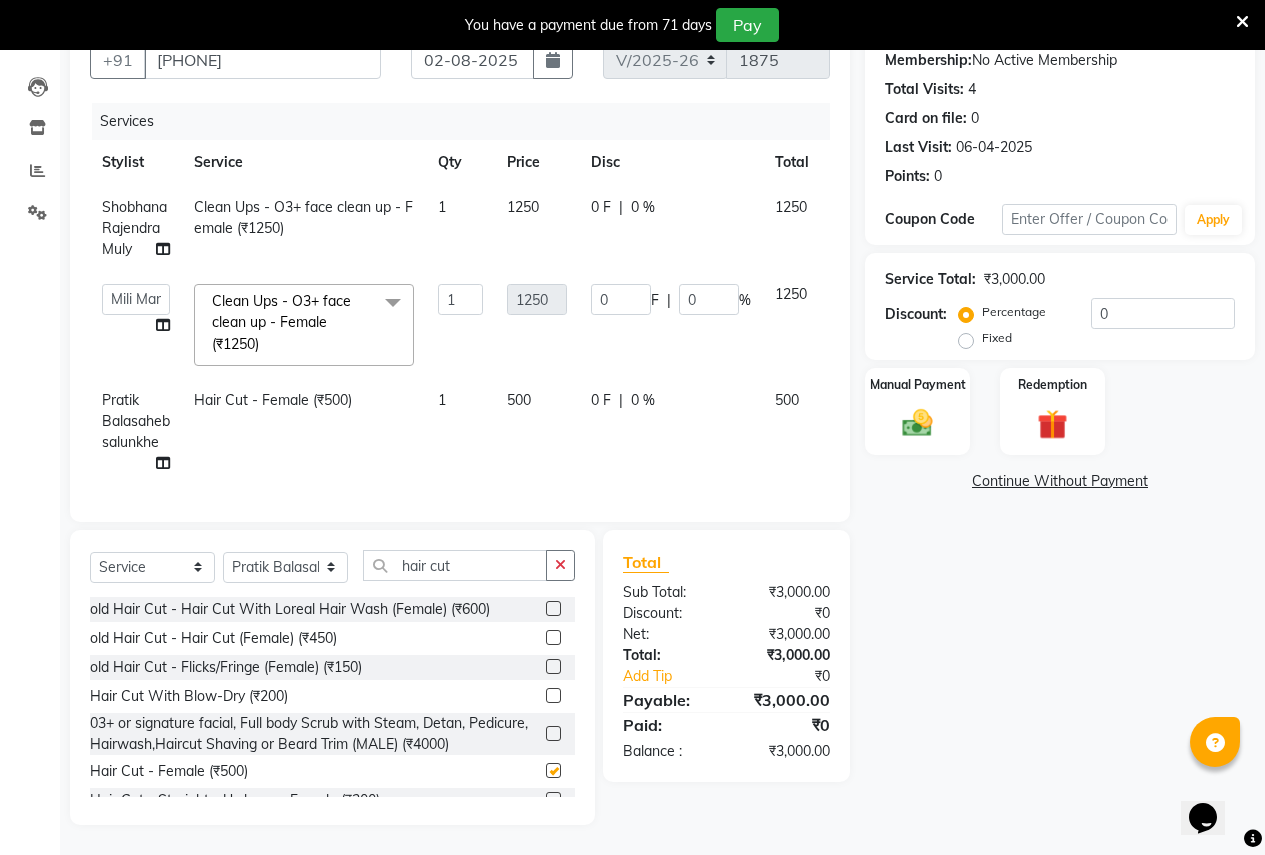 checkbox on "false" 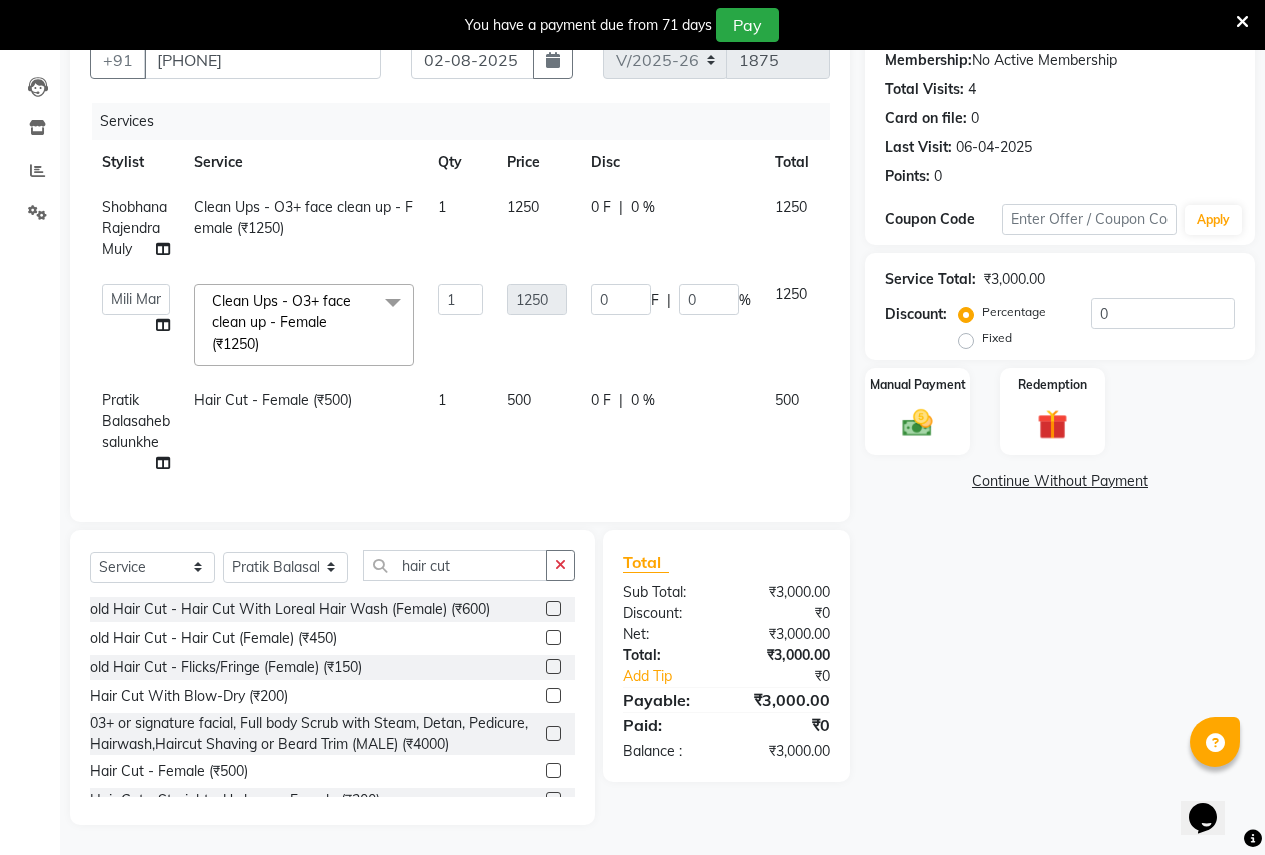 scroll, scrollTop: 210, scrollLeft: 0, axis: vertical 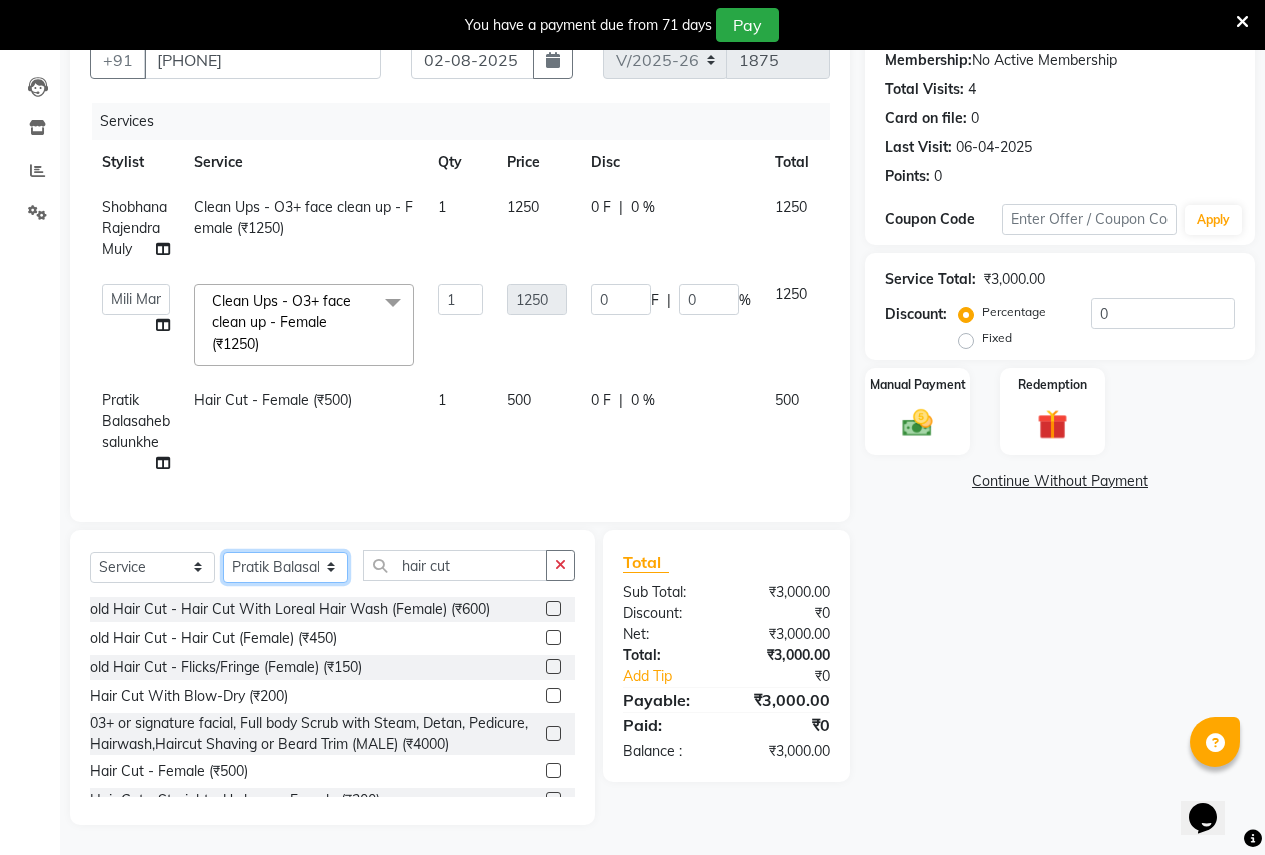 click on "Select Stylist Ajay Rajendra Sonawane Anjali Anil Patil Ashwini chaitrali Jyoti Rahul Shinde Laxmi Mili Maruti Kate NSS Pratibha Paswan Pratik Balasaheb salunkhe Reception  Reshma Operations Head Shobhana Rajendra Muly TejashriTushar Shinde Vandana Ganesh Kambale" 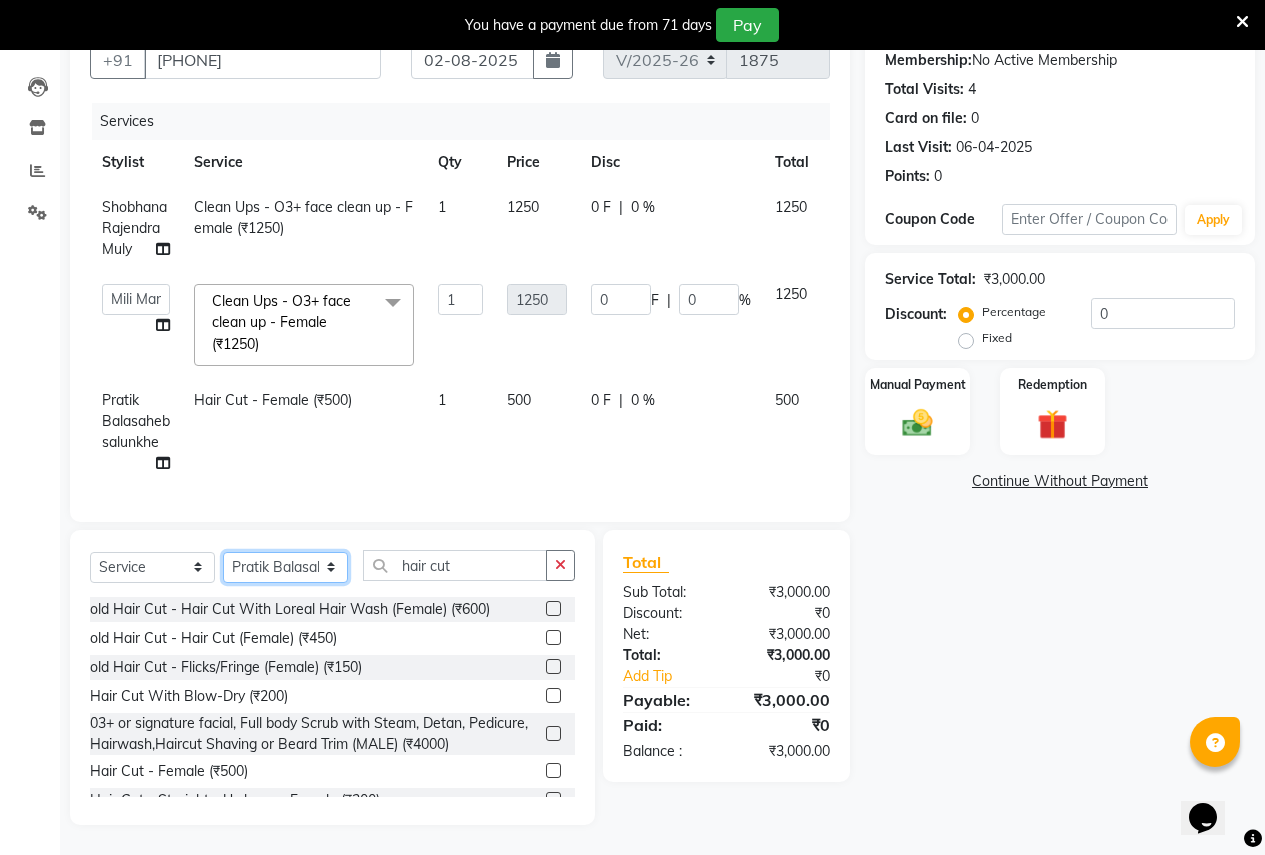 select on "57562" 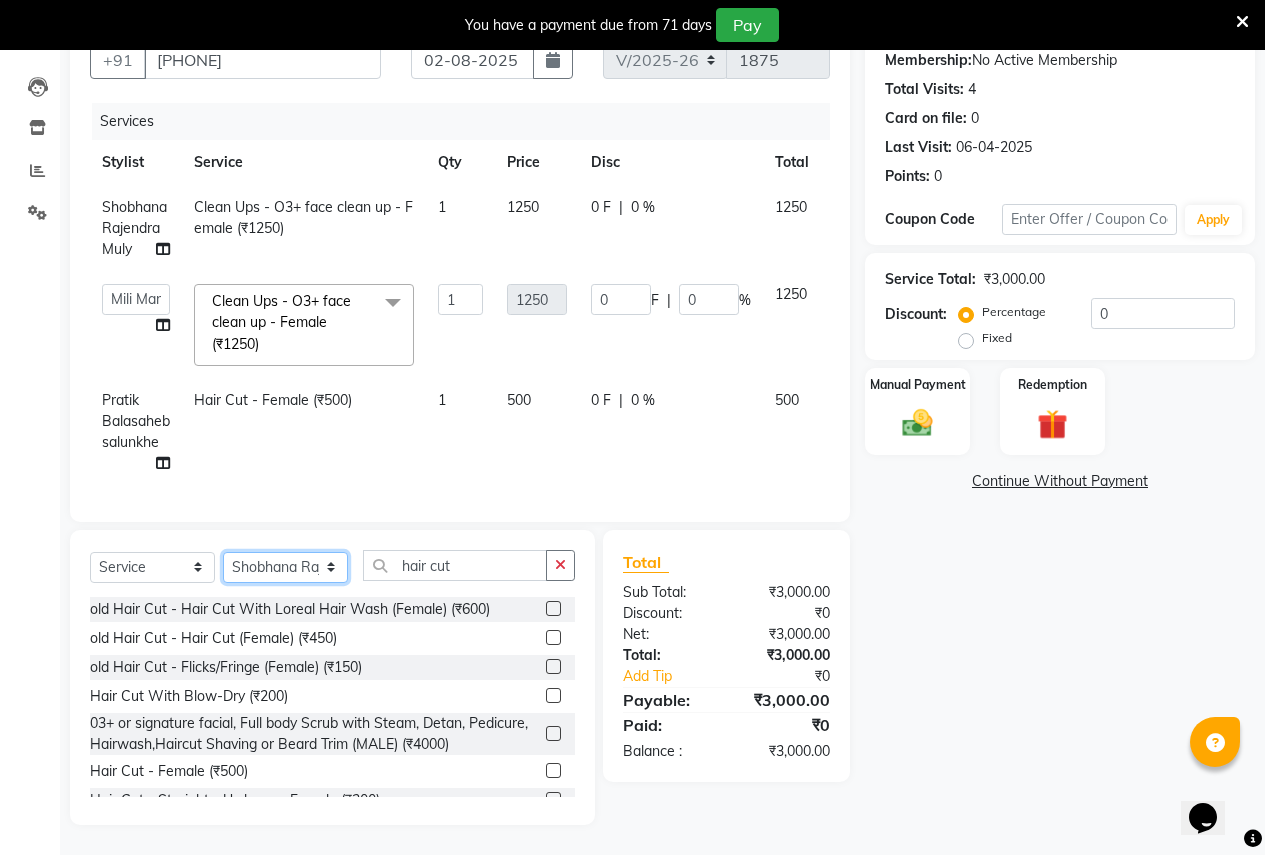 click on "Select Stylist Ajay Rajendra Sonawane Anjali Anil Patil Ashwini chaitrali Jyoti Rahul Shinde Laxmi Mili Maruti Kate NSS Pratibha Paswan Pratik Balasaheb salunkhe Reception  Reshma Operations Head Shobhana Rajendra Muly TejashriTushar Shinde Vandana Ganesh Kambale" 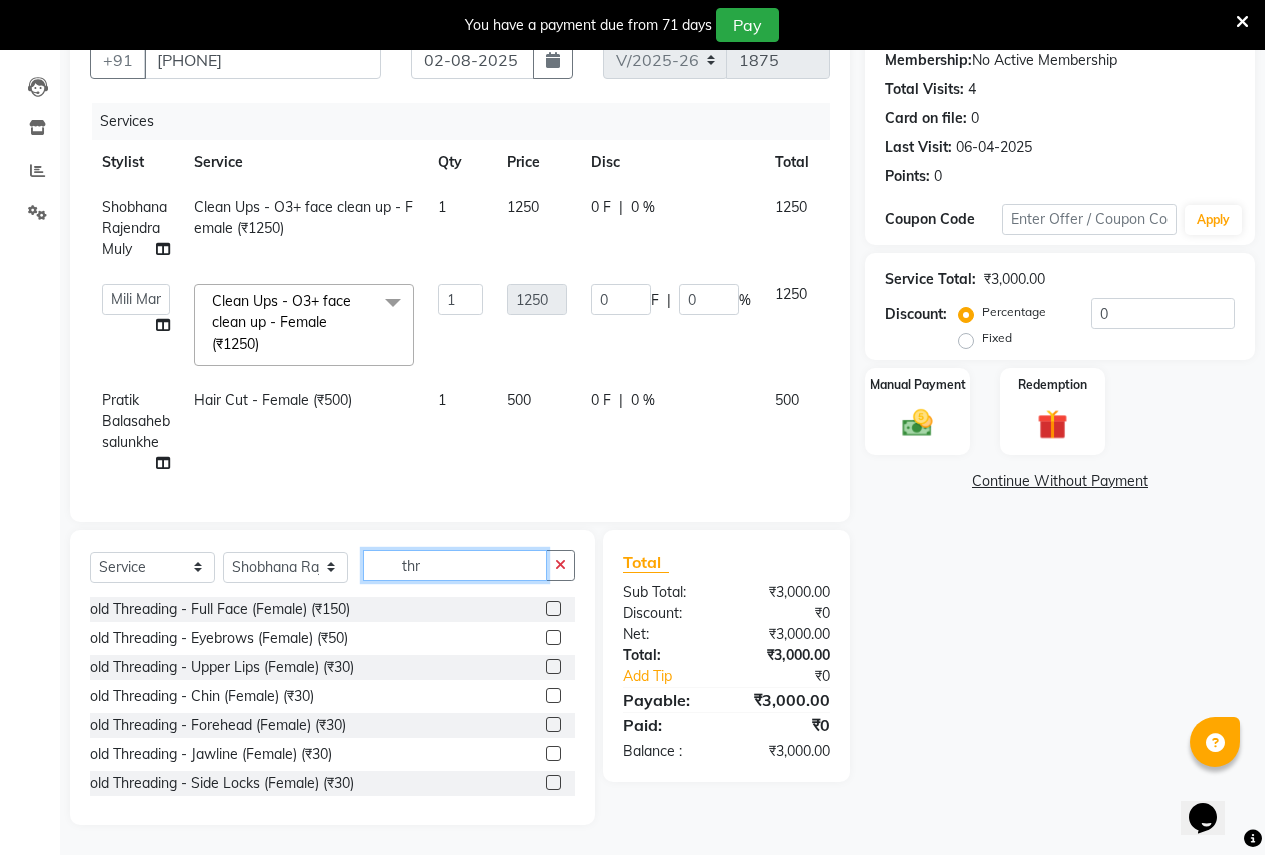 scroll, scrollTop: 100, scrollLeft: 0, axis: vertical 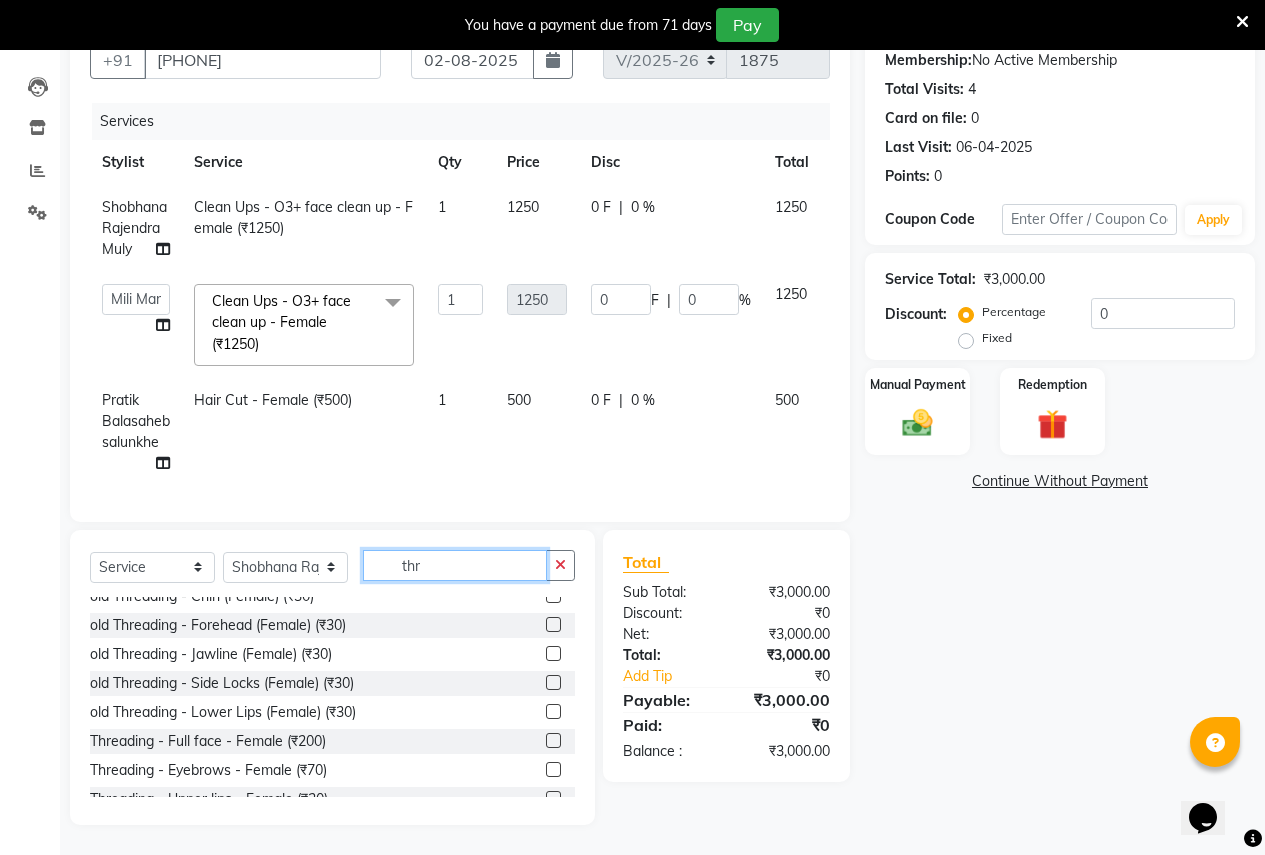 type on "thr" 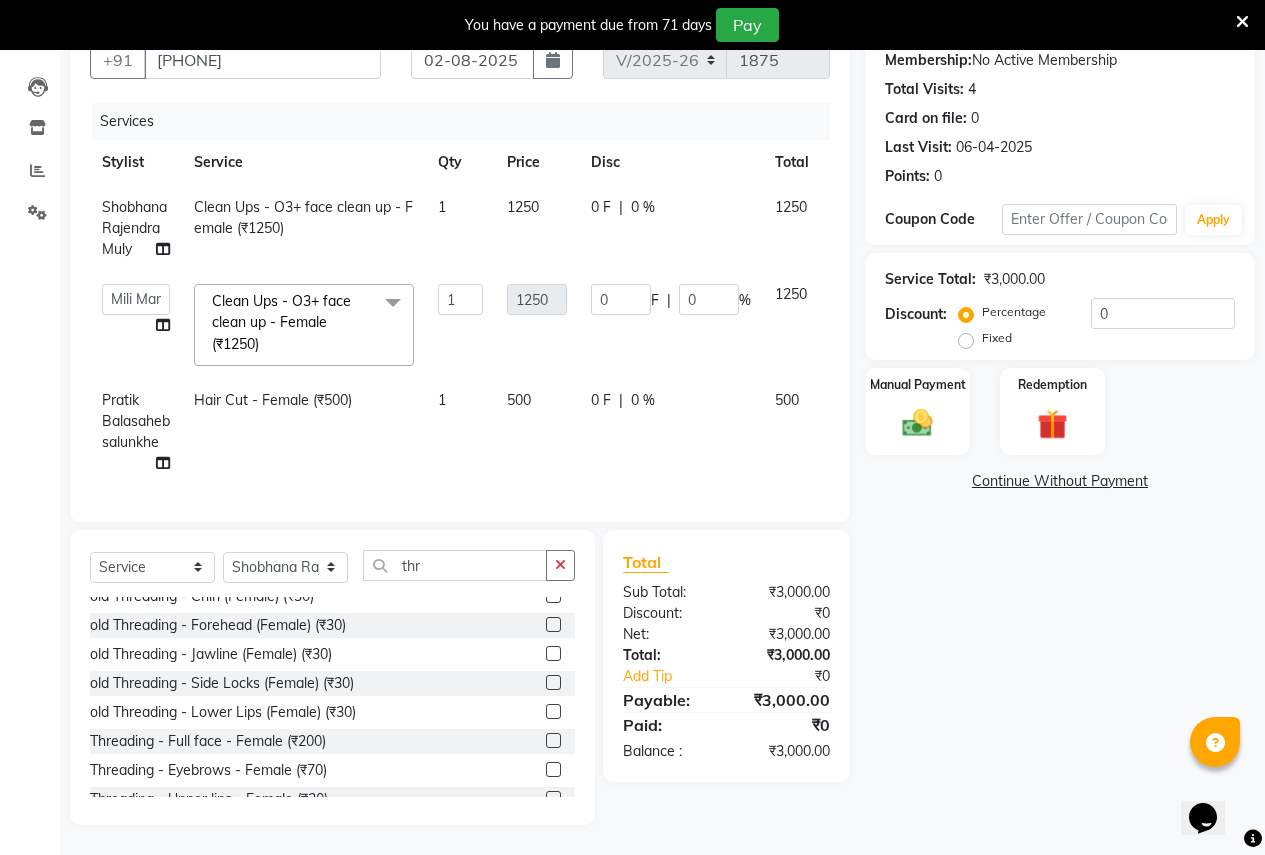 click 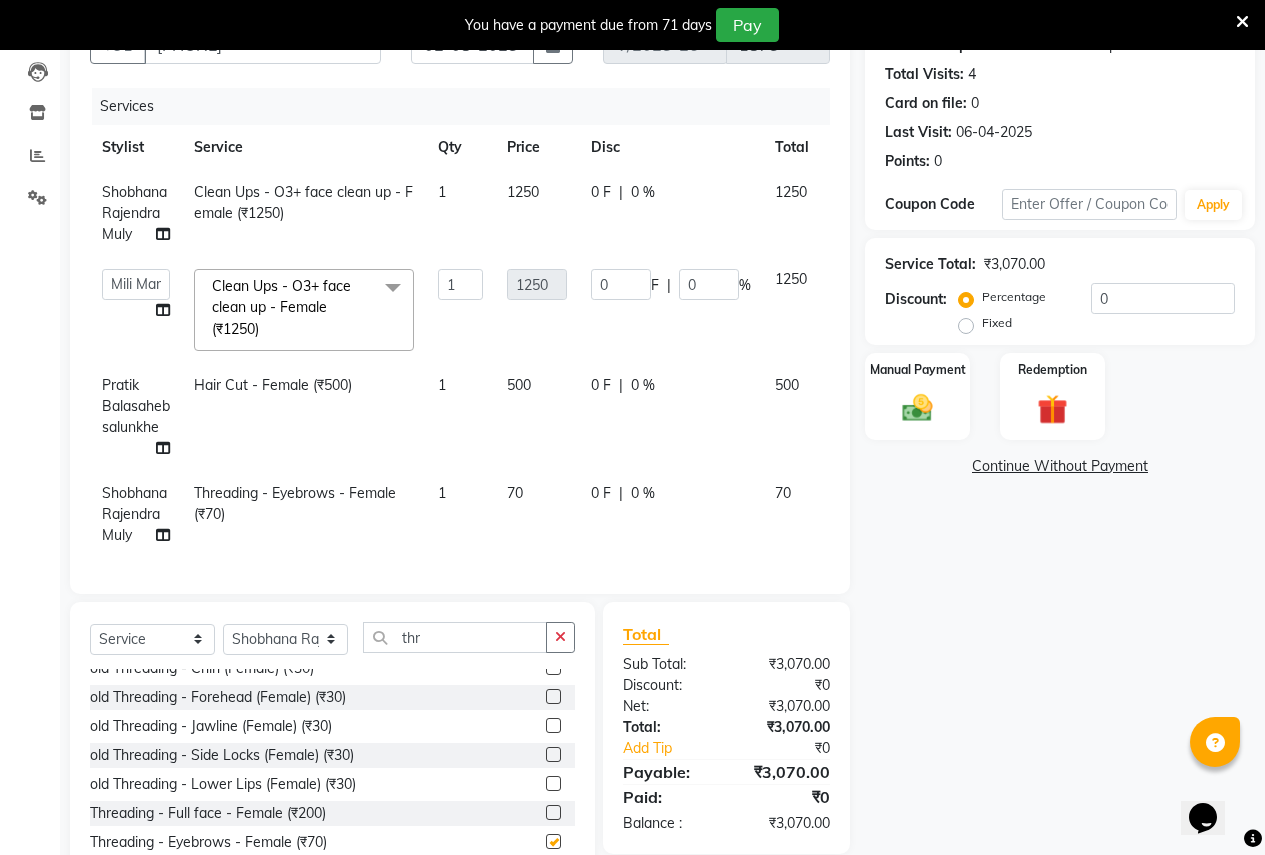 checkbox on "false" 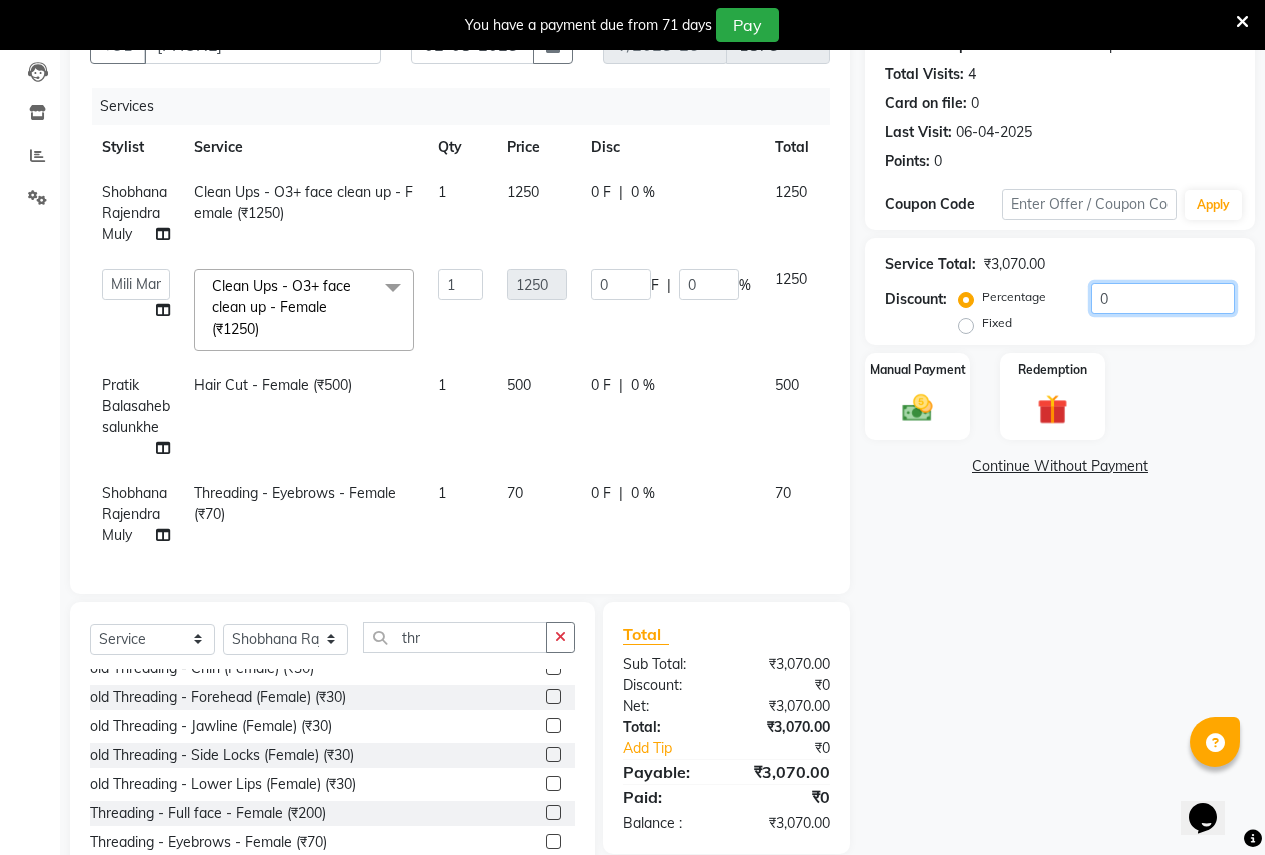 click on "0" 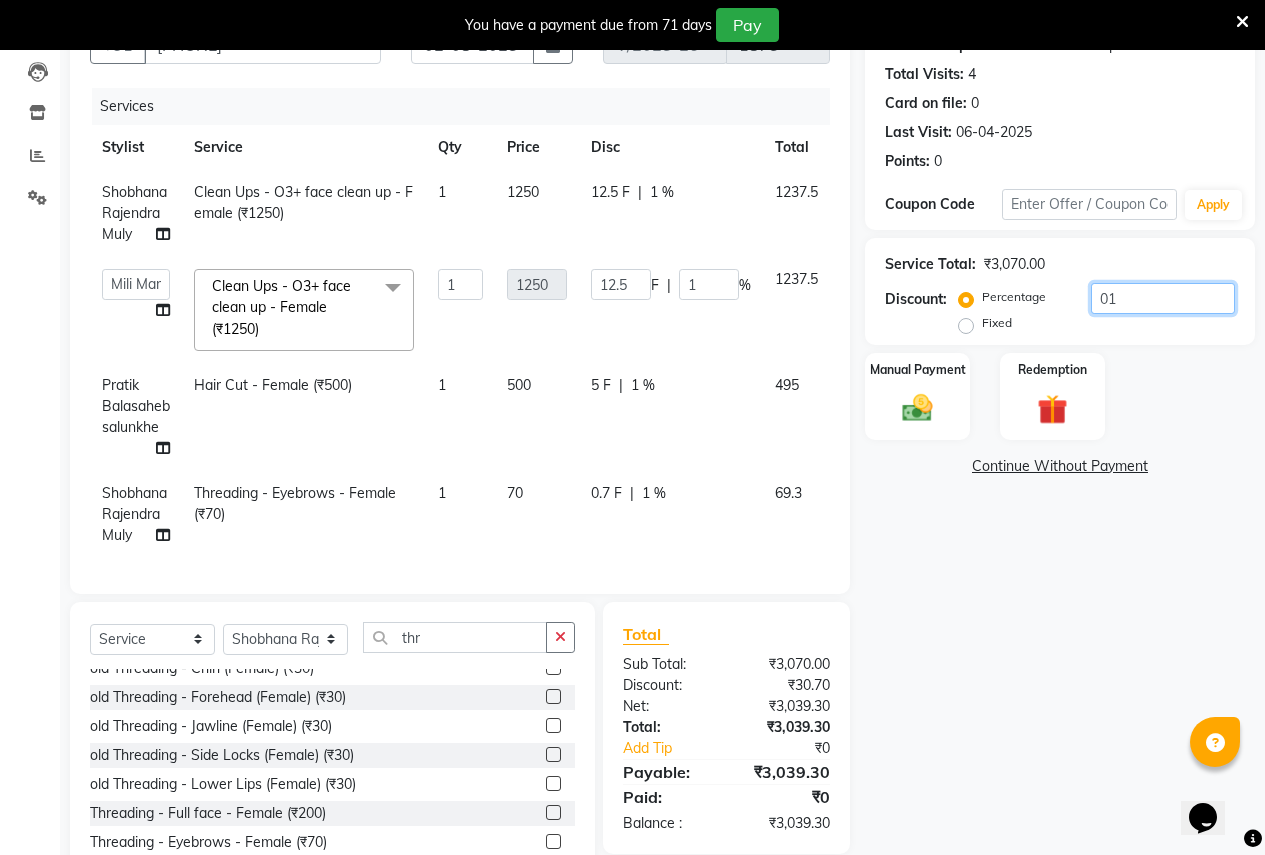 type on "010" 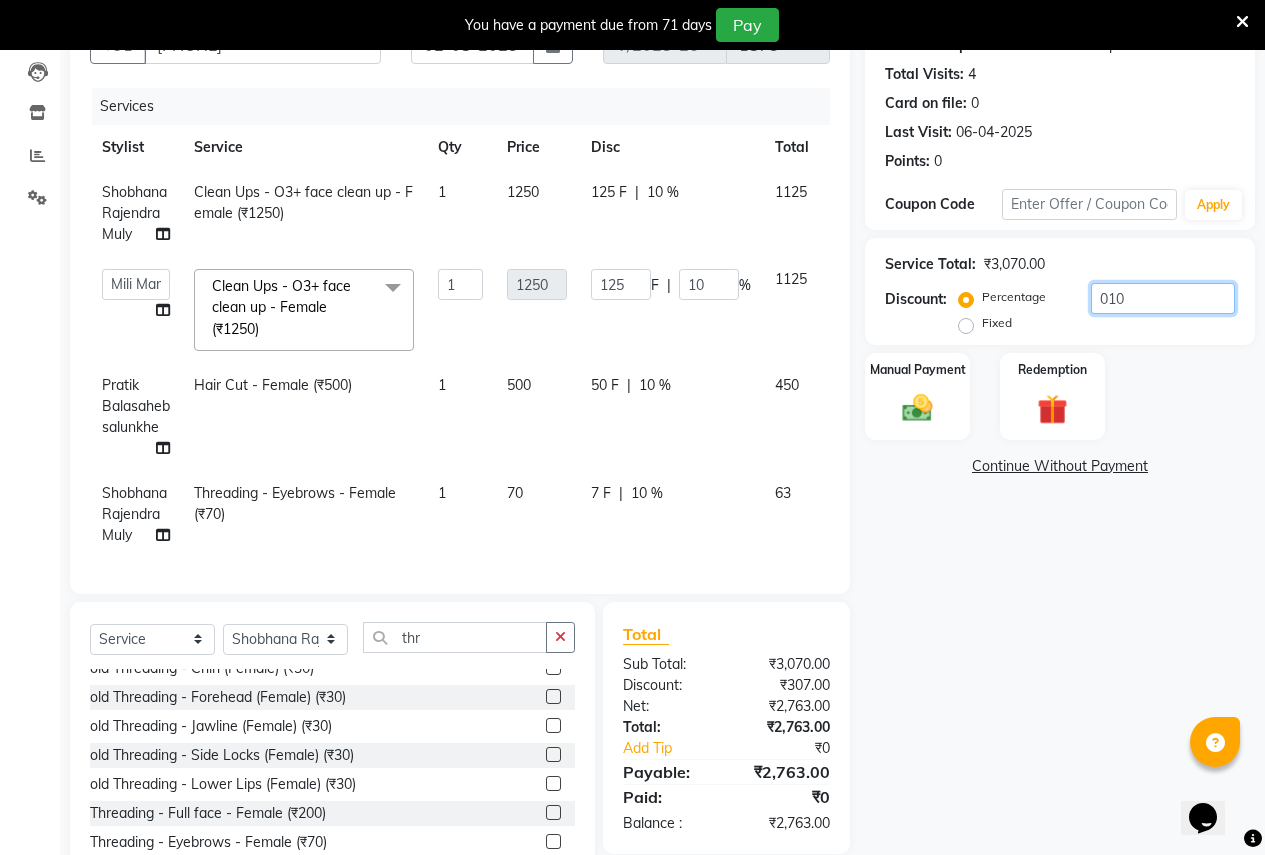 type on "010" 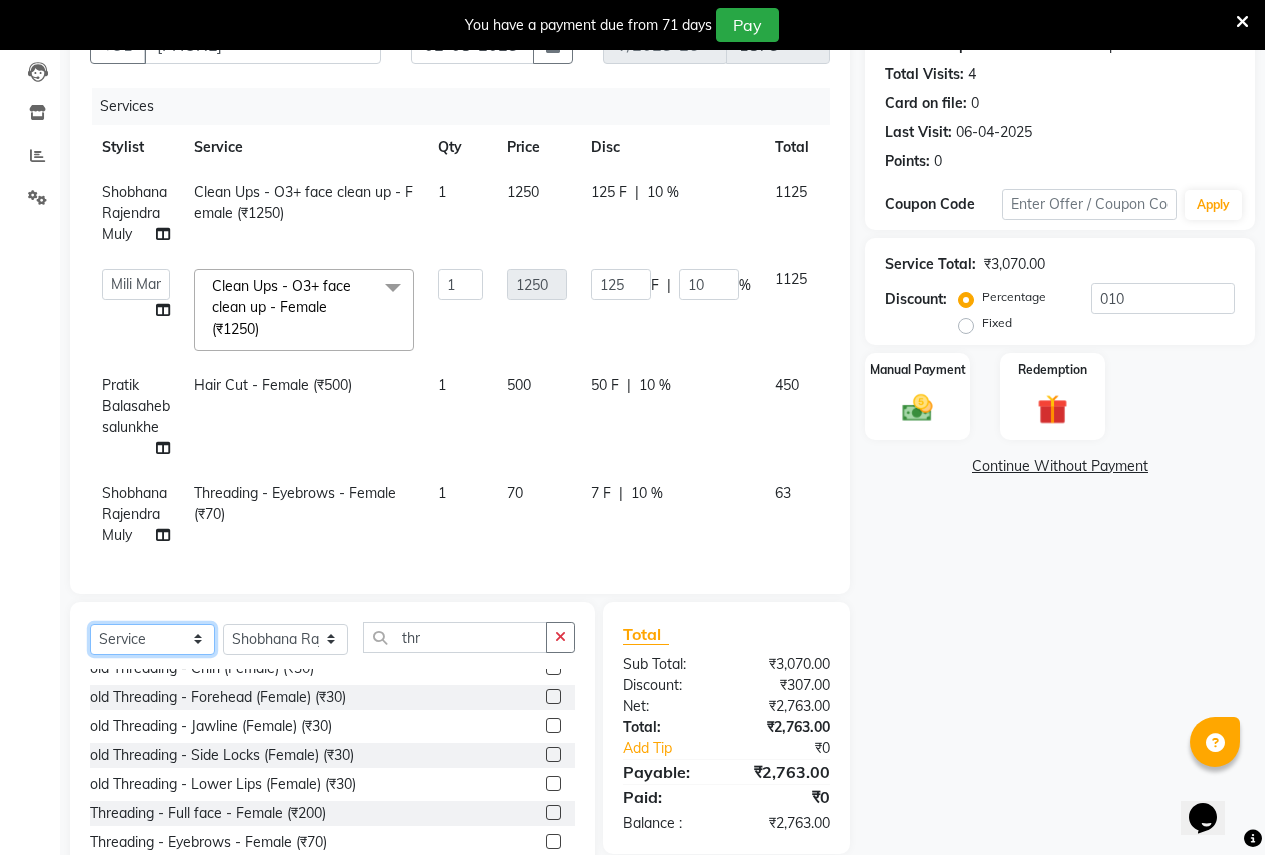 click on "Select  Service  Product  Membership  Package Voucher Prepaid Gift Card" 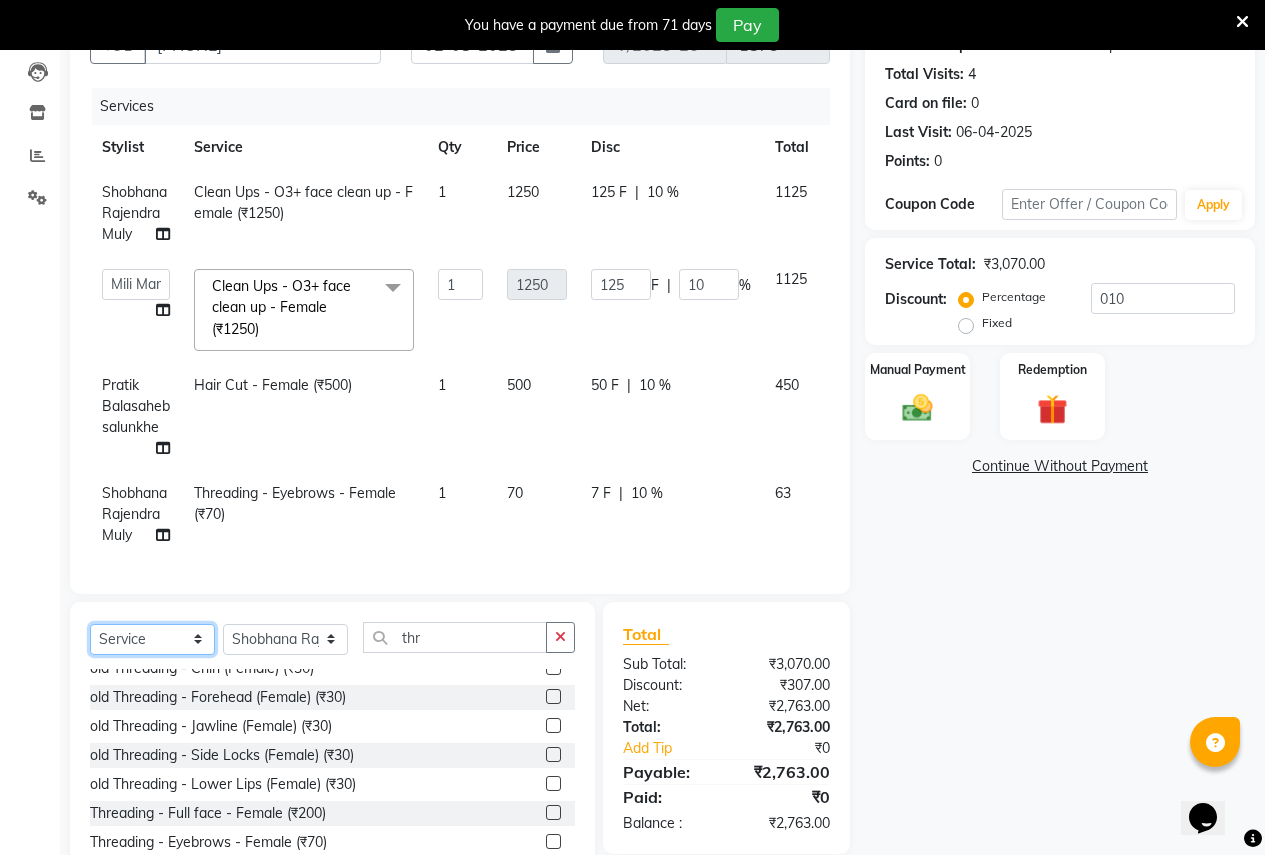 select on "membership" 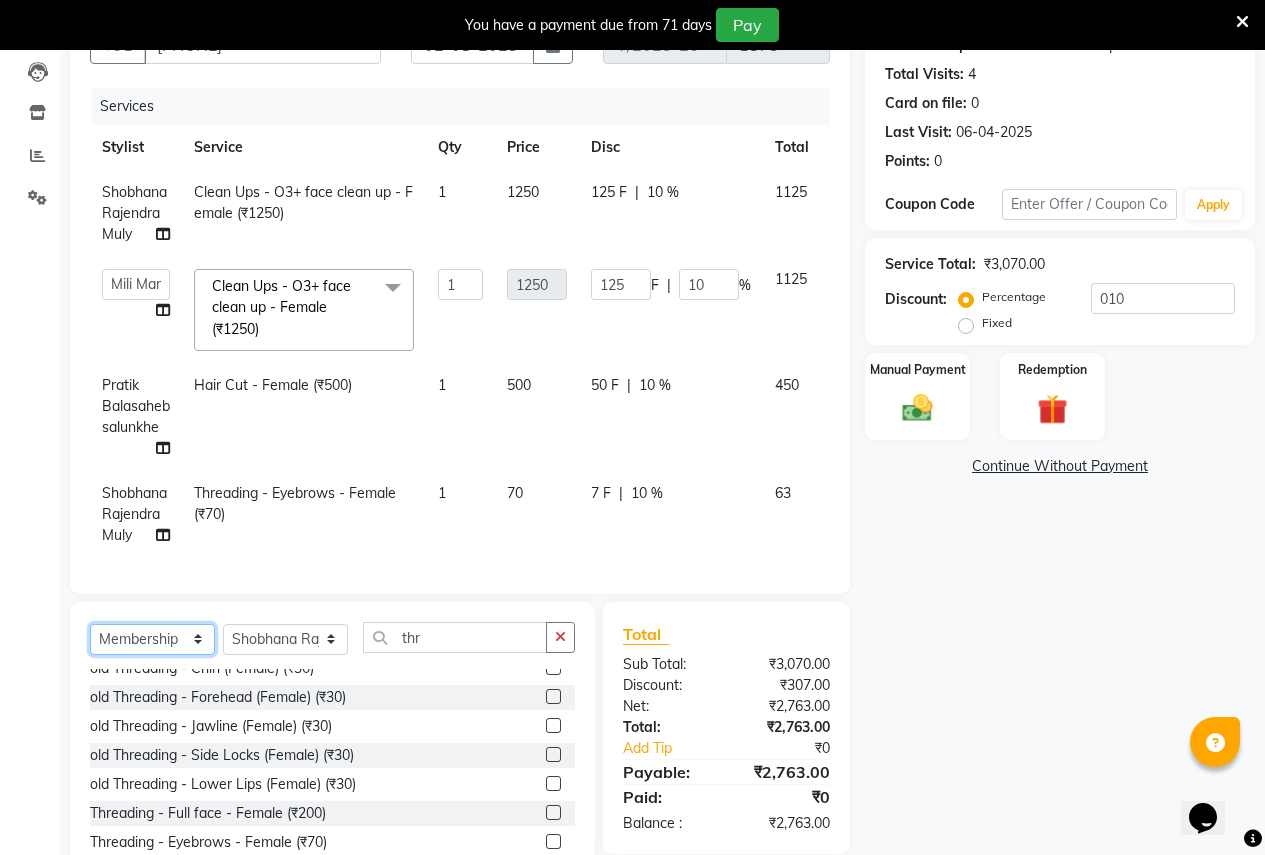 click on "Select  Service  Product  Membership  Package Voucher Prepaid Gift Card" 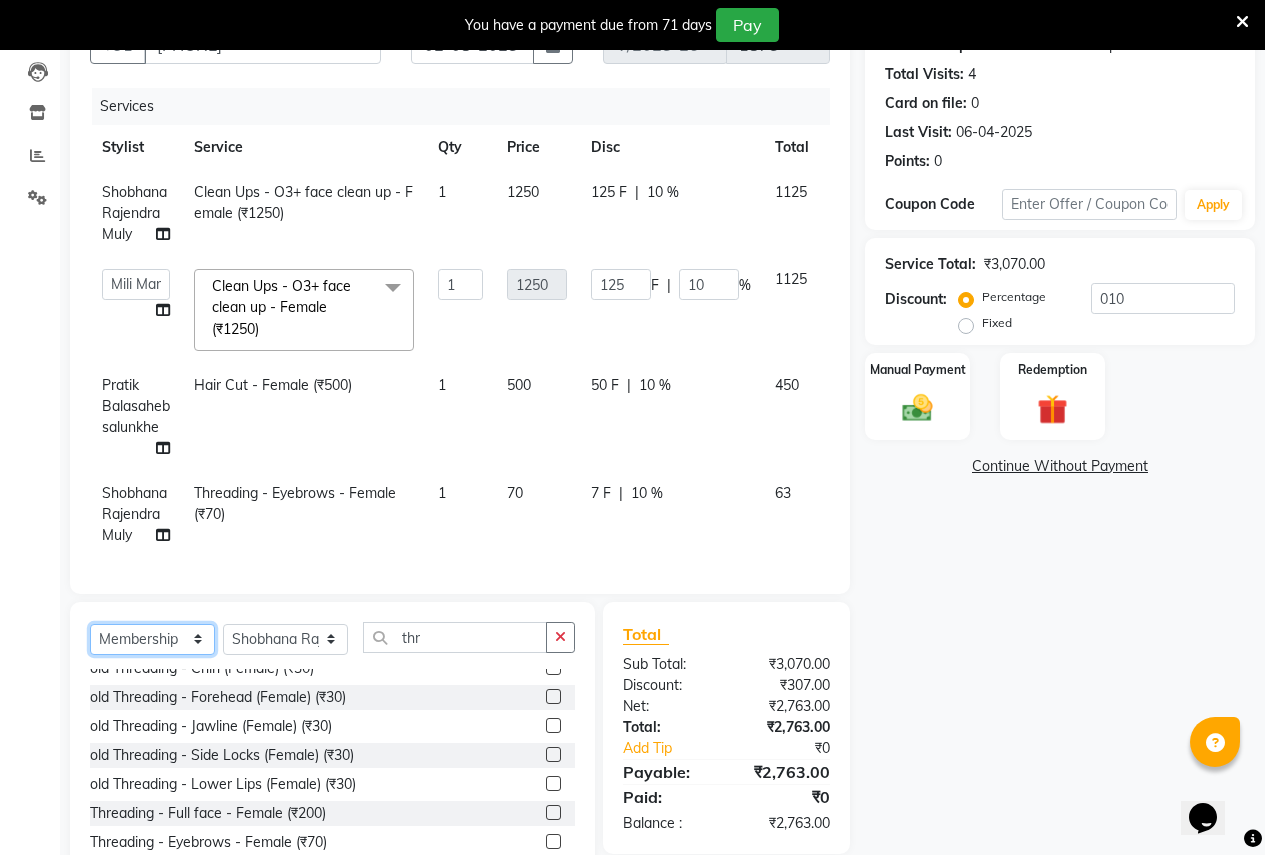 scroll, scrollTop: 0, scrollLeft: 0, axis: both 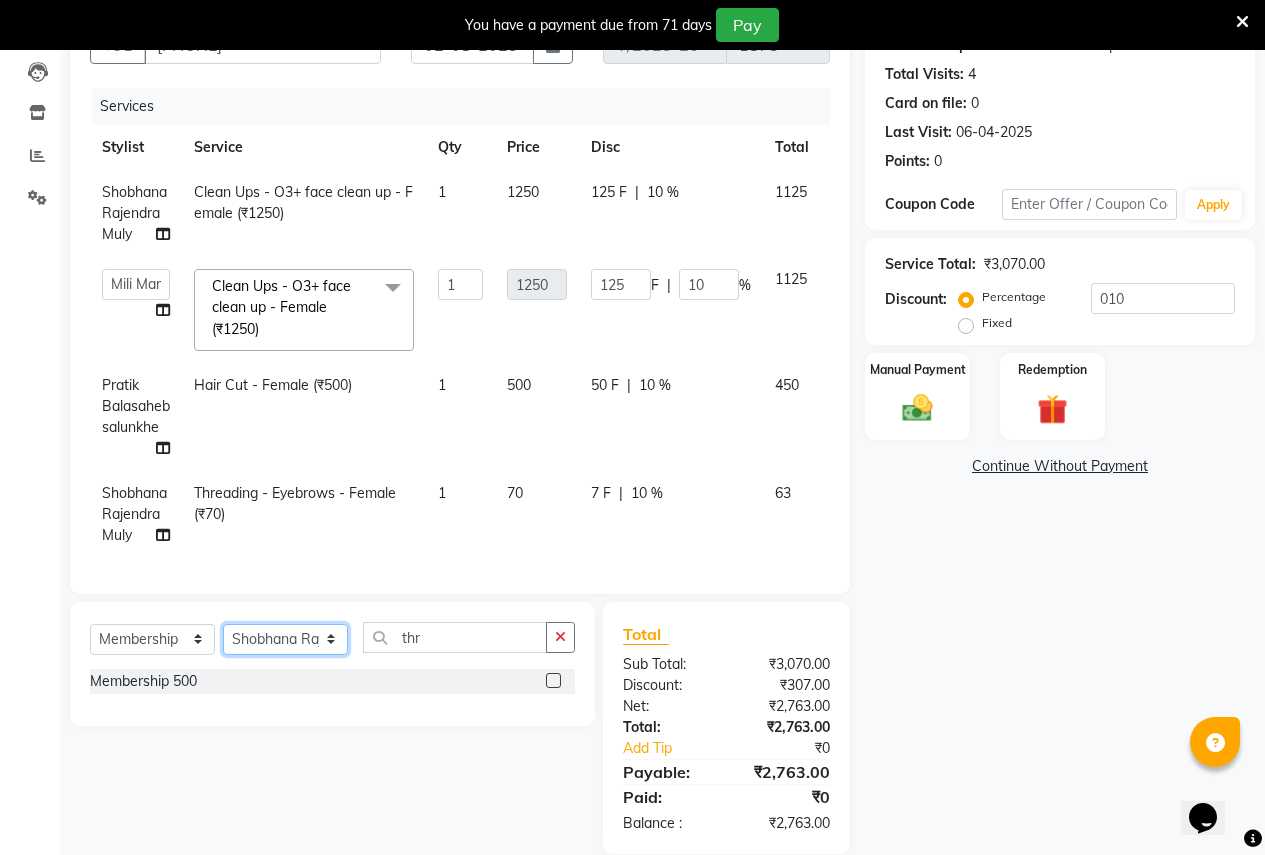 click on "Select Stylist Ajay Rajendra Sonawane Anjali Anil Patil Ashwini chaitrali Jyoti Rahul Shinde Laxmi Mili Maruti Kate NSS Pratibha Paswan Pratik Balasaheb salunkhe Reception  Reshma Operations Head Shobhana Rajendra Muly TejashriTushar Shinde Vandana Ganesh Kambale" 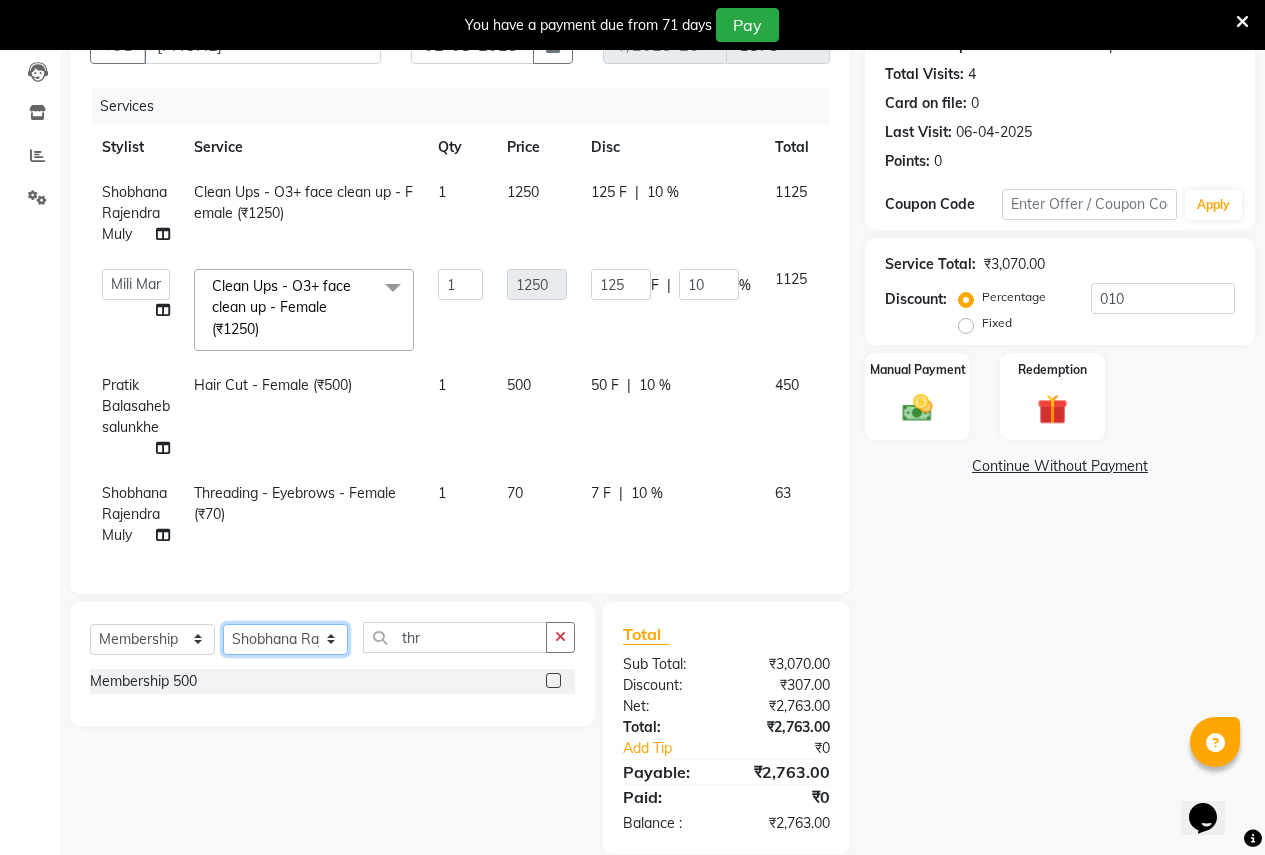 select on "11459" 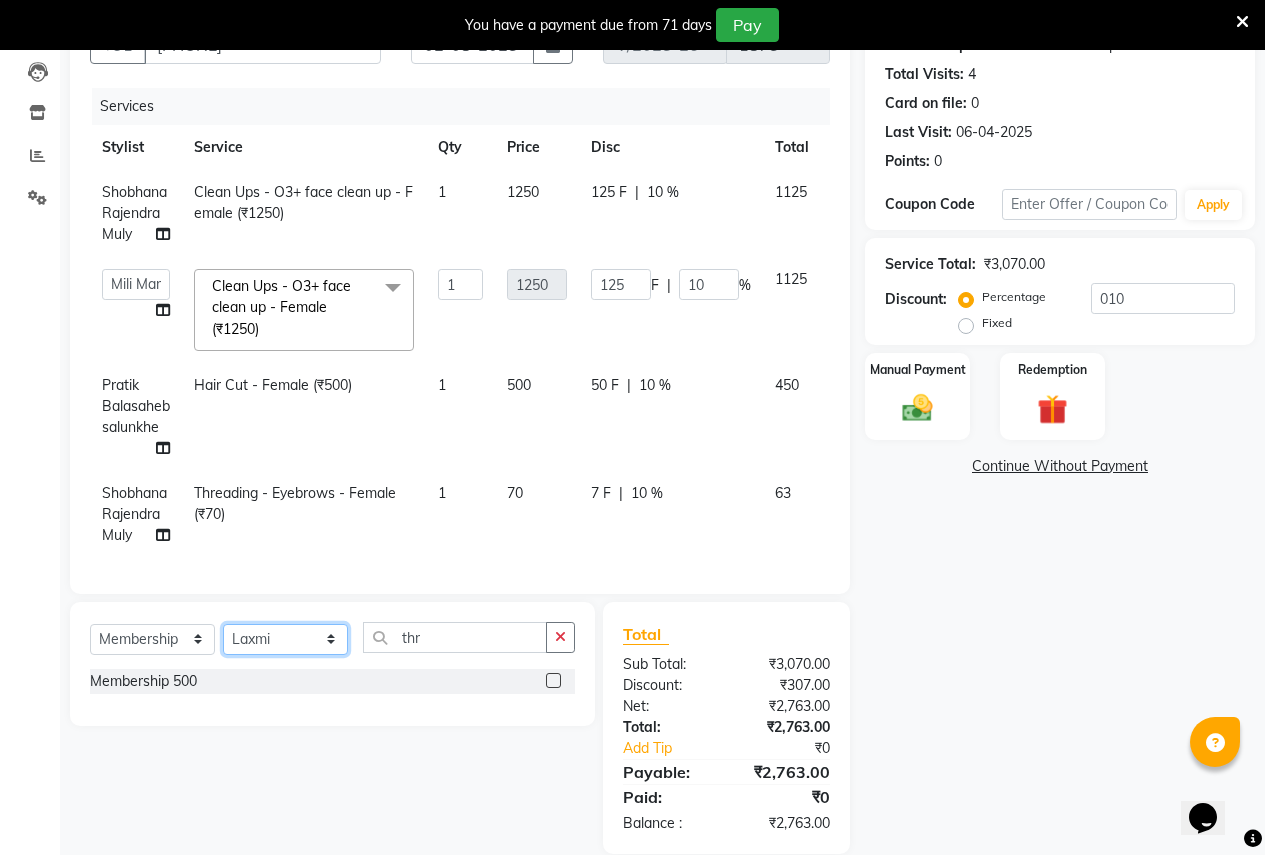 click on "Select Stylist Ajay Rajendra Sonawane Anjali Anil Patil Ashwini chaitrali Jyoti Rahul Shinde Laxmi Mili Maruti Kate NSS Pratibha Paswan Pratik Balasaheb salunkhe Reception  Reshma Operations Head Shobhana Rajendra Muly TejashriTushar Shinde Vandana Ganesh Kambale" 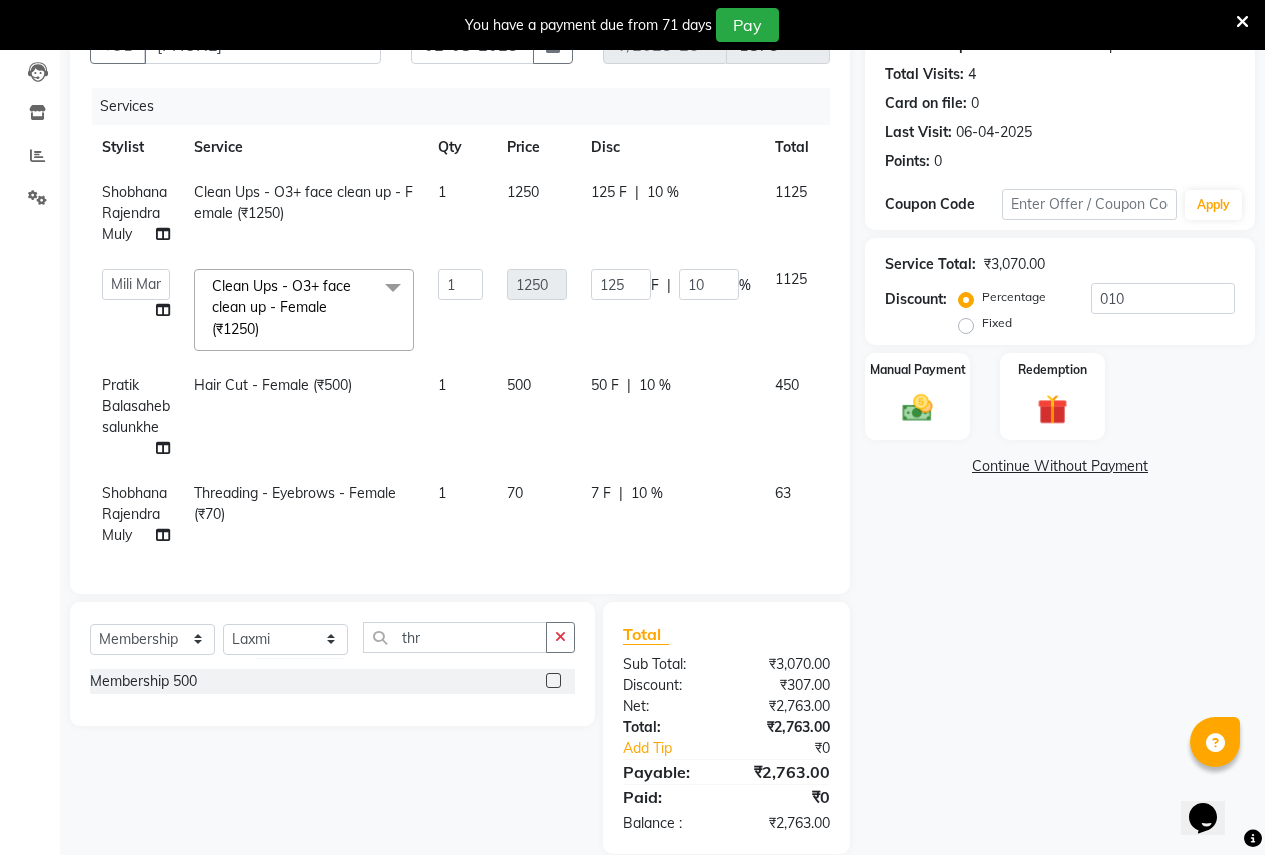 click 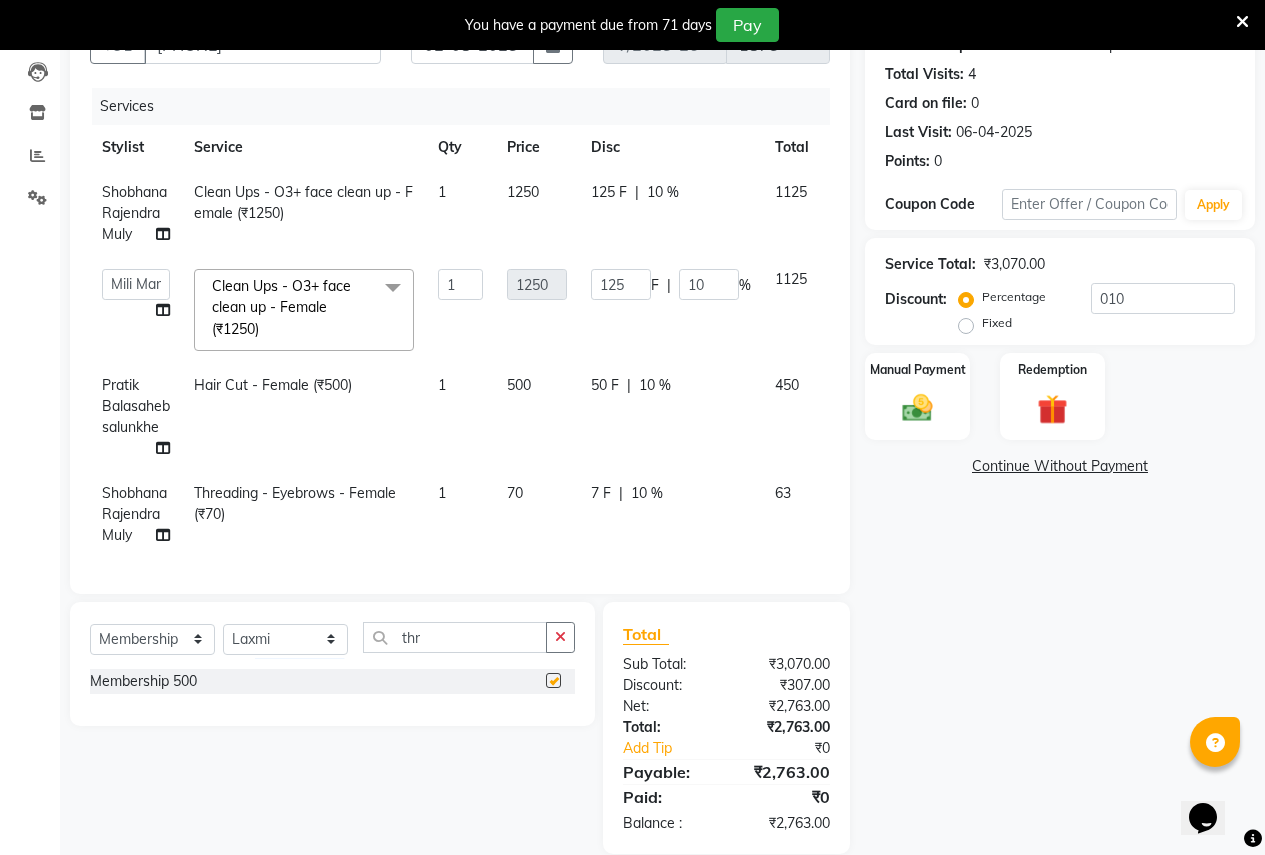 select on "select" 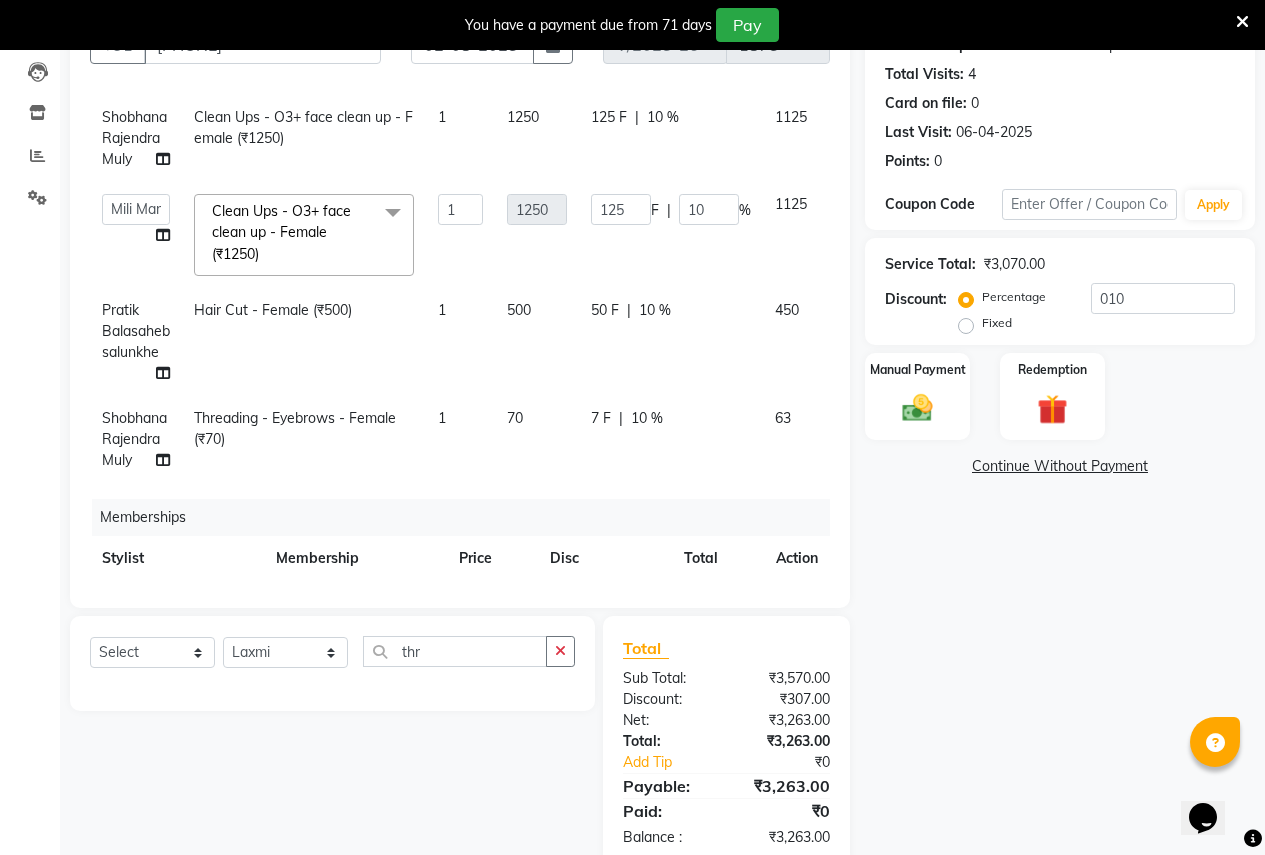 scroll, scrollTop: 144, scrollLeft: 0, axis: vertical 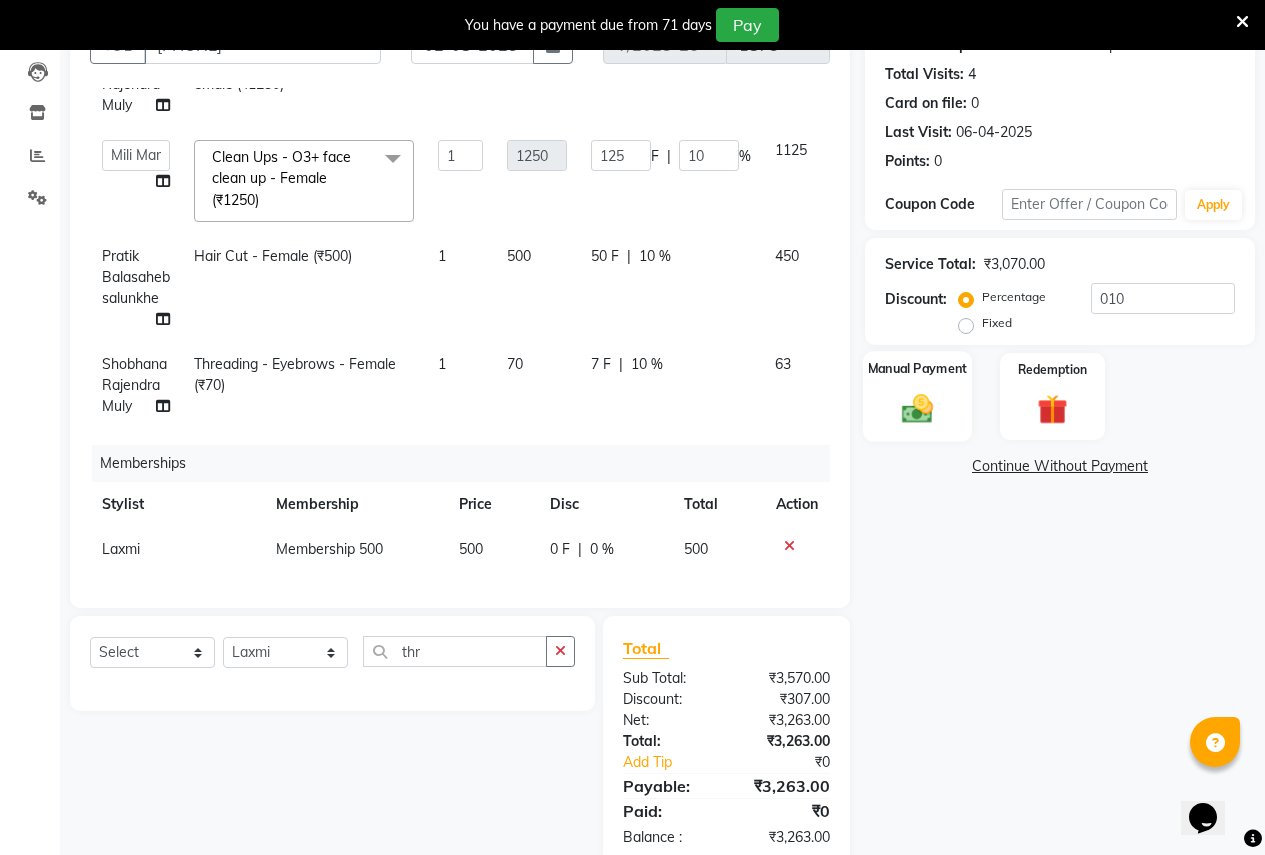 click 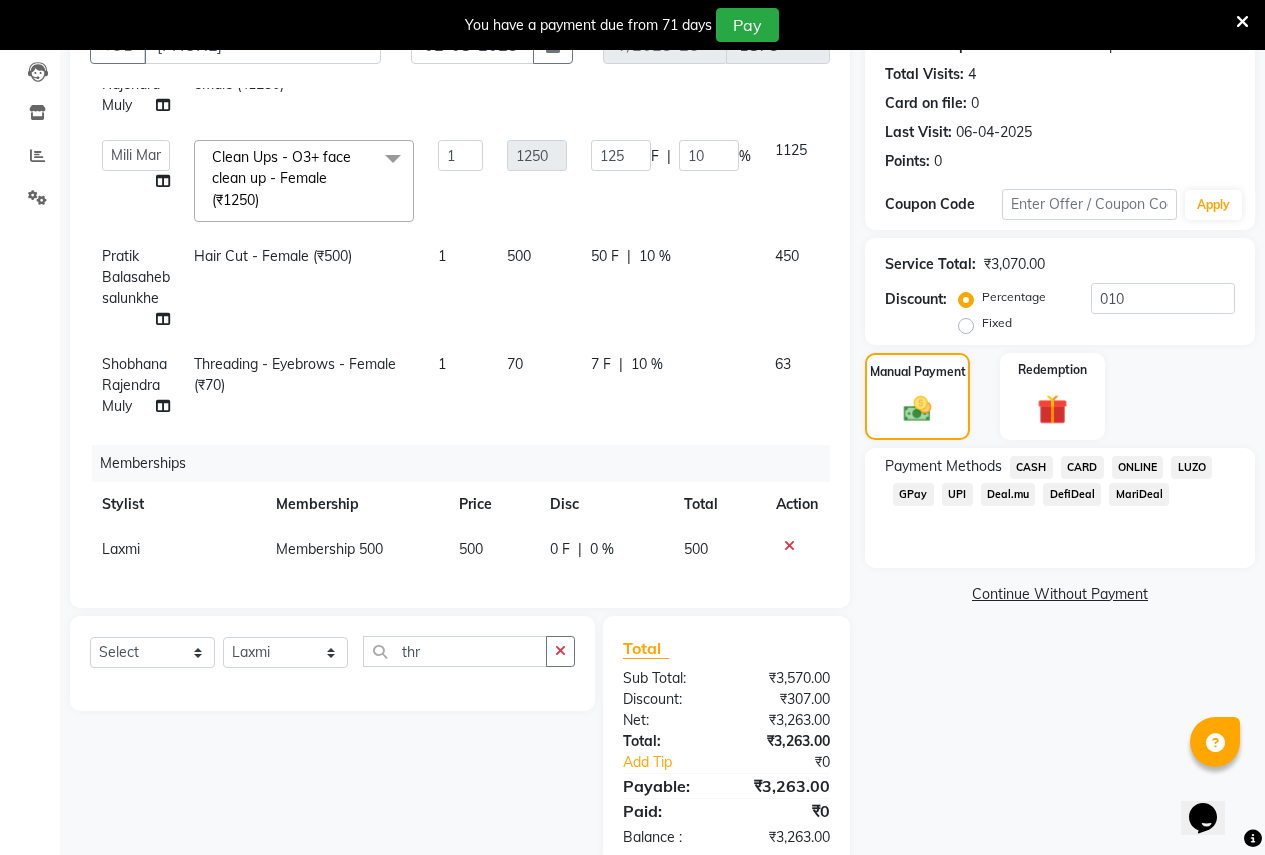 click on "ONLINE" 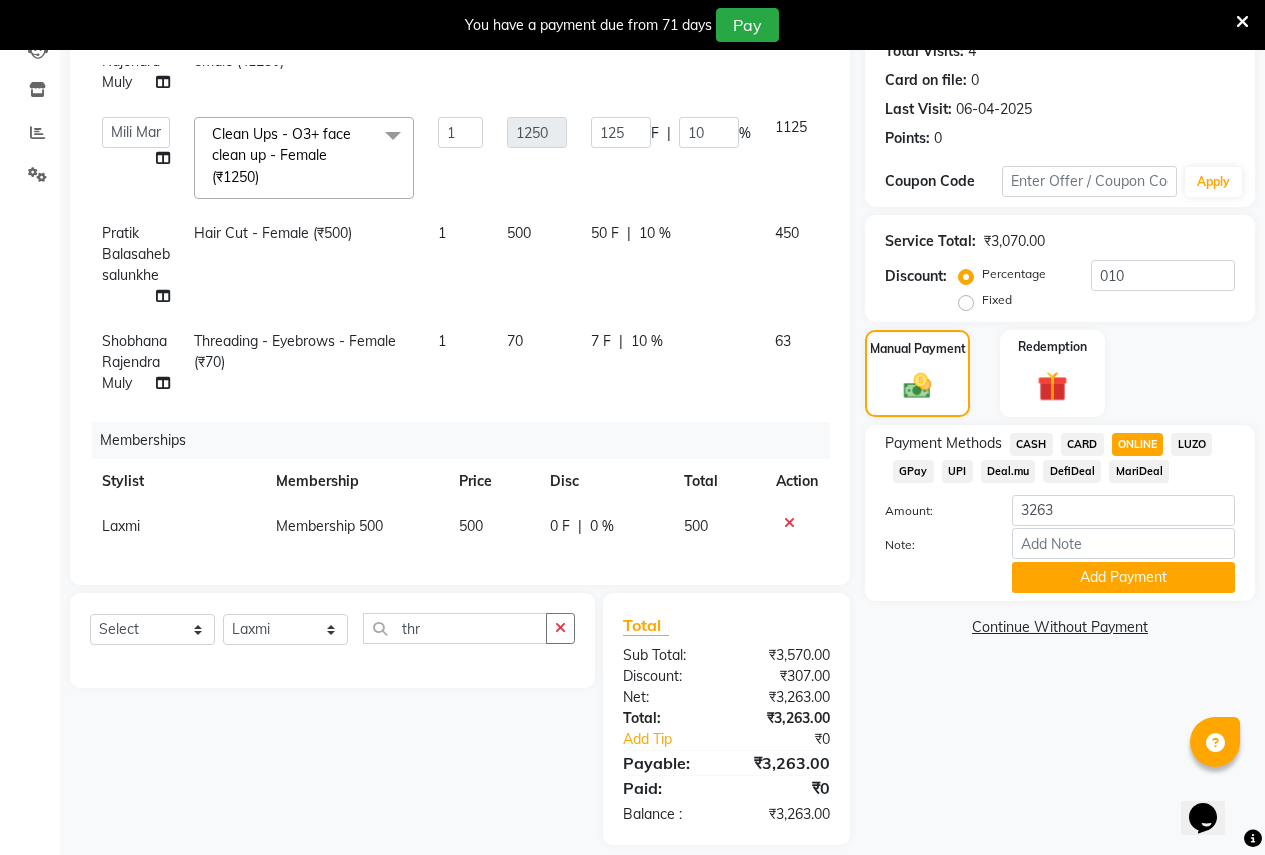 scroll, scrollTop: 253, scrollLeft: 0, axis: vertical 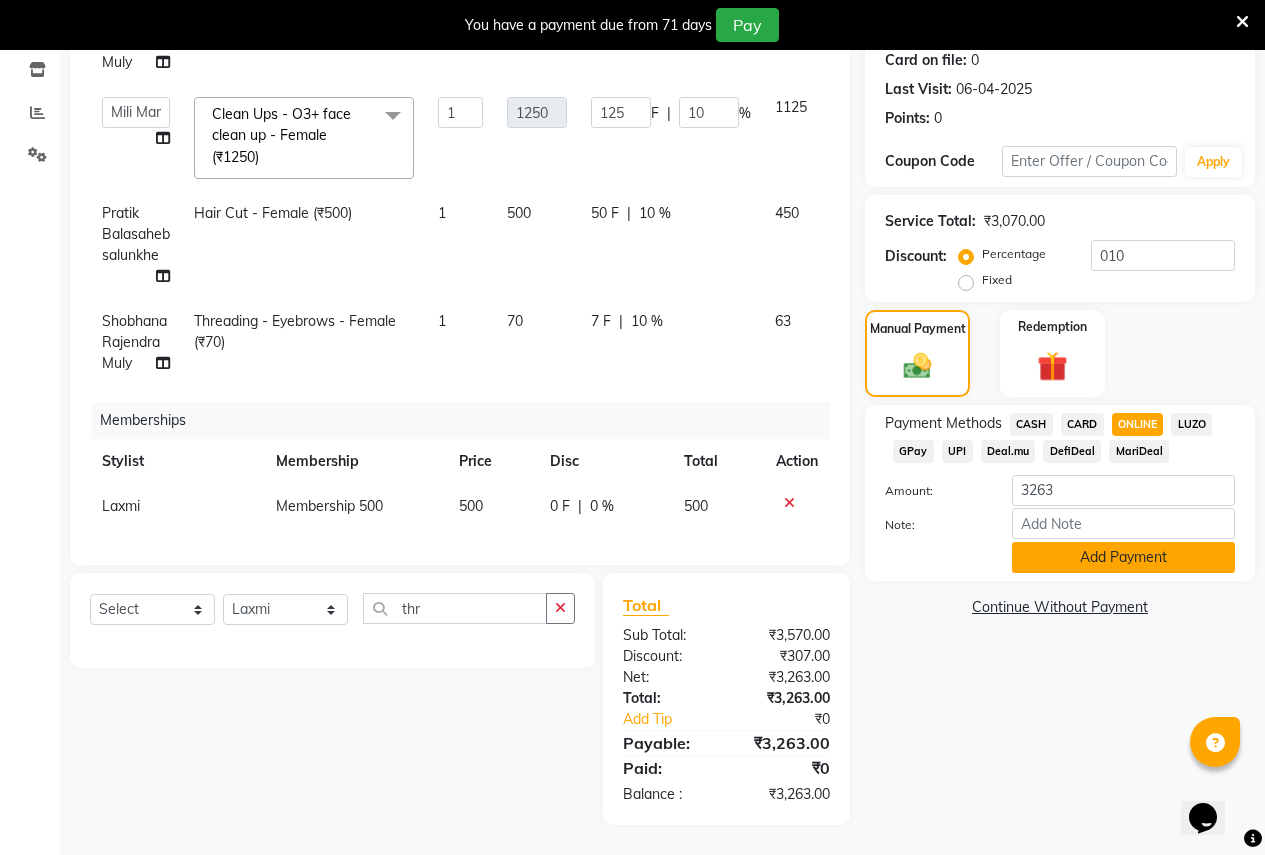 click on "Add Payment" 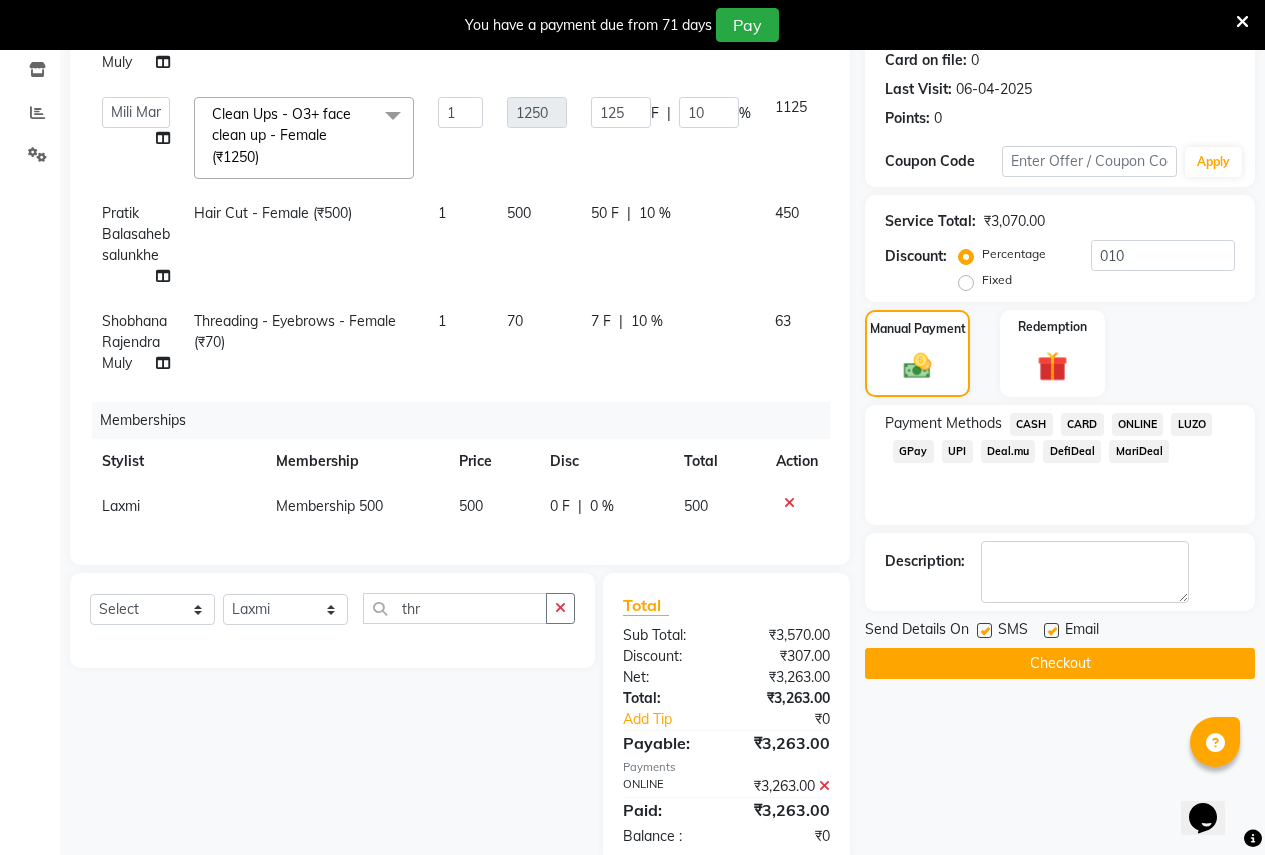 click on "Checkout" 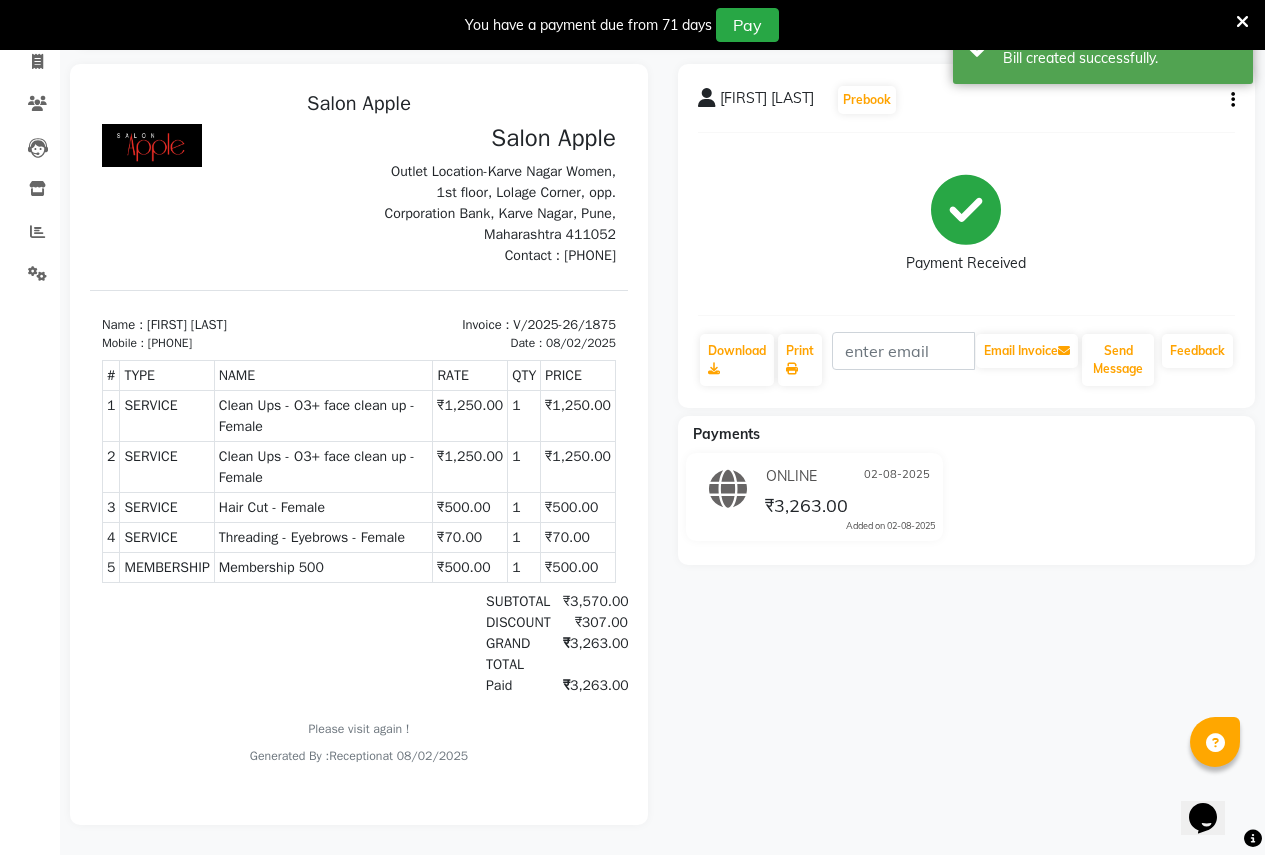 scroll, scrollTop: 0, scrollLeft: 0, axis: both 